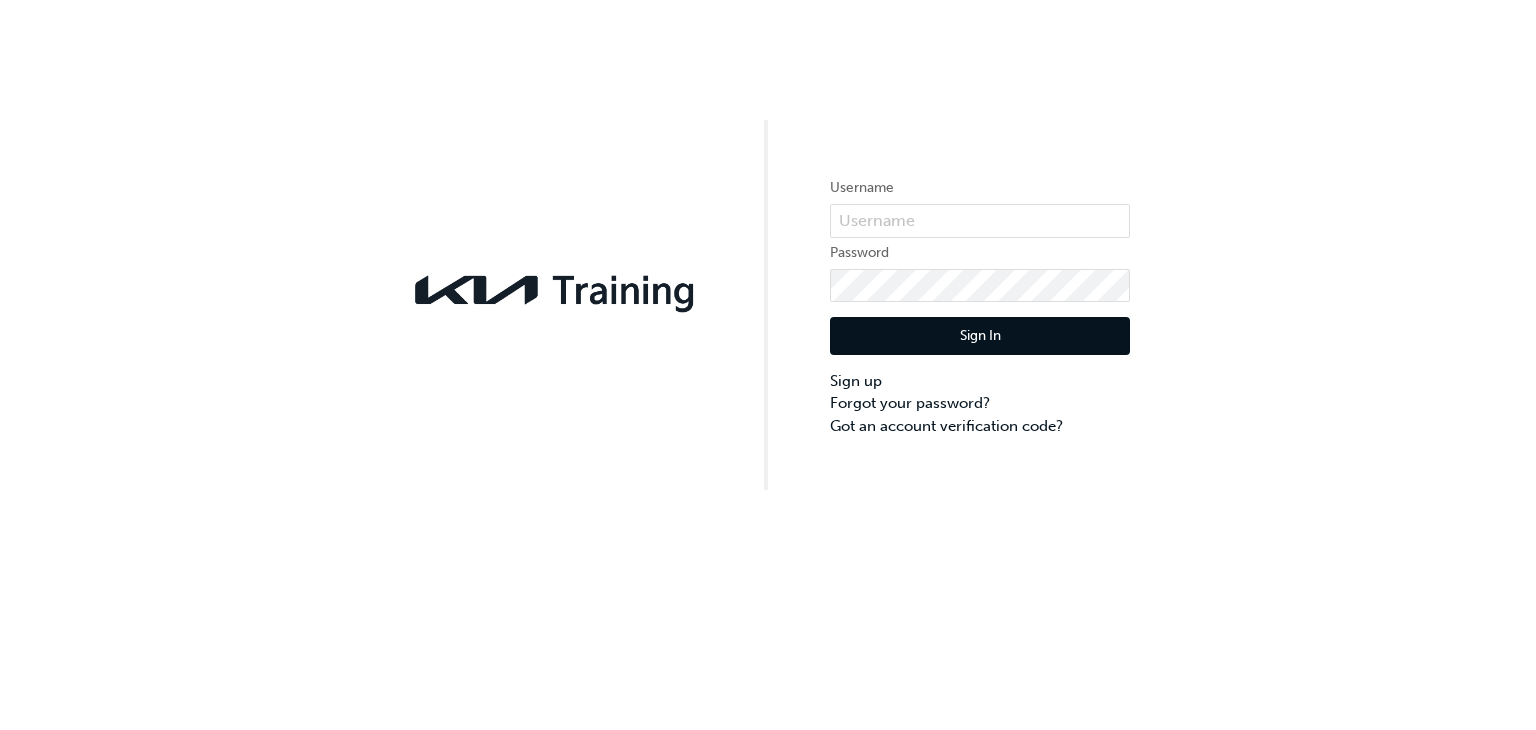 scroll, scrollTop: 0, scrollLeft: 0, axis: both 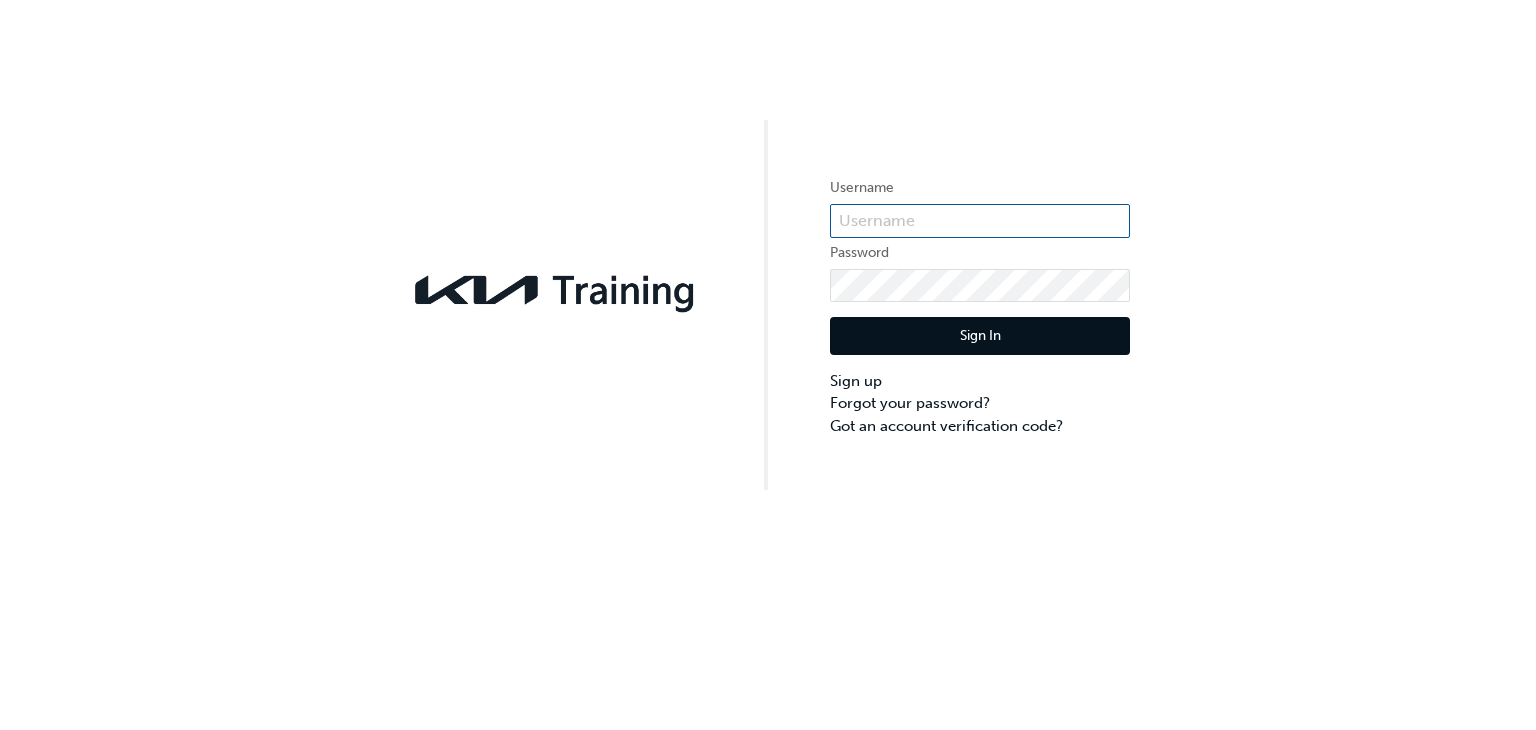 click at bounding box center (980, 221) 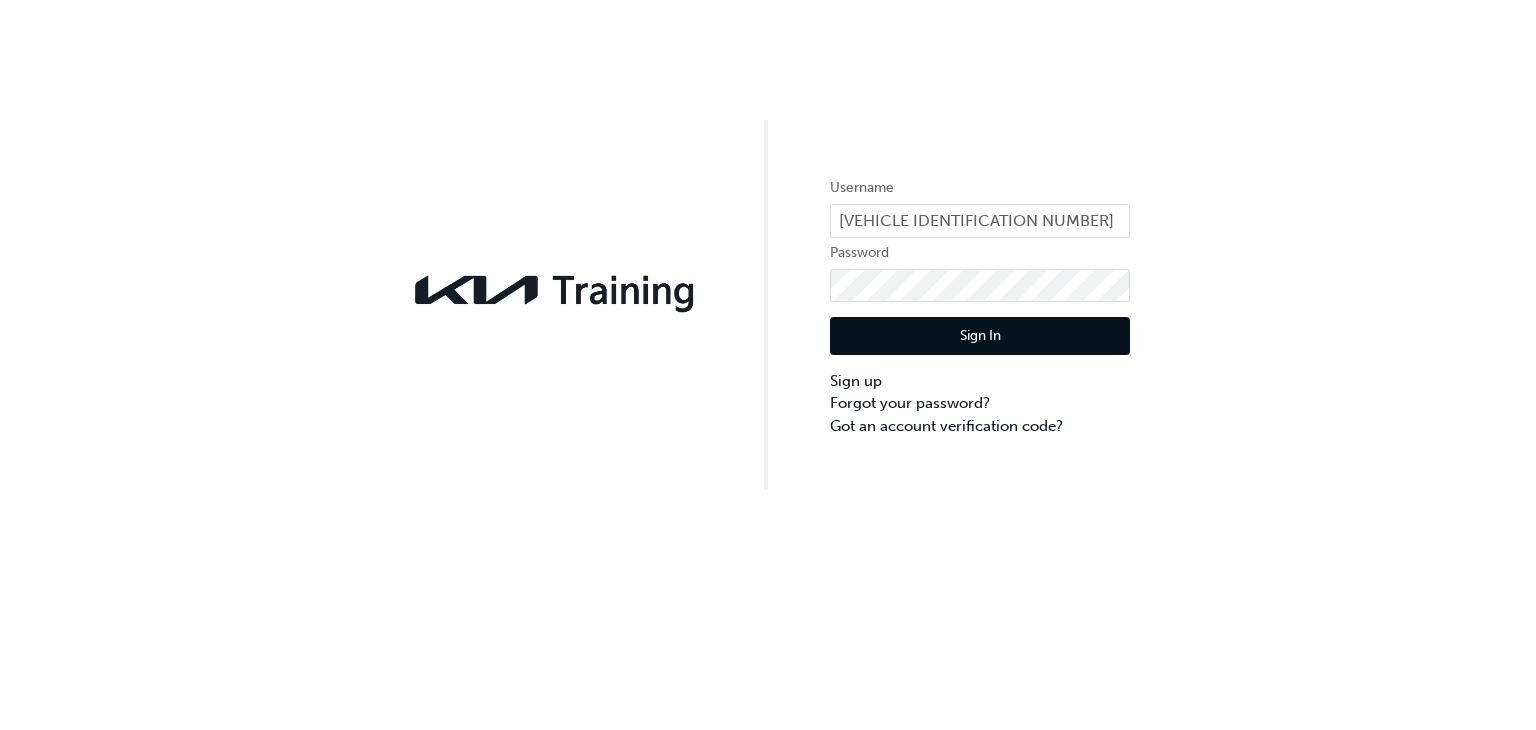 click on "Sign In" at bounding box center [980, 336] 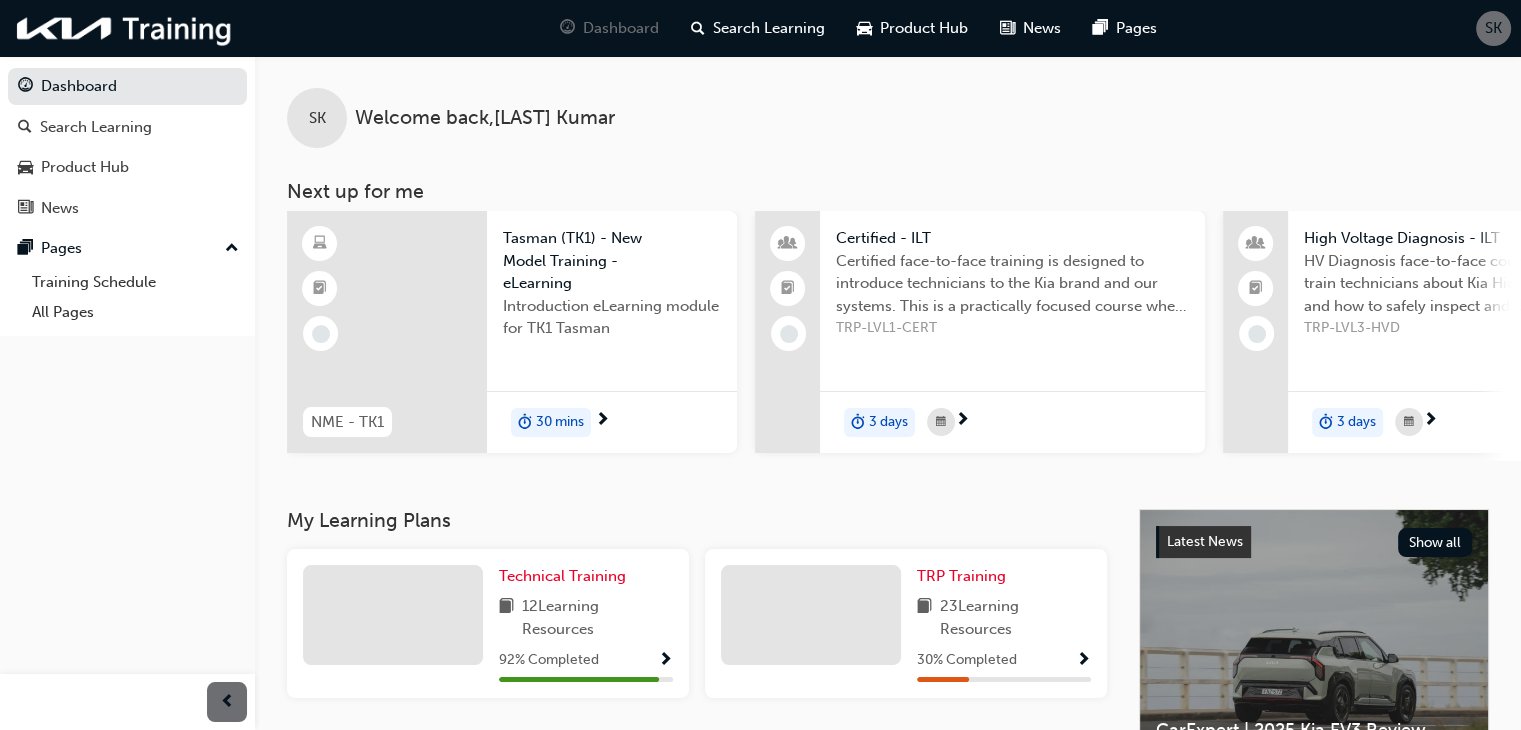 click on "12  Learning Resources" at bounding box center [597, 617] 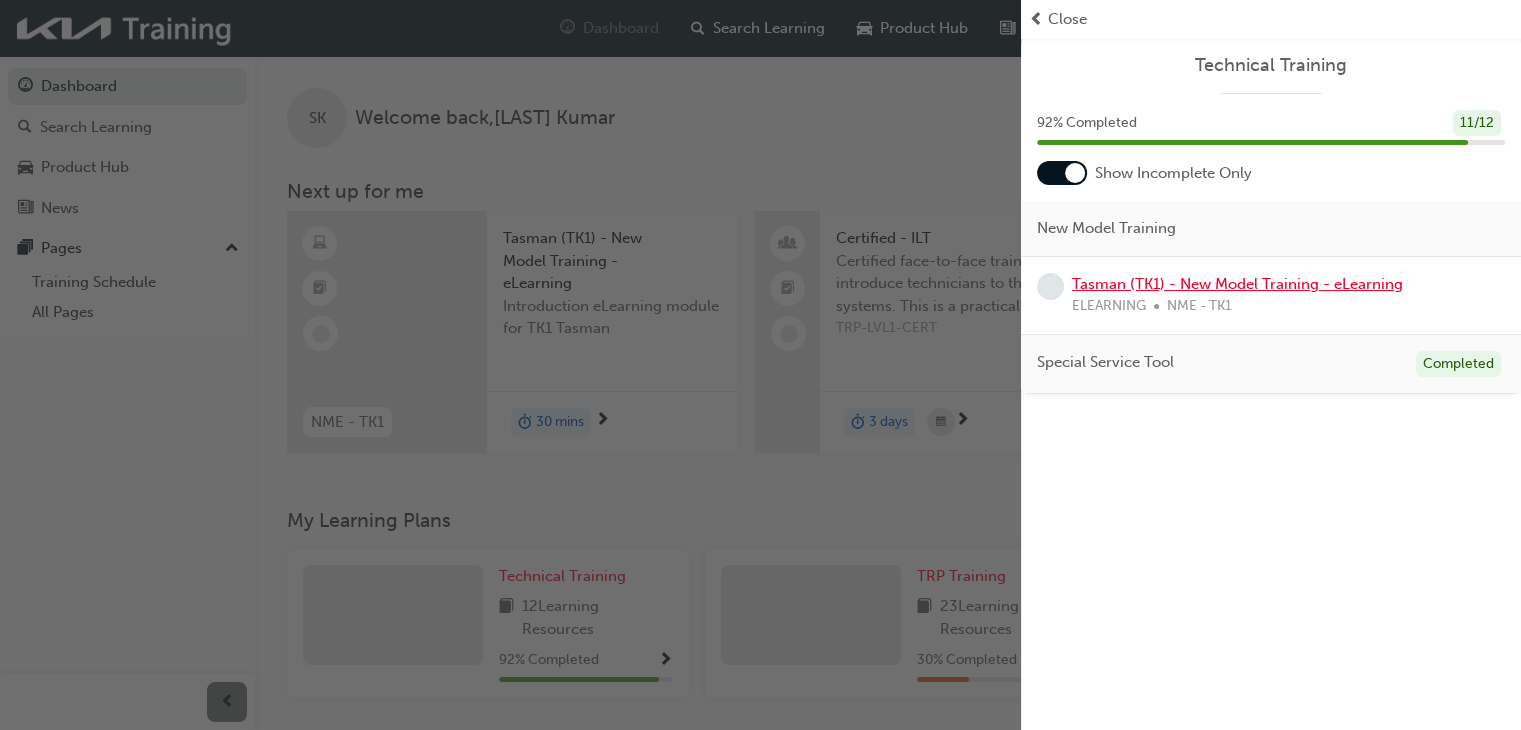 click on "Tasman (TK1) - New Model Training - eLearning" at bounding box center [1237, 284] 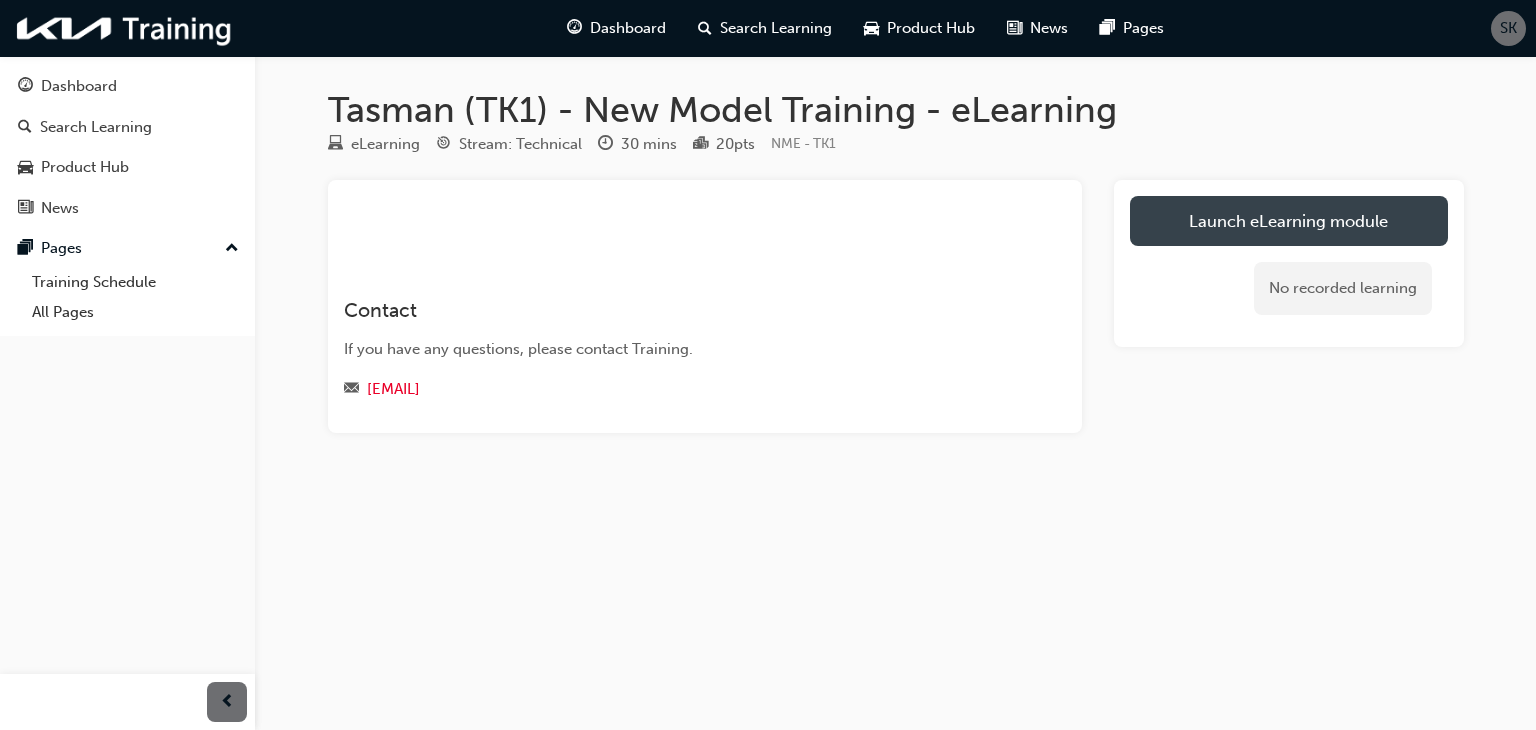 click on "Launch eLearning module" at bounding box center (1289, 221) 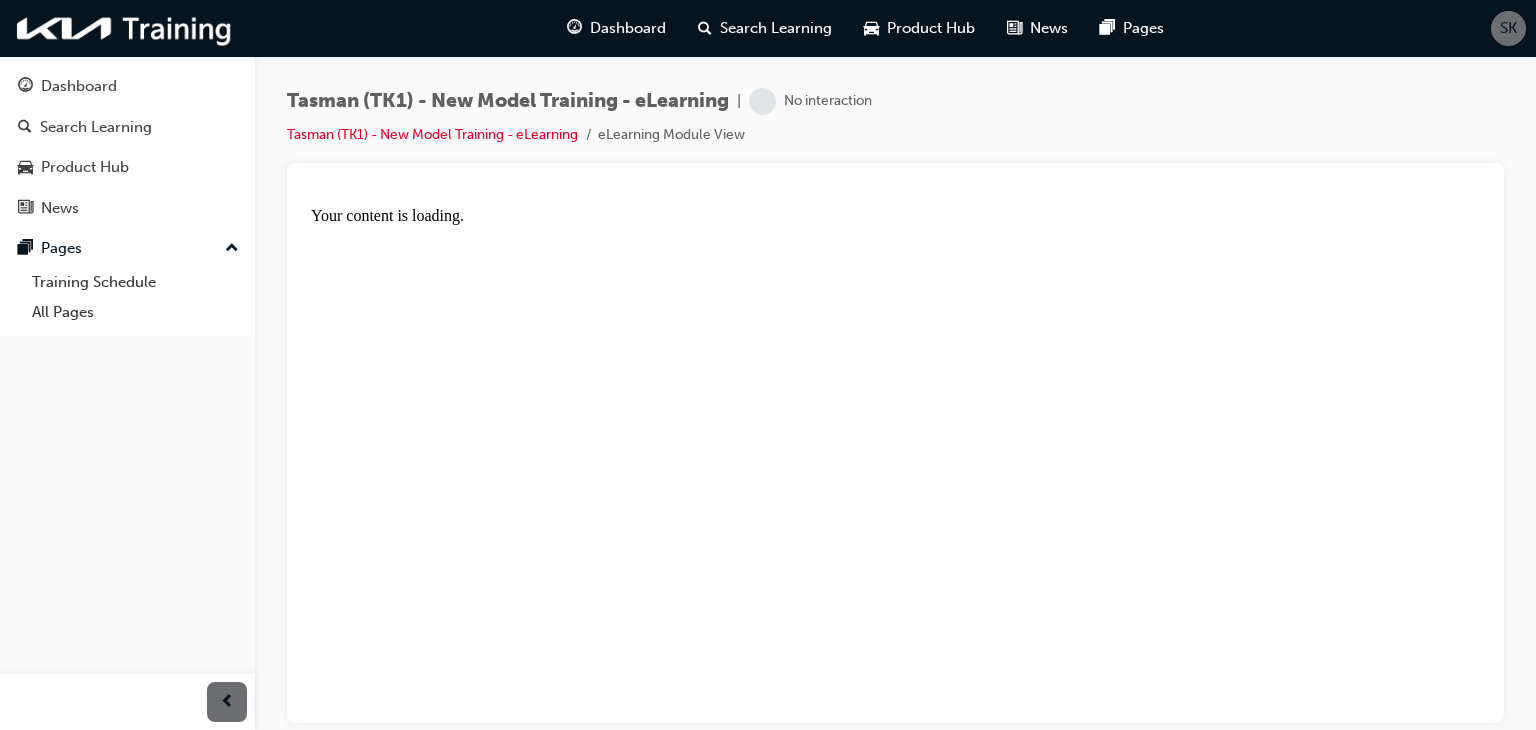 scroll, scrollTop: 0, scrollLeft: 0, axis: both 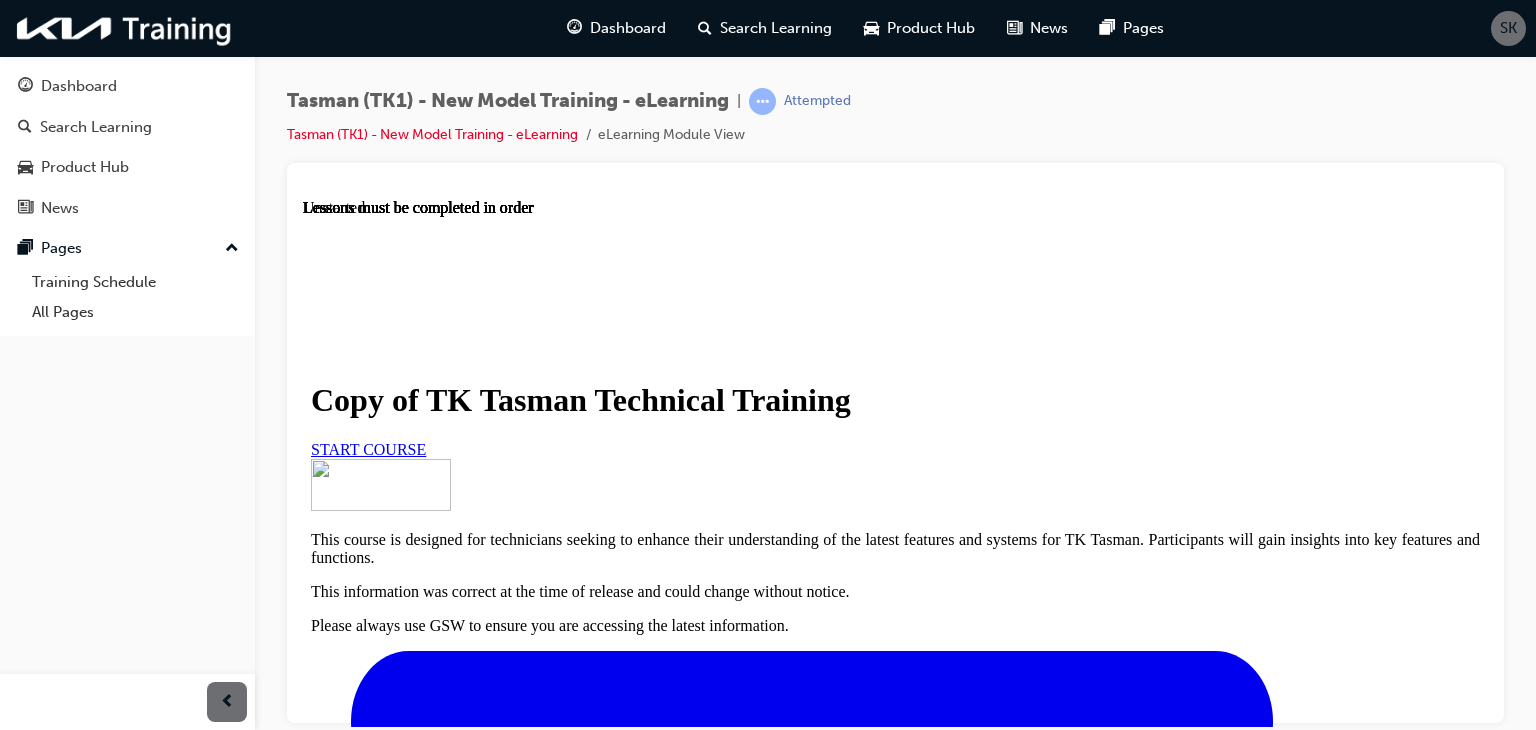 click on "START COURSE" at bounding box center [368, 448] 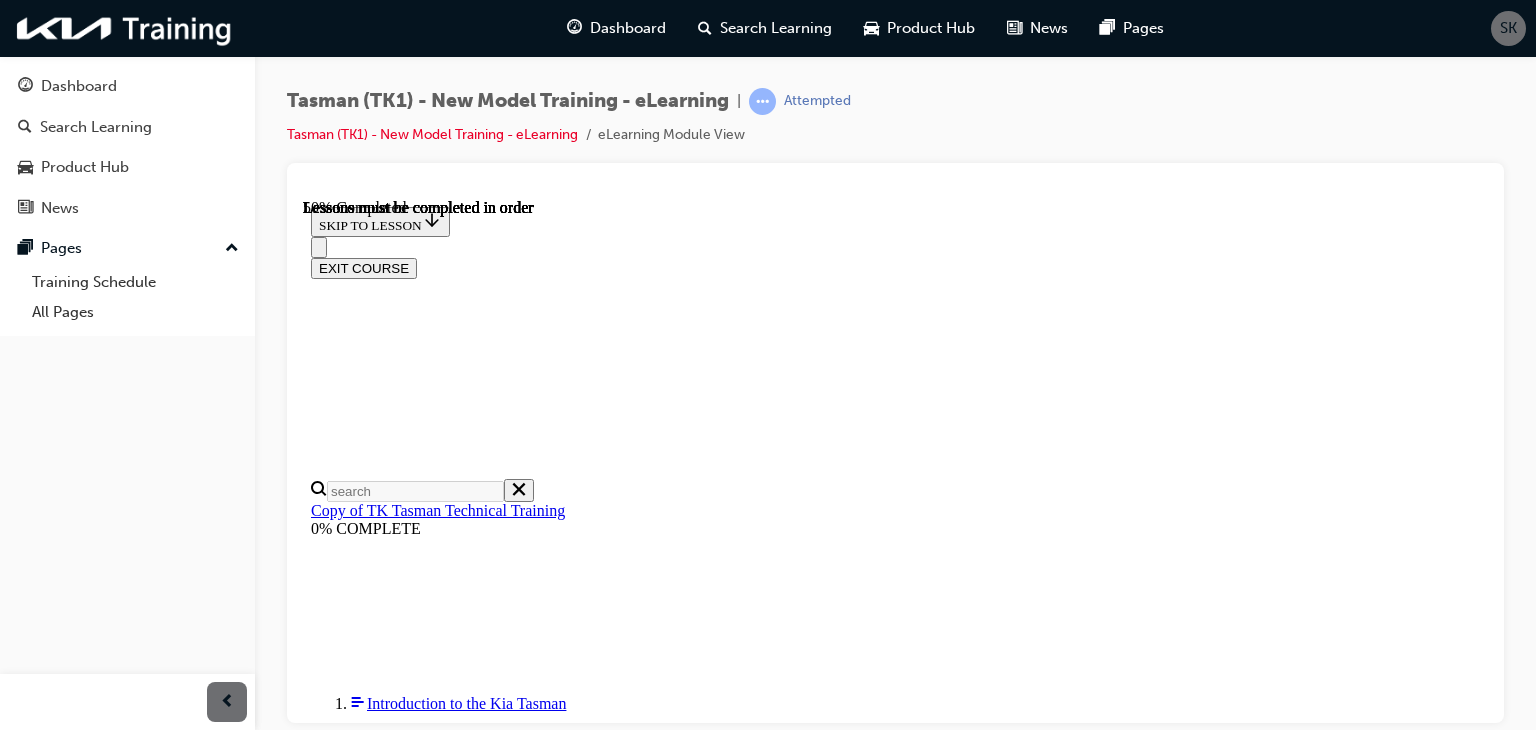 scroll, scrollTop: 13, scrollLeft: 0, axis: vertical 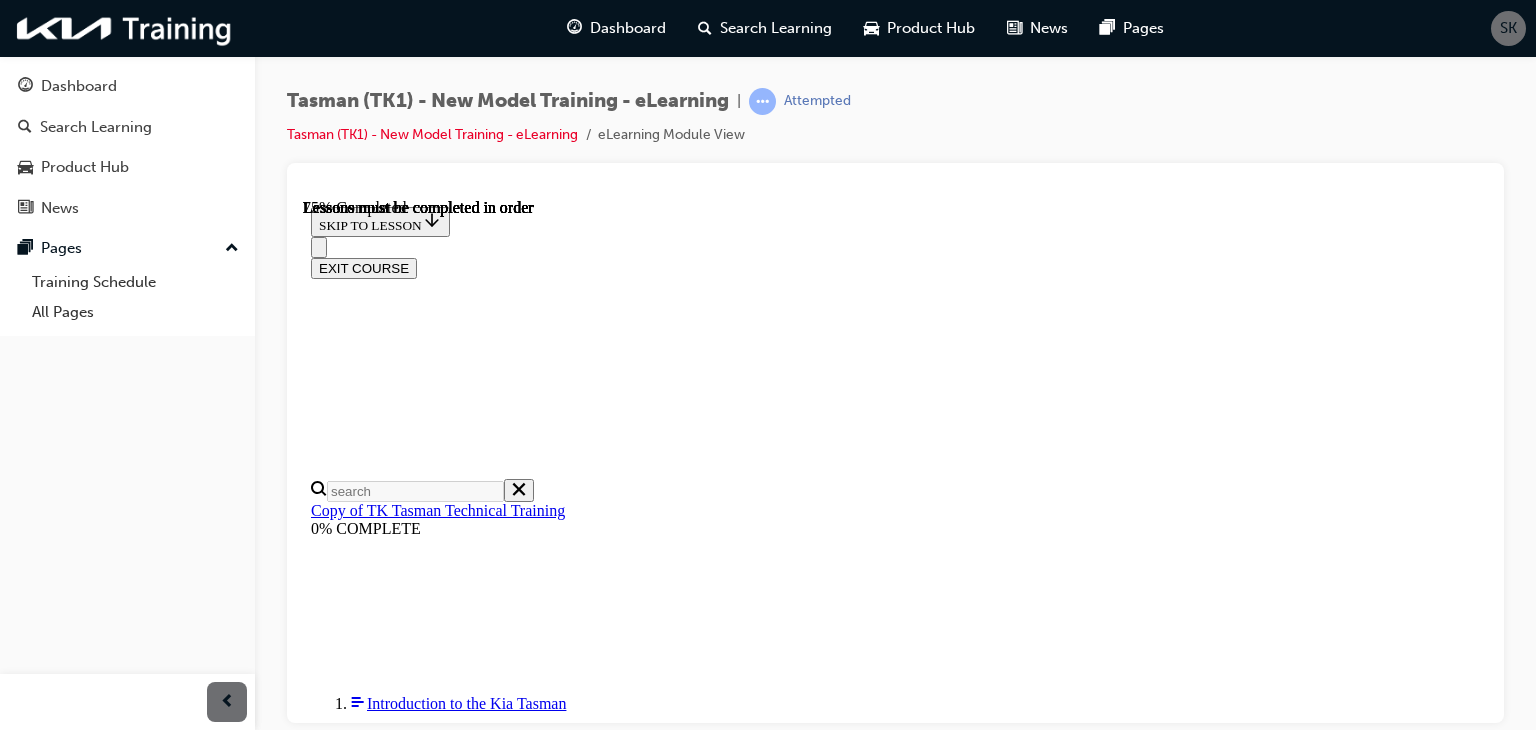 click on "CONTINUE" at bounding box center (353, 14866) 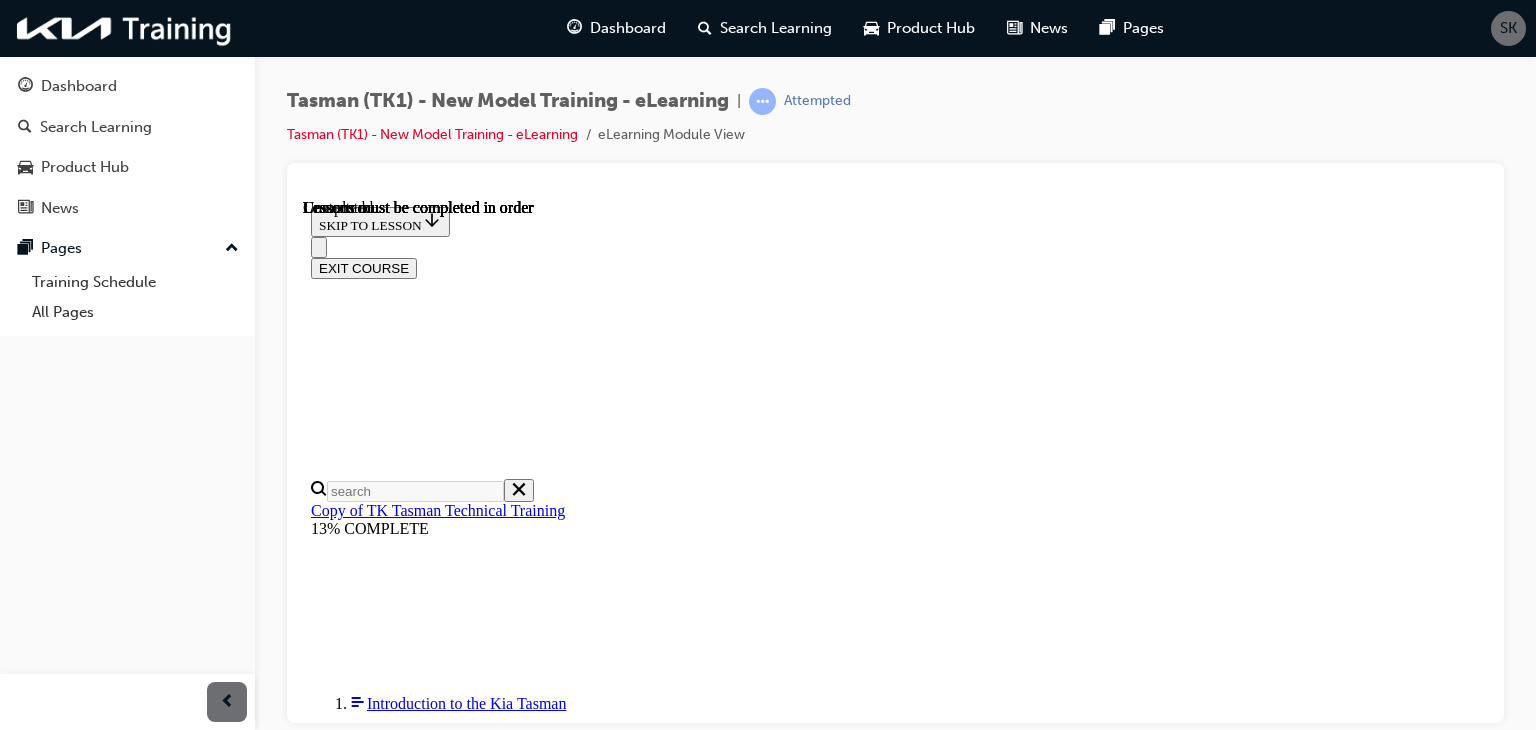 scroll, scrollTop: 0, scrollLeft: 0, axis: both 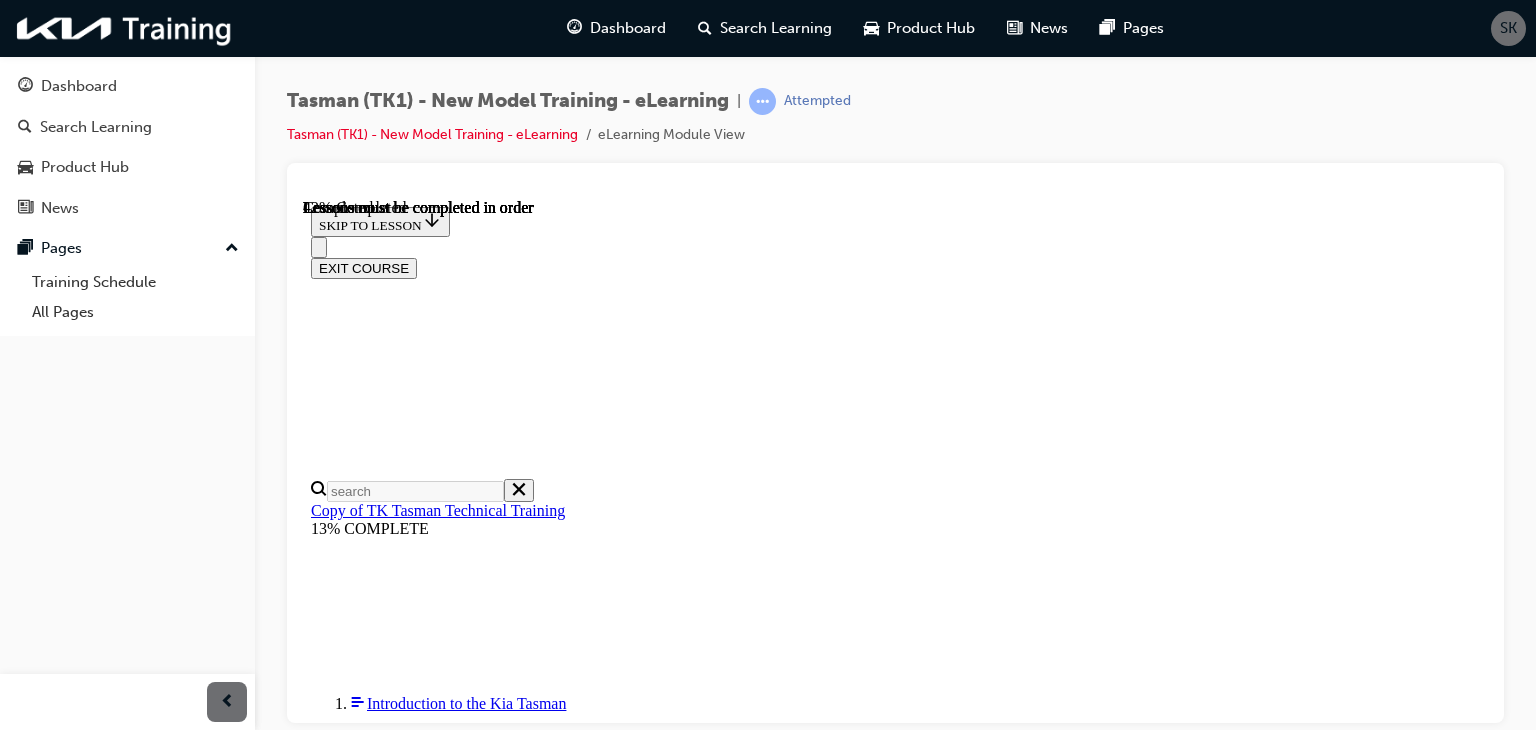 click at bounding box center [399, 12594] 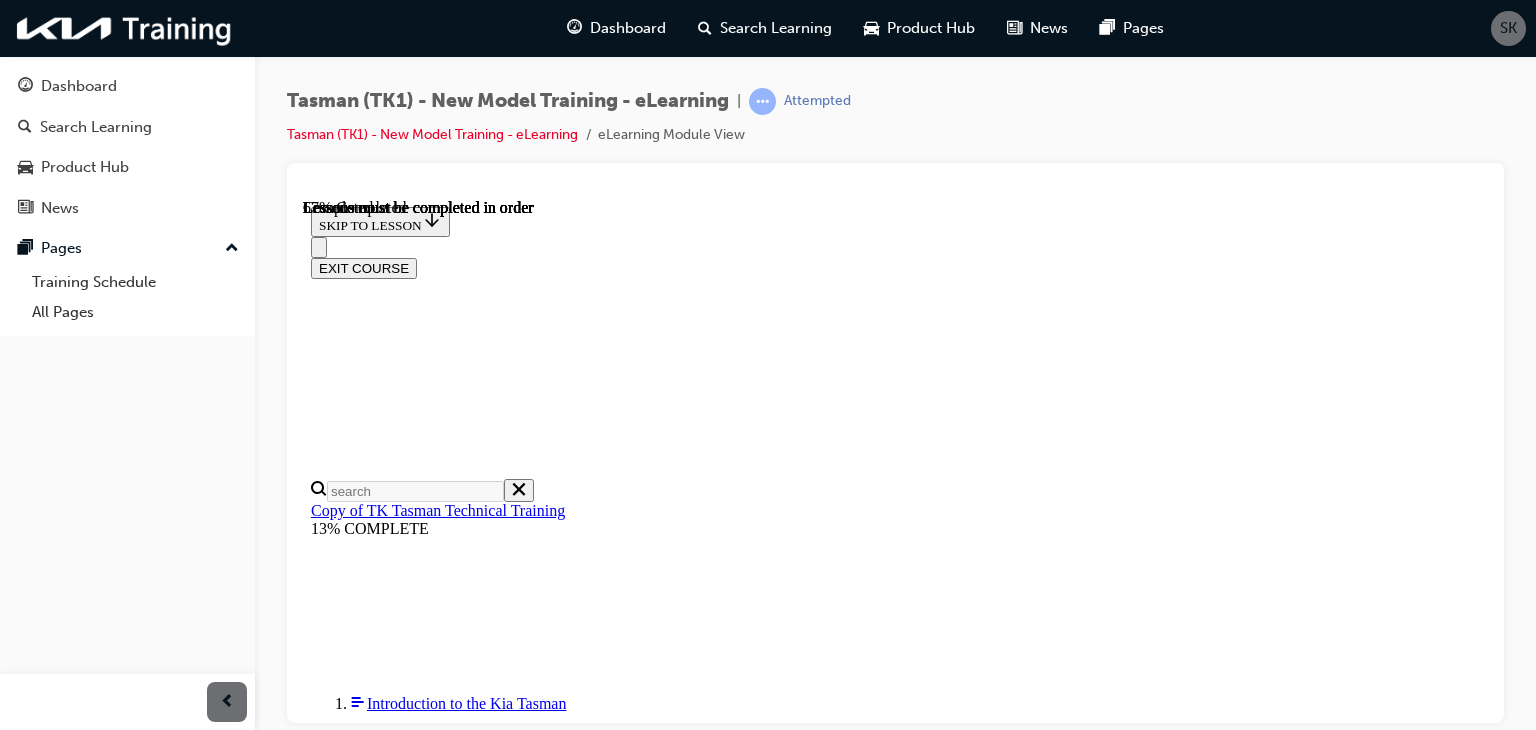 scroll, scrollTop: 1789, scrollLeft: 0, axis: vertical 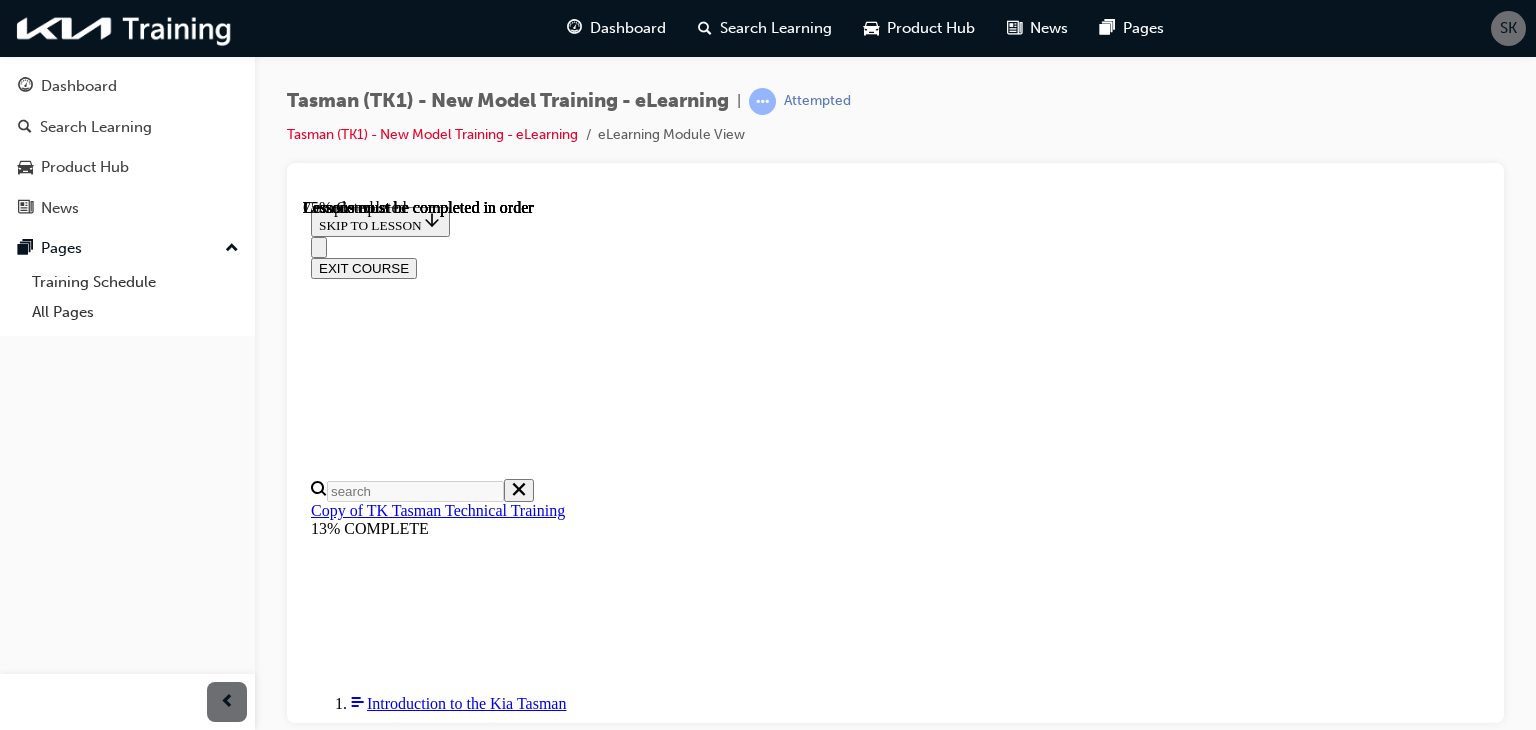 click on "2nd-row Seat Under Storage" at bounding box center (583, 15489) 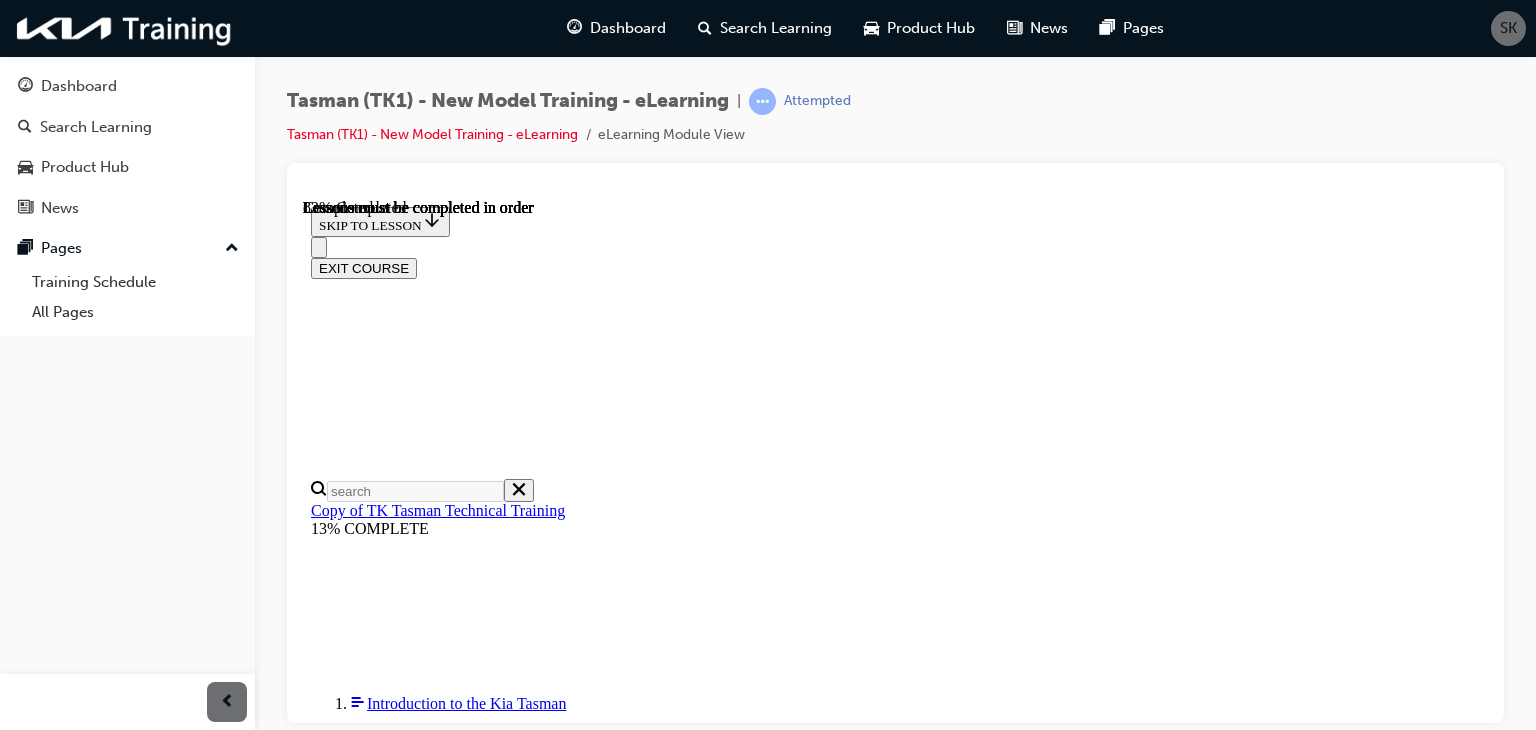 click on "Dual Wireless Smartphone Charging" at bounding box center [792, 15489] 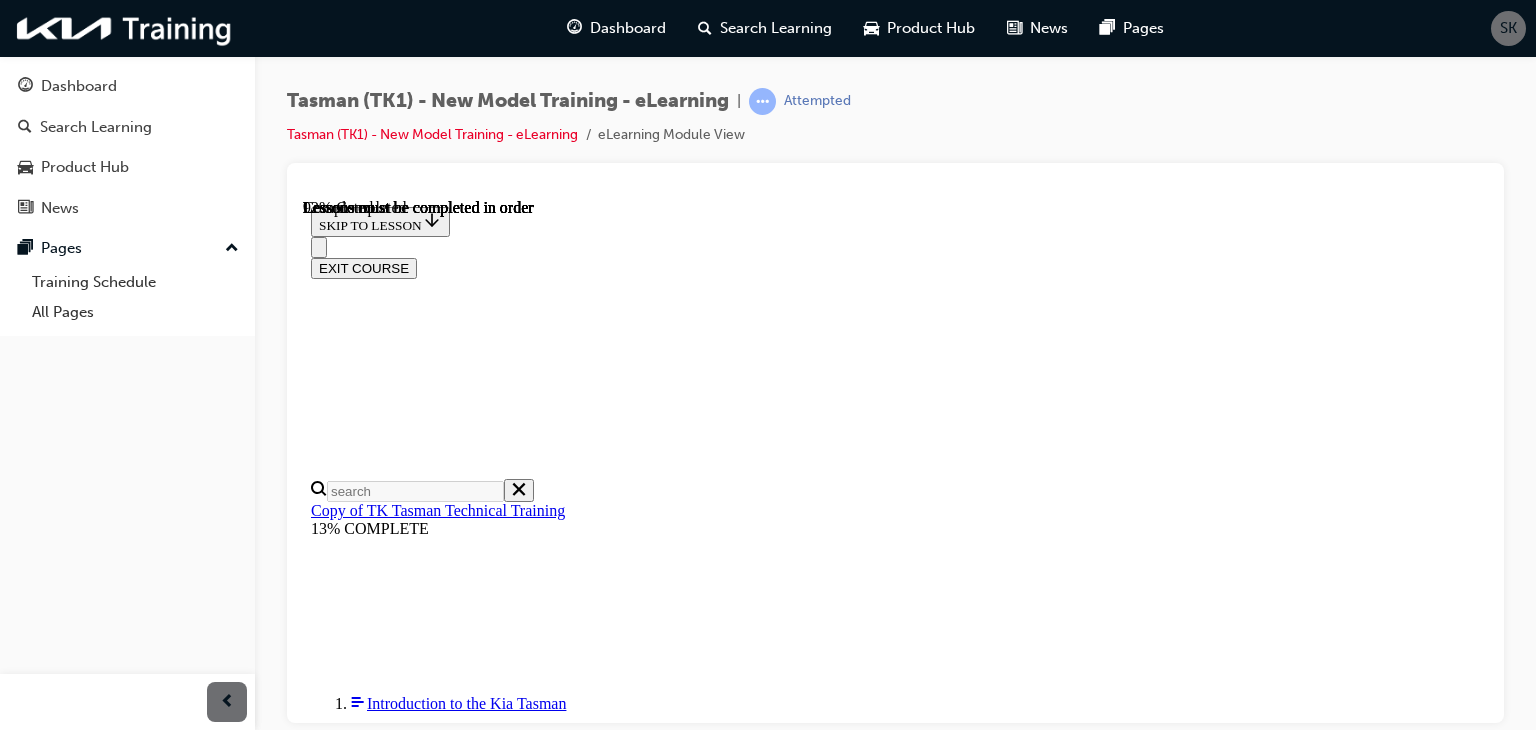 scroll, scrollTop: 3511, scrollLeft: 0, axis: vertical 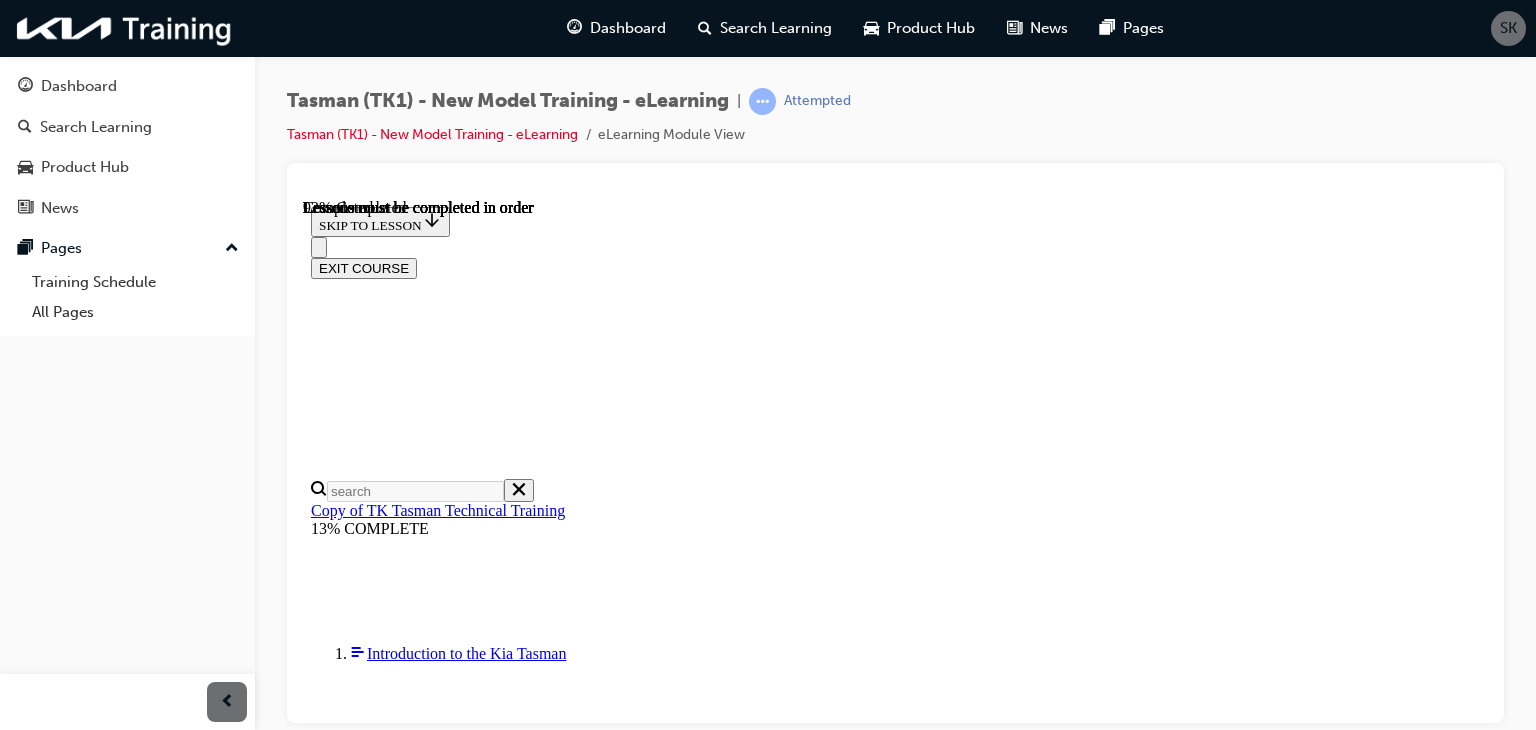click on "CONTINUE" at bounding box center [353, 18414] 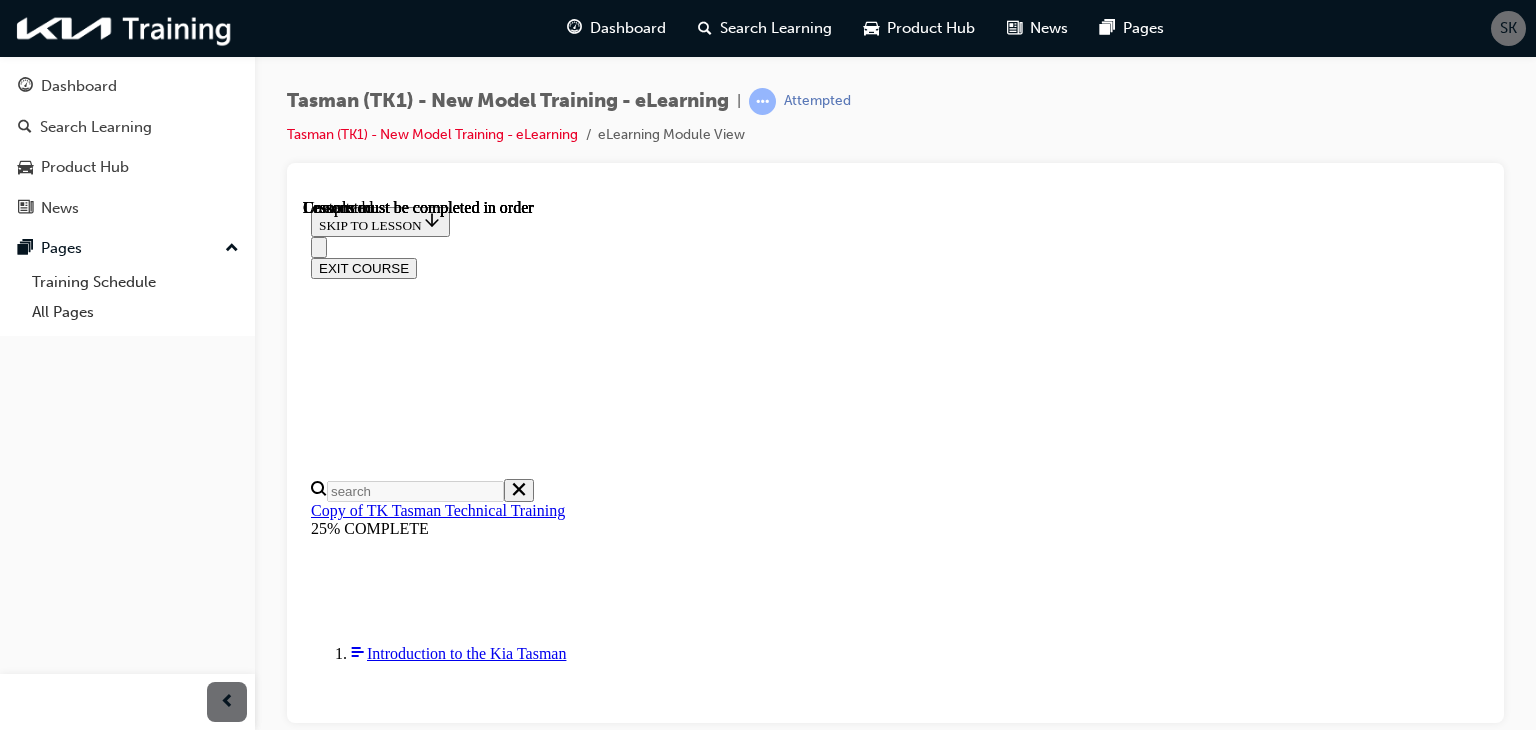 scroll, scrollTop: 0, scrollLeft: 0, axis: both 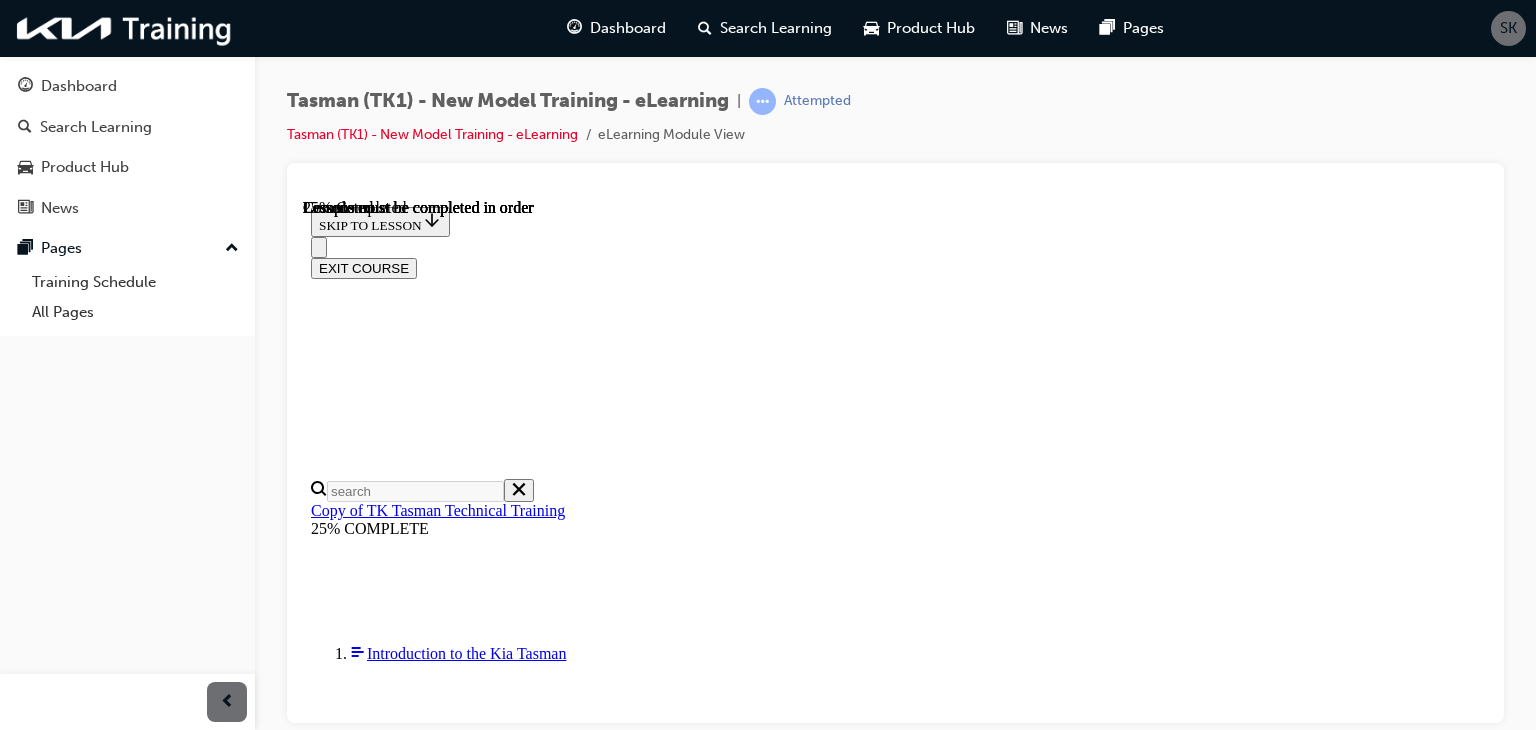 click at bounding box center (399, 12985) 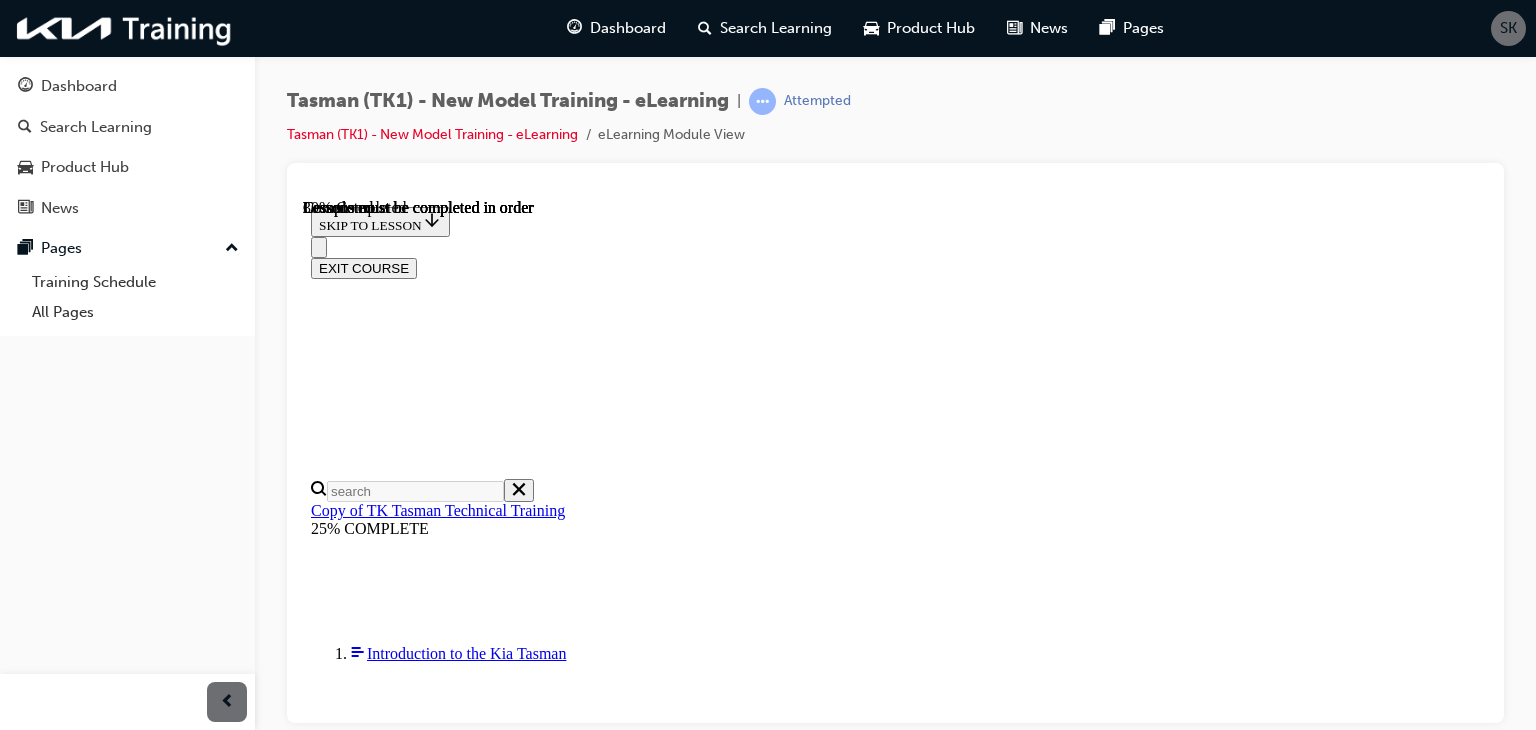 scroll, scrollTop: 1554, scrollLeft: 0, axis: vertical 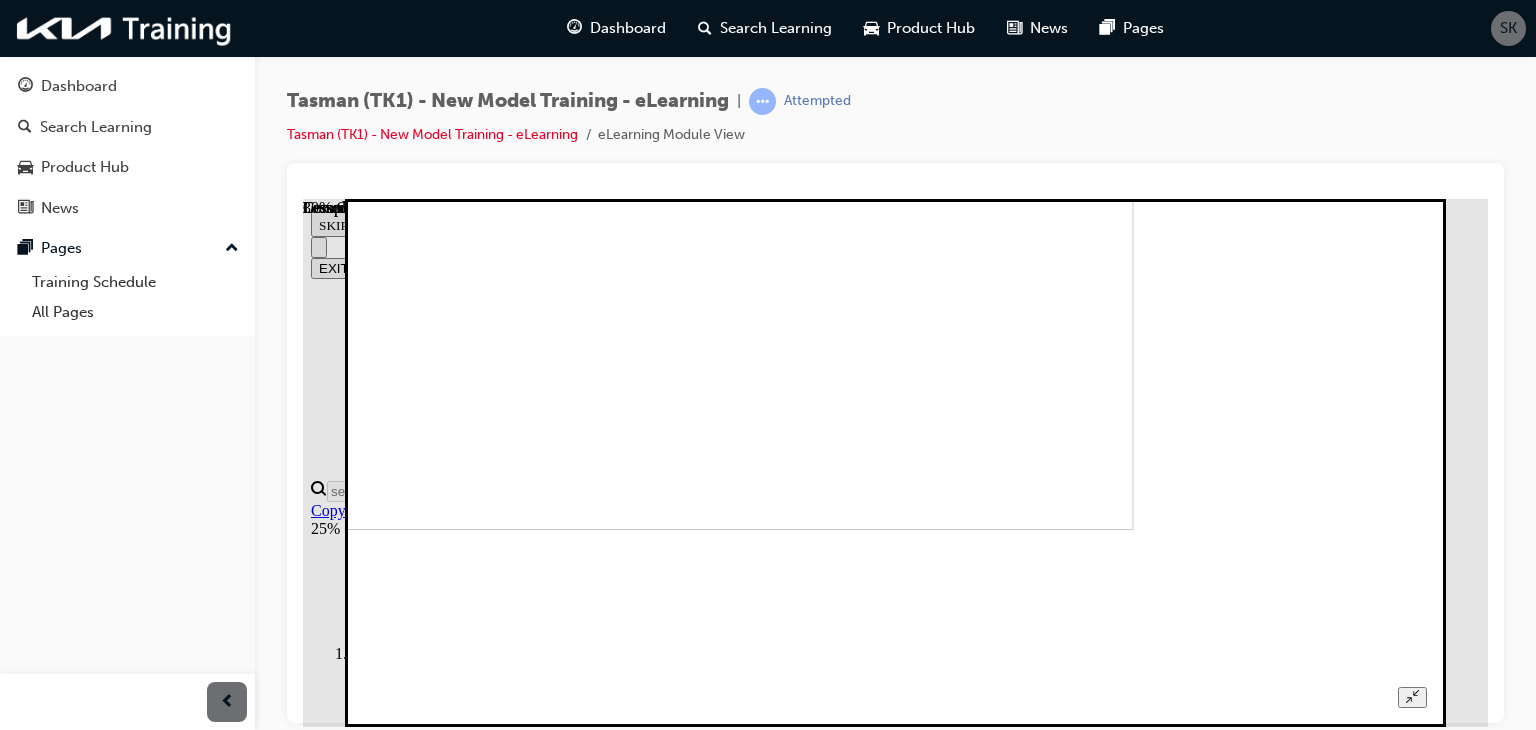 click at bounding box center (1412, 696) 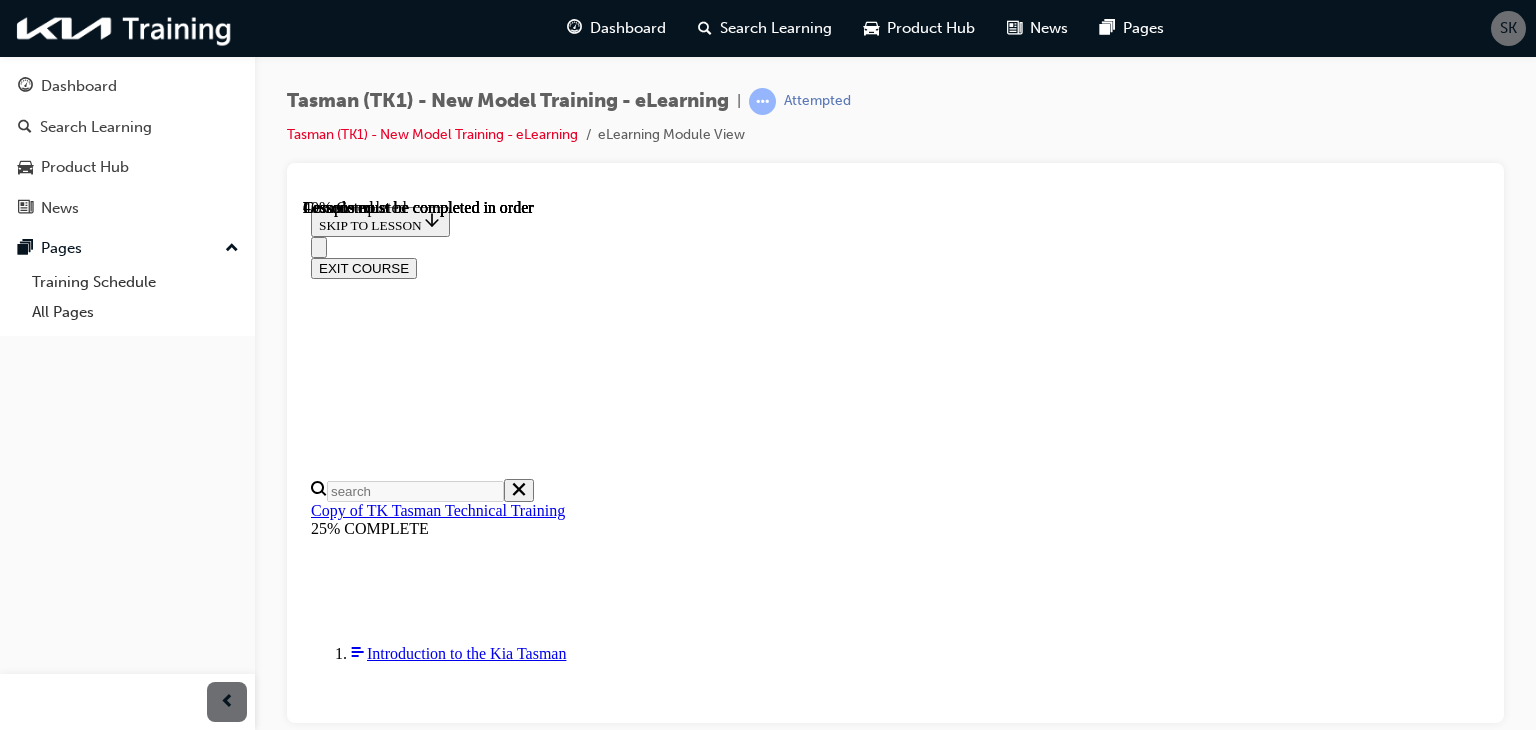 scroll, scrollTop: 2574, scrollLeft: 0, axis: vertical 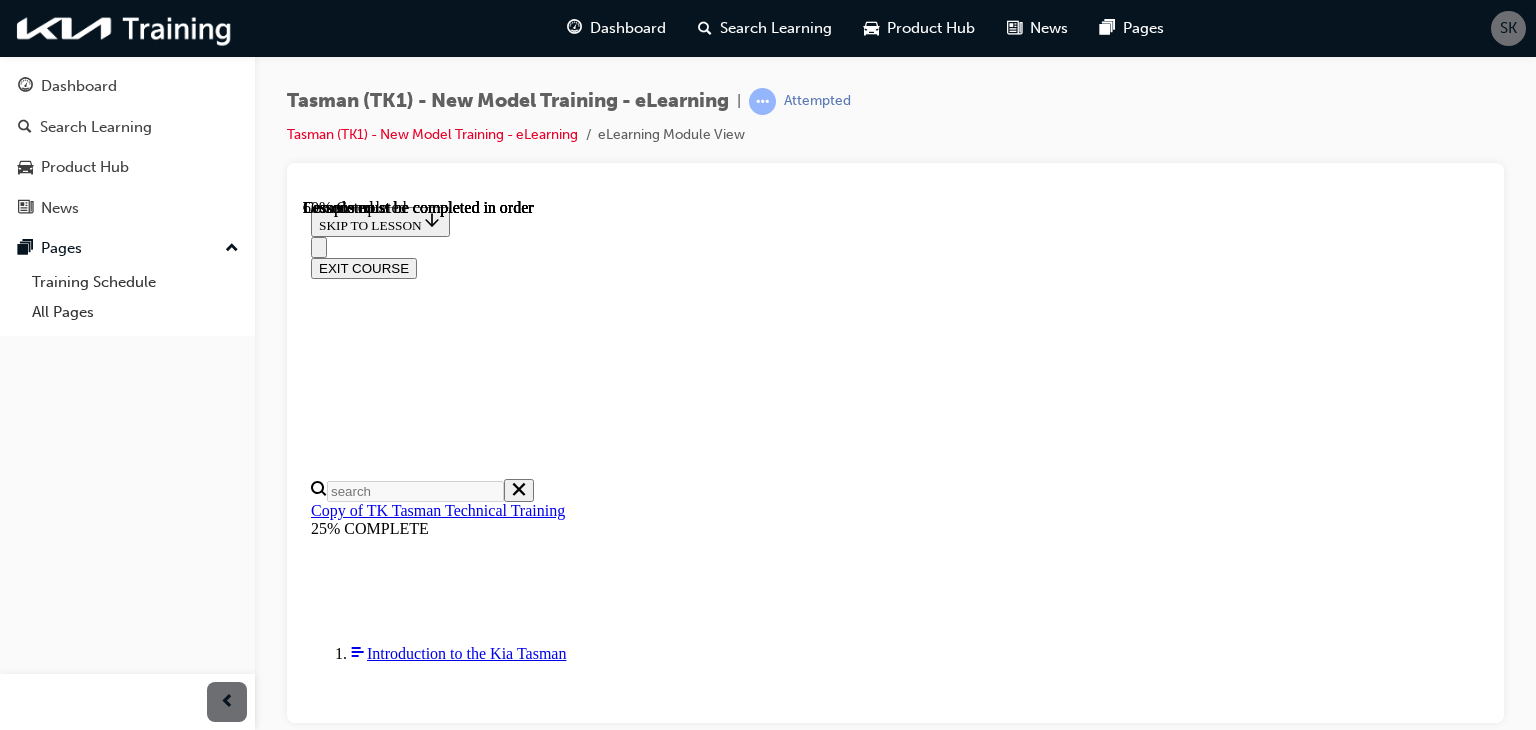 click at bounding box center [399, 18098] 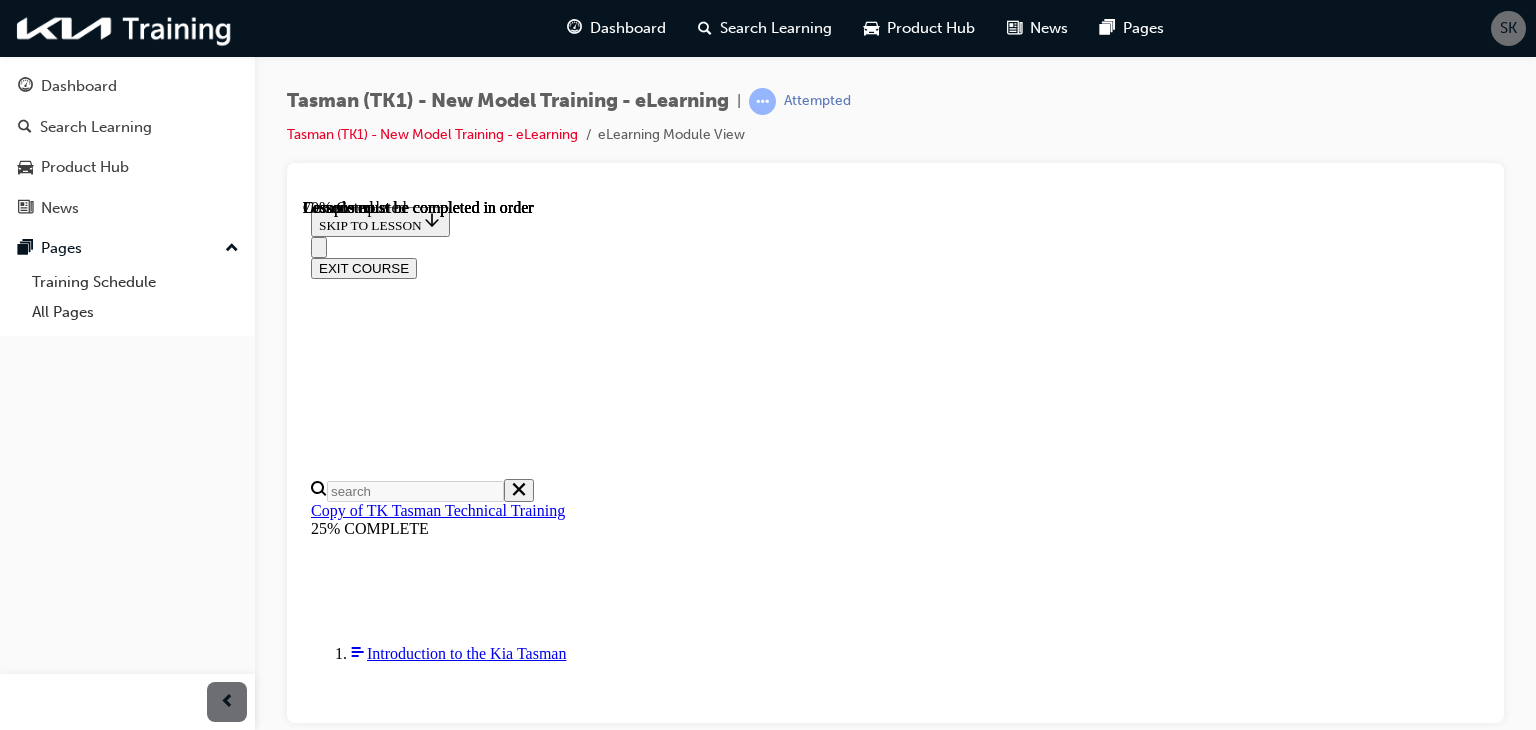 scroll, scrollTop: 4679, scrollLeft: 0, axis: vertical 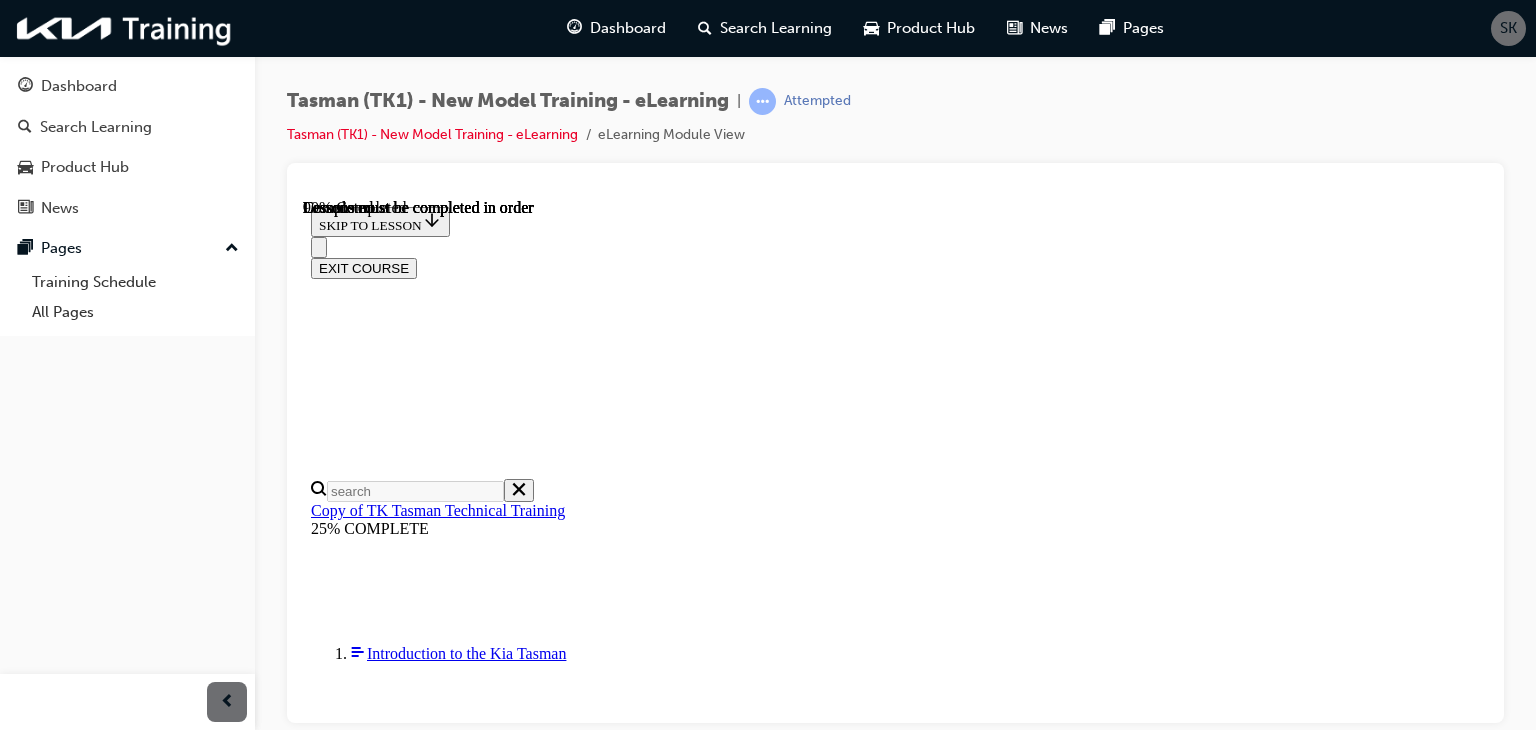 click at bounding box center (399, 21001) 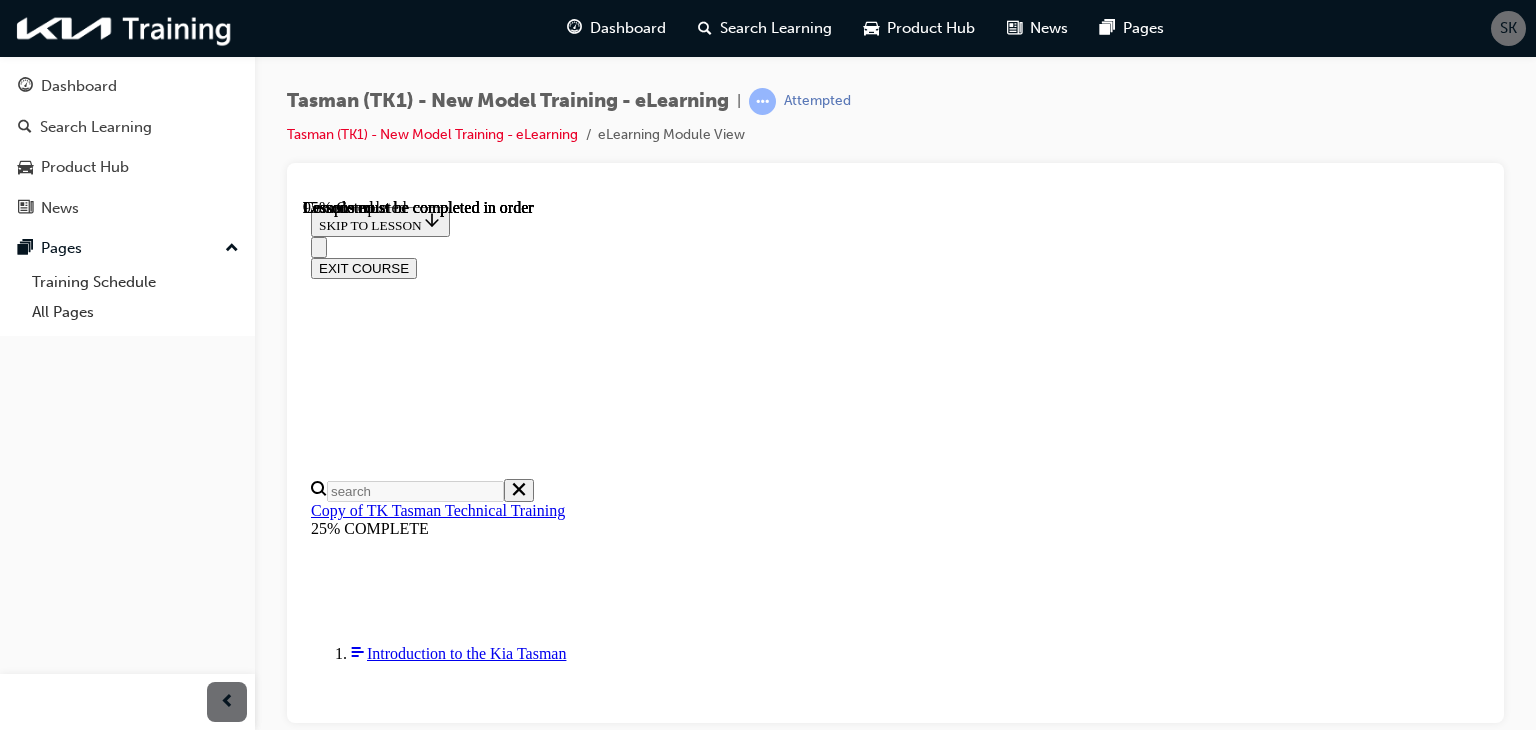 scroll, scrollTop: 6944, scrollLeft: 0, axis: vertical 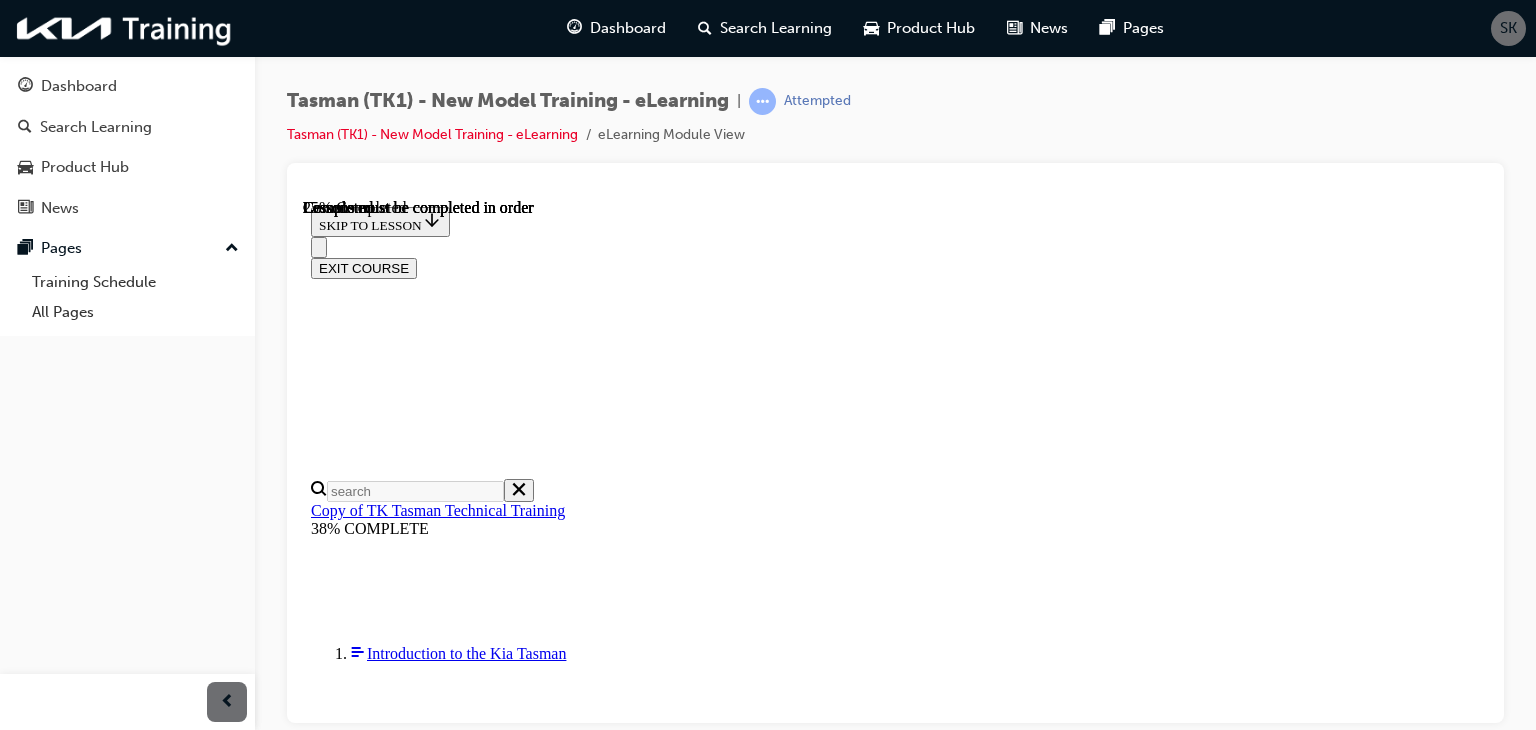 click on "Underfloor layout" at bounding box center [547, 12319] 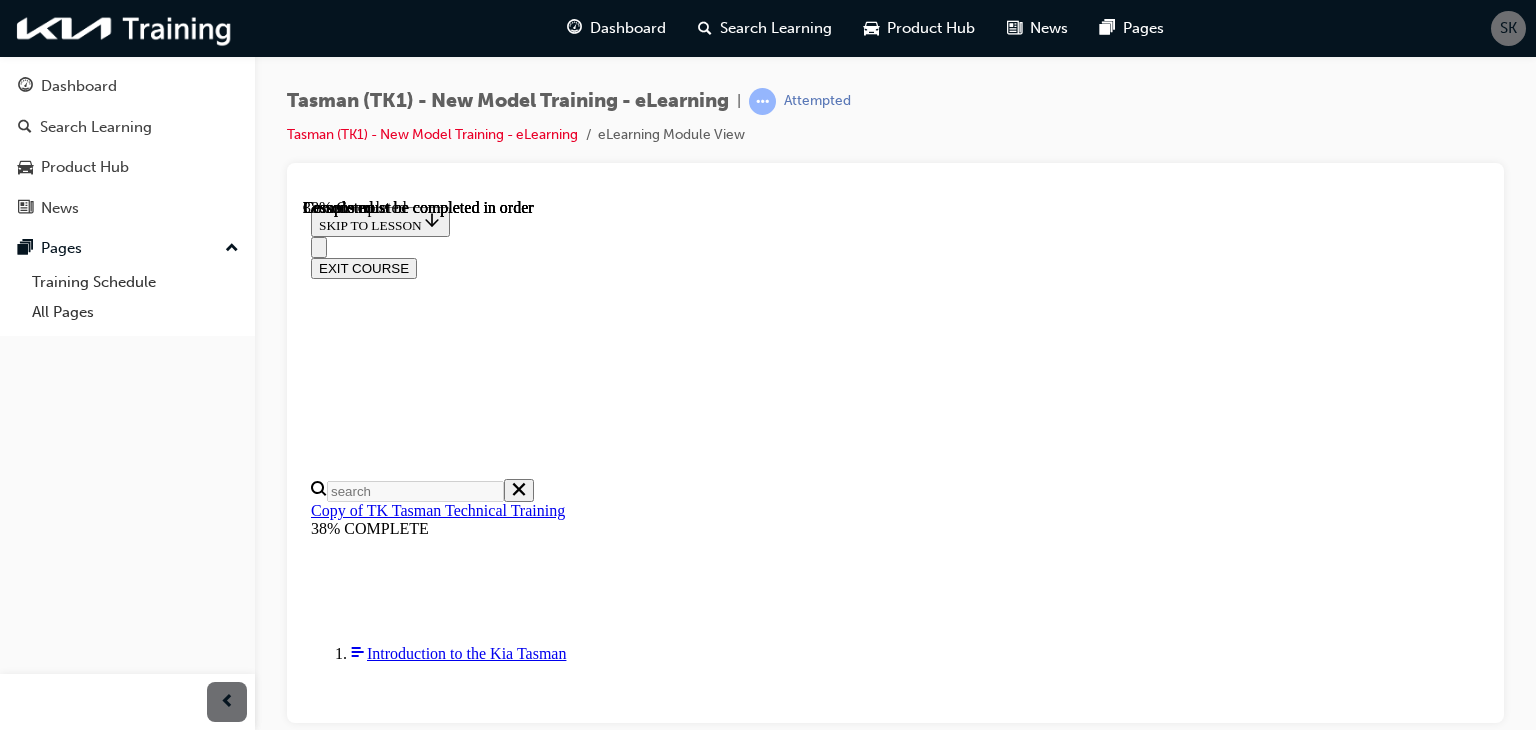 scroll, scrollTop: 1540, scrollLeft: 0, axis: vertical 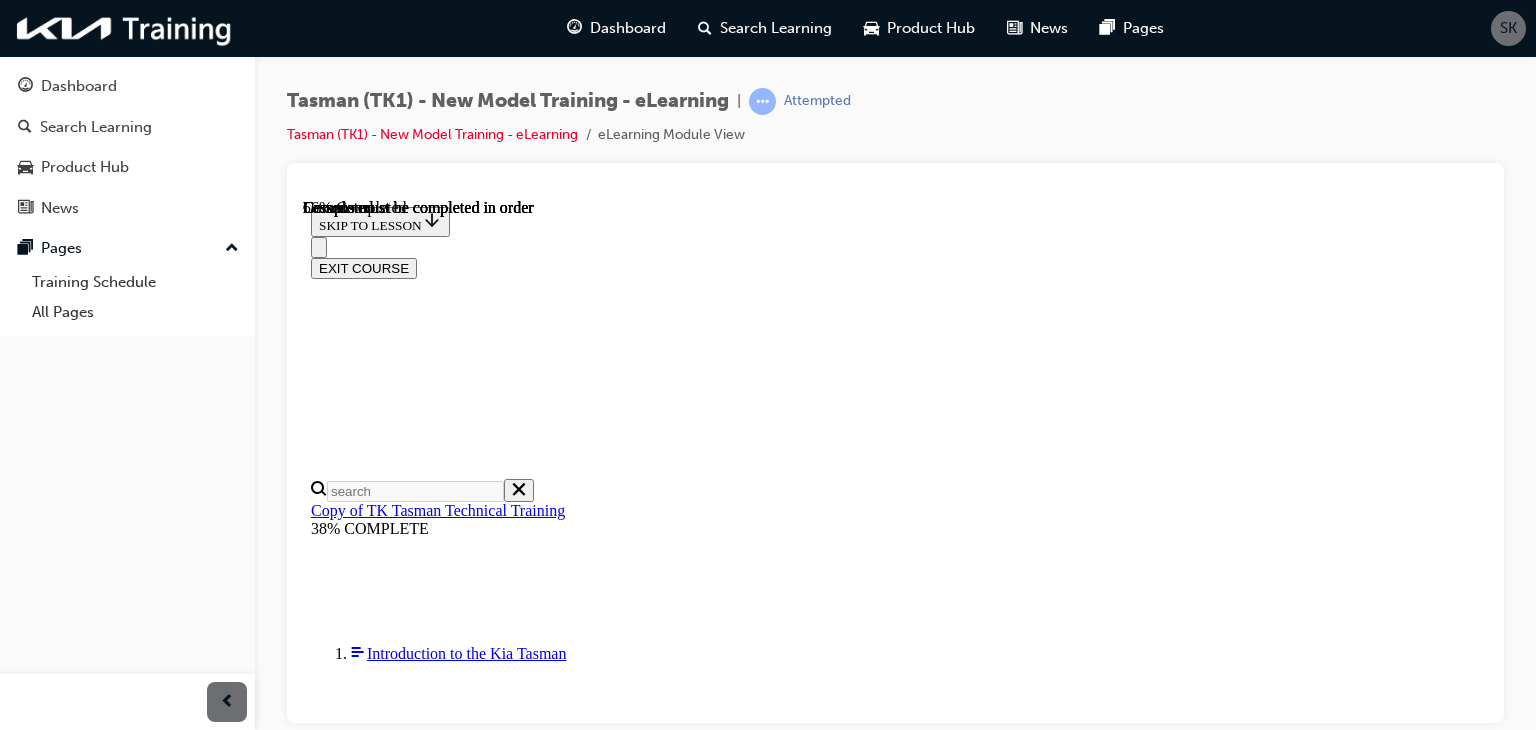 click on "American Type" at bounding box center (466, 21771) 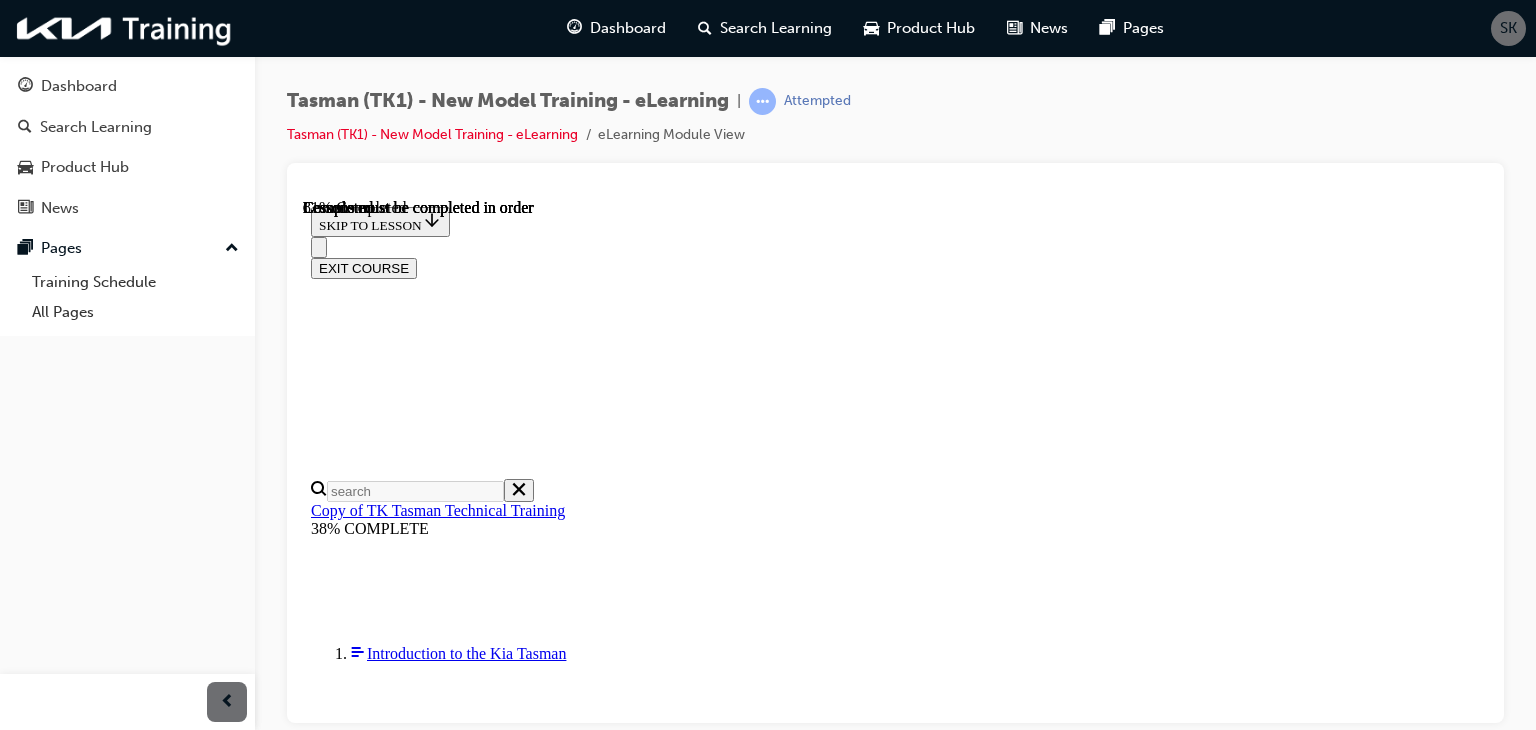 scroll, scrollTop: 3660, scrollLeft: 0, axis: vertical 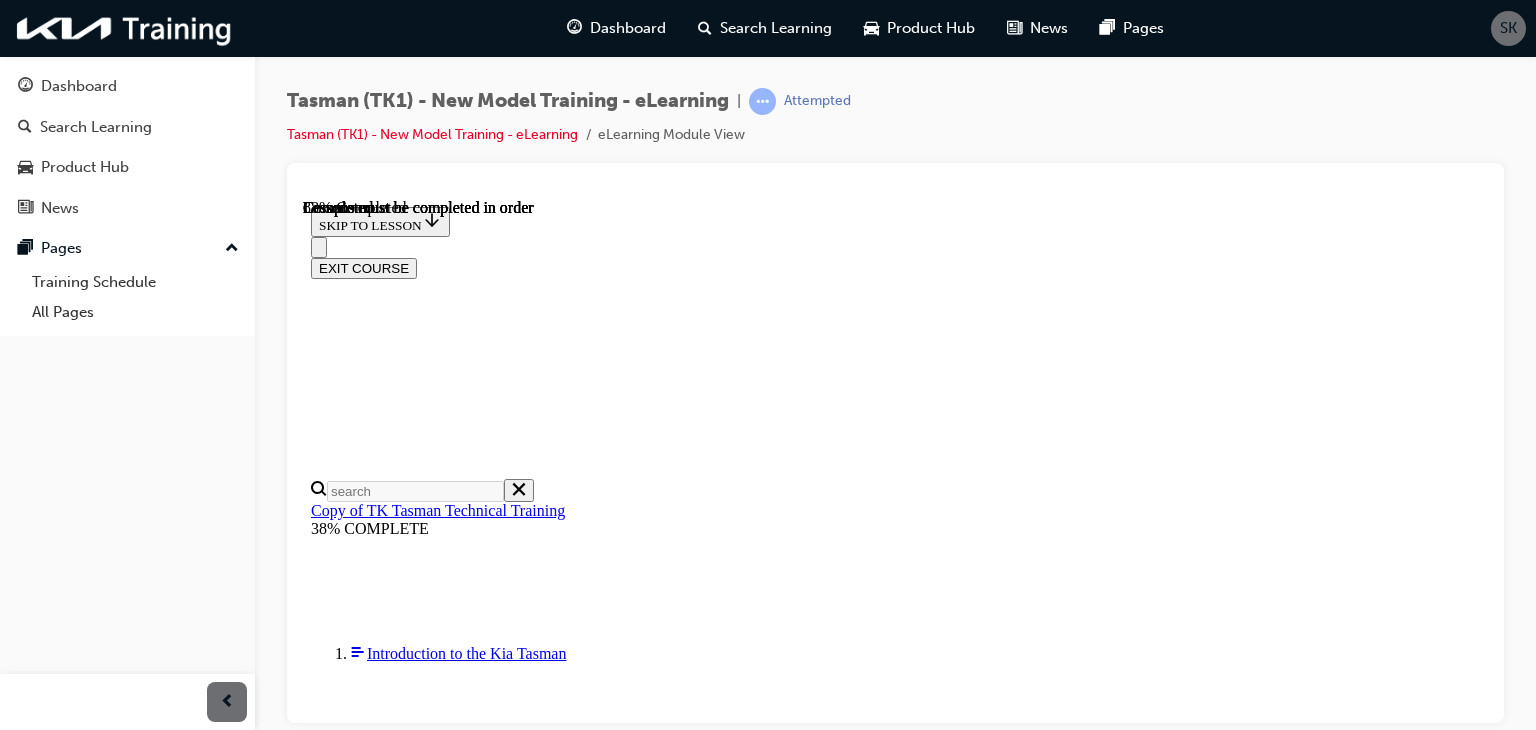 click on "TSA - Trailer Stability Assist" at bounding box center [512, 26534] 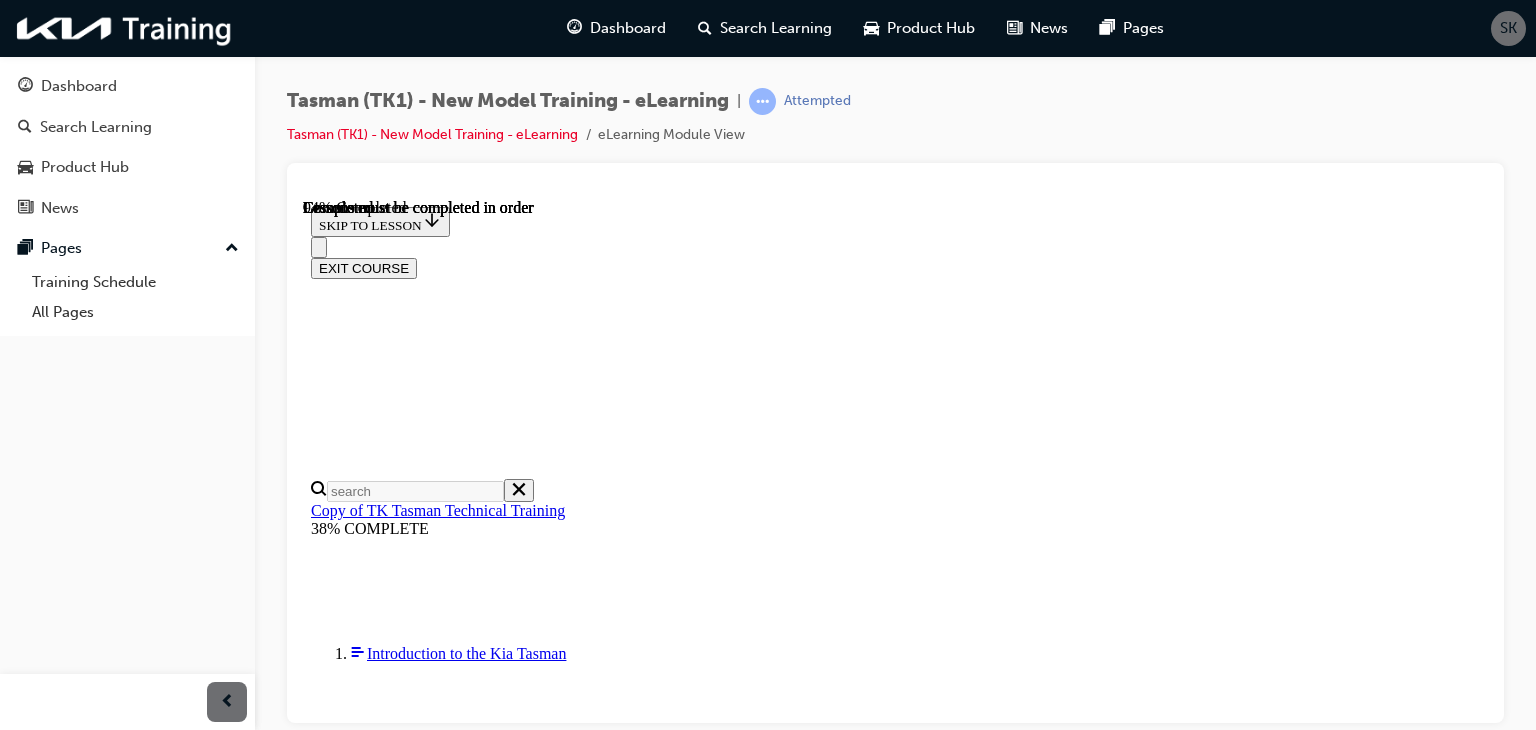 scroll, scrollTop: 5264, scrollLeft: 0, axis: vertical 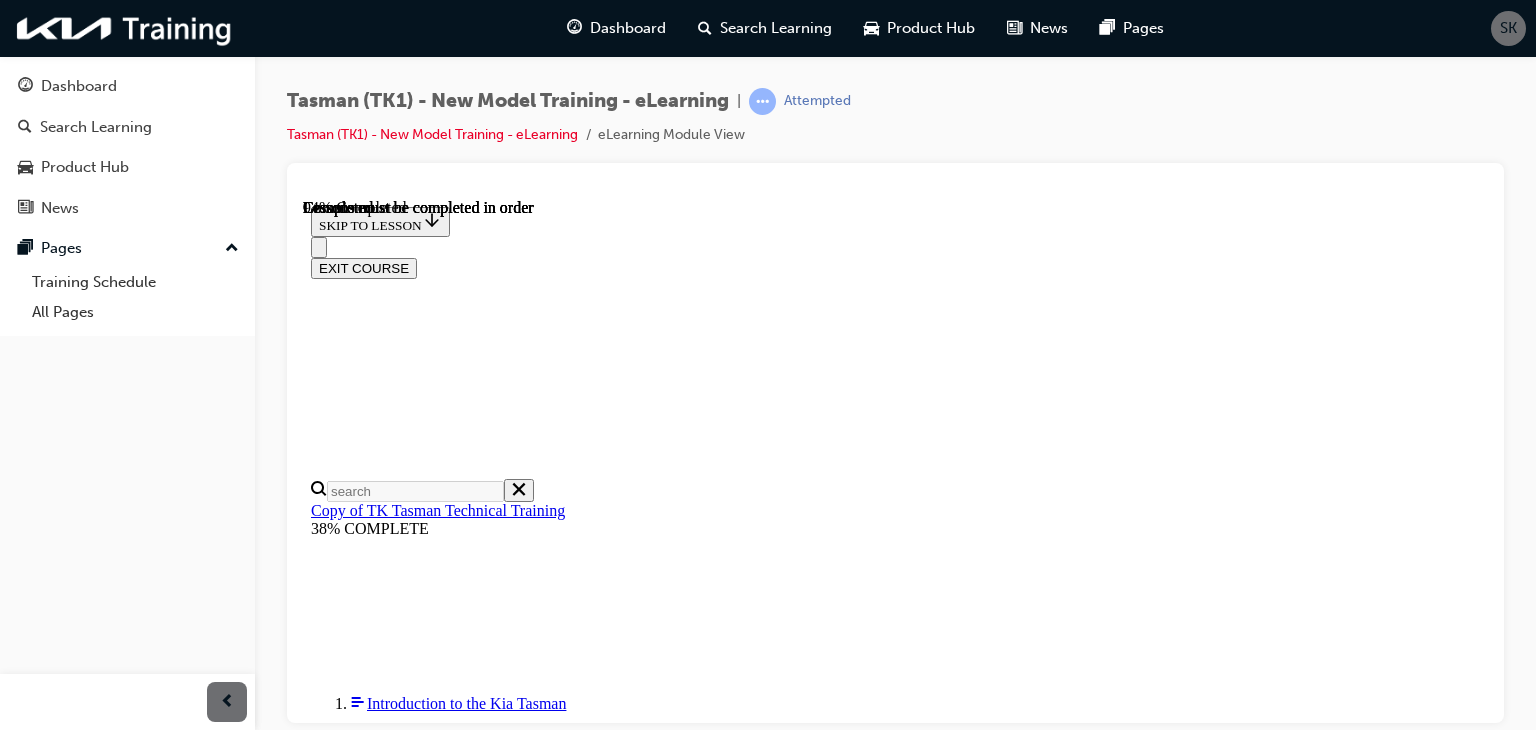 click on "CONTINUE" at bounding box center (353, 29642) 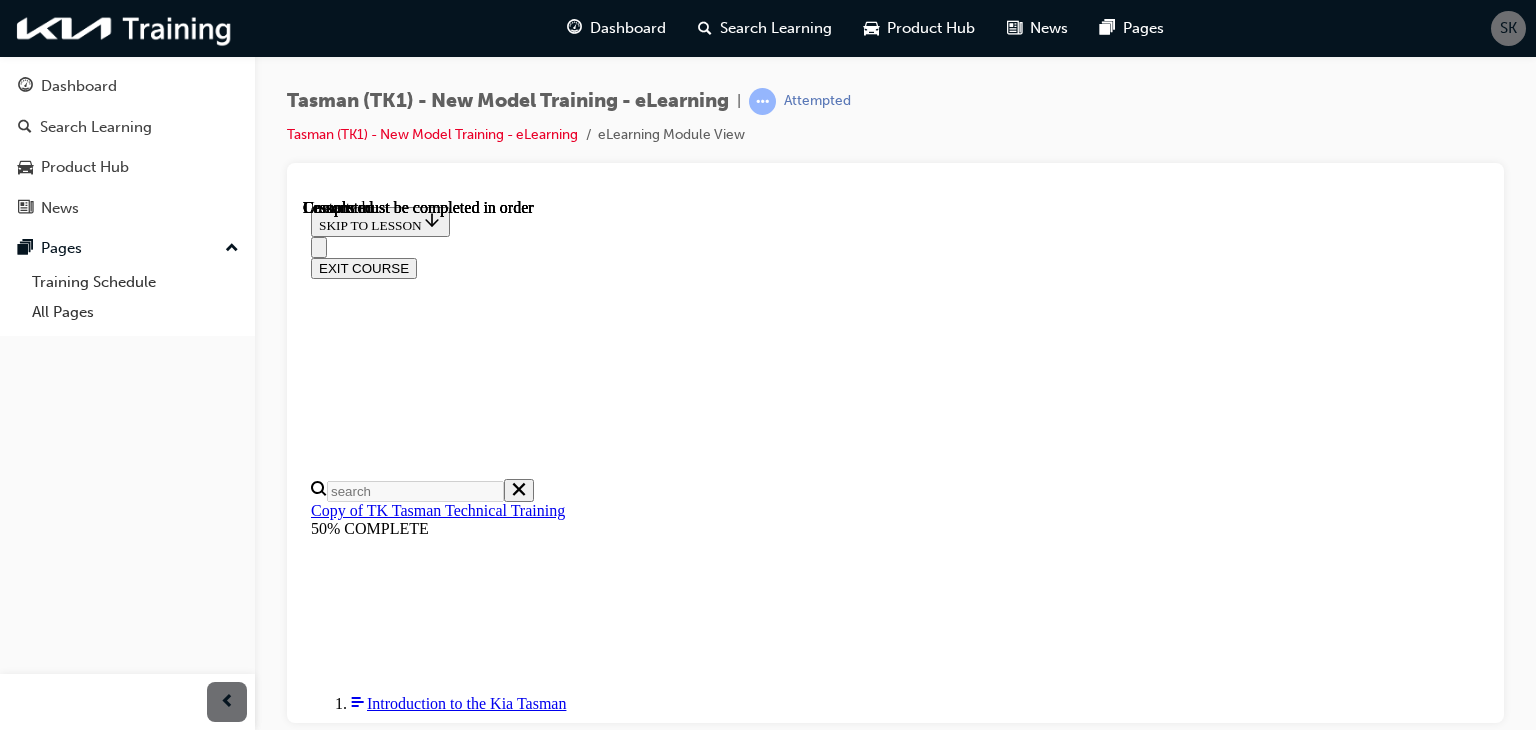 scroll, scrollTop: 0, scrollLeft: 0, axis: both 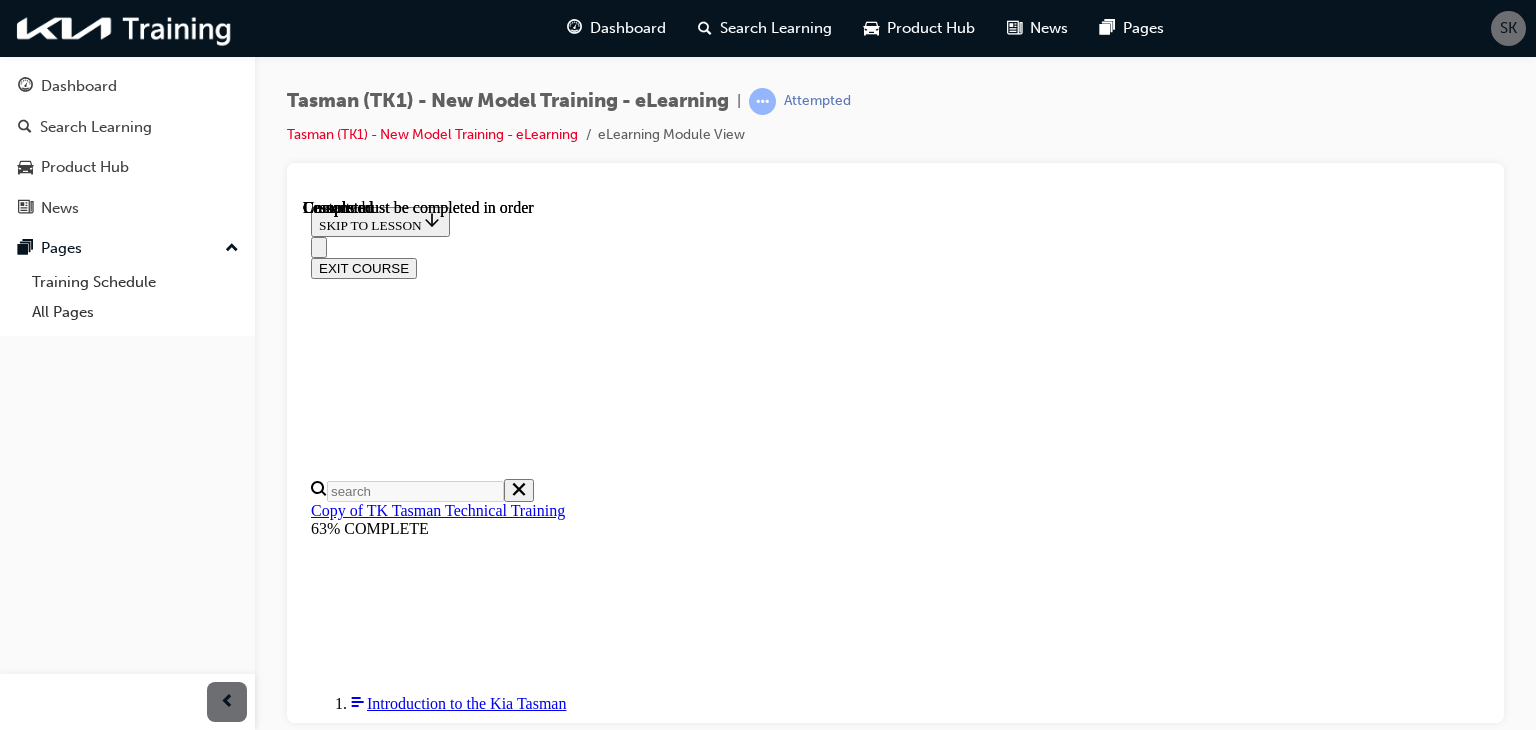 click at bounding box center [399, 14159] 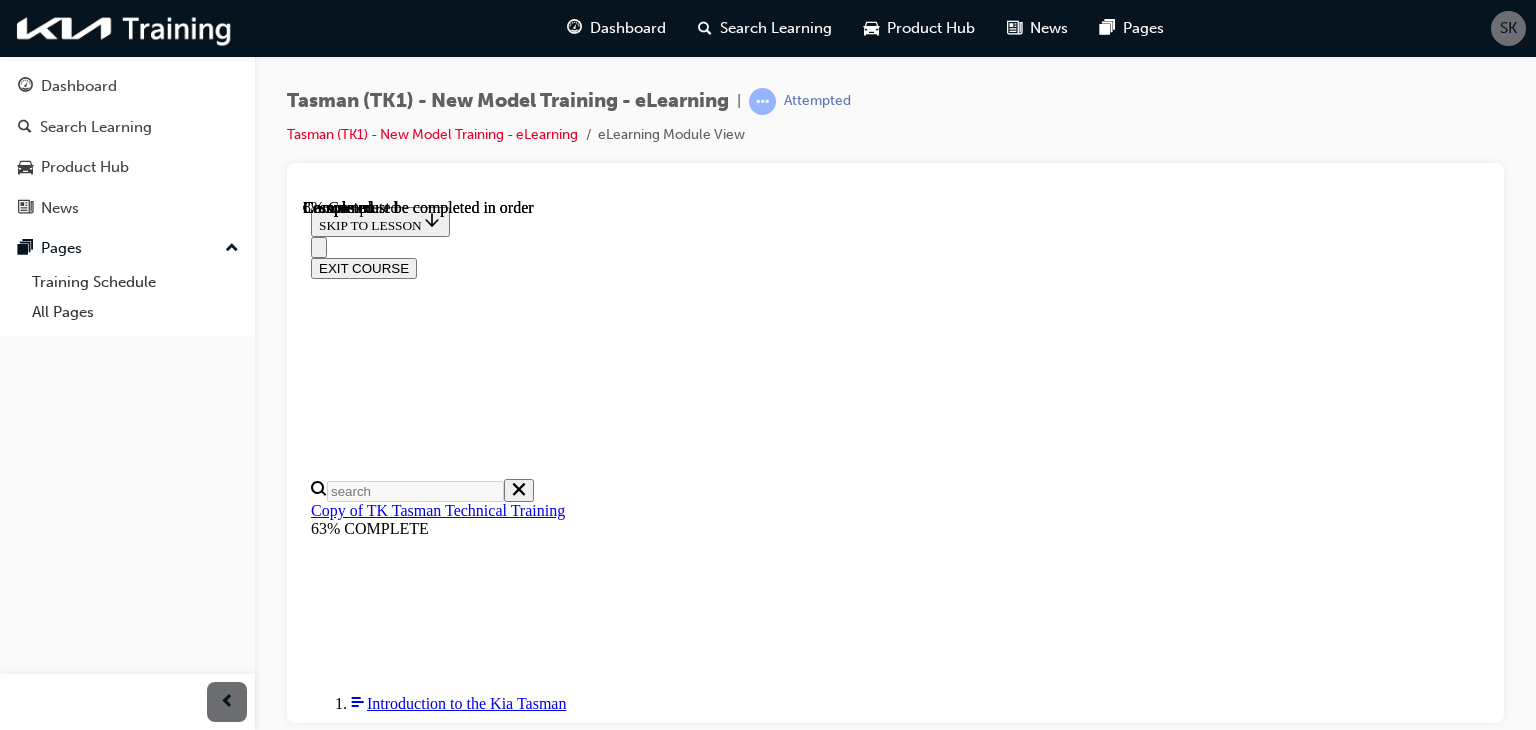scroll, scrollTop: 70, scrollLeft: 0, axis: vertical 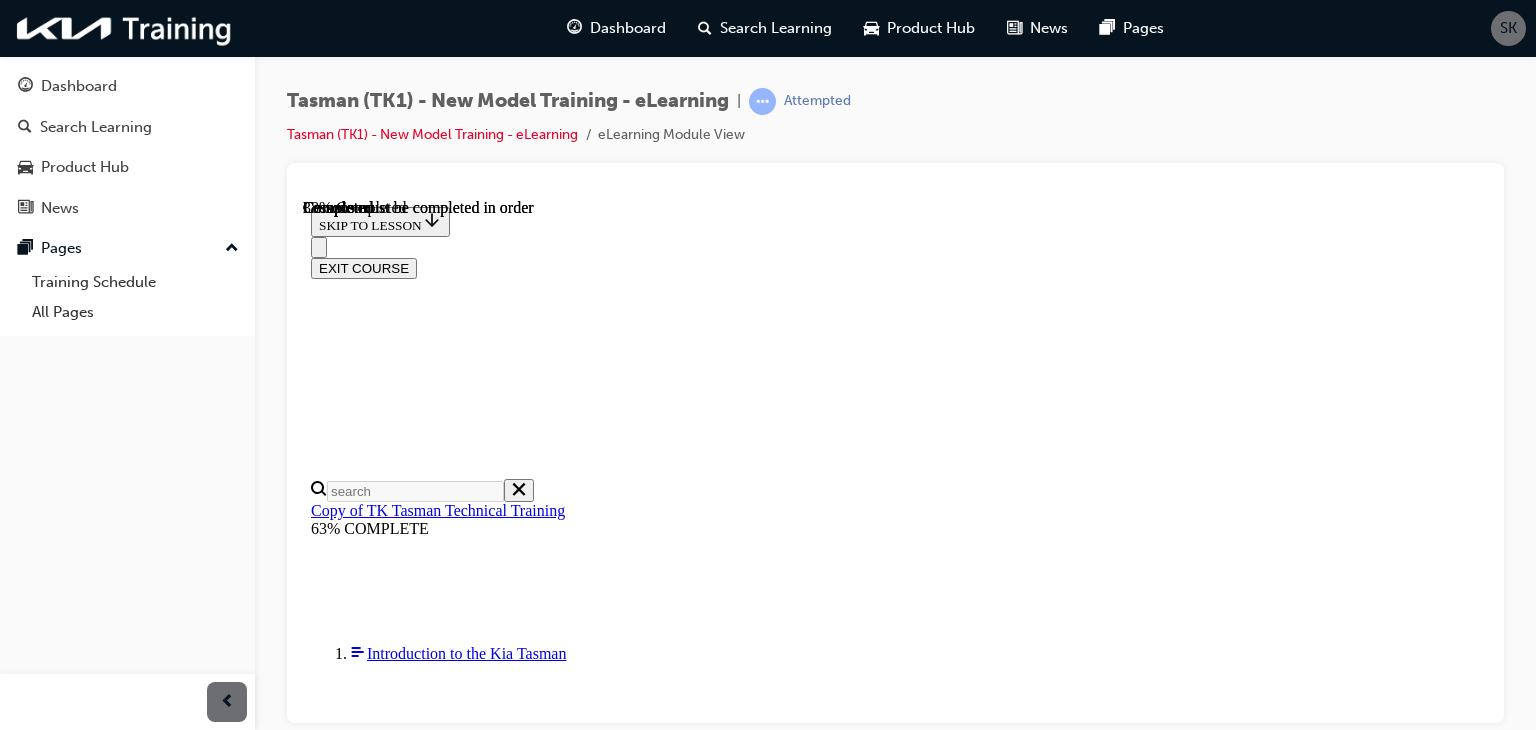 click on "FCA - LS (Lane Change Side)" at bounding box center [596, 13502] 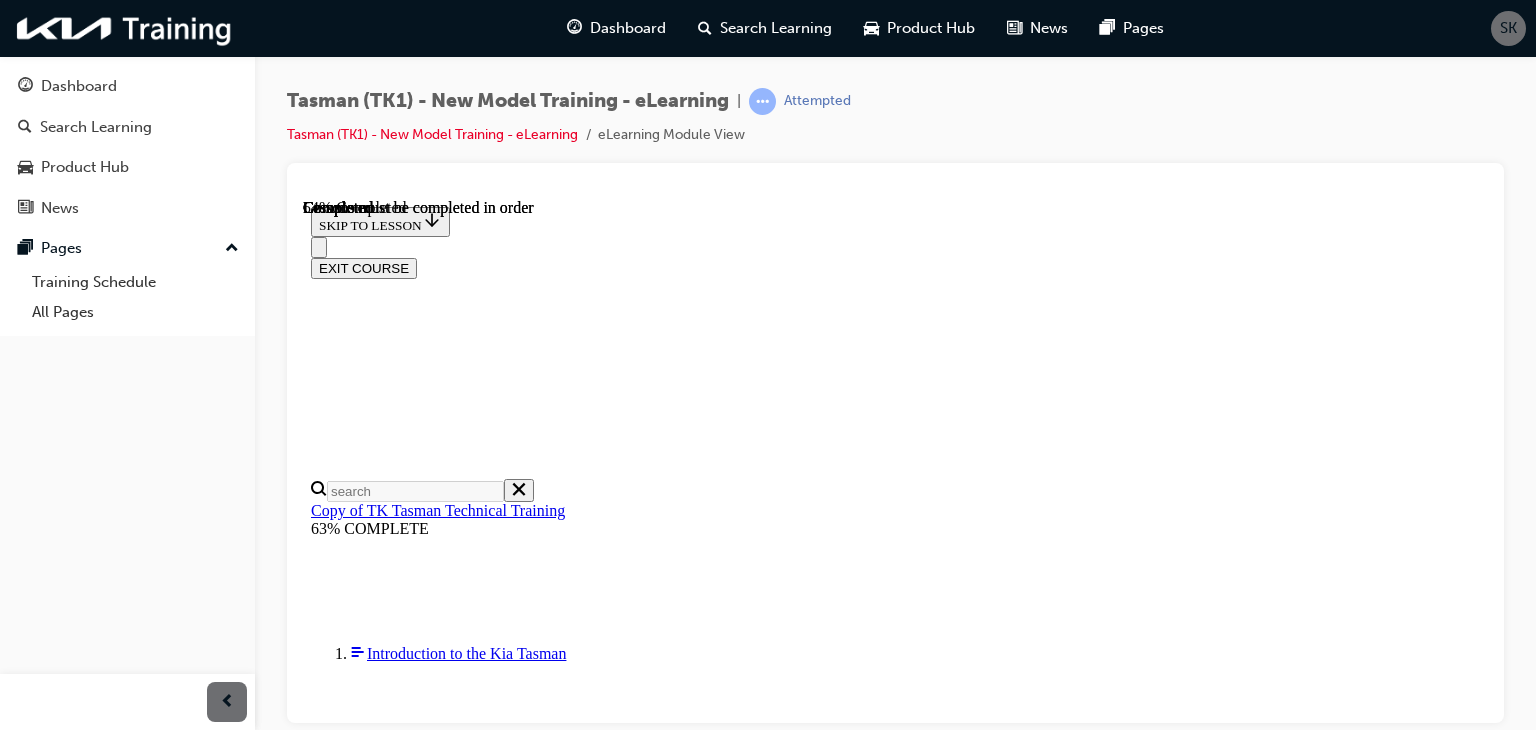 scroll, scrollTop: 2703, scrollLeft: 0, axis: vertical 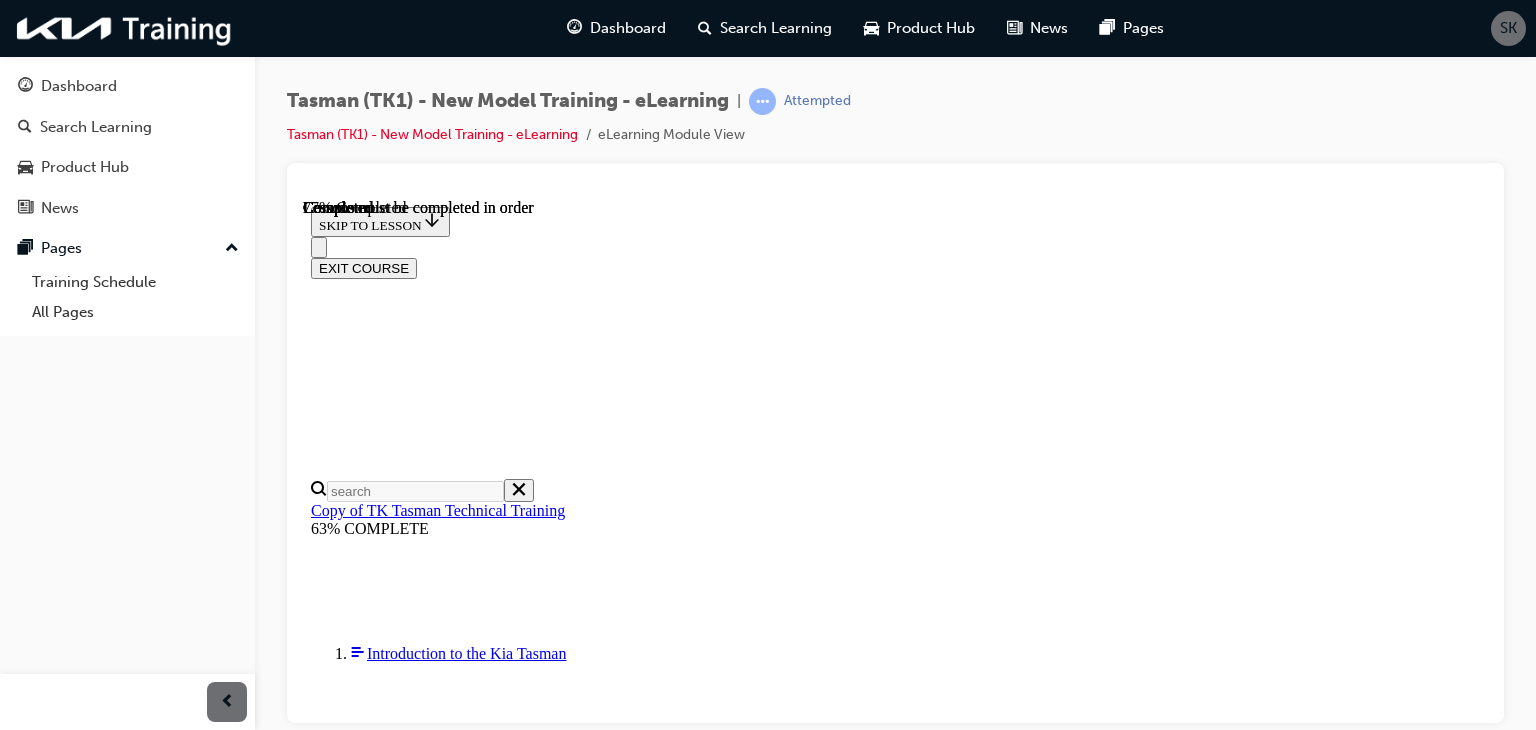 click on "RCCA (Rear Cross-Traffic  Collision-Avoidance  Assist)" at bounding box center [713, 19567] 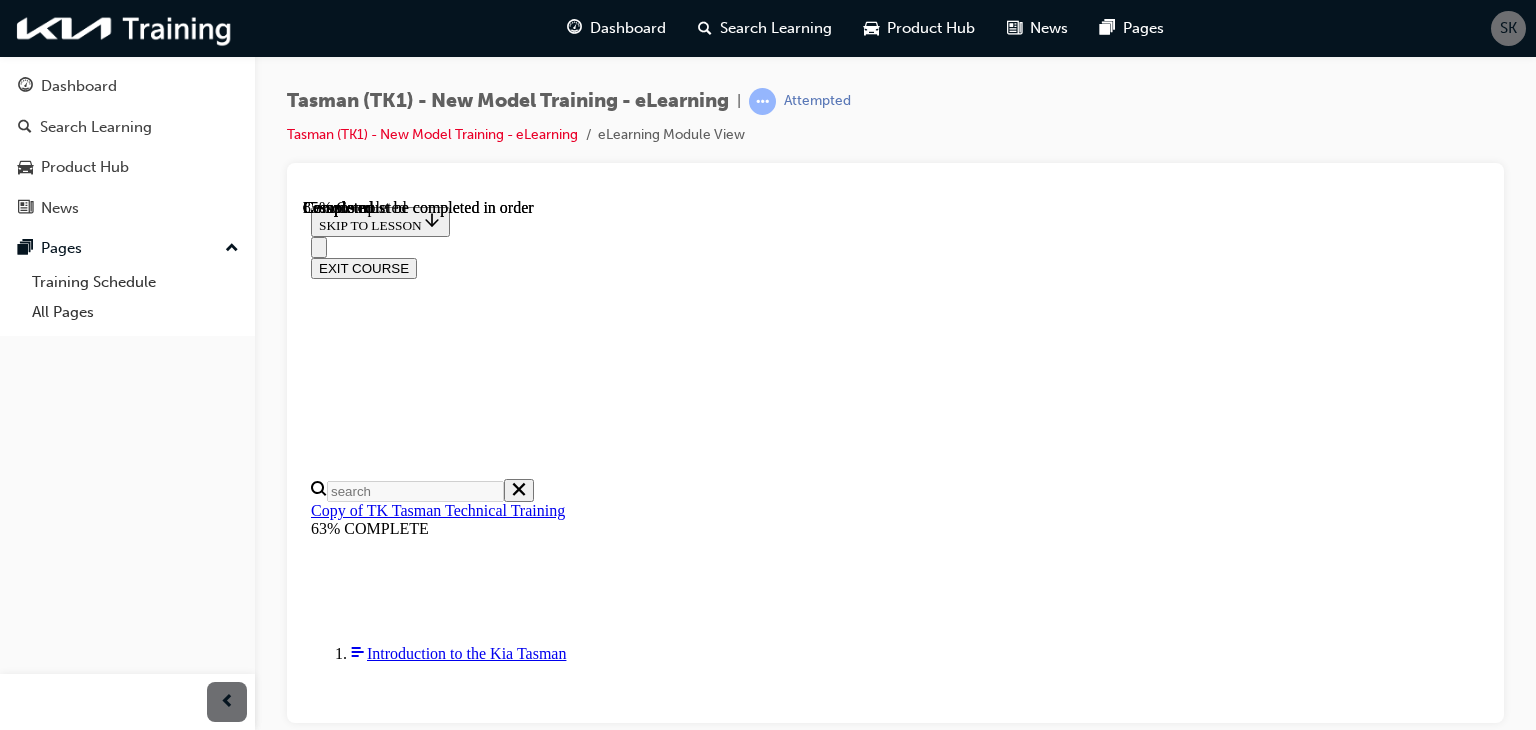 scroll, scrollTop: 4780, scrollLeft: 0, axis: vertical 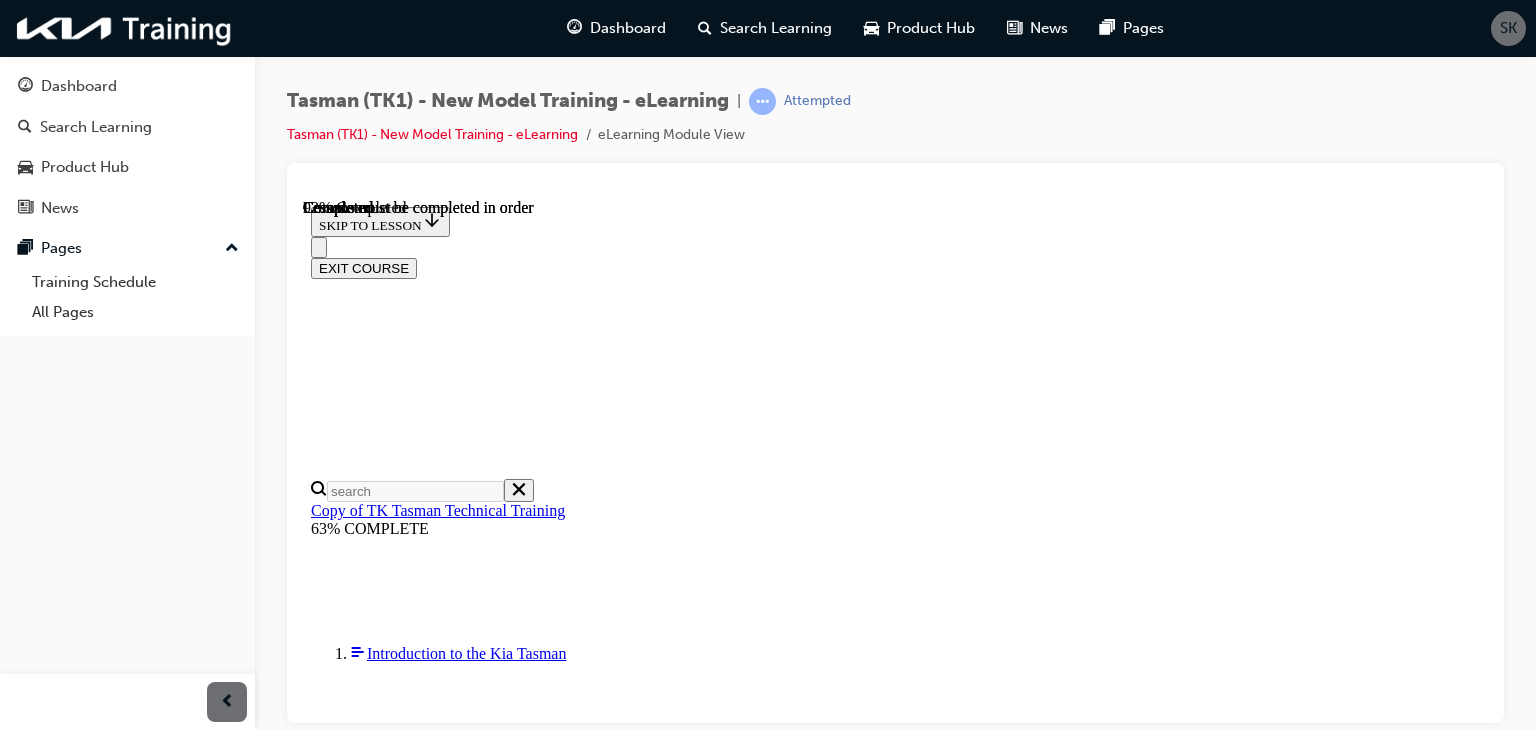 click on "CONTINUE" at bounding box center (353, 22664) 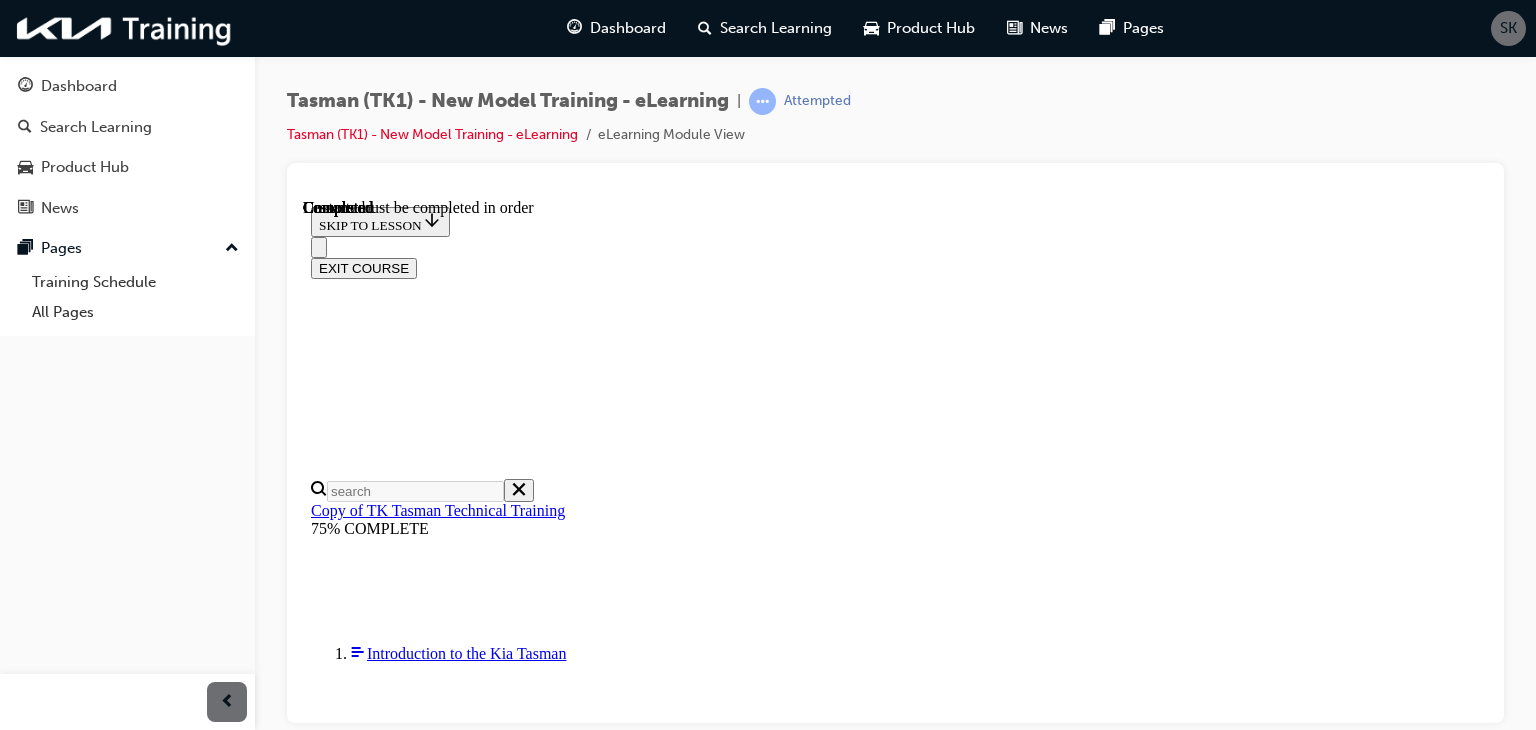 scroll, scrollTop: 0, scrollLeft: 0, axis: both 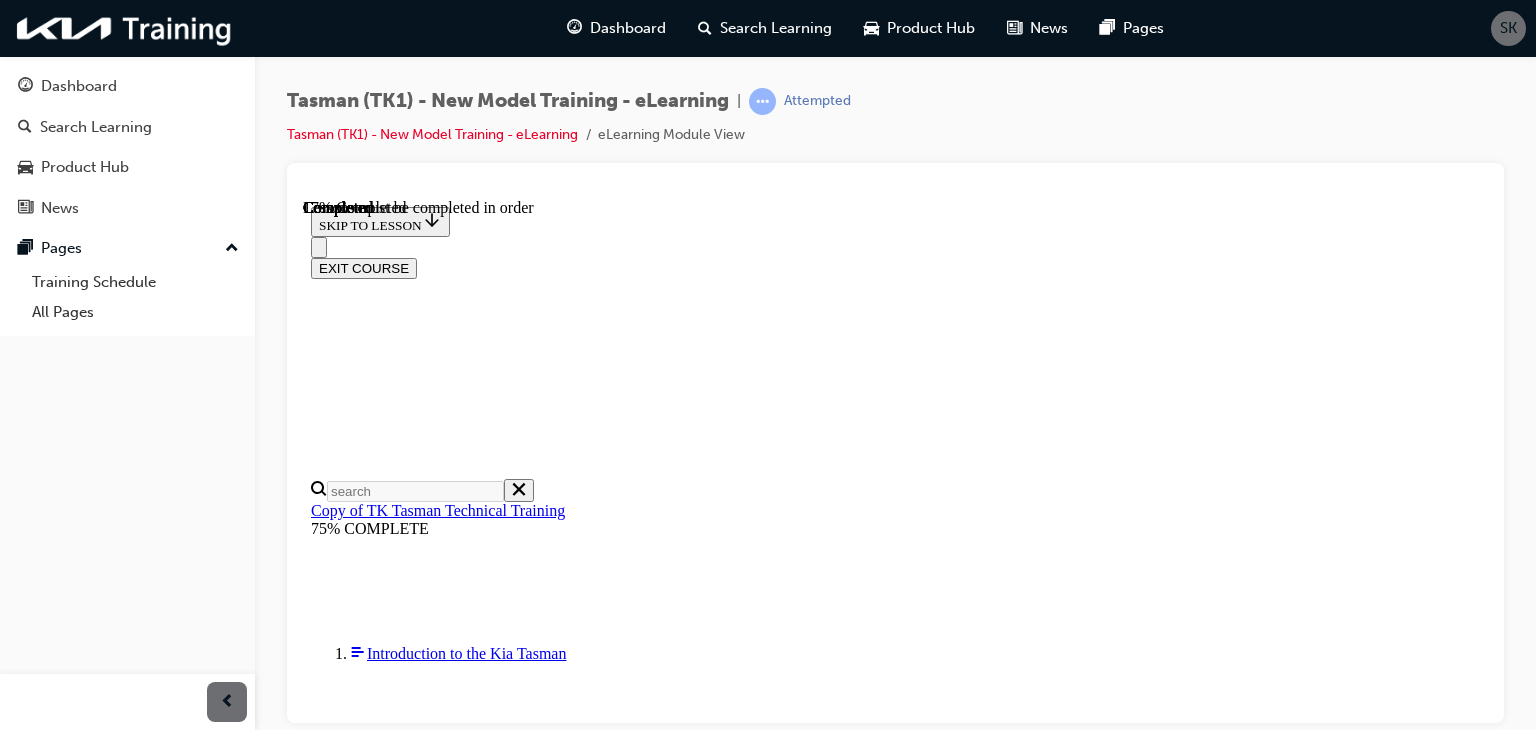 click on "With advanced 4WD system, traction control, and durable components, it delivers exceptional stability and control, allowing for a seamless driving experience even in the most demanding conditions." at bounding box center (915, 13184) 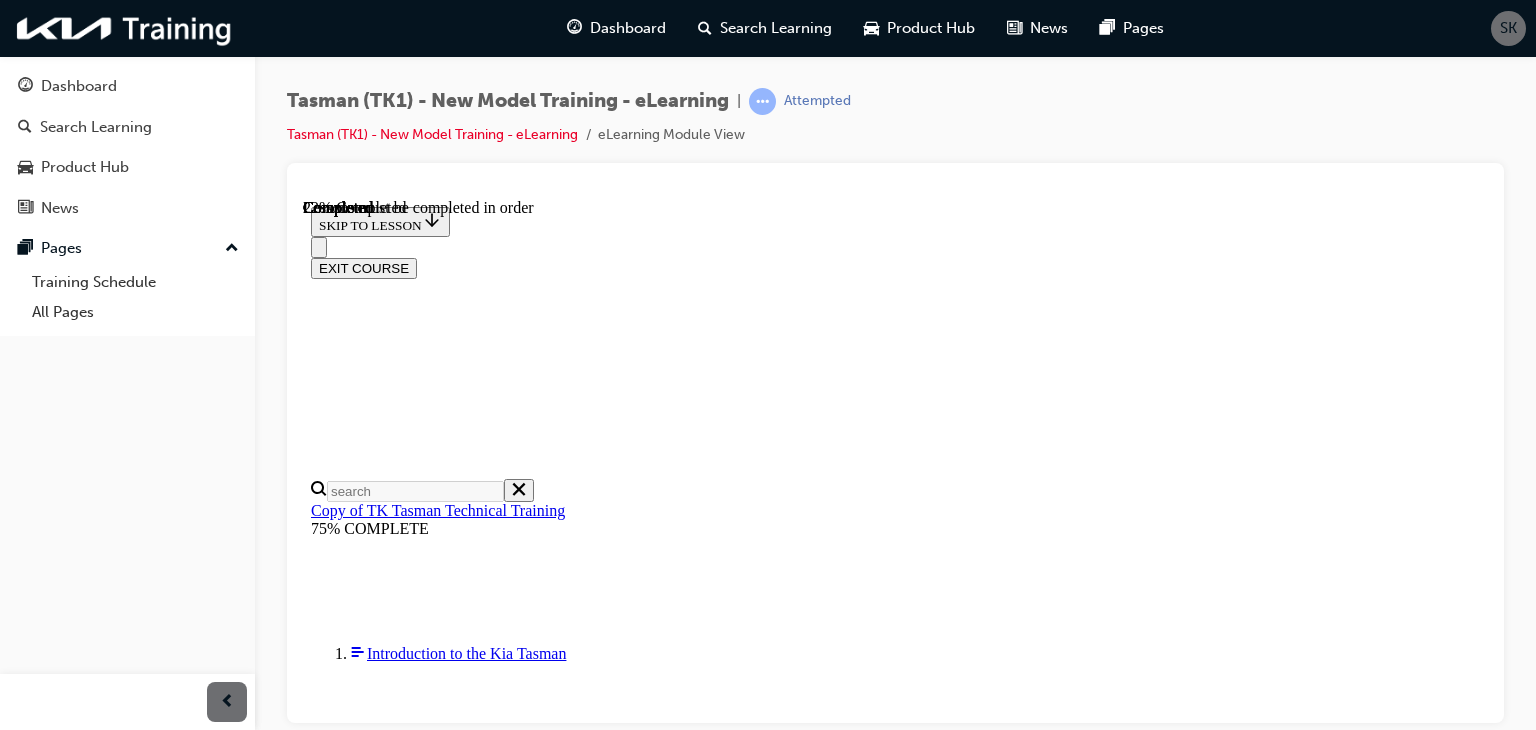 scroll, scrollTop: 1314, scrollLeft: 0, axis: vertical 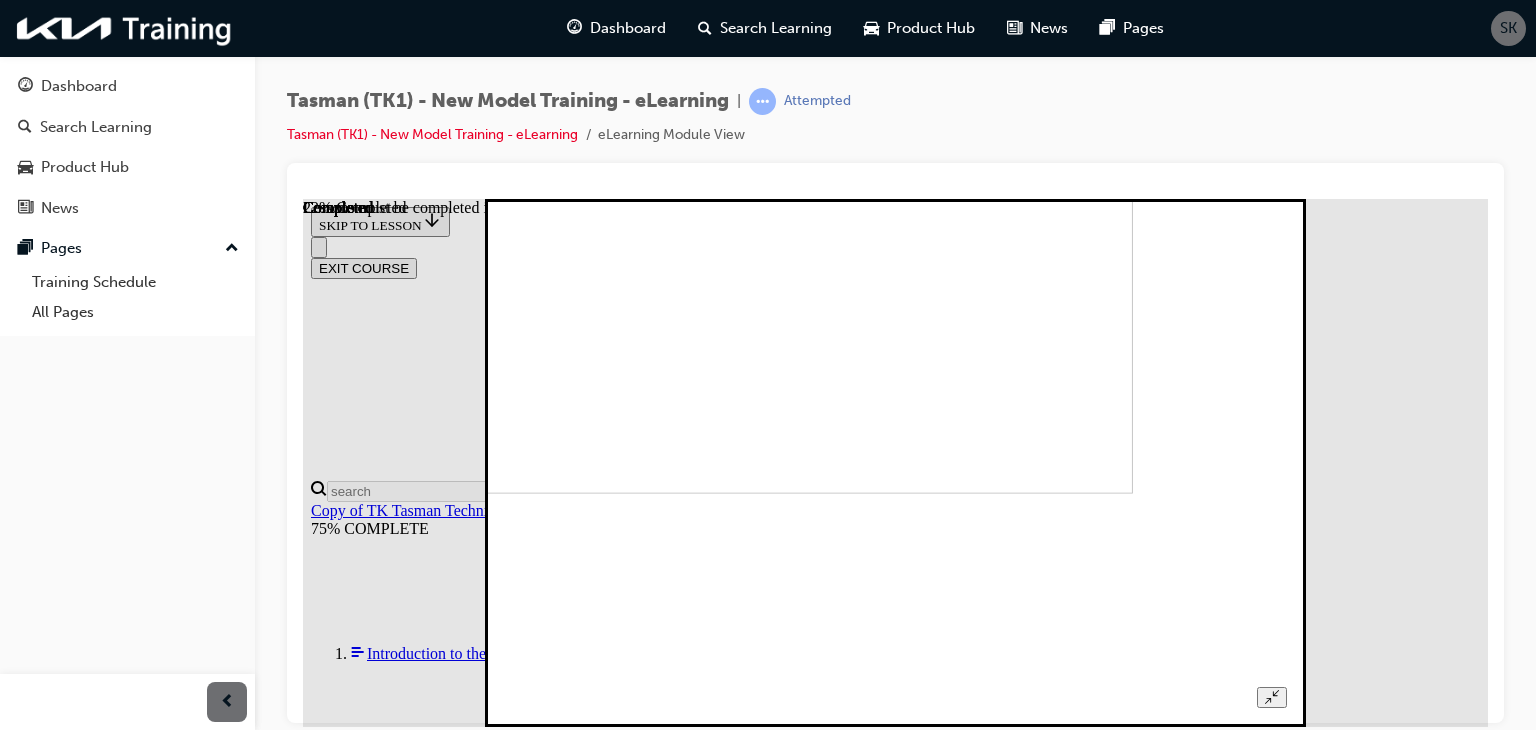 click at bounding box center (1271, 696) 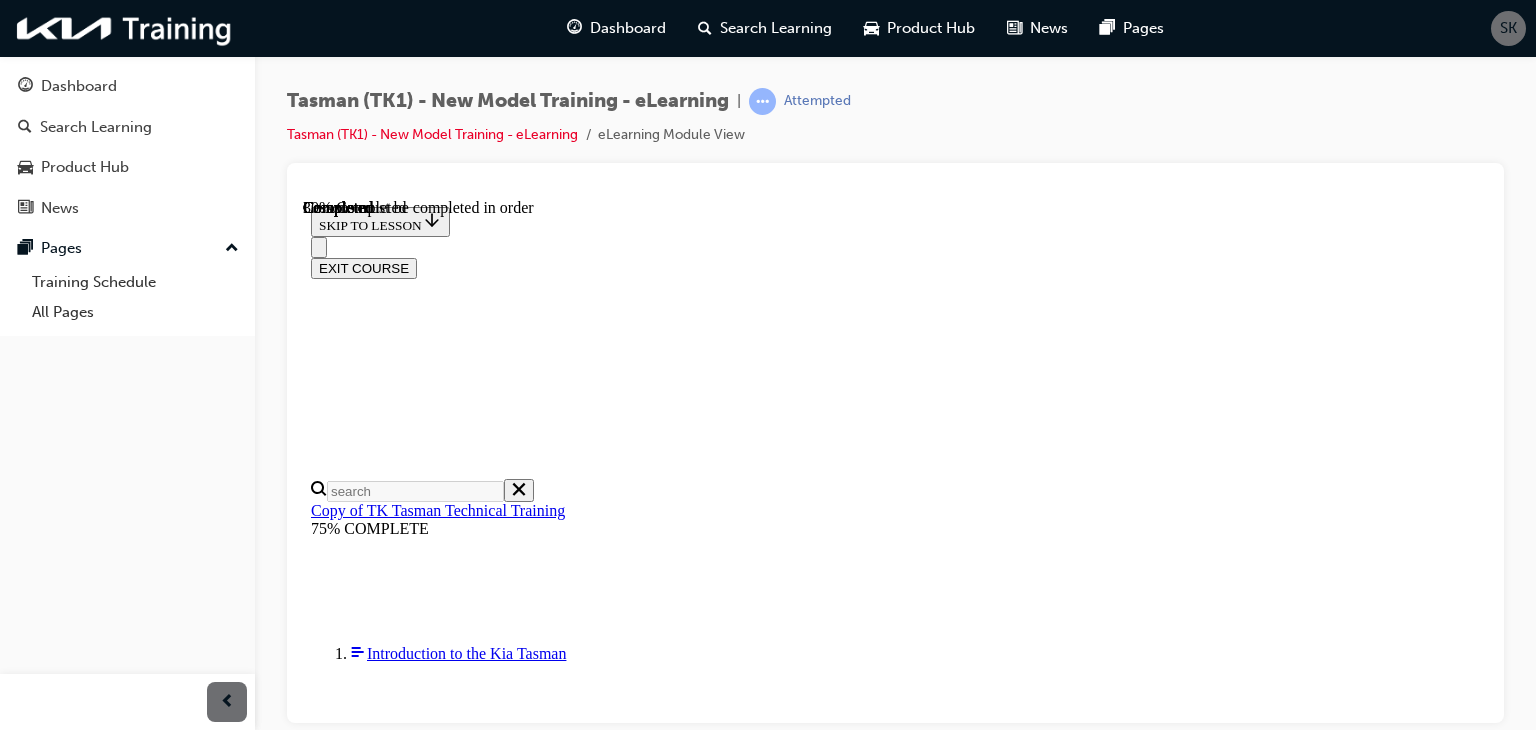 scroll, scrollTop: 1927, scrollLeft: 0, axis: vertical 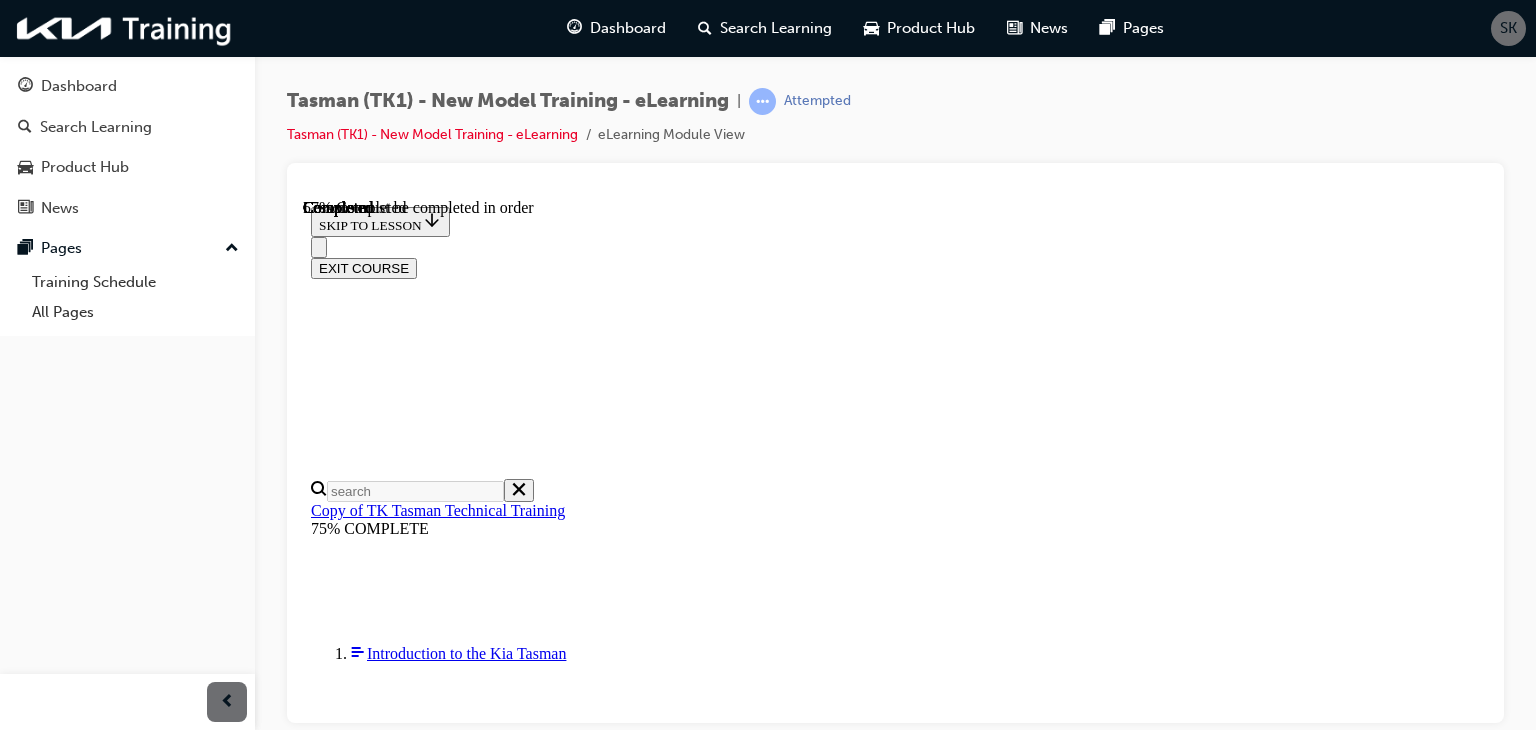 click on "Mechanical Locking Differential (M-LD)" at bounding box center [576, 22650] 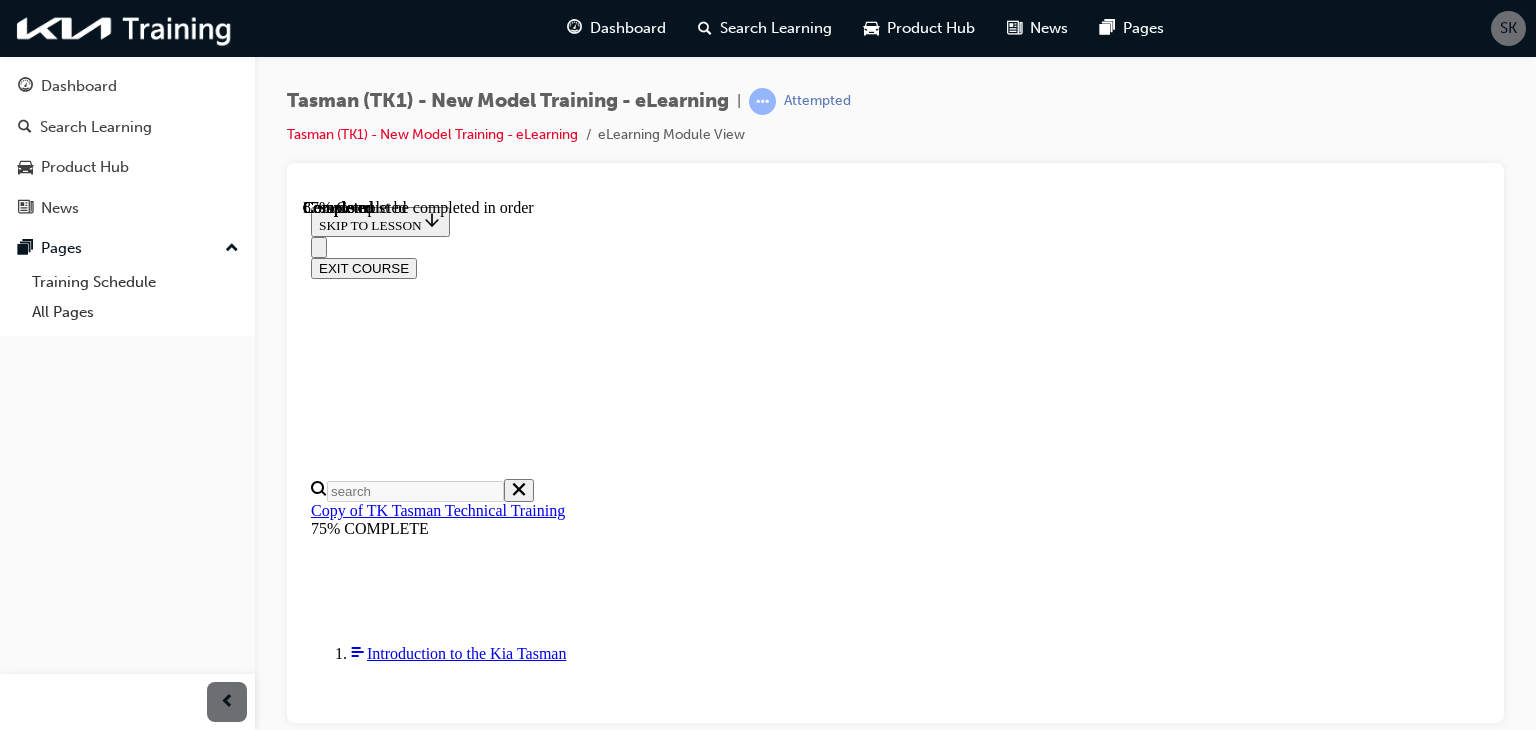 scroll, scrollTop: 9479, scrollLeft: 0, axis: vertical 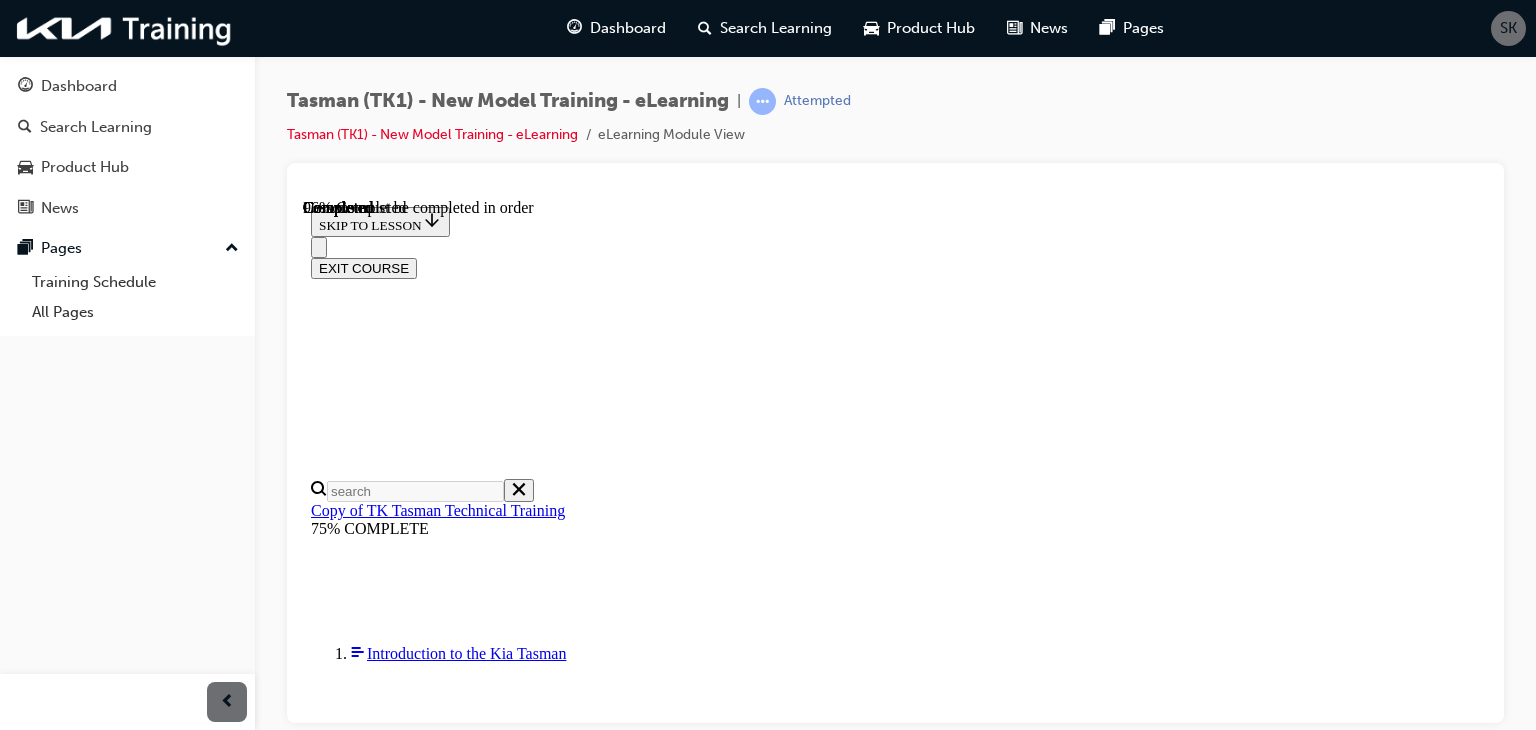 click on "CONTINUE" at bounding box center (353, 35826) 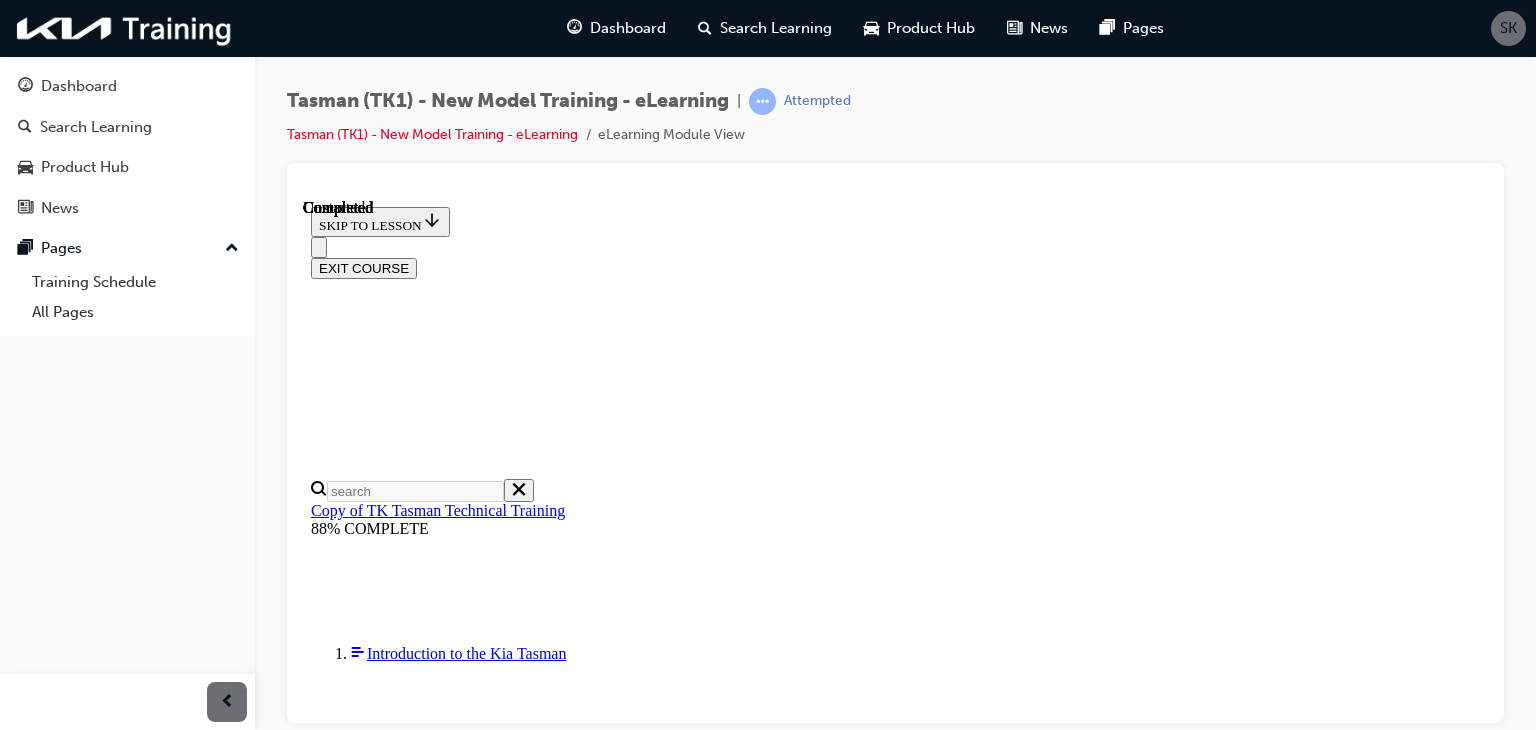 scroll, scrollTop: 0, scrollLeft: 0, axis: both 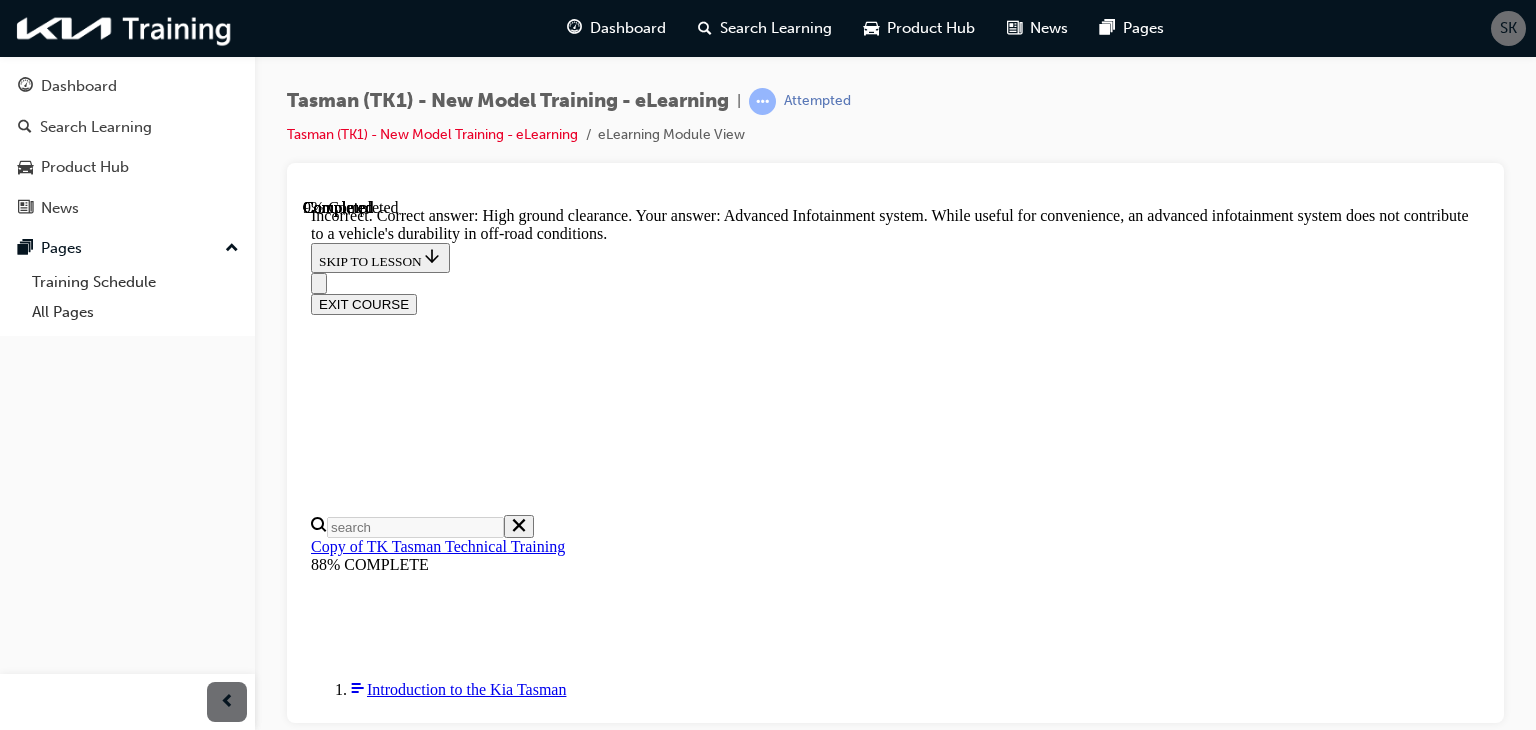 click on "NEXT" at bounding box center [337, 19961] 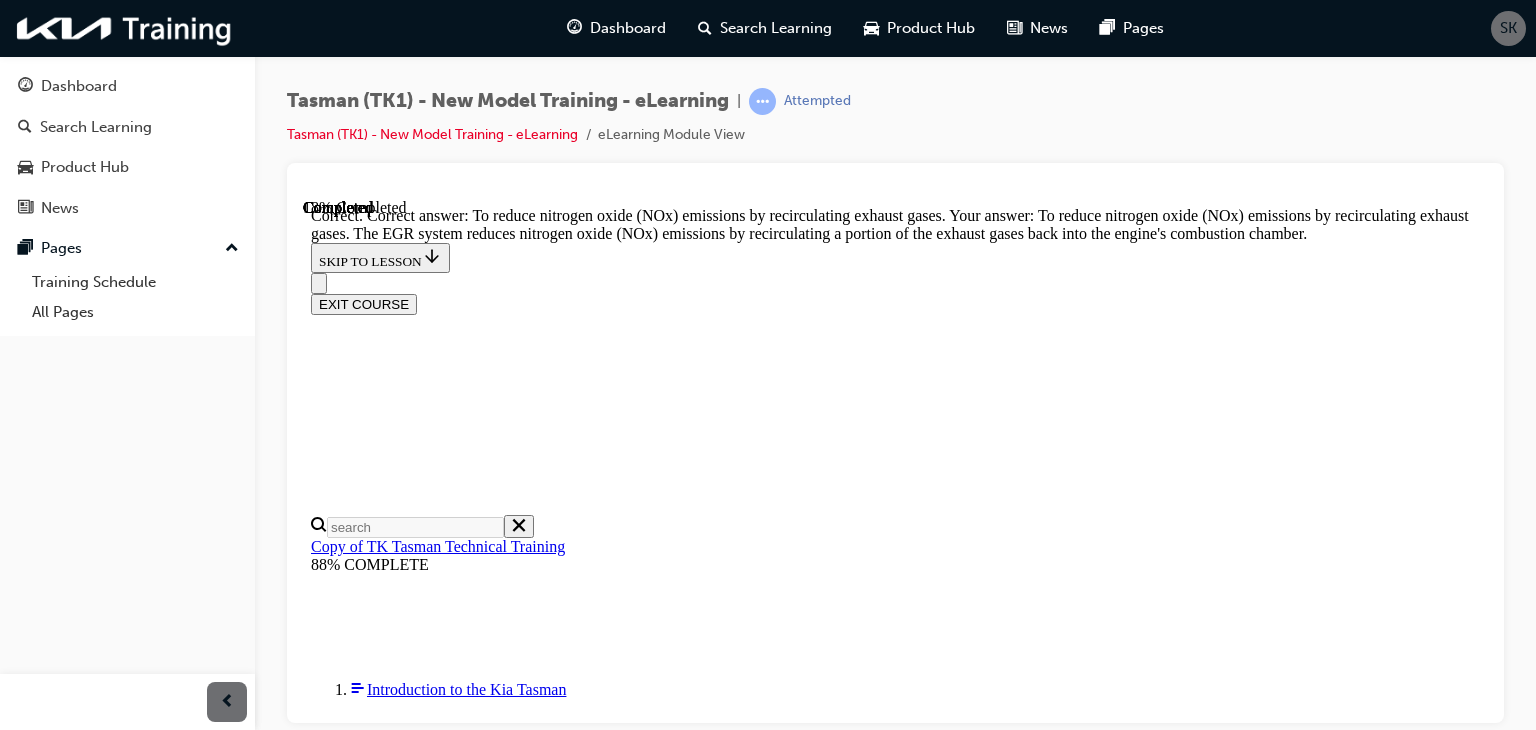 scroll, scrollTop: 721, scrollLeft: 0, axis: vertical 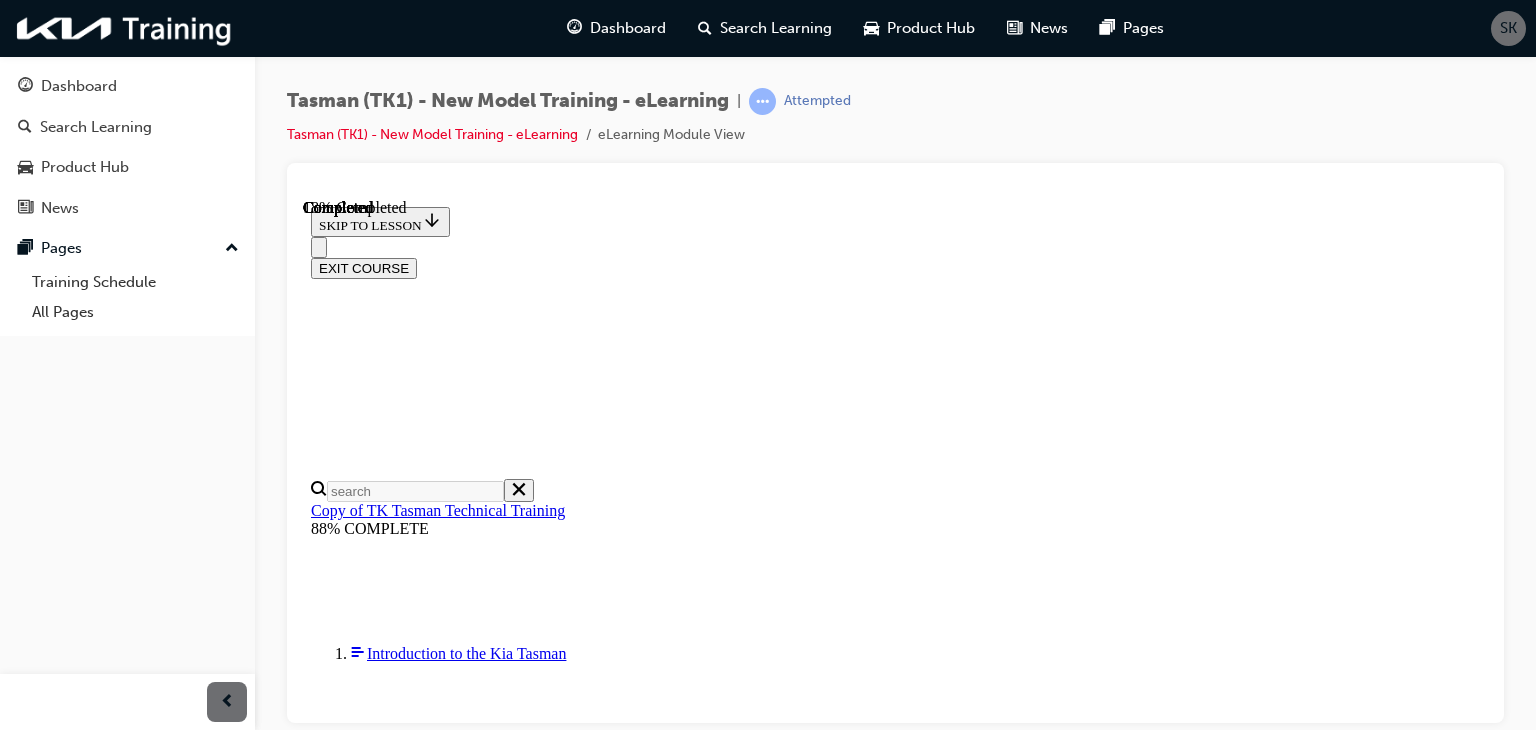 click on "It allows for faster engine warm-up by precisely controlling coolant flow" at bounding box center (895, 22020) 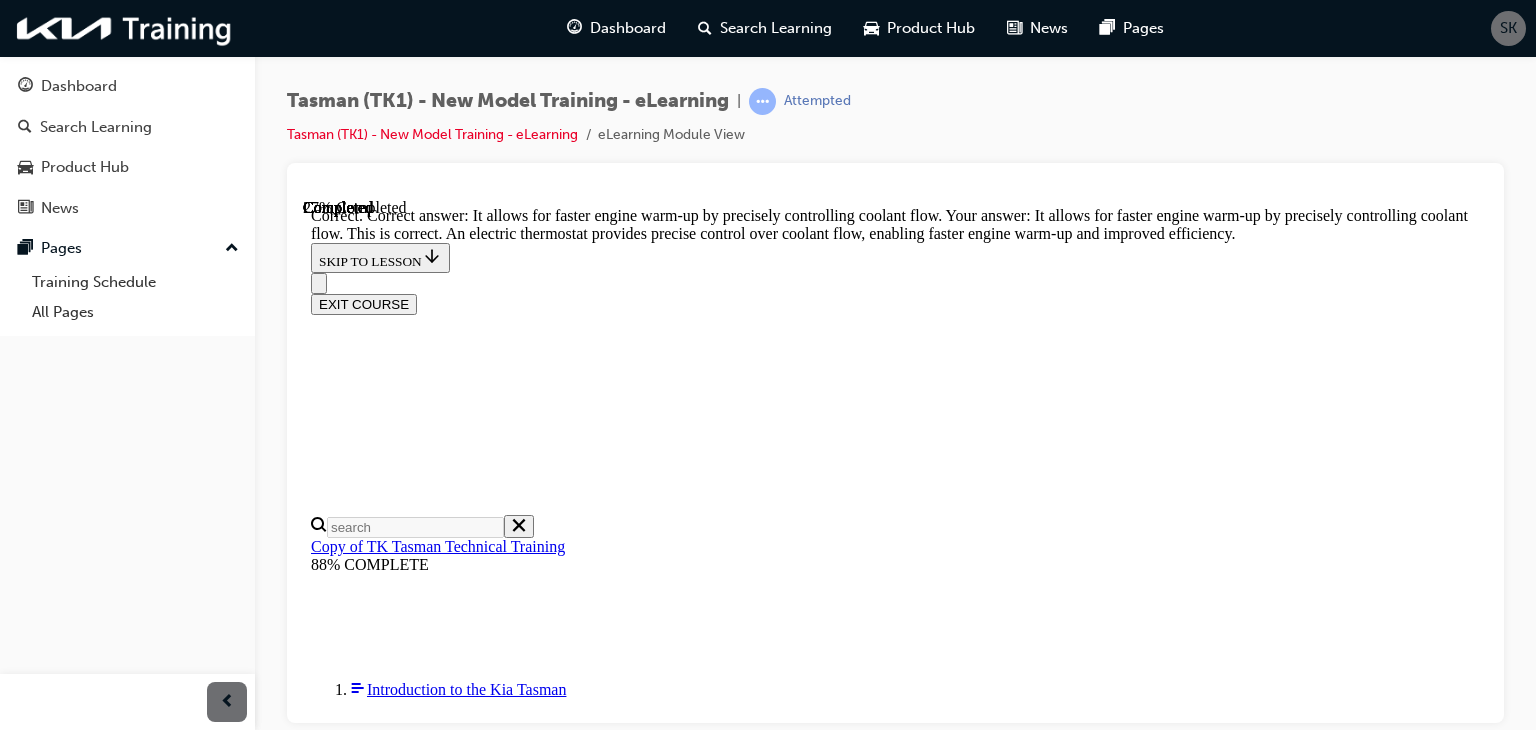 scroll, scrollTop: 732, scrollLeft: 0, axis: vertical 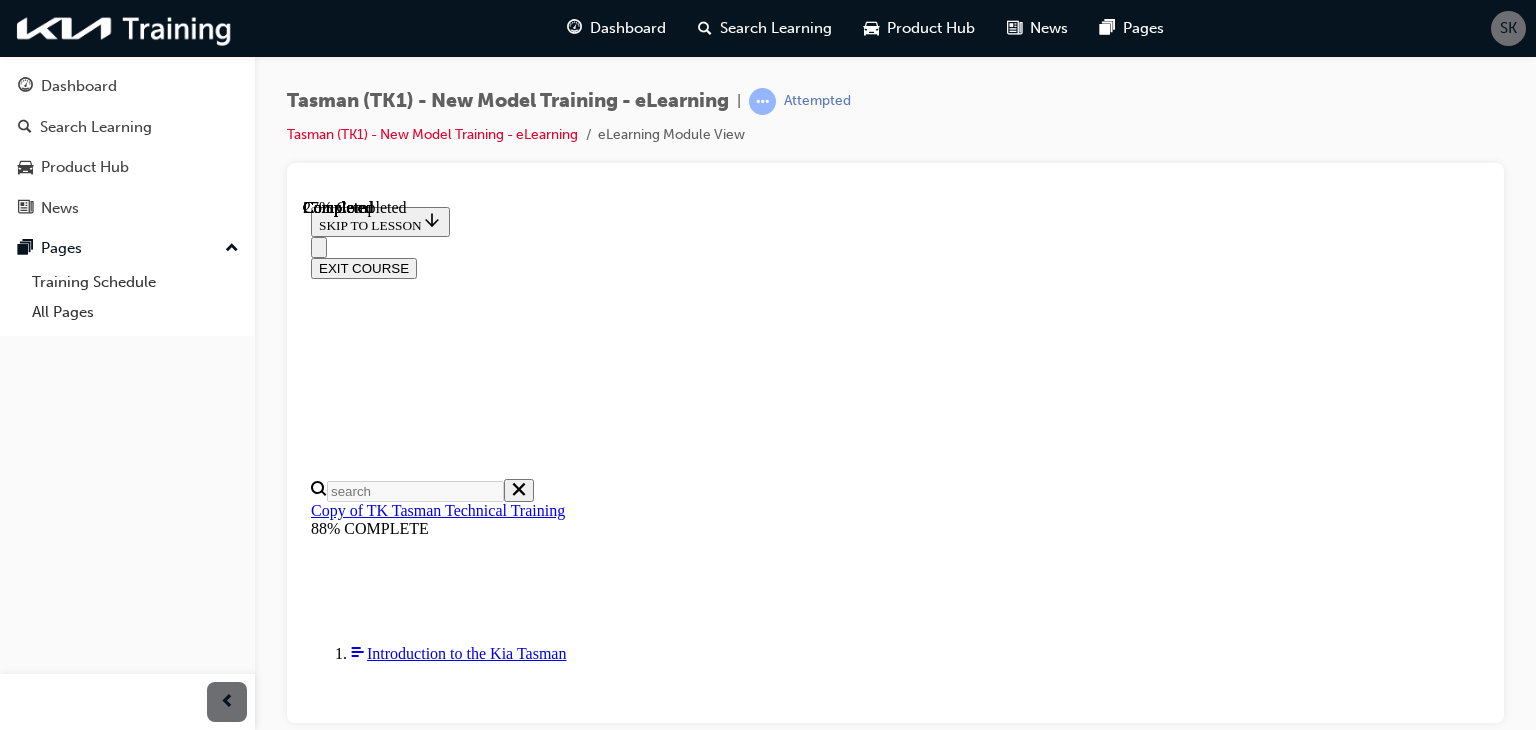 click on "The distance between the TK's chassis and the ground" at bounding box center [895, 26251] 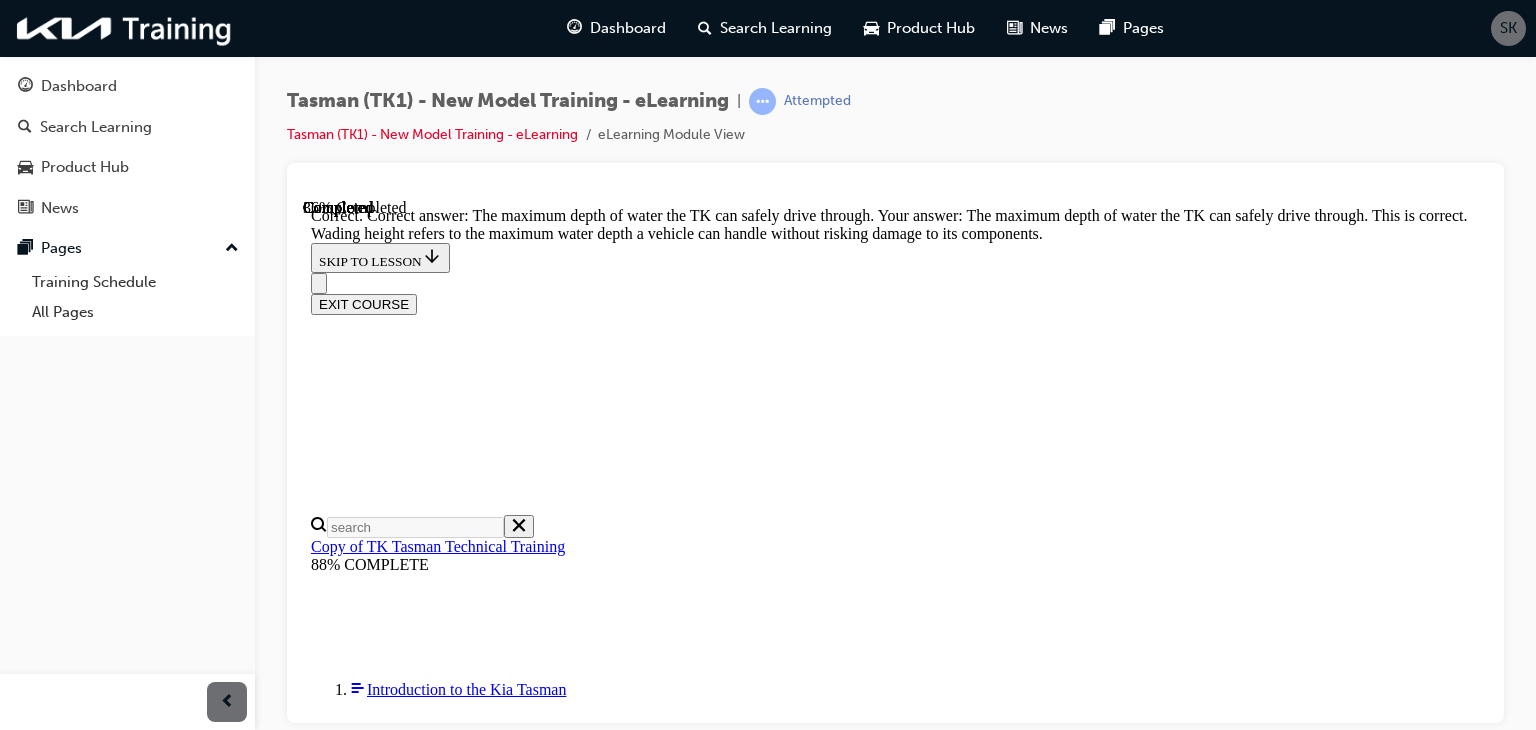 scroll, scrollTop: 639, scrollLeft: 0, axis: vertical 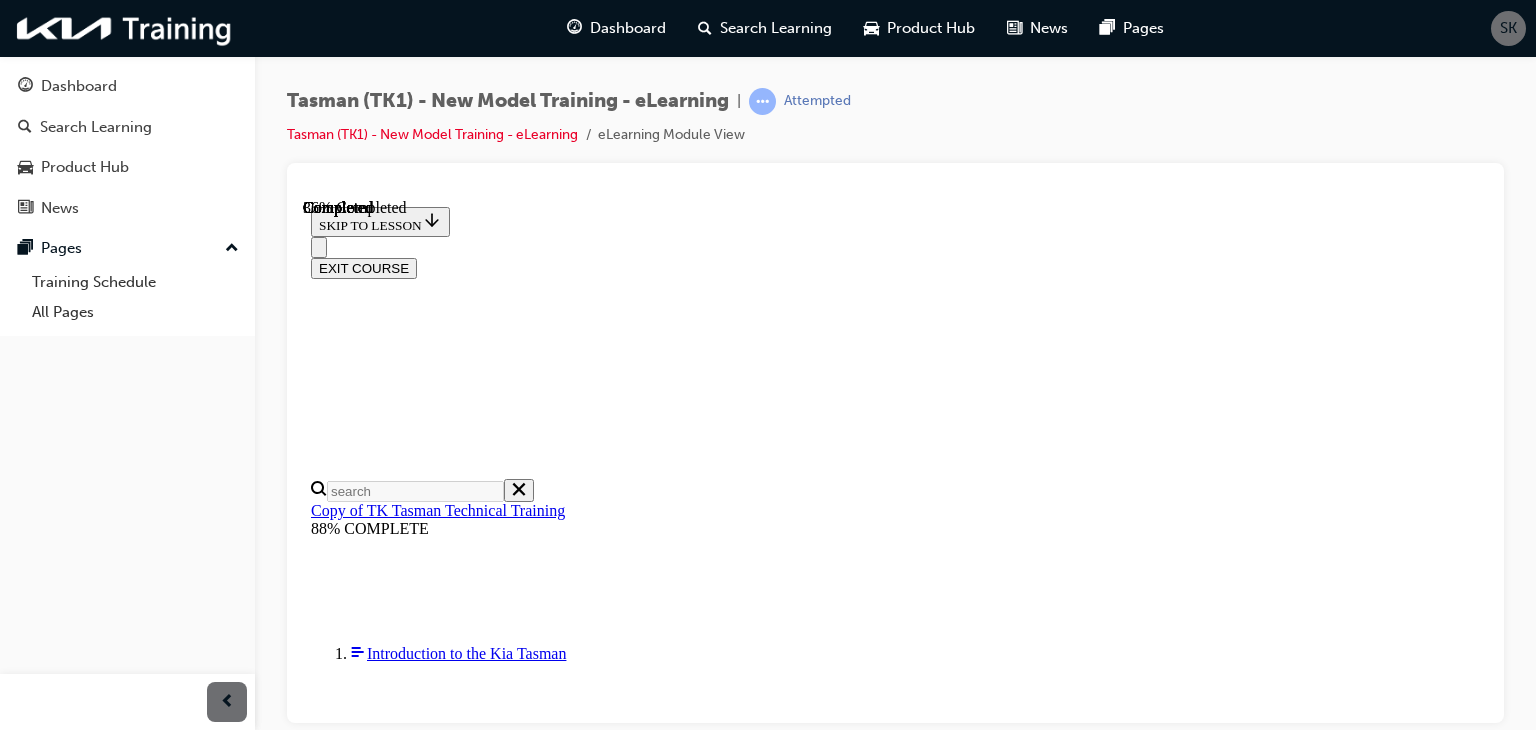 click on "Disc Brakes Front and Rear" at bounding box center (895, 26293) 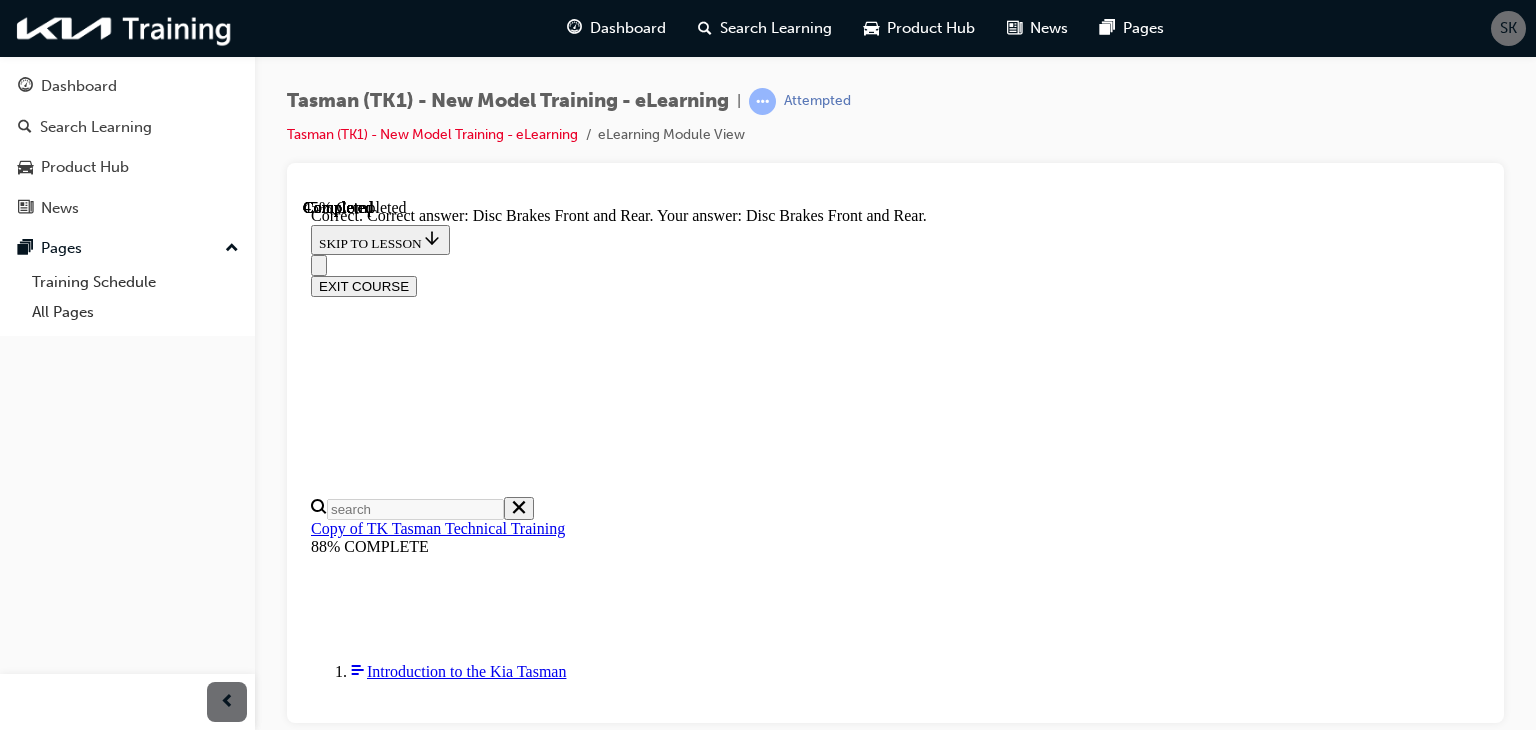 scroll, scrollTop: 499, scrollLeft: 0, axis: vertical 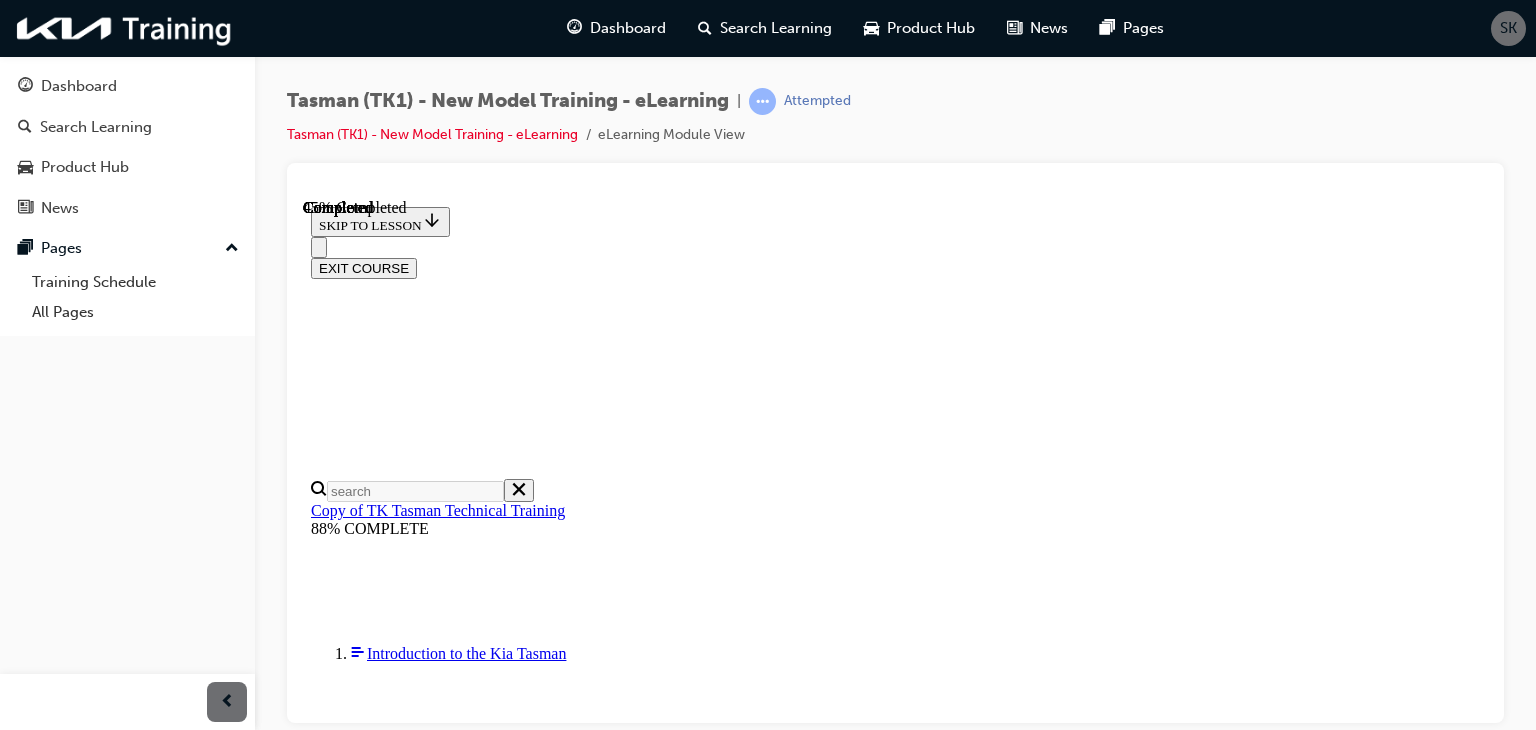 click on "To provide stability control for the towing vehicle" at bounding box center [895, 28358] 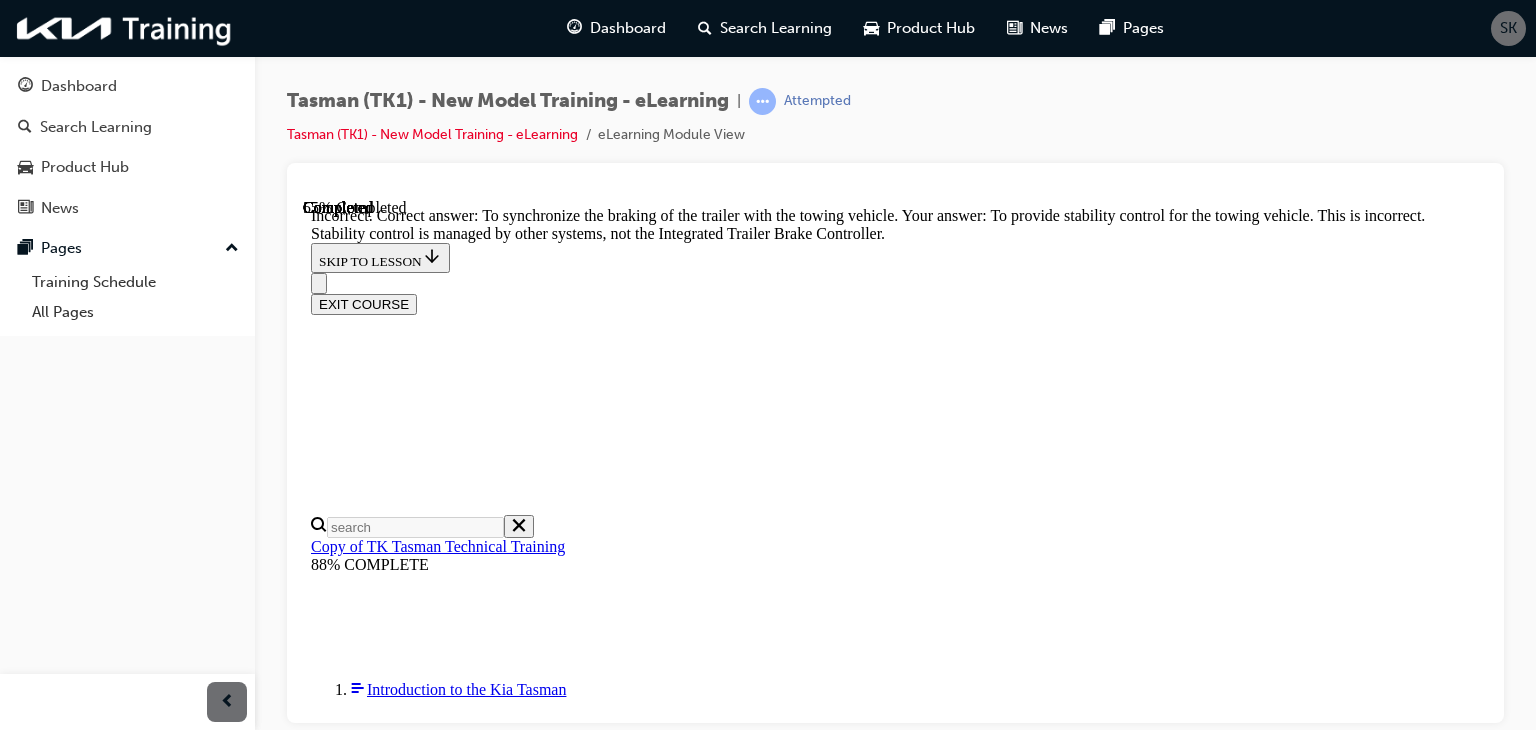 scroll, scrollTop: 632, scrollLeft: 0, axis: vertical 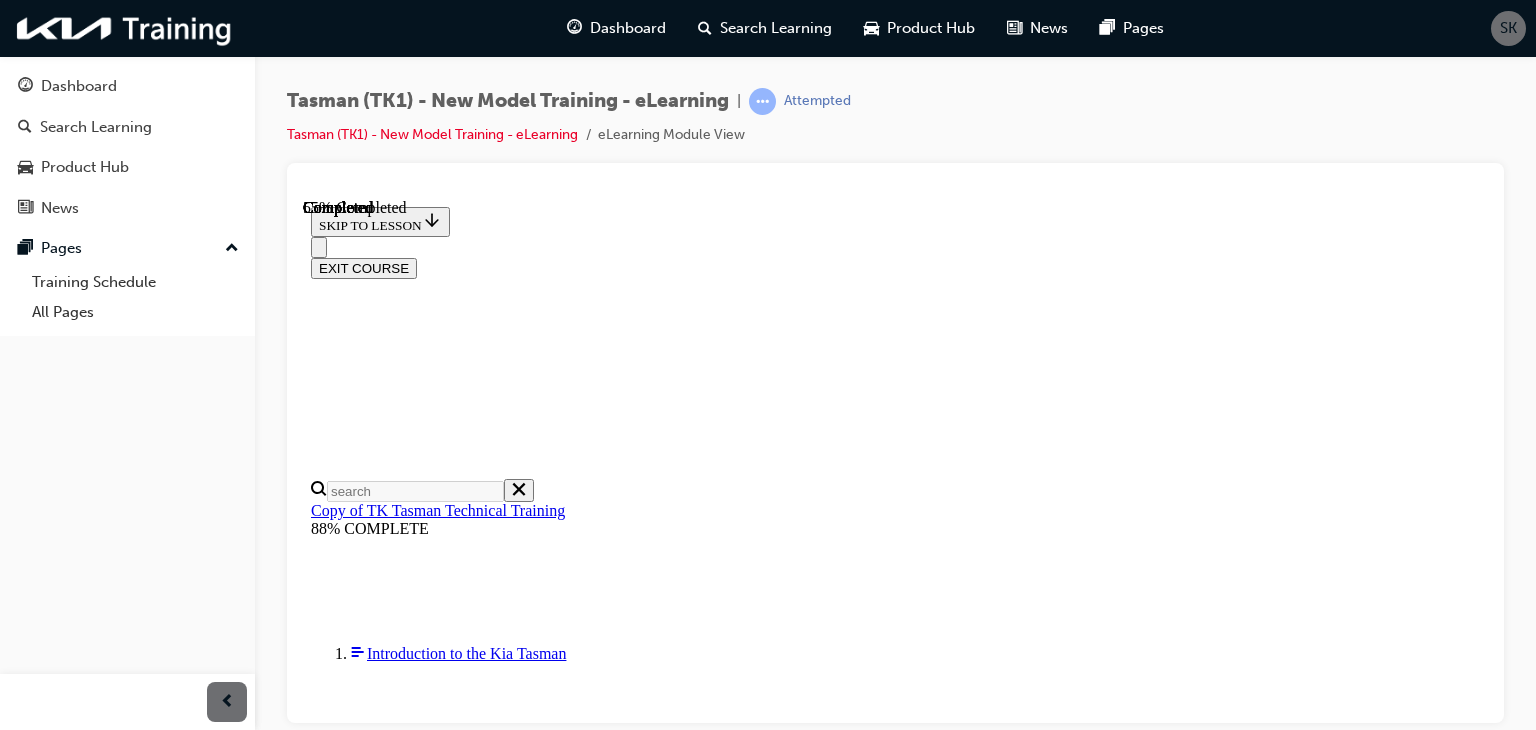 click on "Automatic emergency braking" at bounding box center [915, 20818] 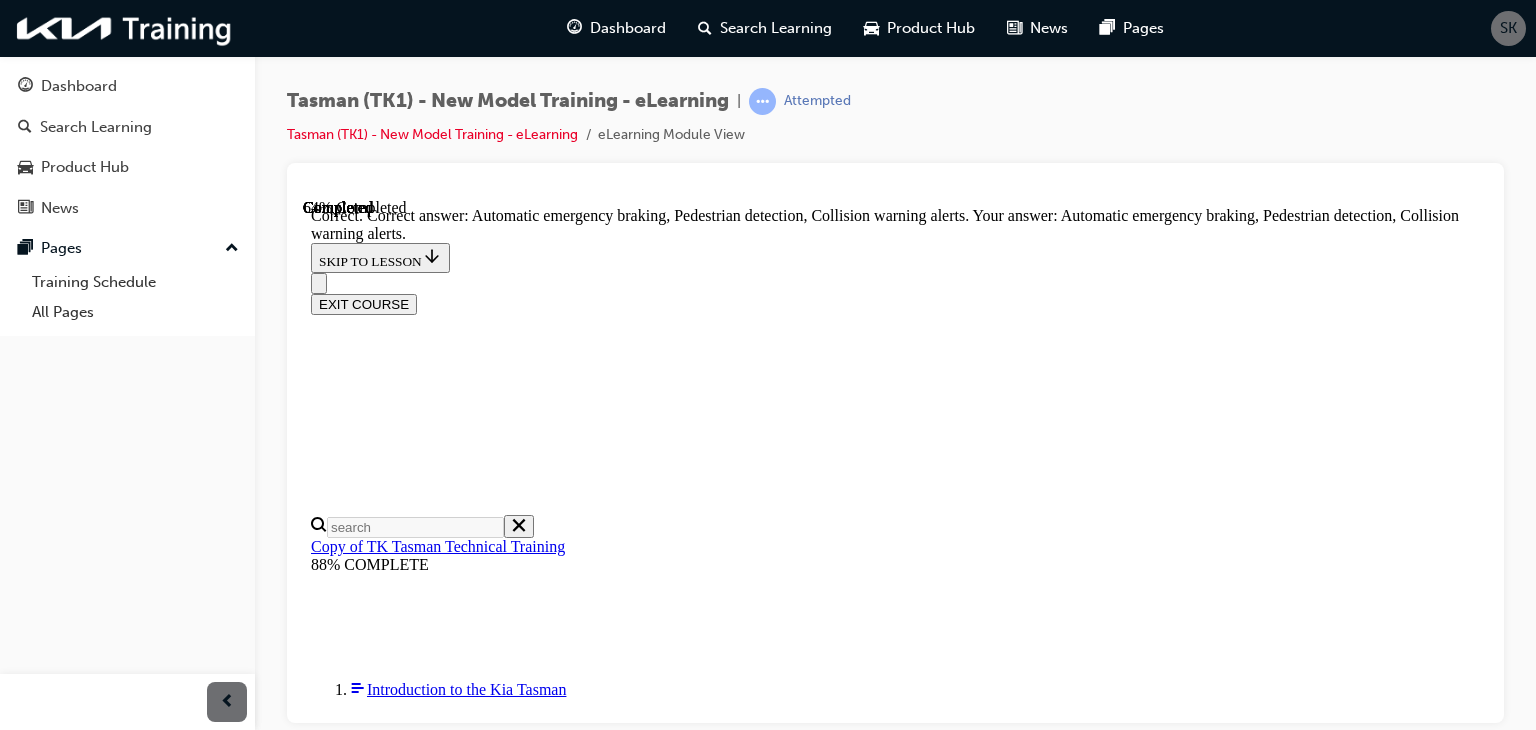scroll, scrollTop: 557, scrollLeft: 0, axis: vertical 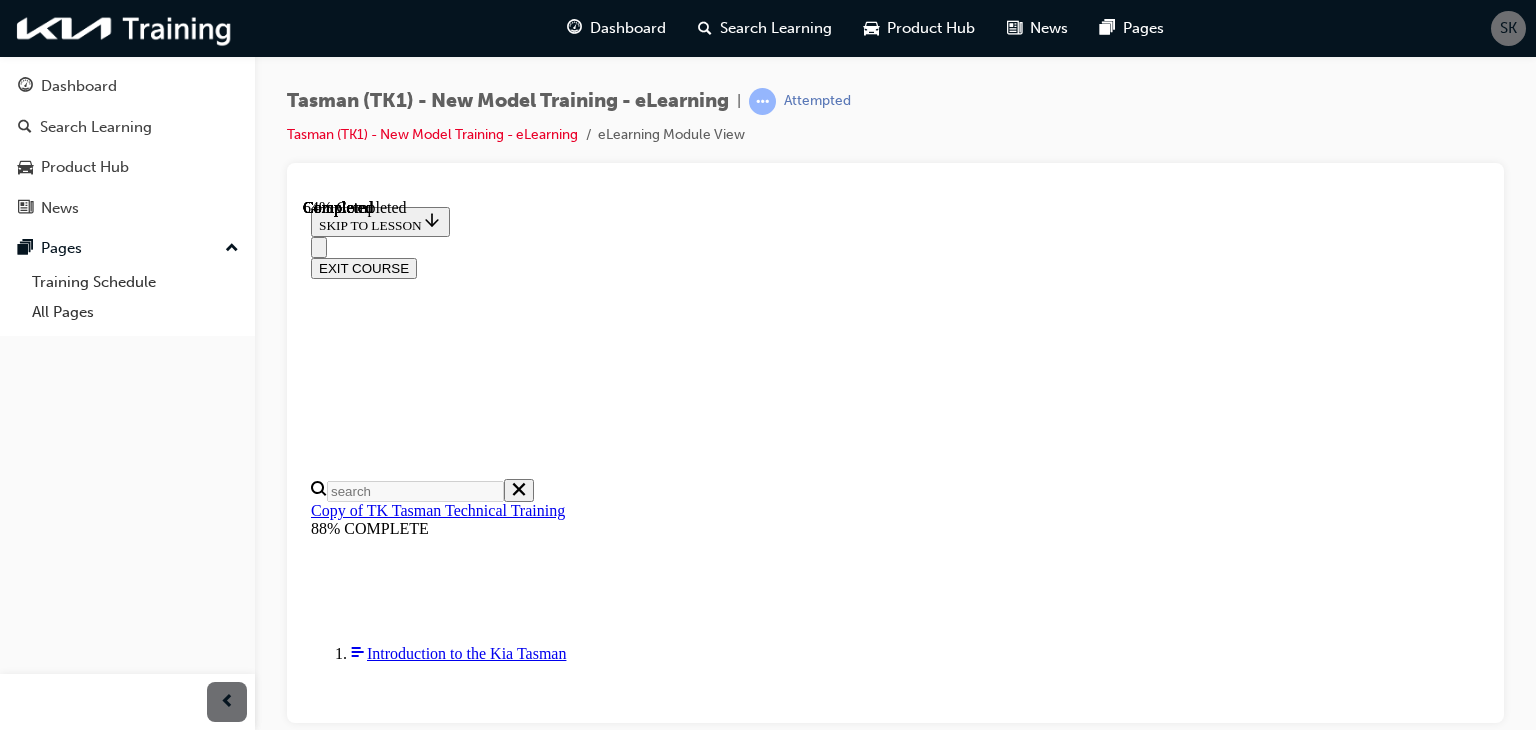 click on "To detect the driver's grip on the steering wheel" at bounding box center (895, 22340) 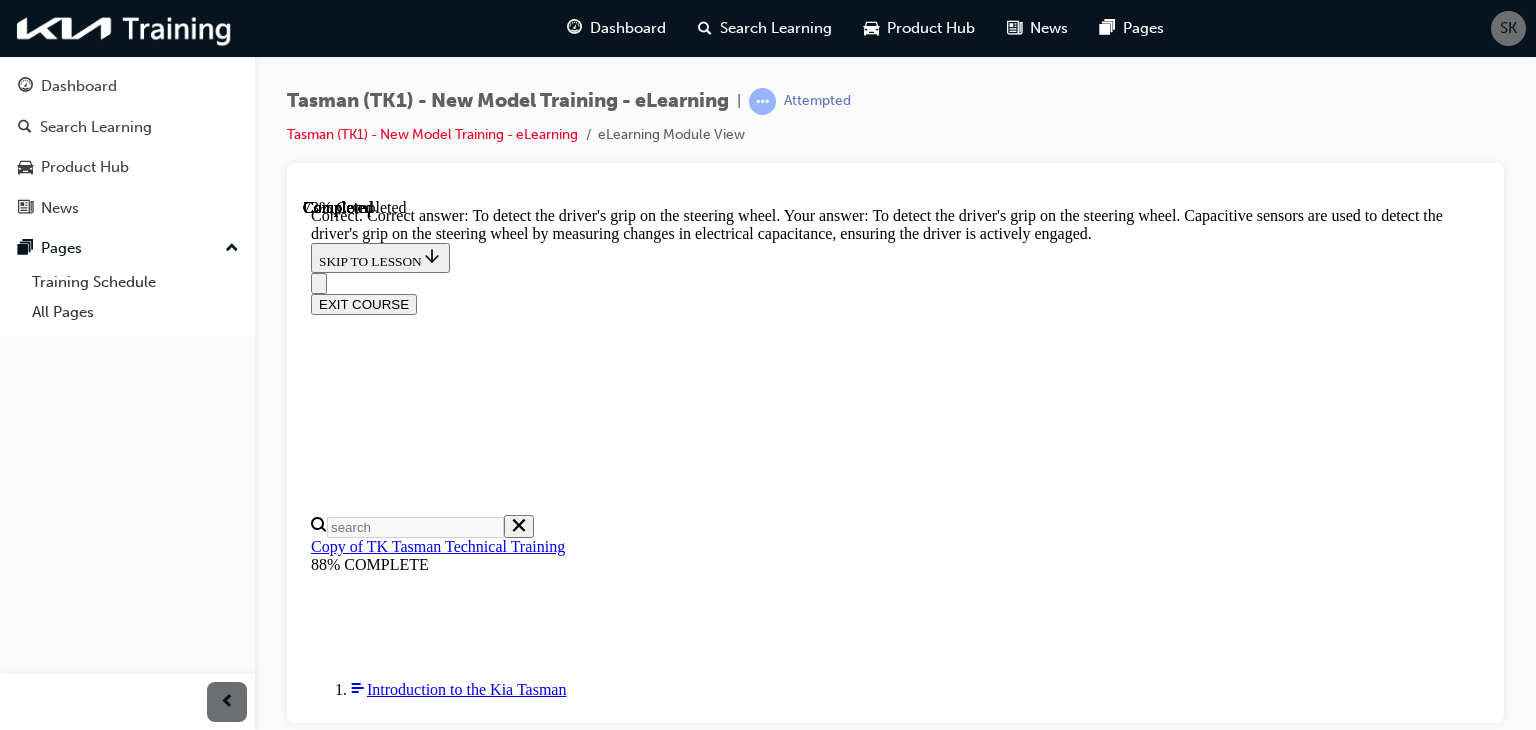 scroll, scrollTop: 636, scrollLeft: 0, axis: vertical 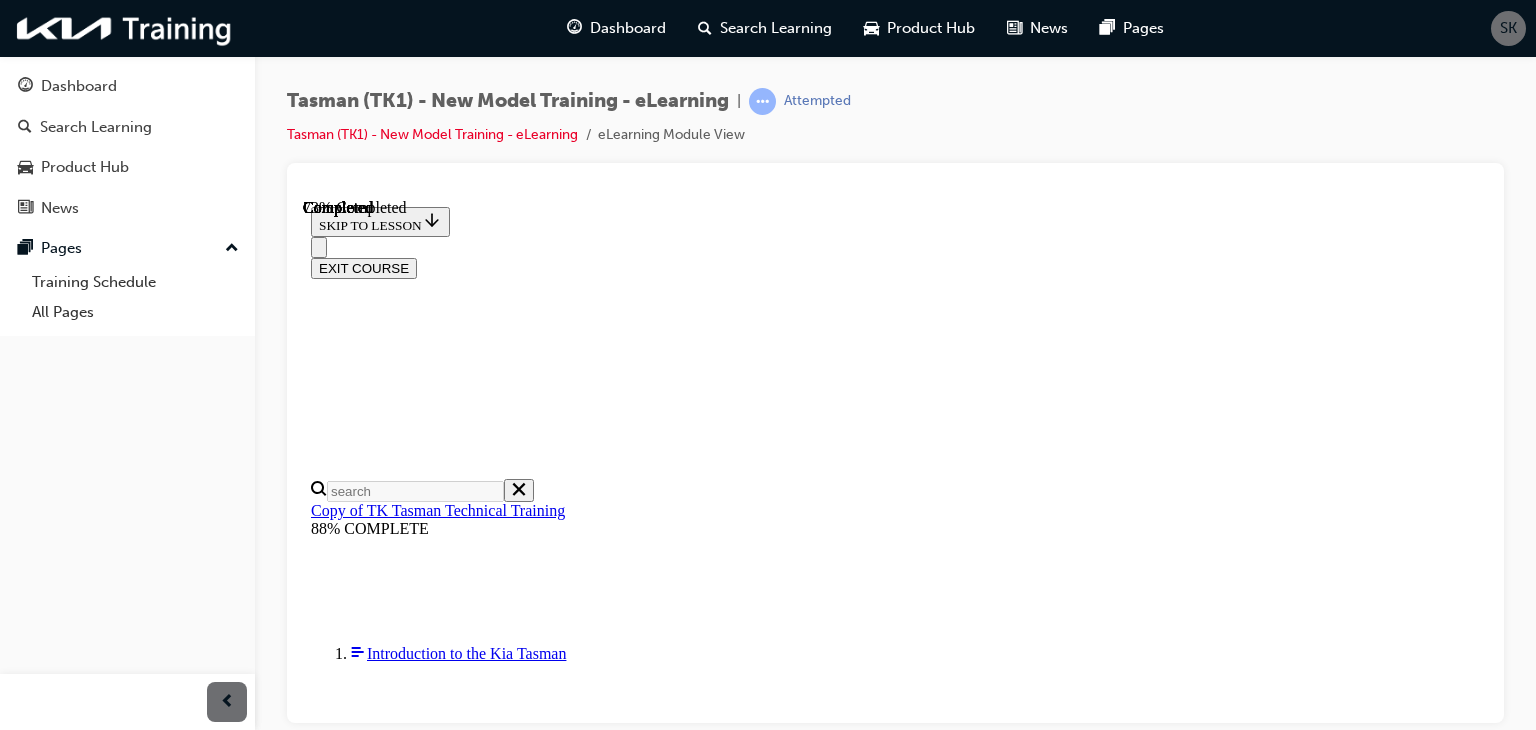 click on "To provide maximum torque for off-road or steep incline conditions" at bounding box center [895, 26251] 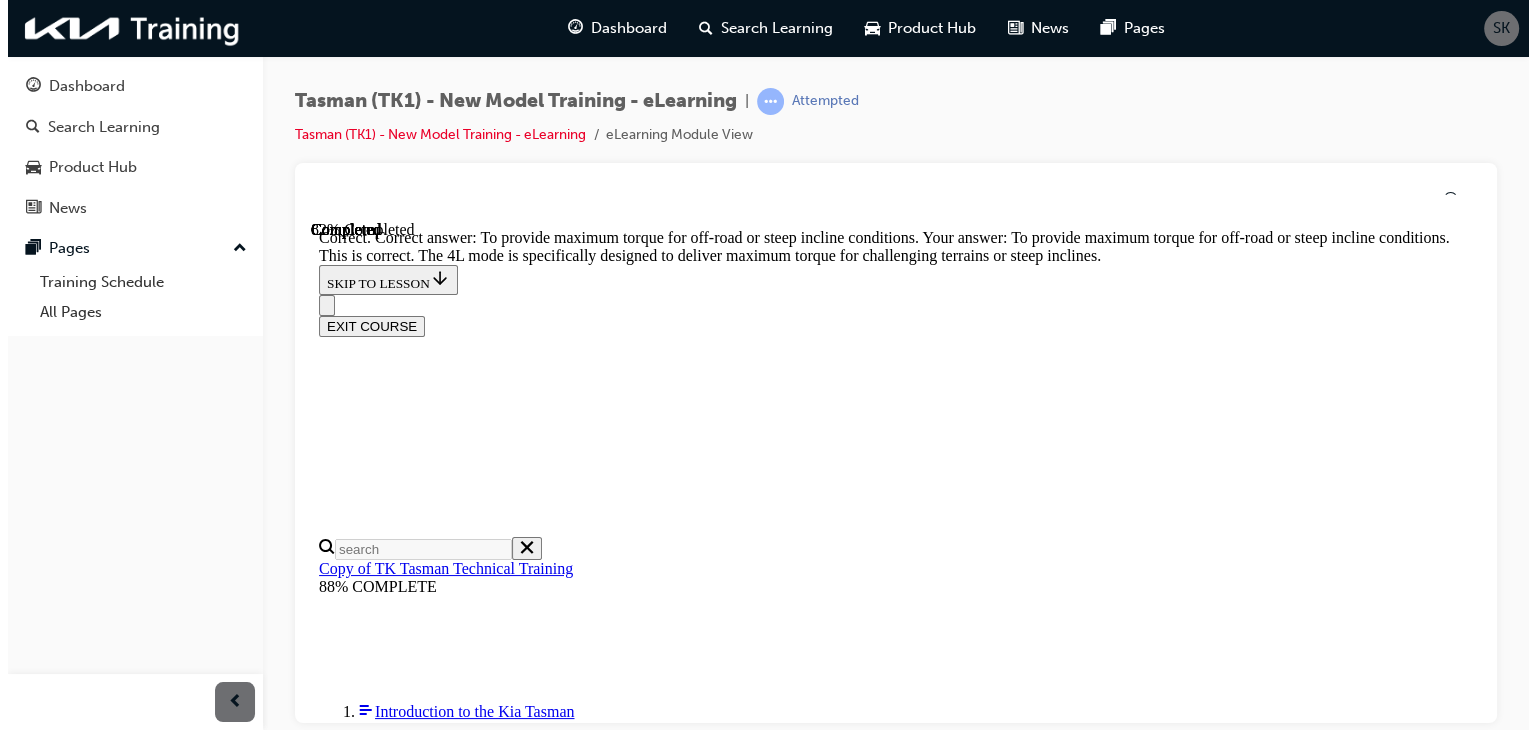 scroll, scrollTop: 251, scrollLeft: 0, axis: vertical 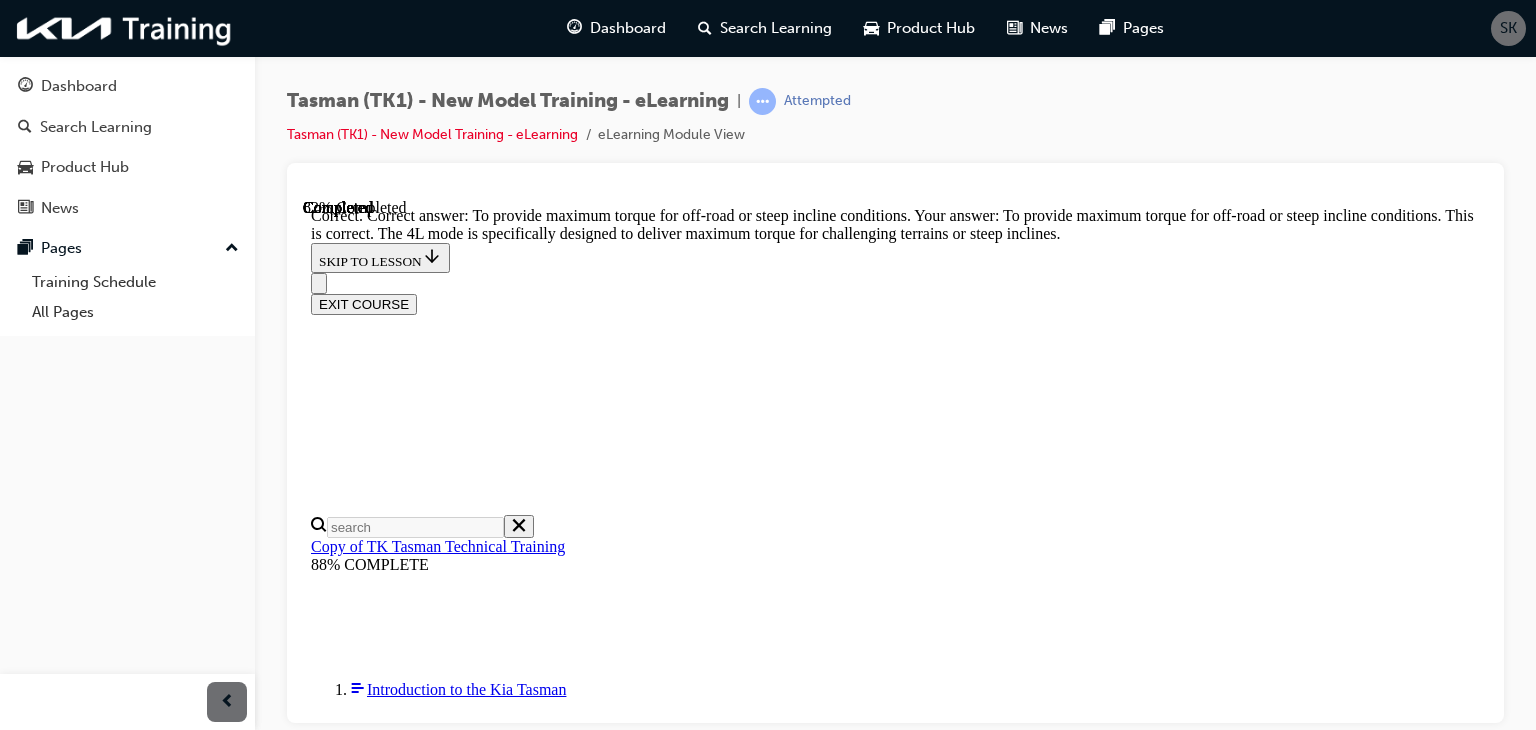 click on "NEXT" at bounding box center (337, 28618) 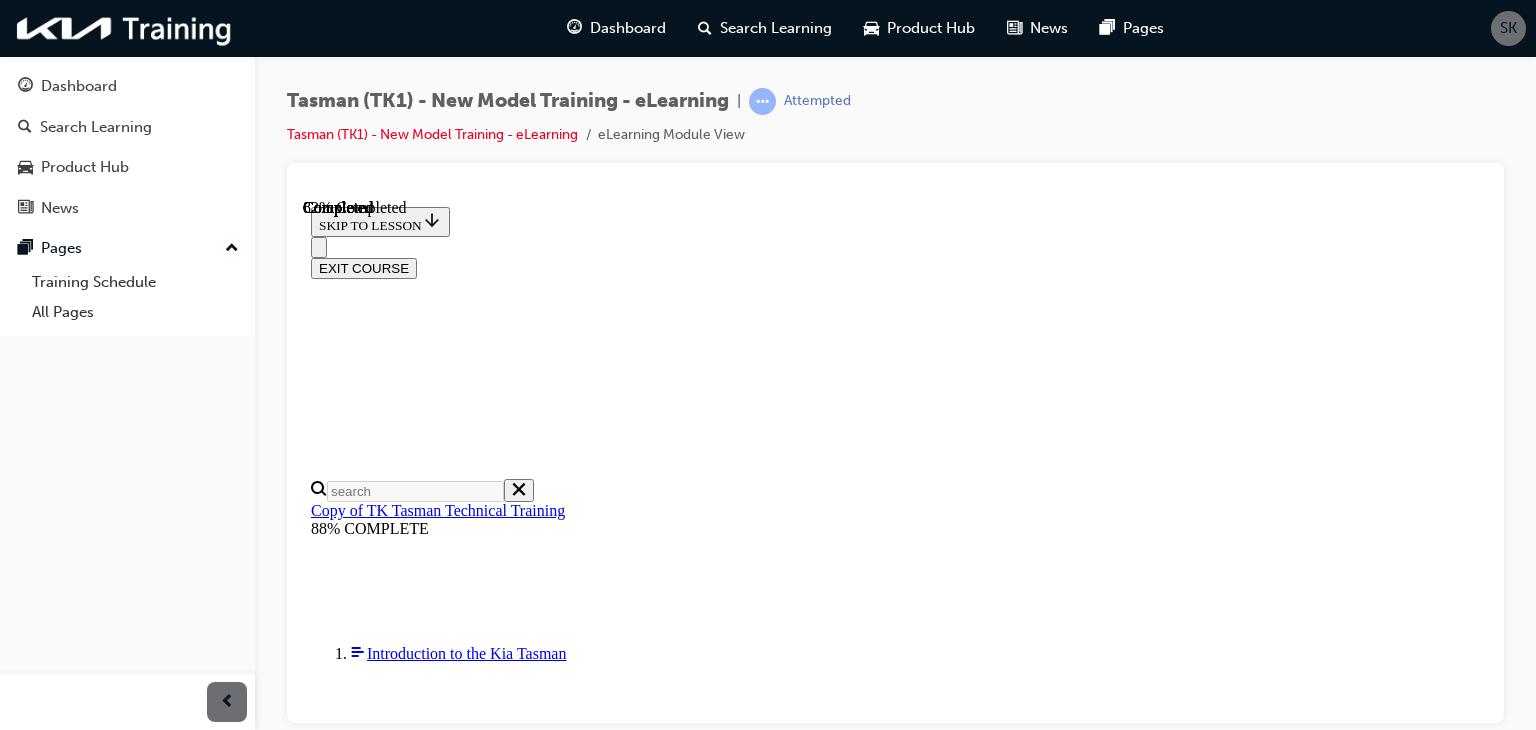 scroll, scrollTop: 381, scrollLeft: 0, axis: vertical 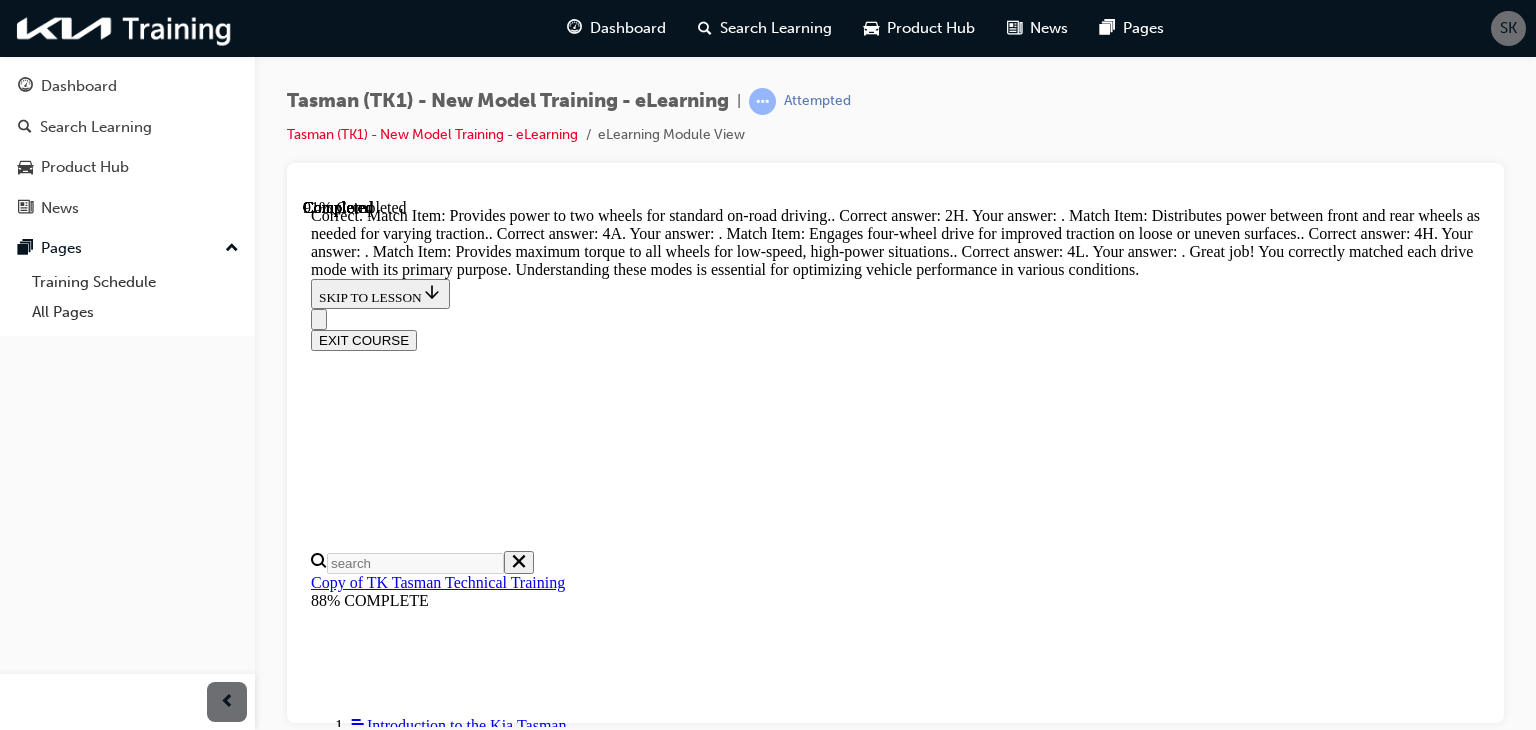 click on "NEXT" at bounding box center [337, 20704] 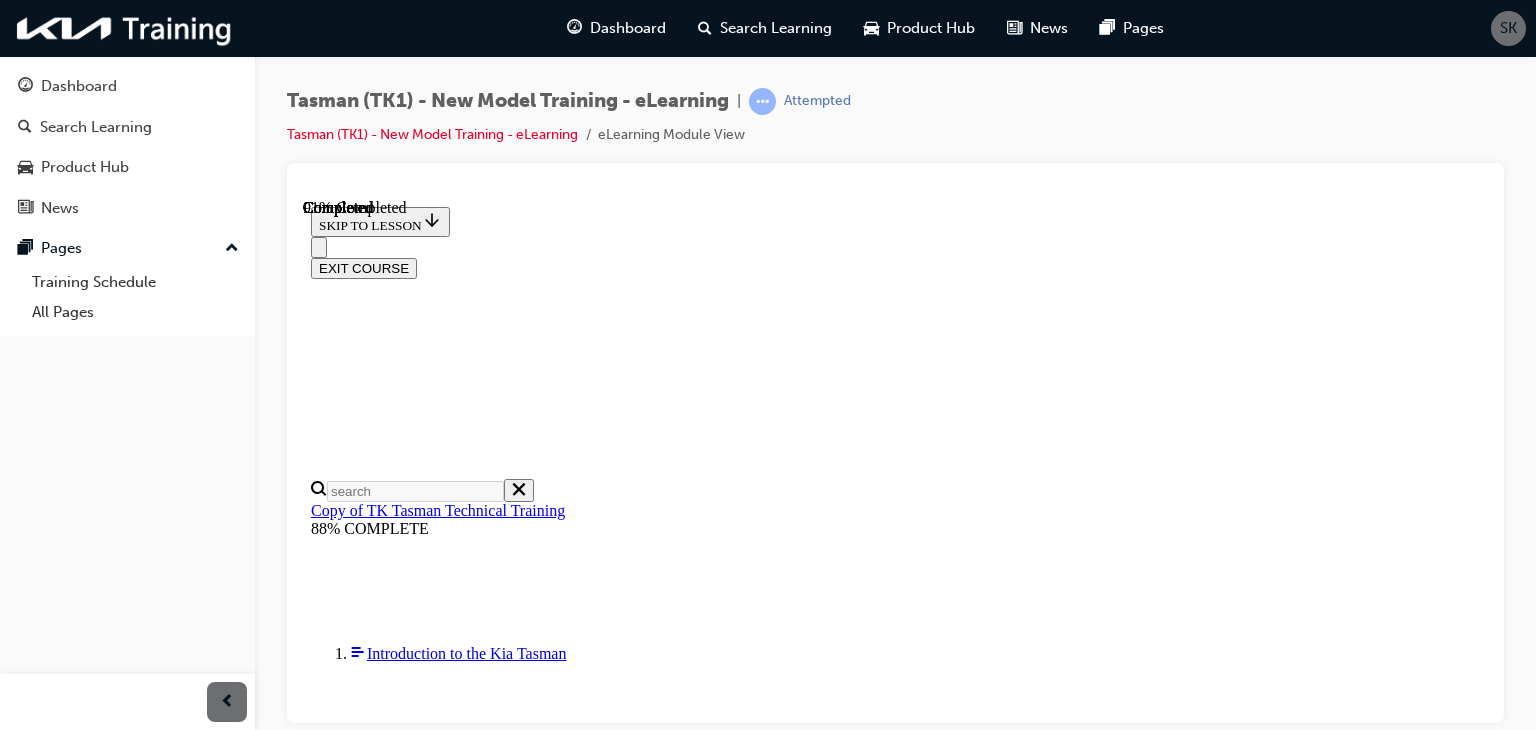 scroll, scrollTop: 474, scrollLeft: 0, axis: vertical 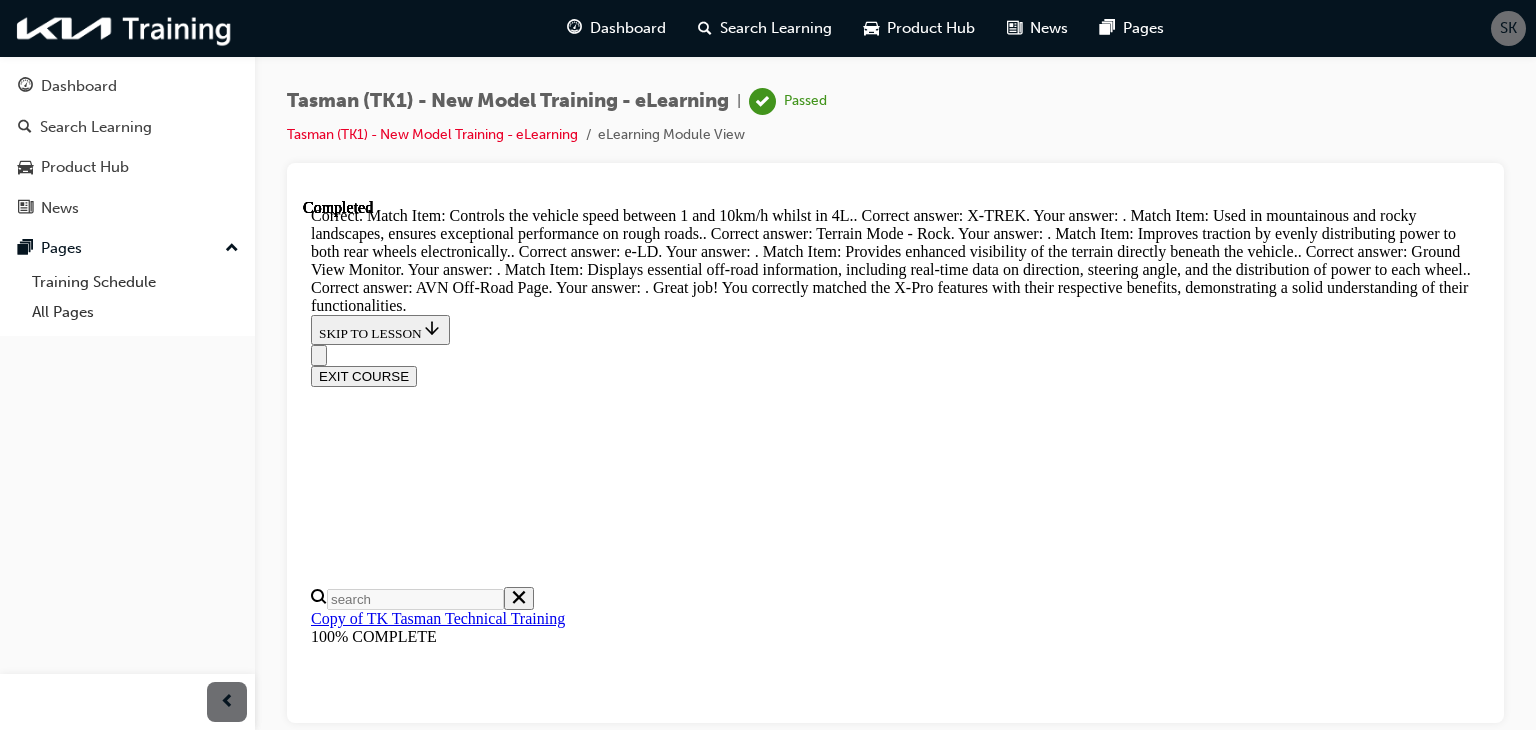 click on "NEXT" at bounding box center (337, 13231) 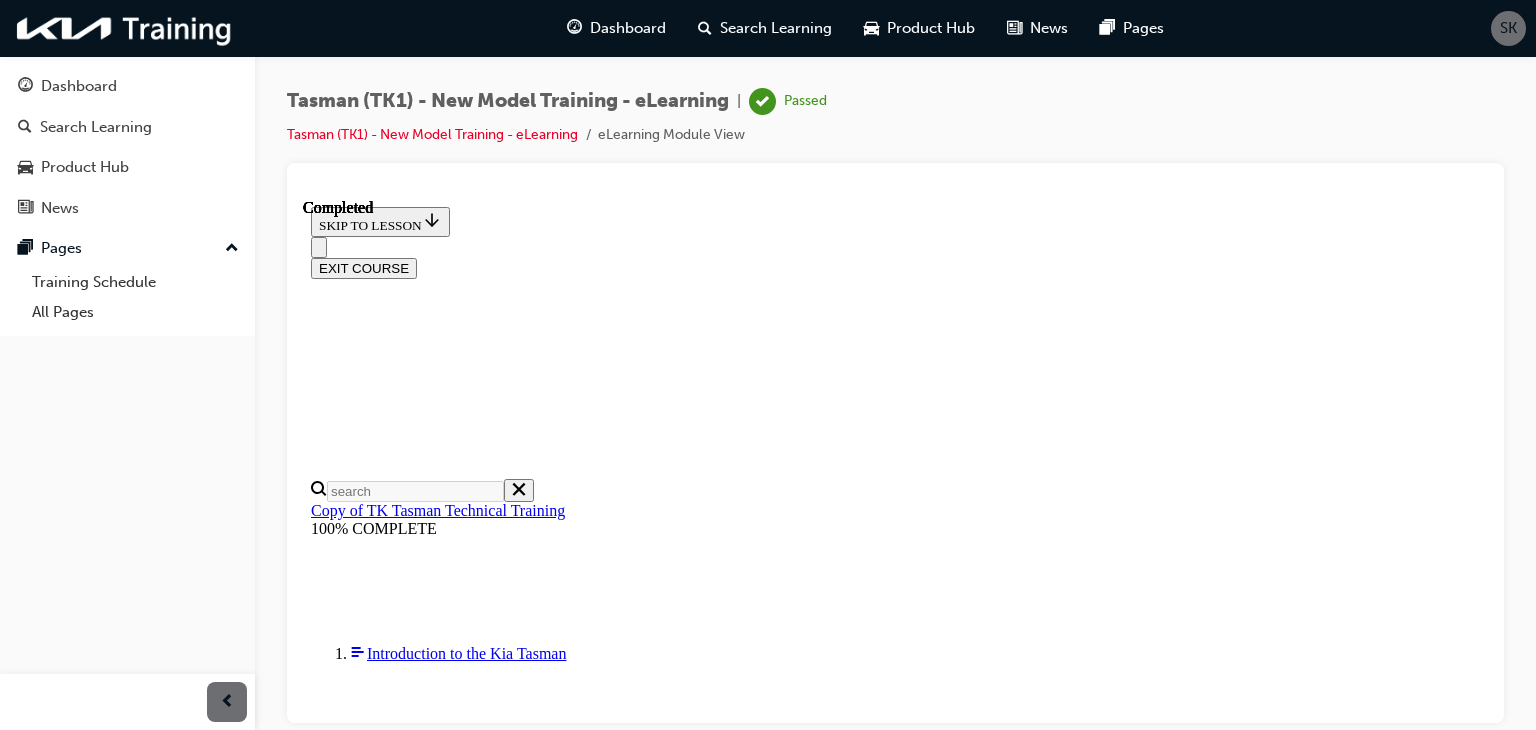 scroll, scrollTop: 503, scrollLeft: 0, axis: vertical 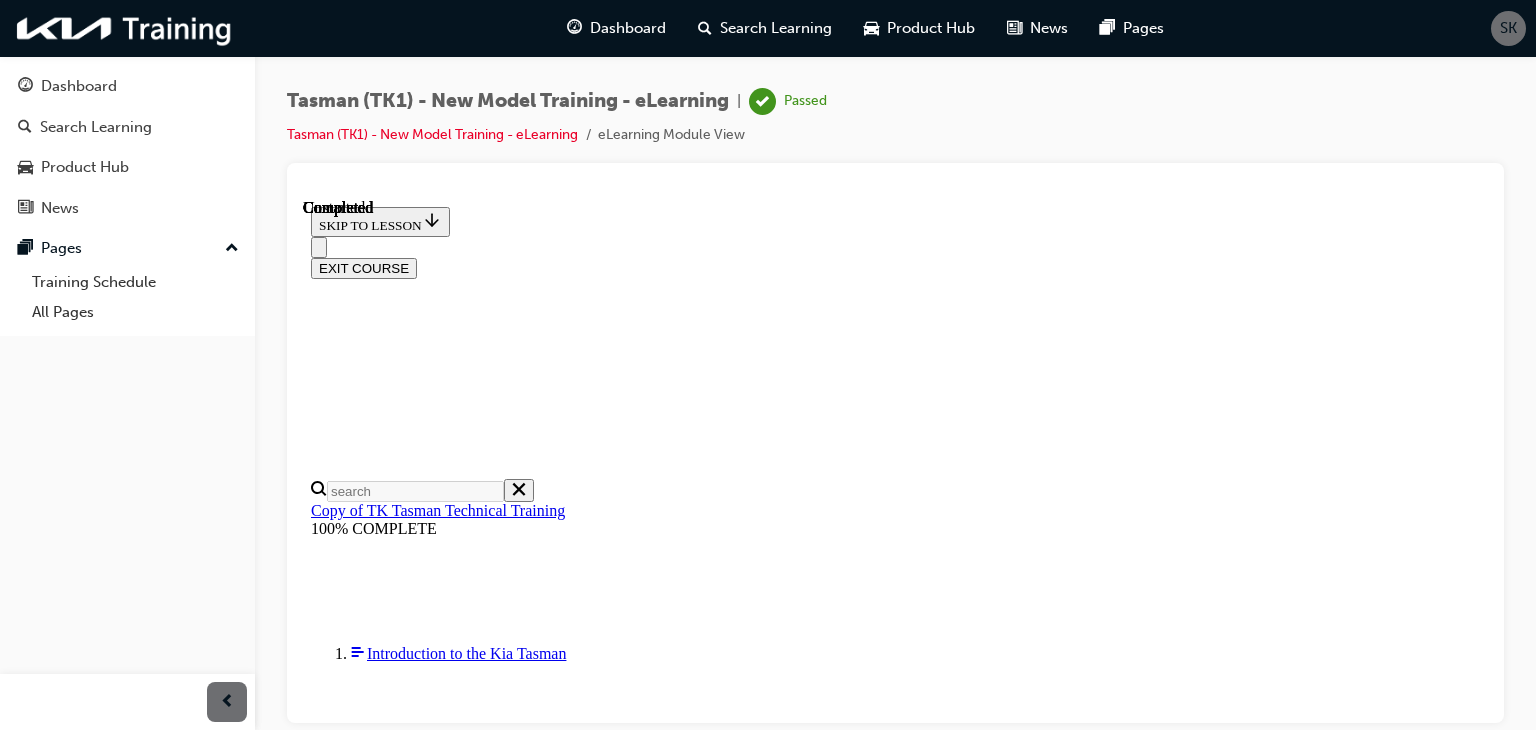 click on "TAKE AGAIN" at bounding box center (359, 11161) 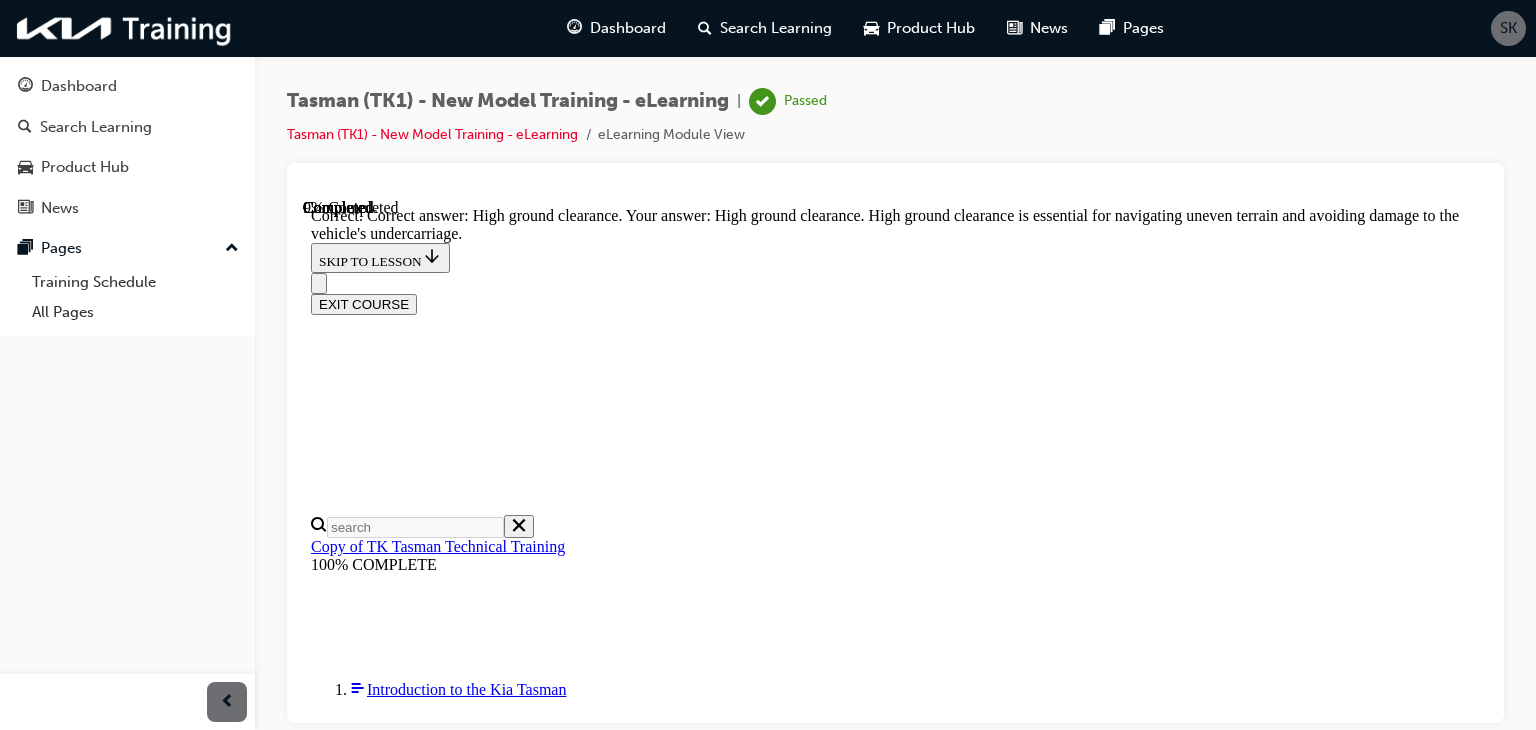 scroll, scrollTop: 613, scrollLeft: 0, axis: vertical 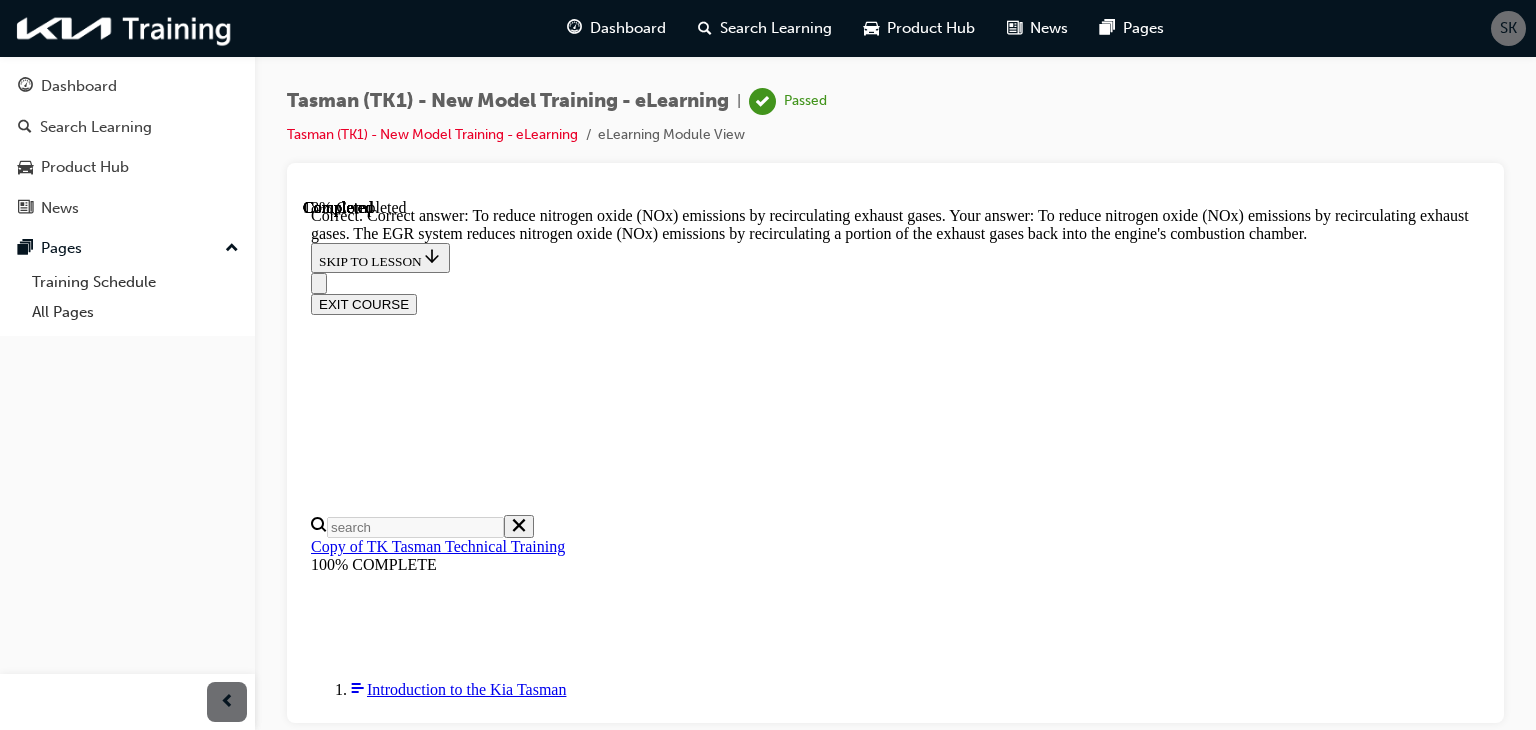 click on "NEXT" at bounding box center [337, 28618] 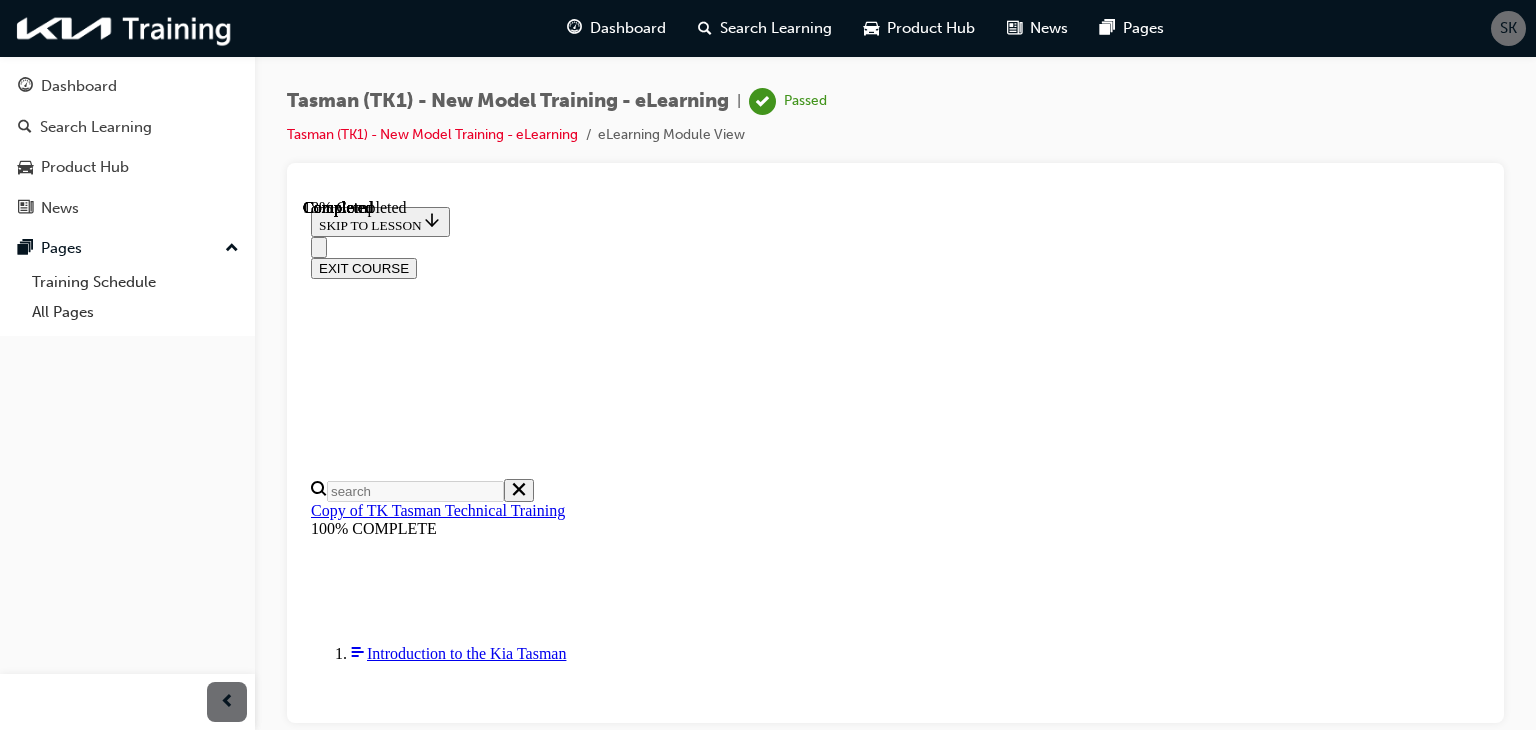 scroll, scrollTop: 300, scrollLeft: 0, axis: vertical 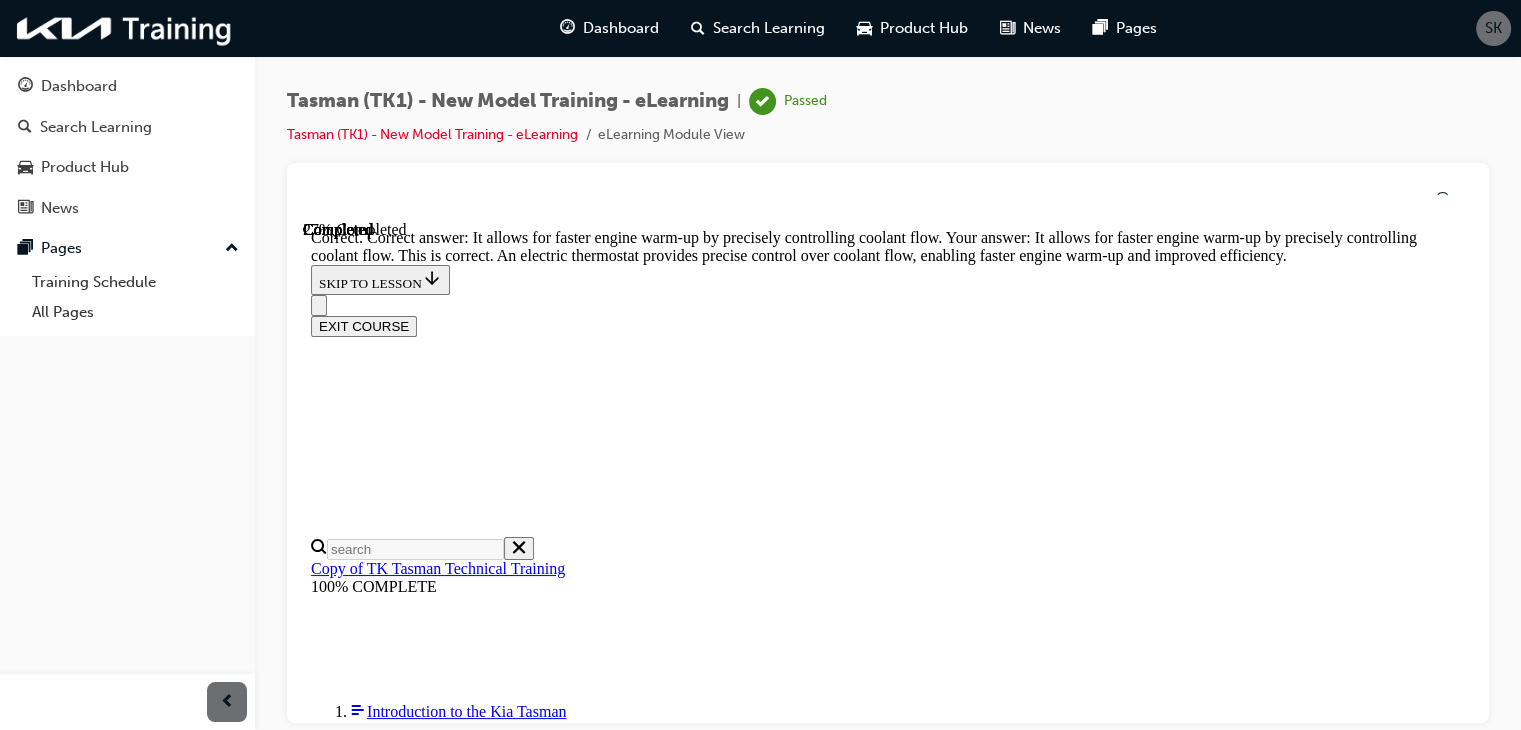 click on "NEXT" at bounding box center [337, 28299] 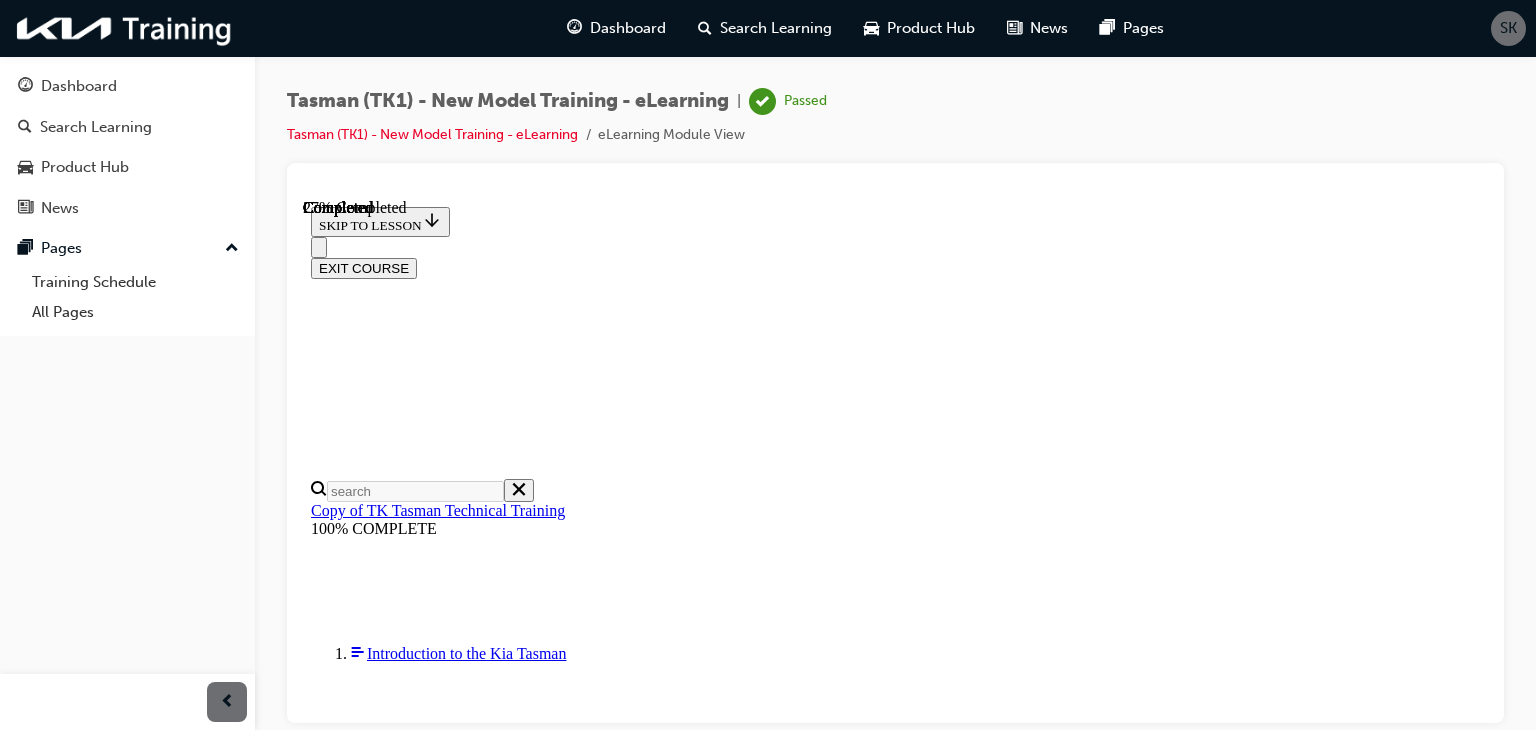 scroll, scrollTop: 272, scrollLeft: 0, axis: vertical 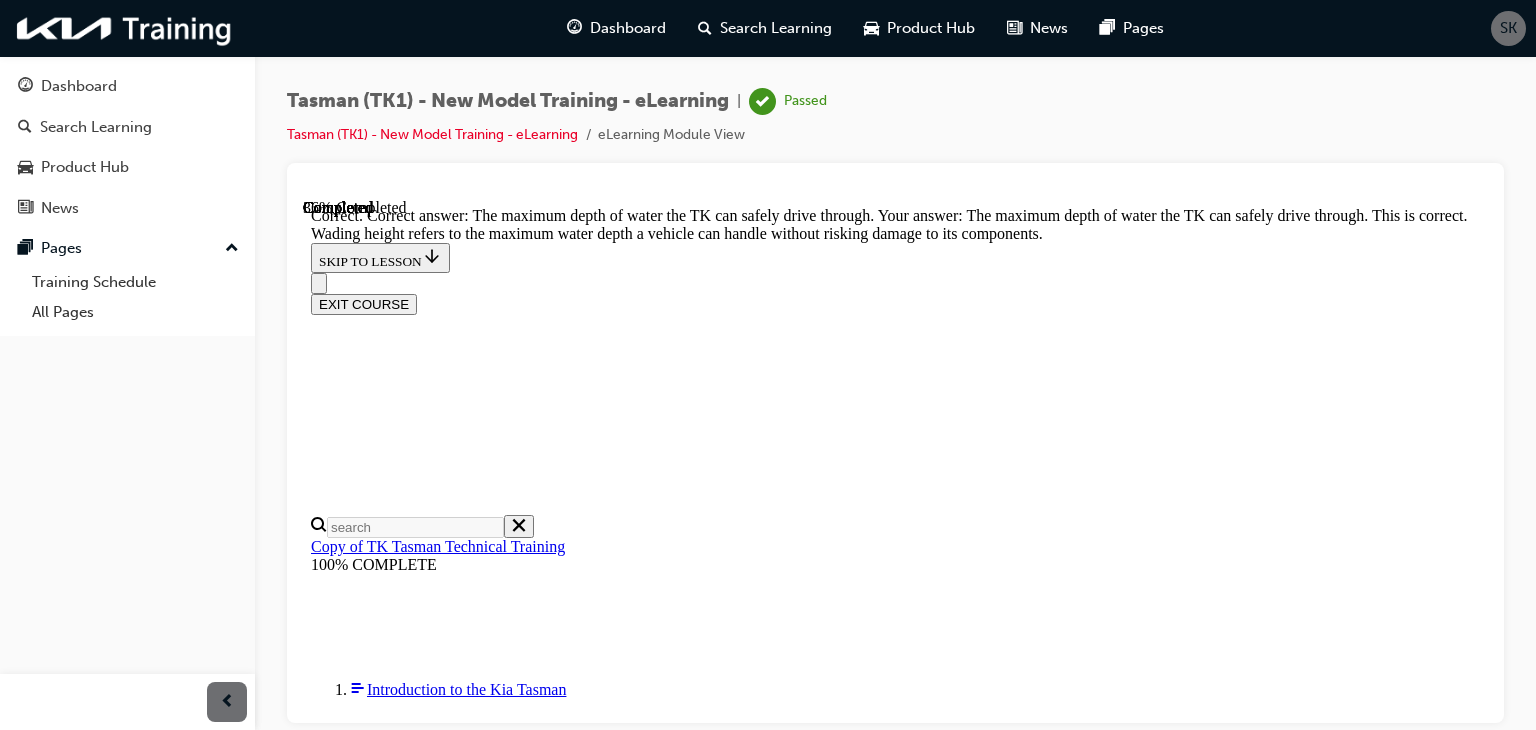 click on "NEXT" at bounding box center (337, 28618) 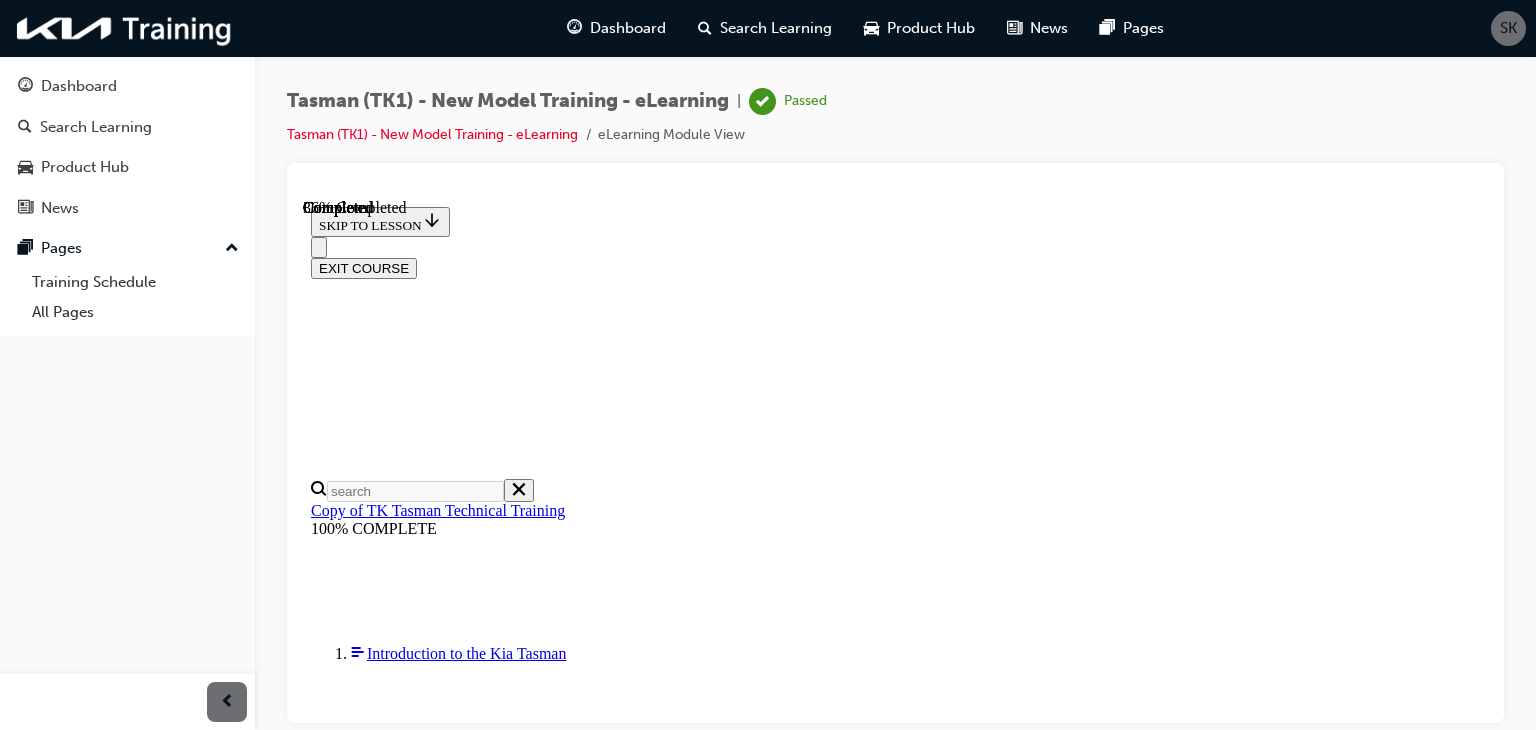 scroll, scrollTop: 280, scrollLeft: 0, axis: vertical 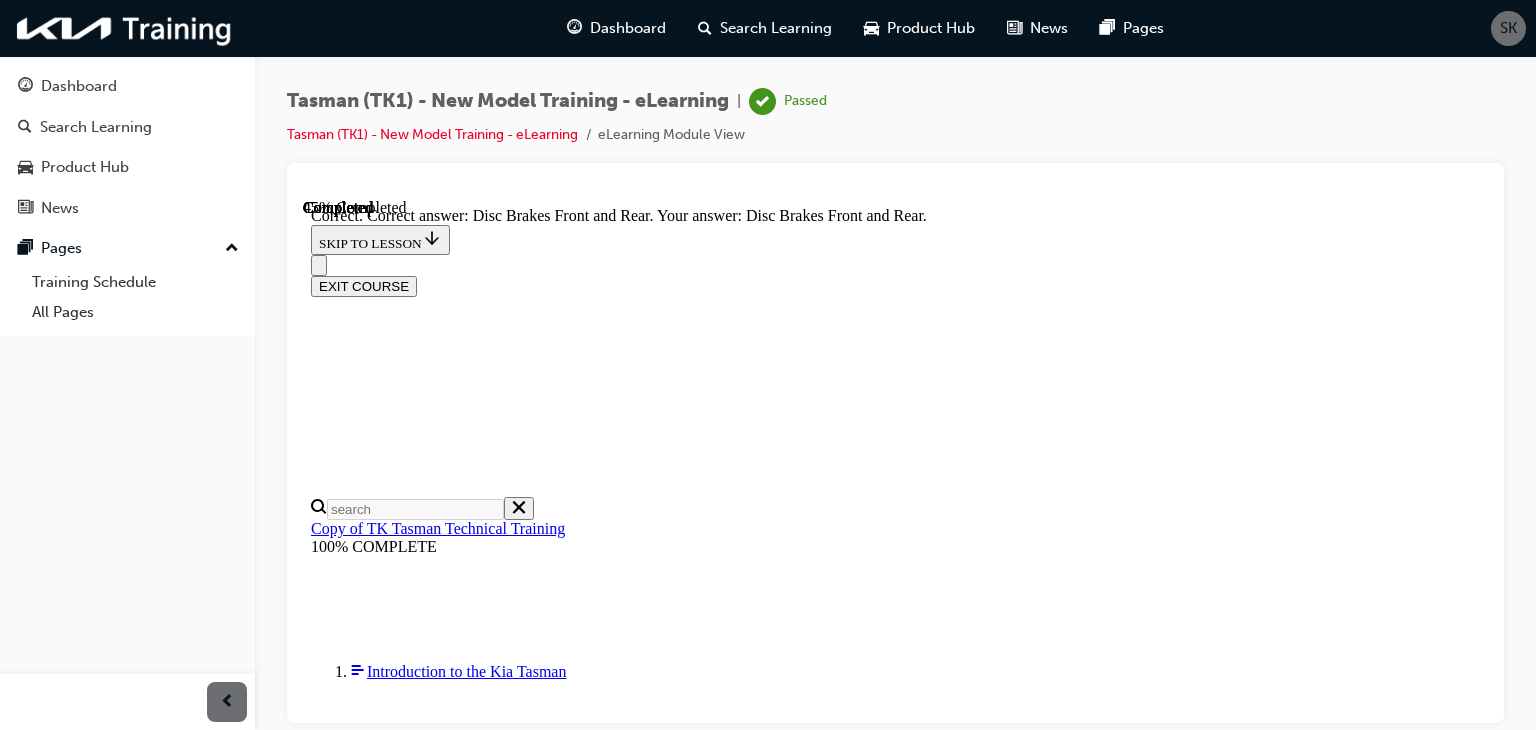 click on "NEXT" at bounding box center (337, 28592) 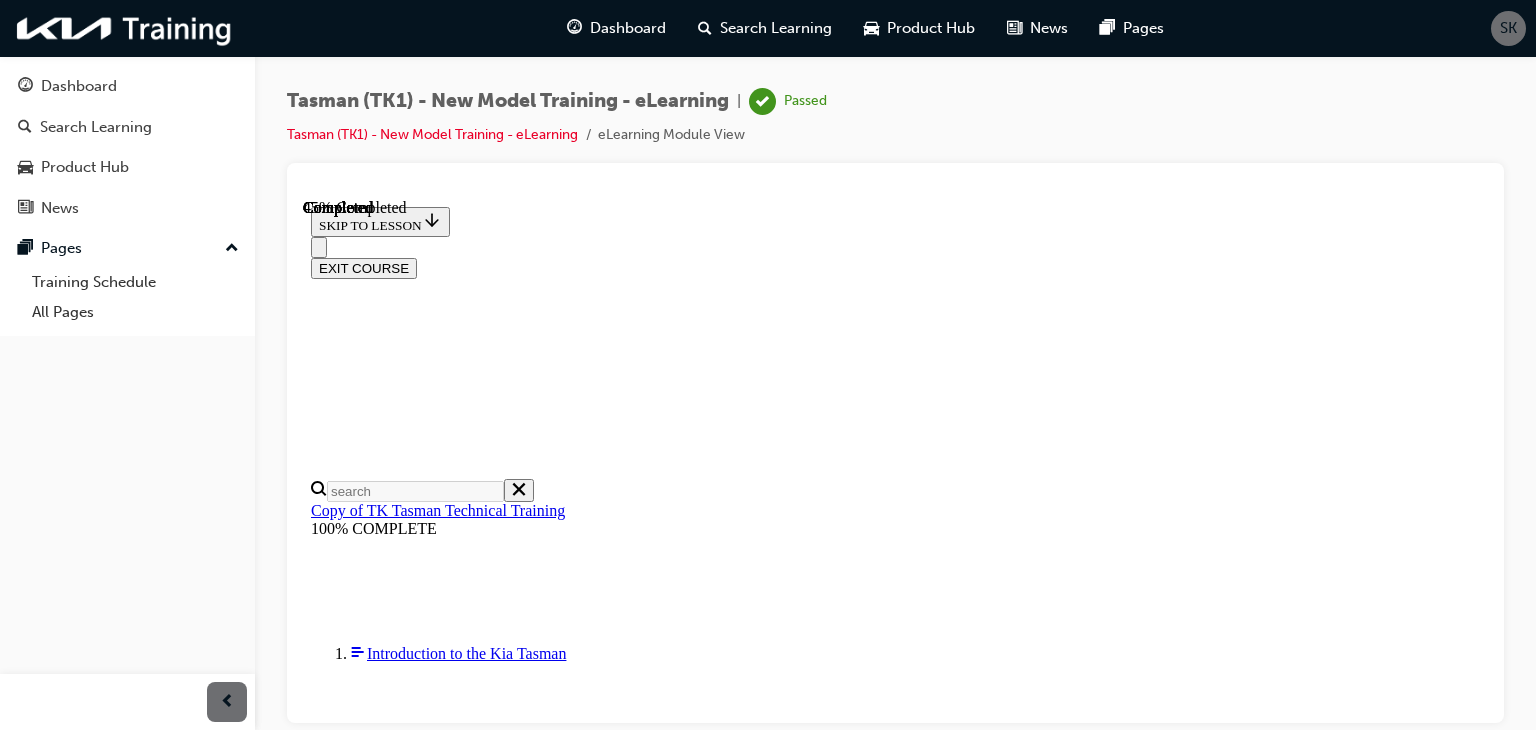 scroll, scrollTop: 301, scrollLeft: 0, axis: vertical 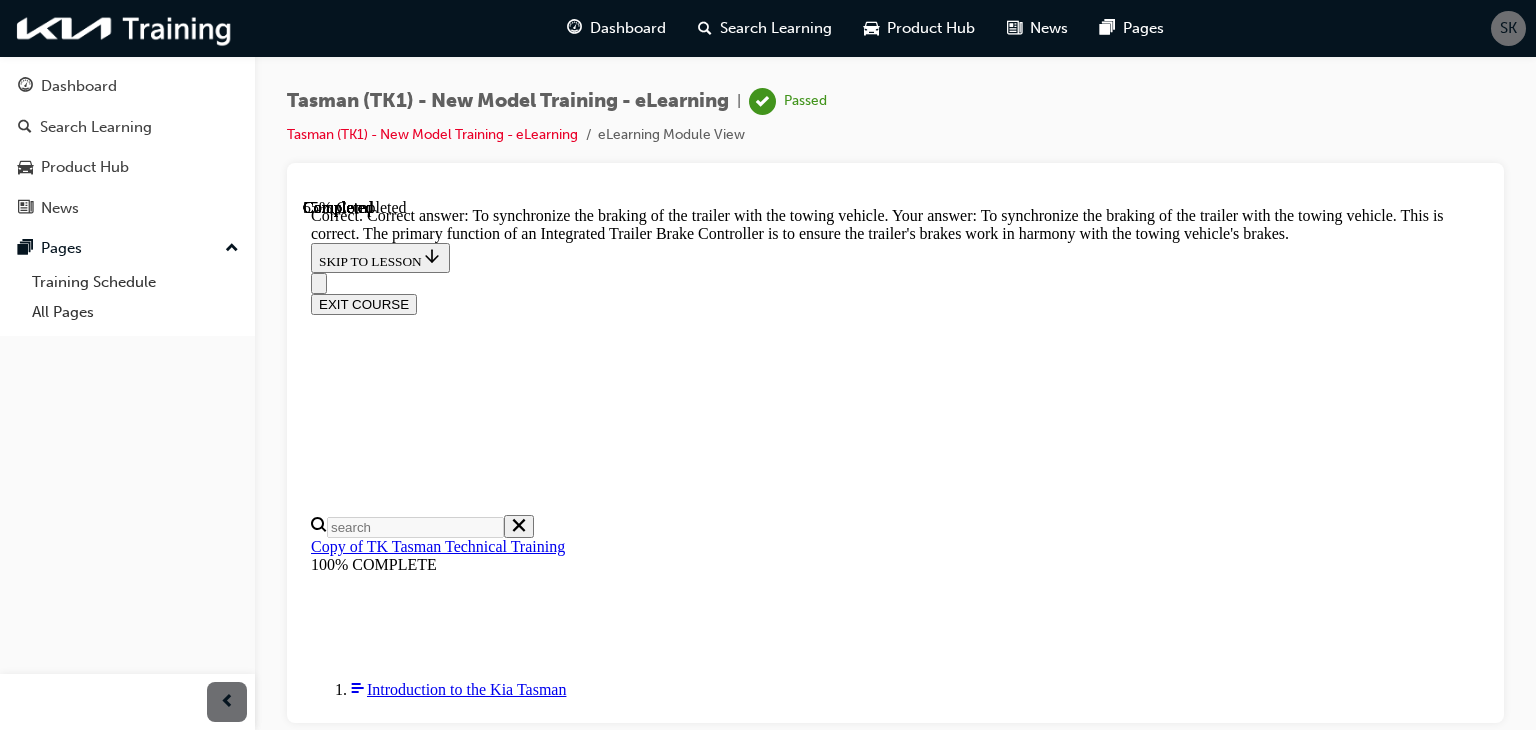 click on "NEXT" at bounding box center [337, 28610] 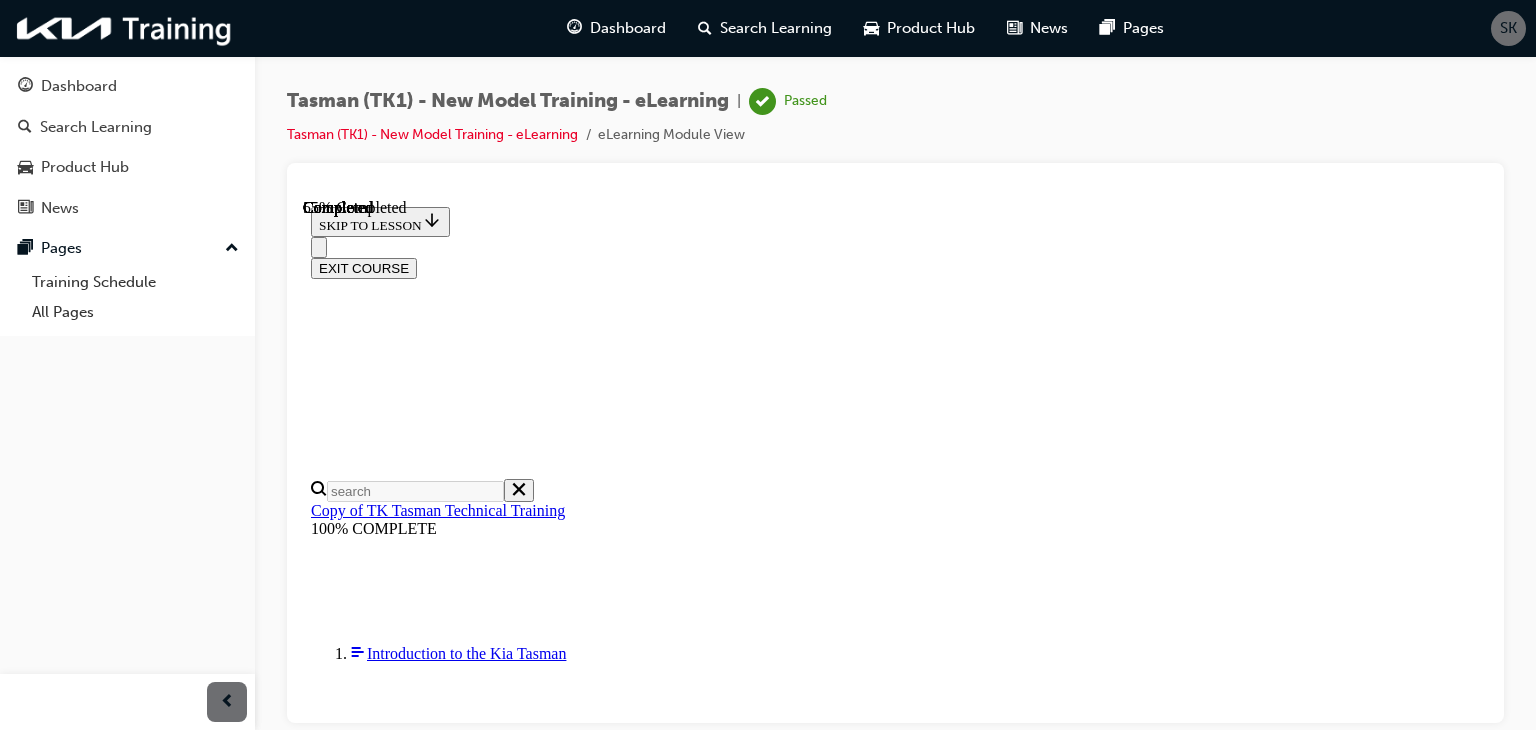 scroll, scrollTop: 296, scrollLeft: 0, axis: vertical 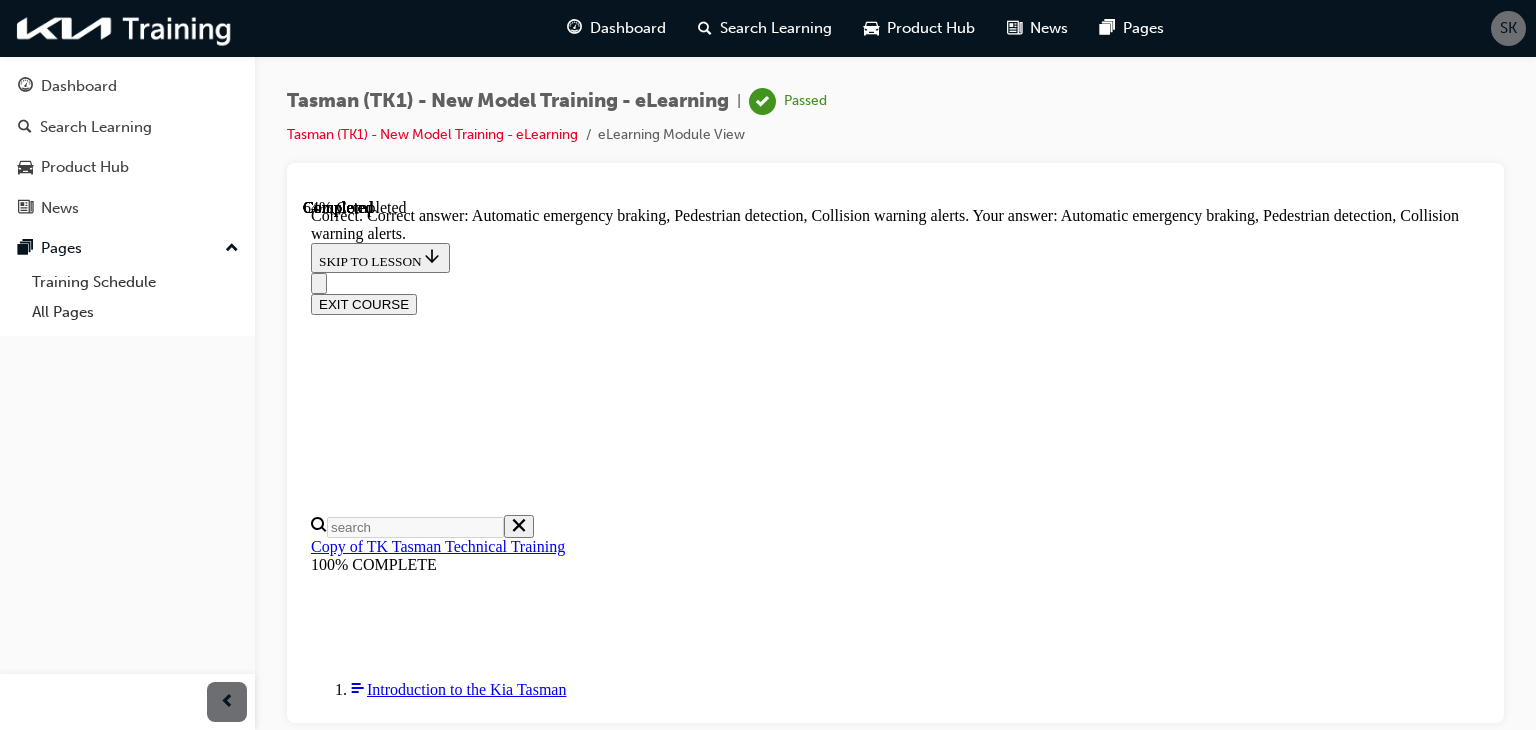 click on "NEXT" at bounding box center (337, 24707) 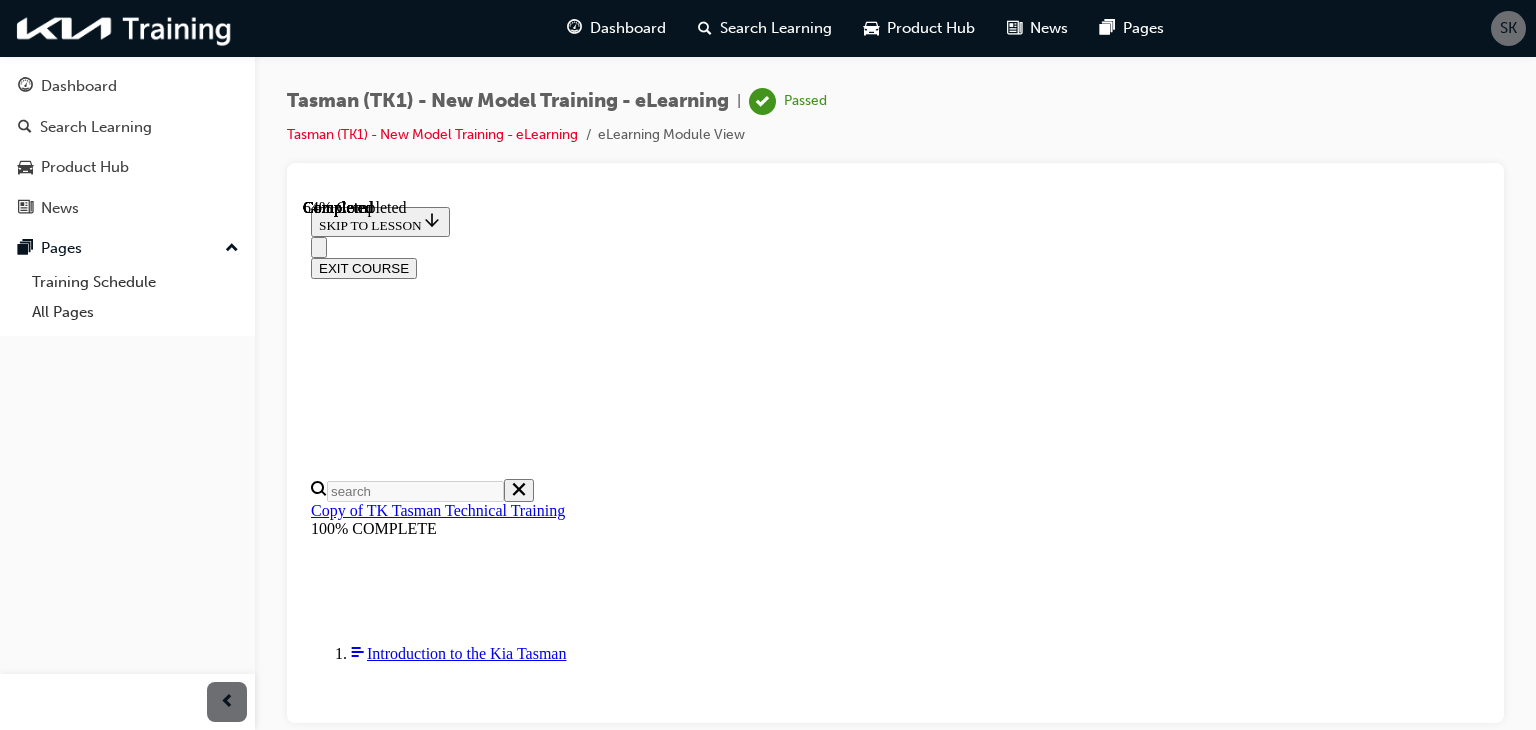 scroll, scrollTop: 303, scrollLeft: 0, axis: vertical 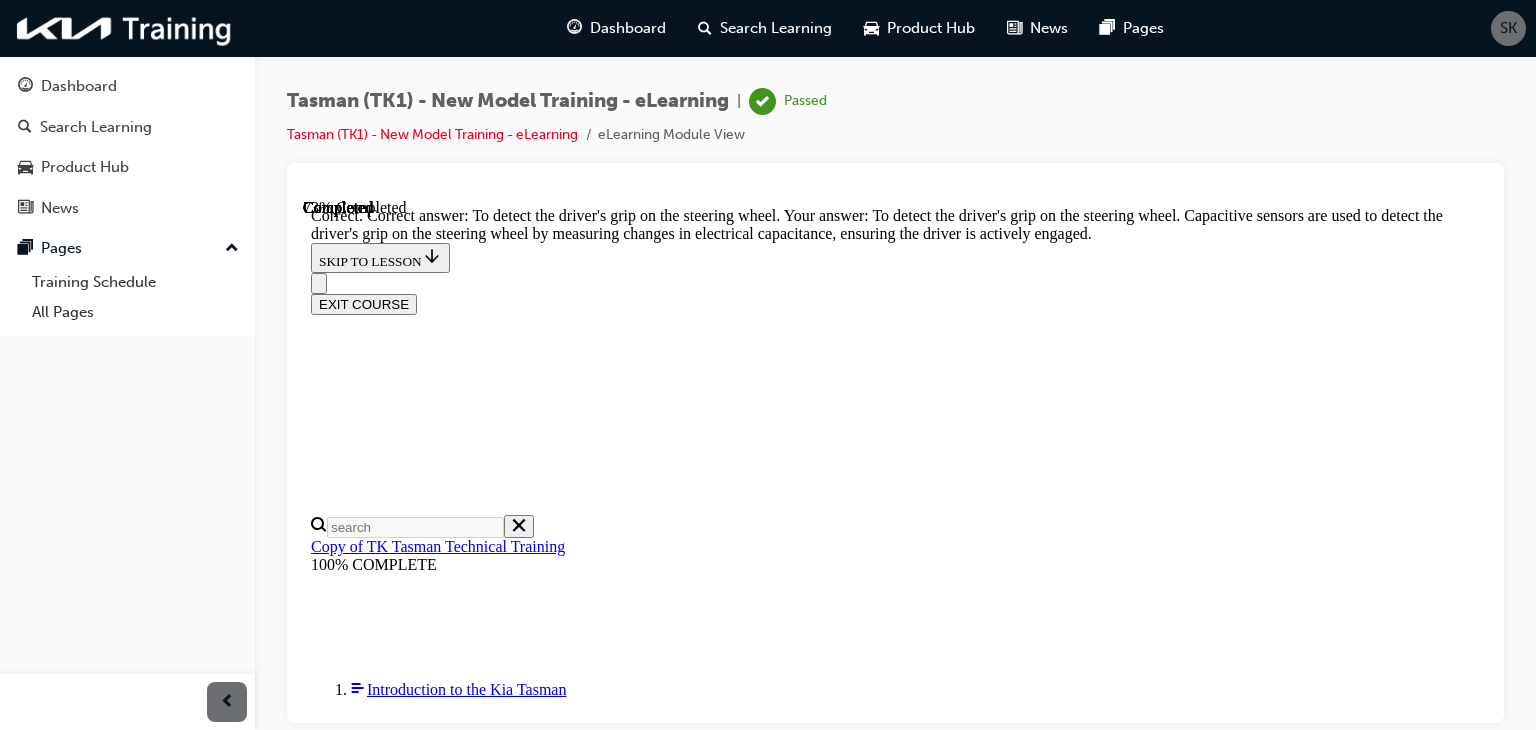 click on "NEXT" at bounding box center (337, 24707) 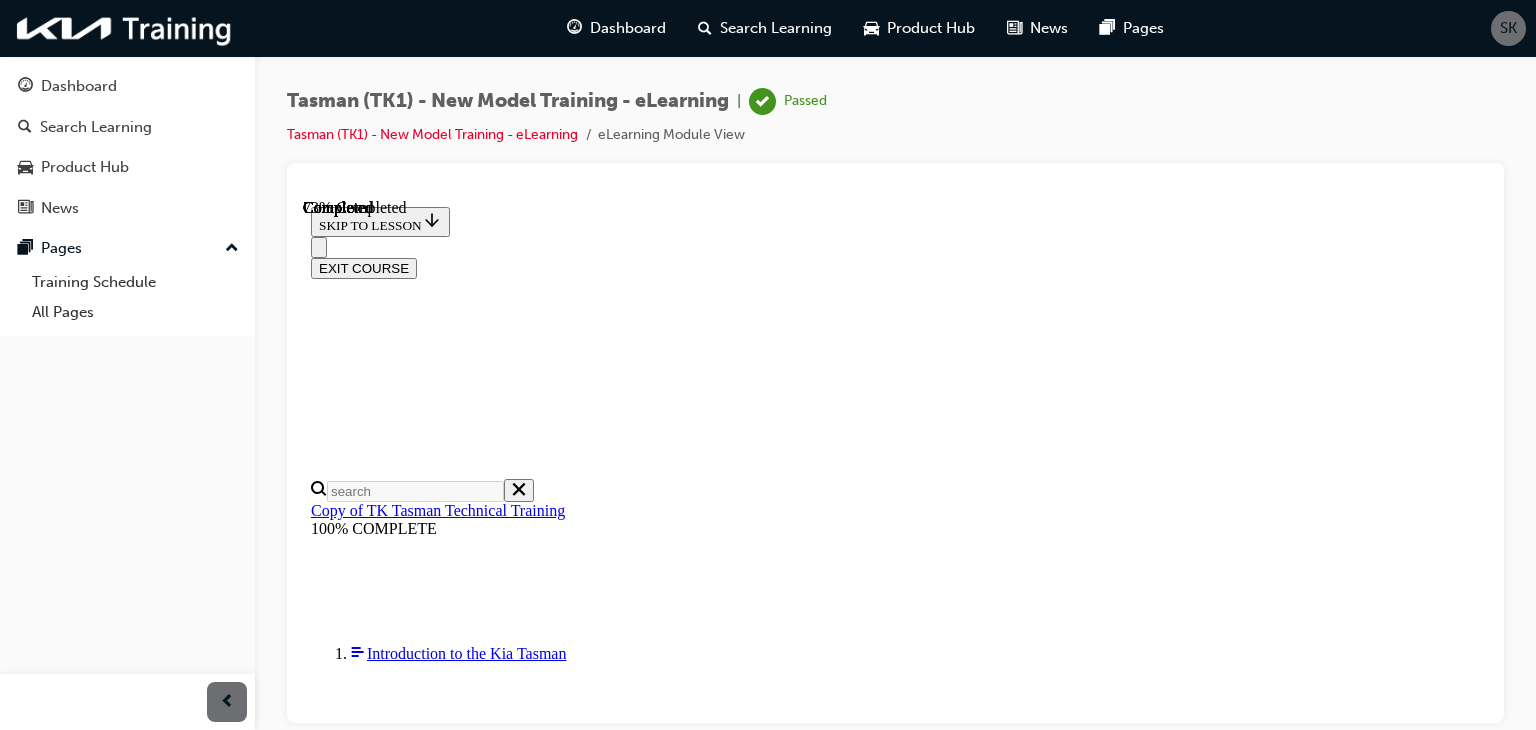 scroll, scrollTop: 272, scrollLeft: 0, axis: vertical 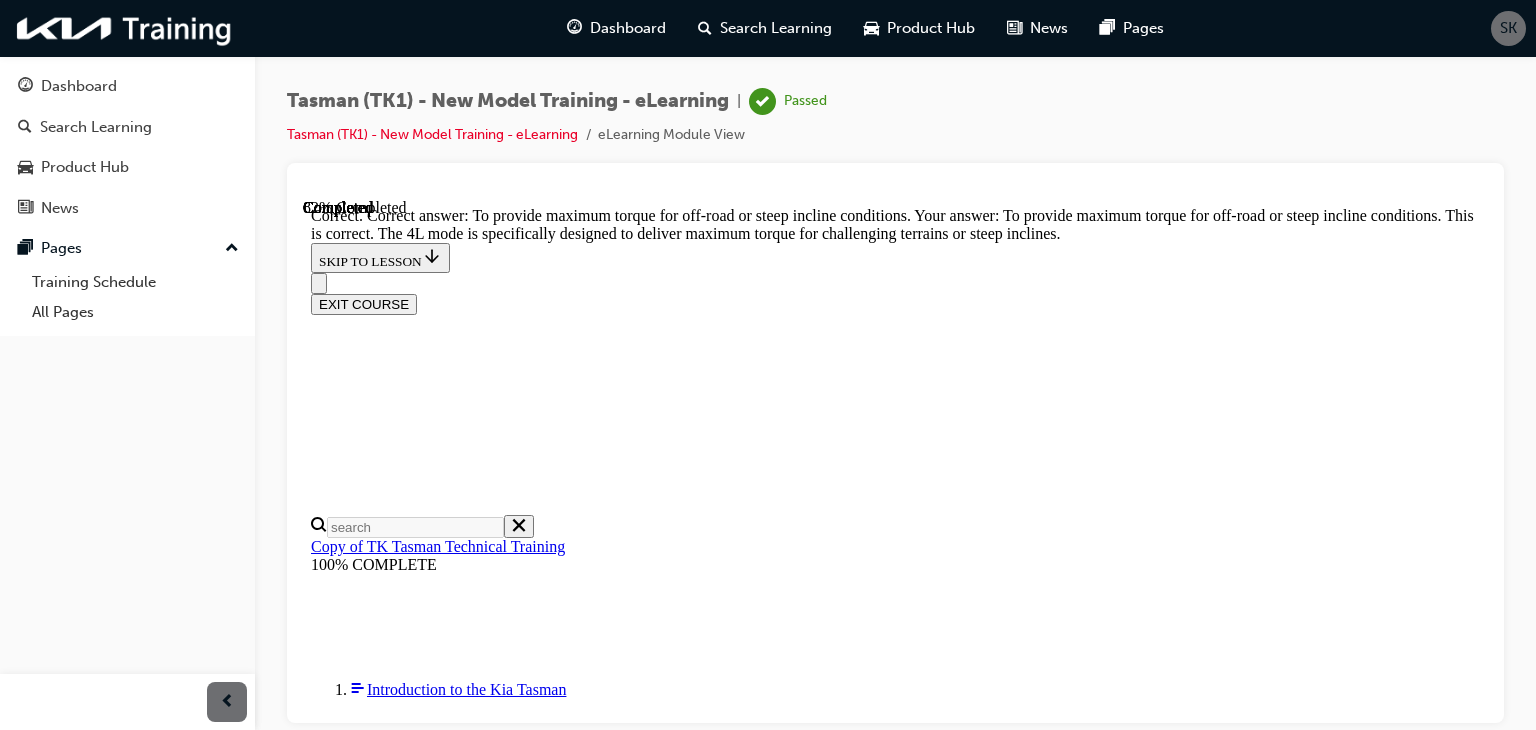 click on "NEXT" at bounding box center (337, 28618) 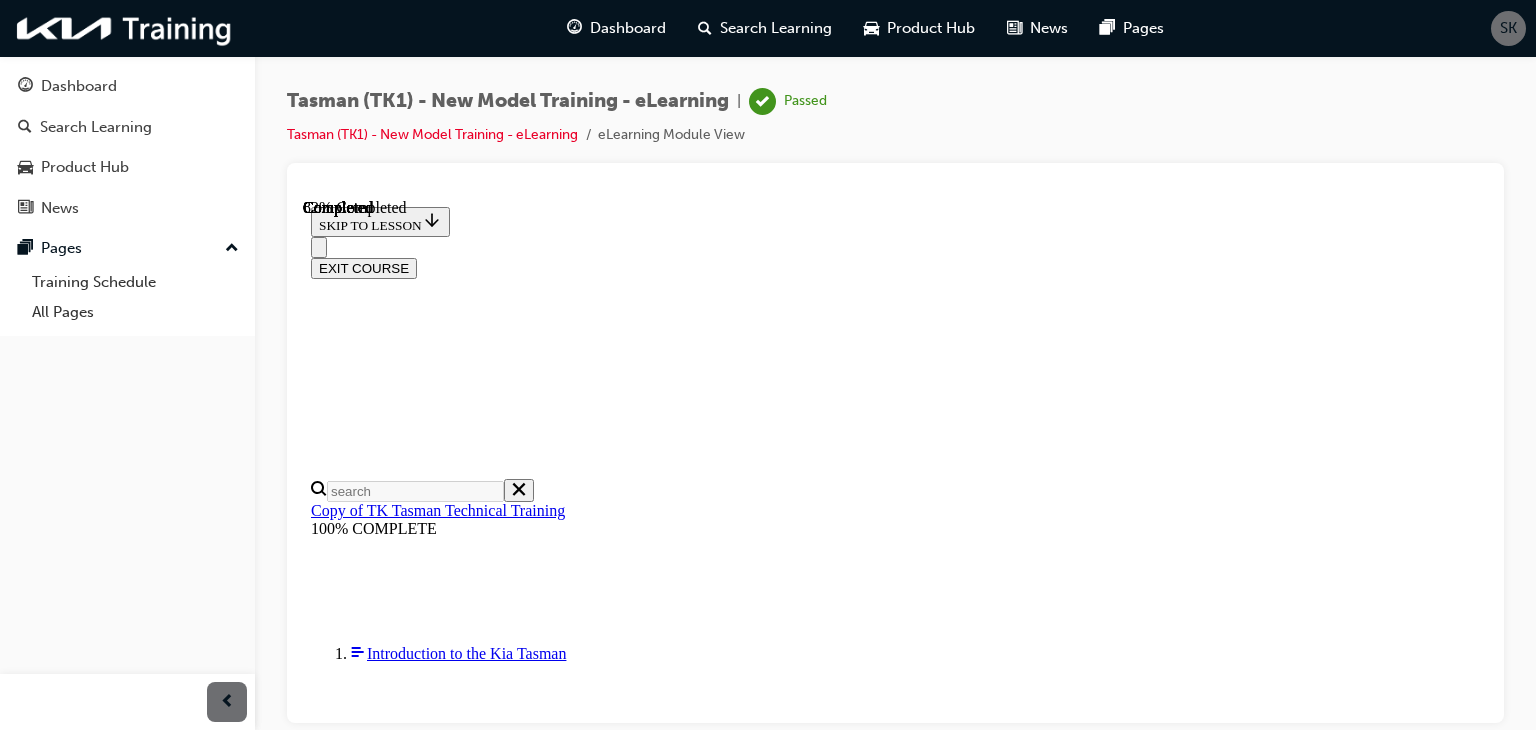 scroll, scrollTop: 408, scrollLeft: 0, axis: vertical 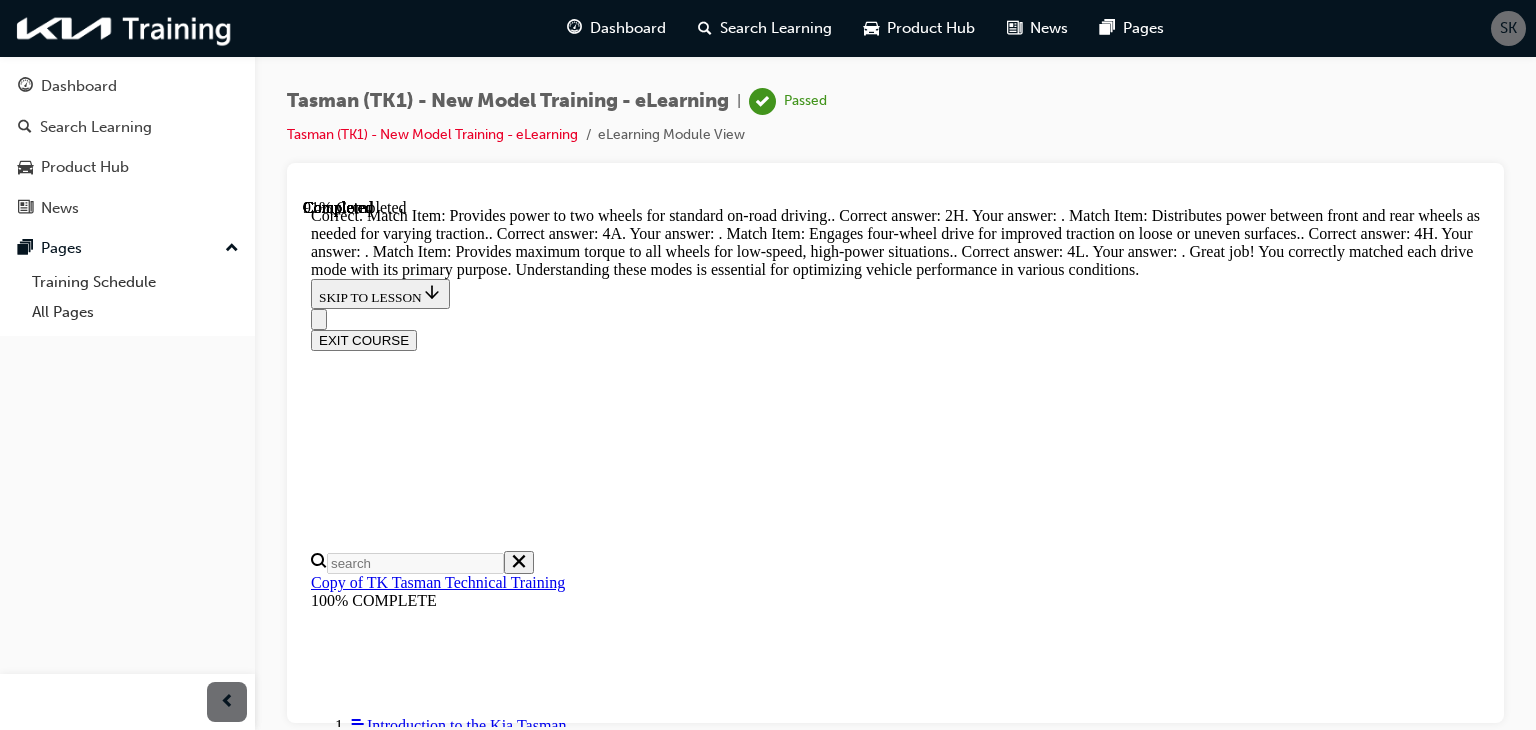 click on "NEXT" at bounding box center (337, 20704) 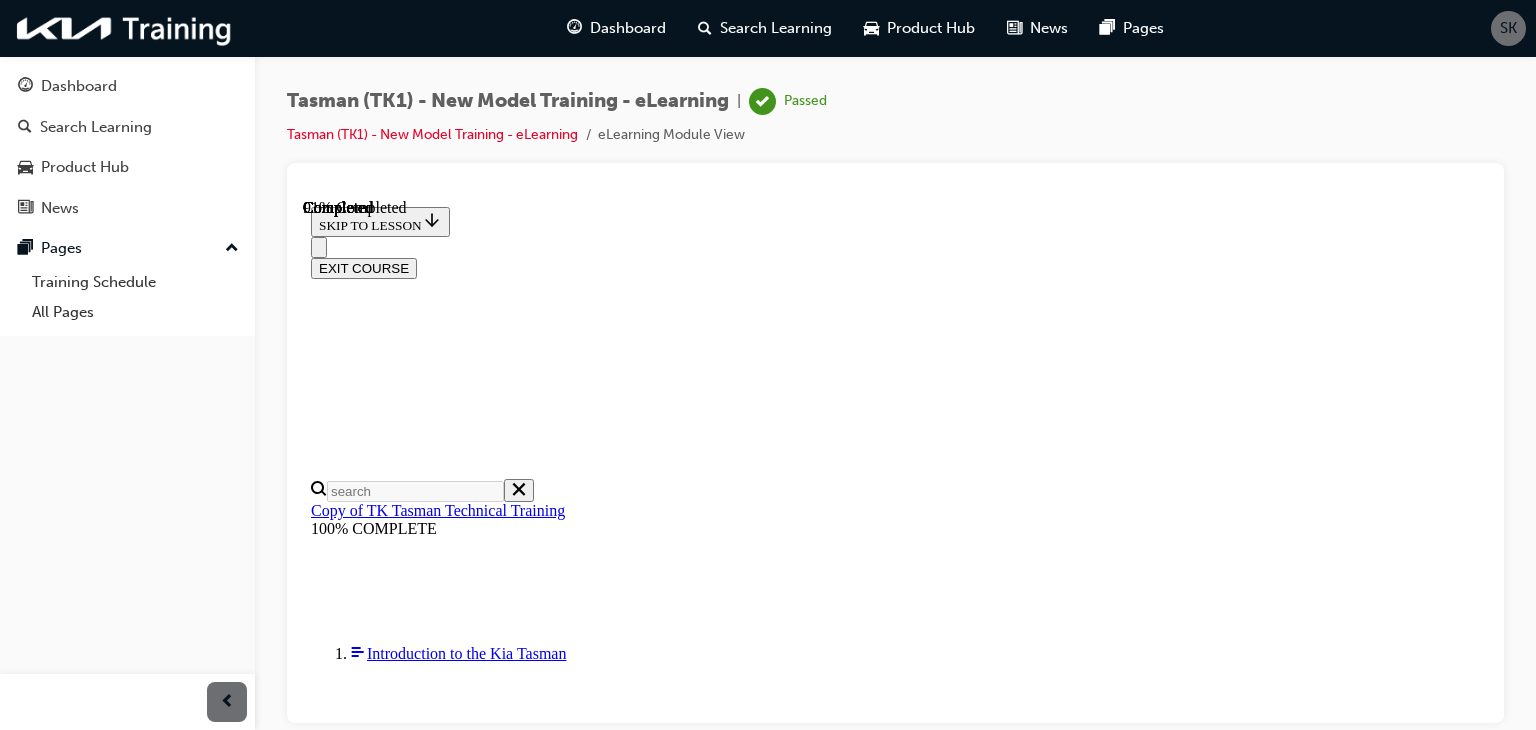 scroll, scrollTop: 437, scrollLeft: 0, axis: vertical 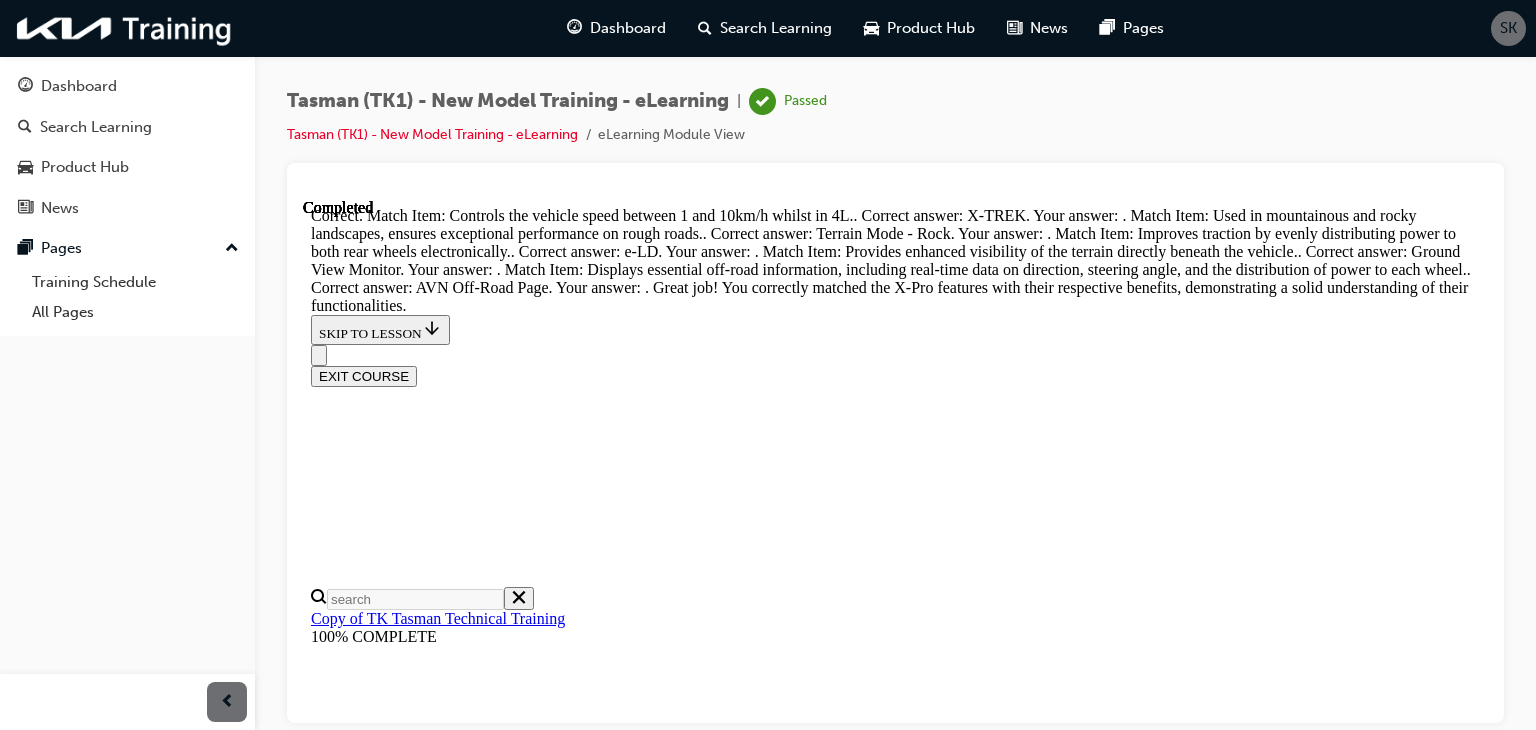 click on "NEXT" at bounding box center [337, 13231] 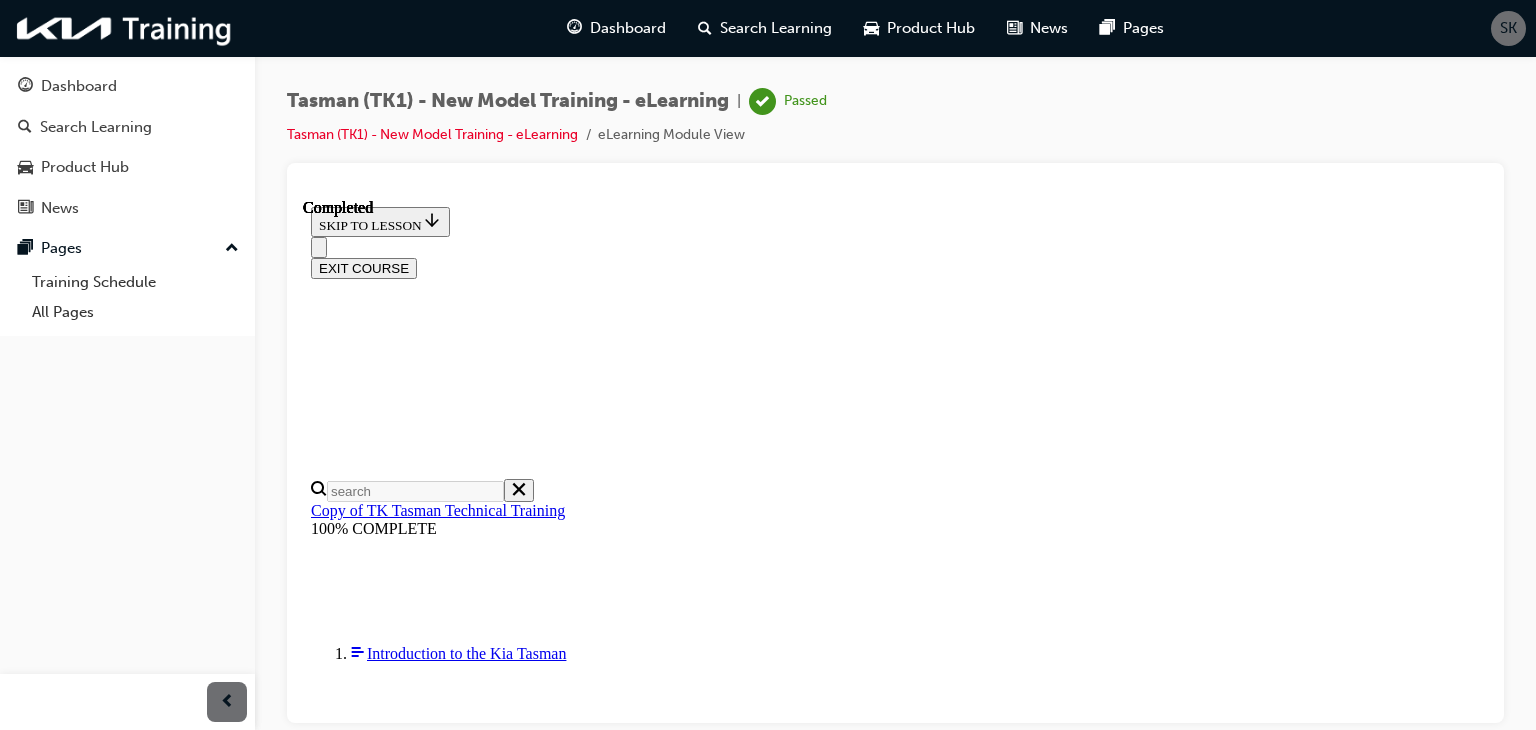 scroll, scrollTop: 503, scrollLeft: 0, axis: vertical 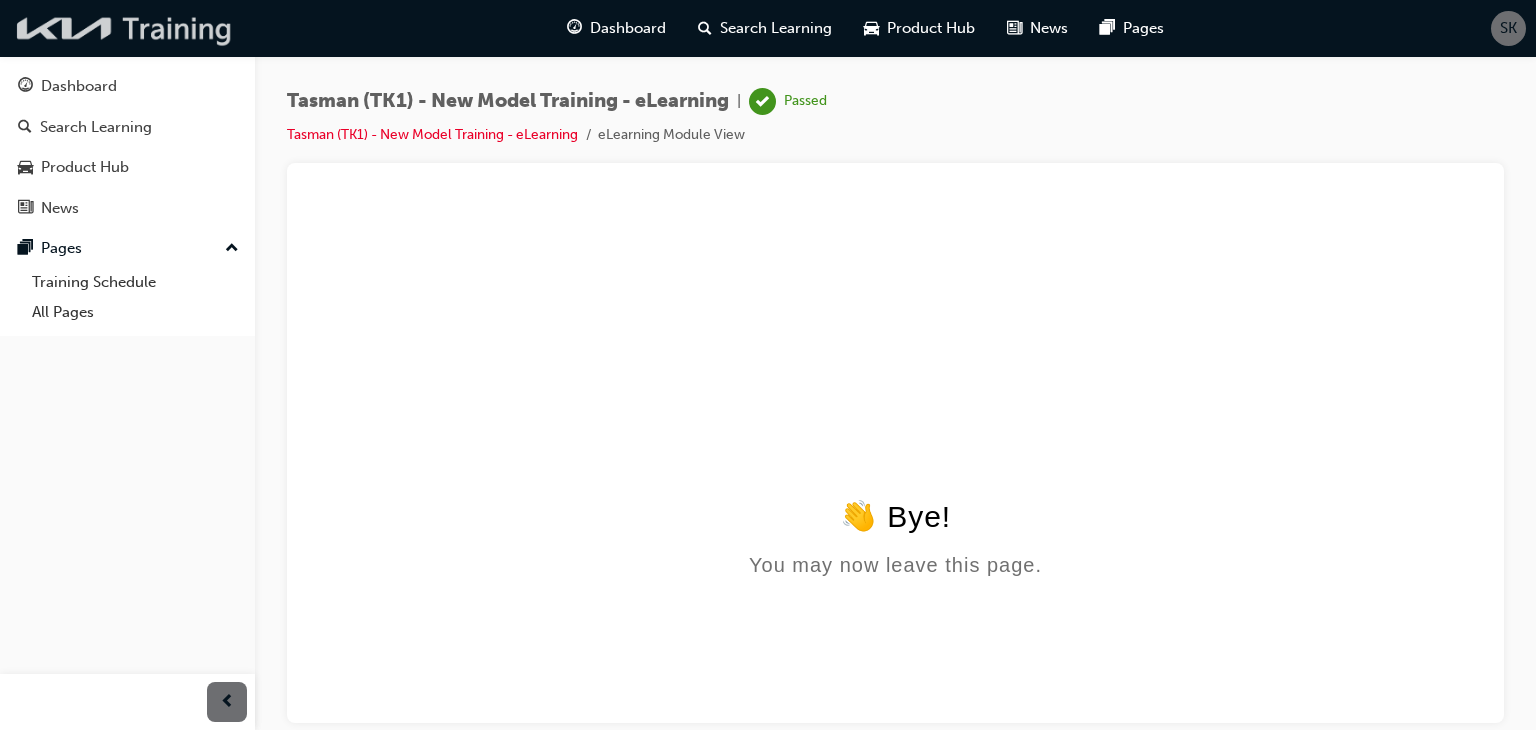 click at bounding box center (125, 28) 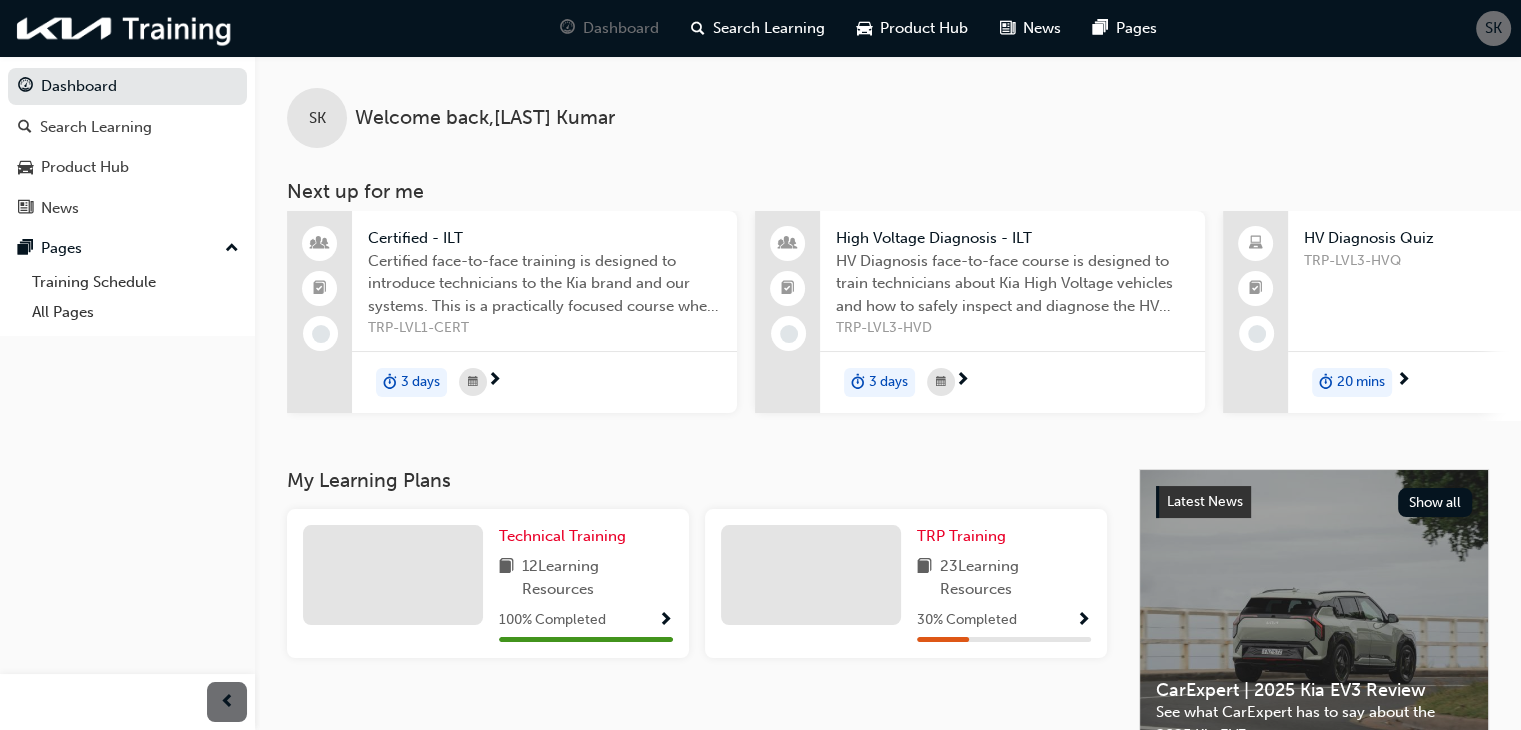 click on "23  Learning Resources" at bounding box center (1004, 577) 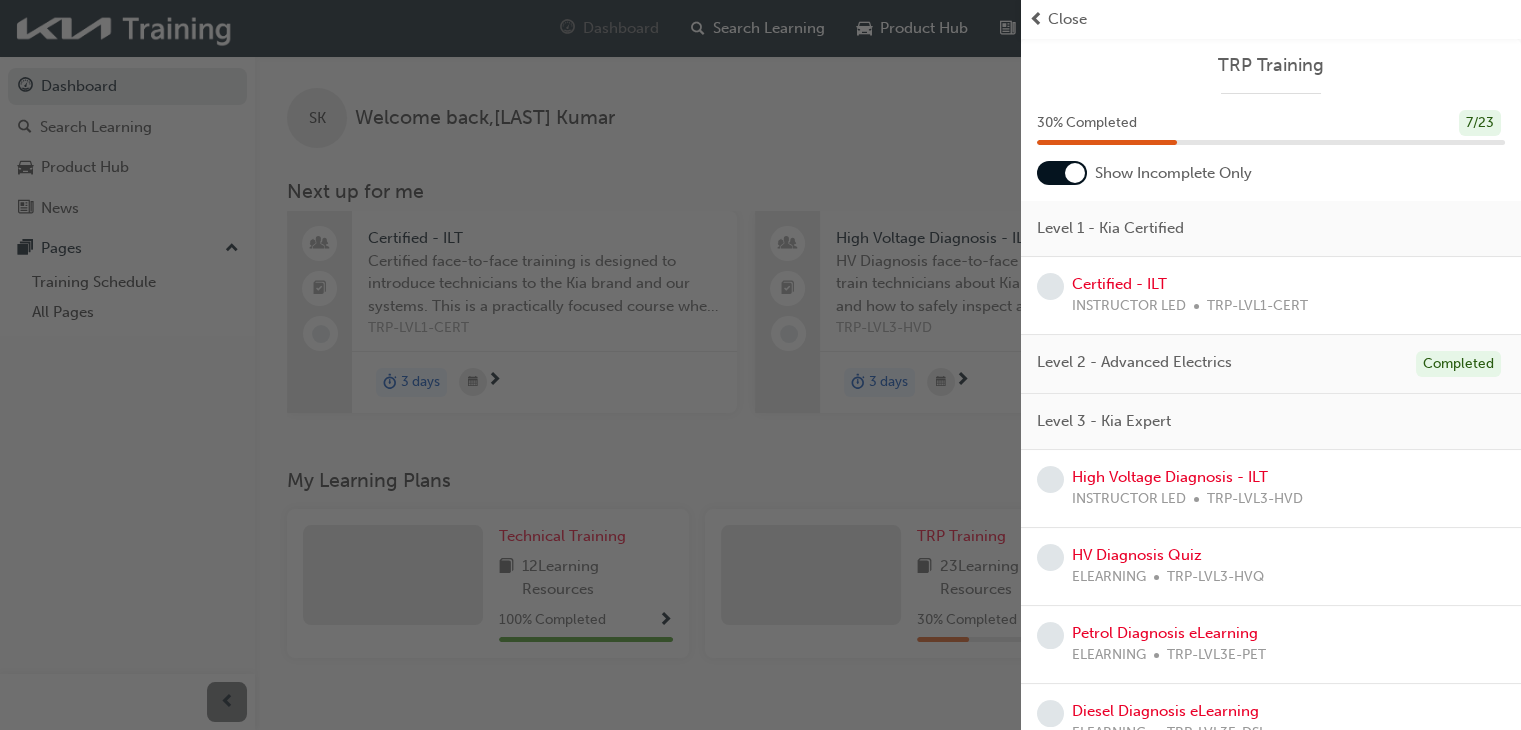 click on "Close" at bounding box center (1067, 19) 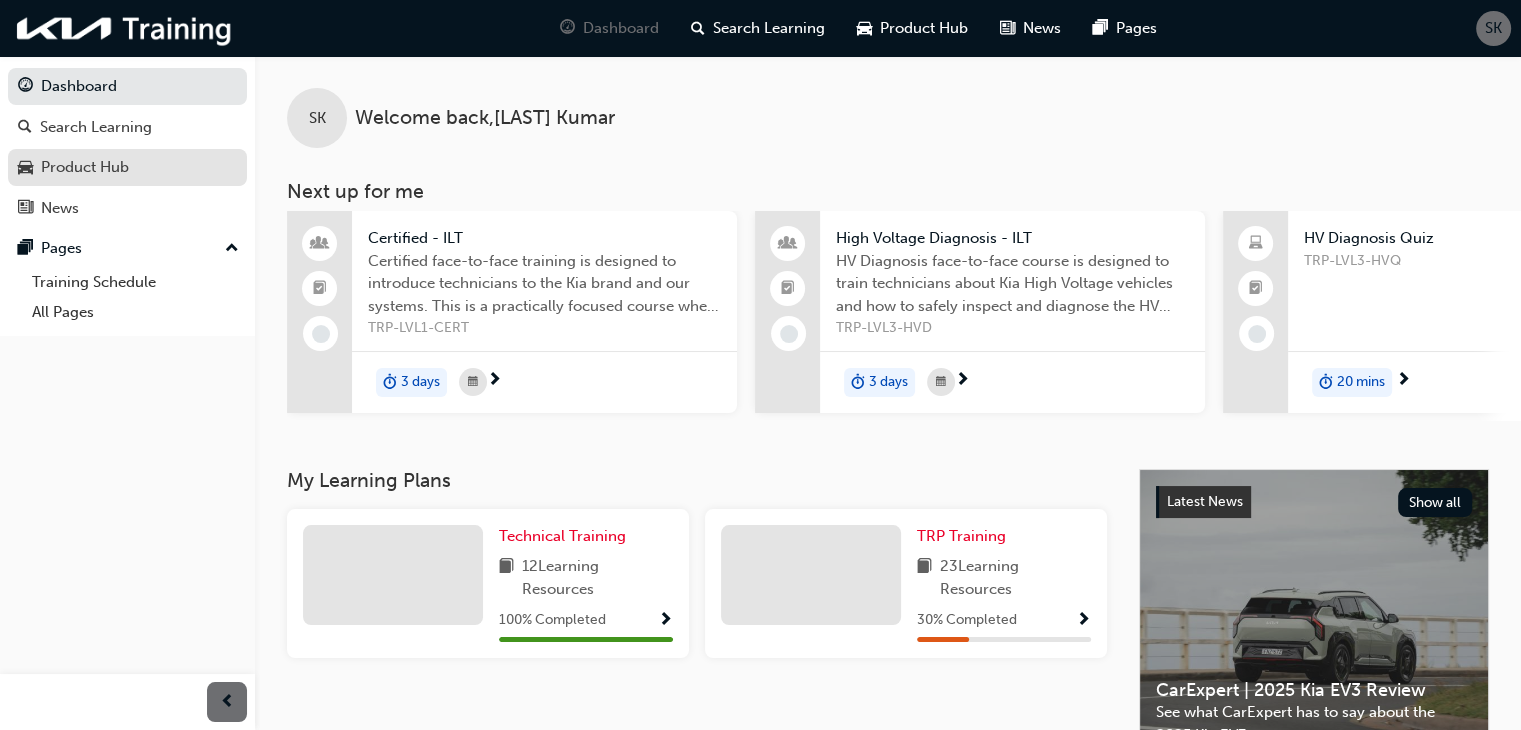 click on "Product Hub" at bounding box center (85, 167) 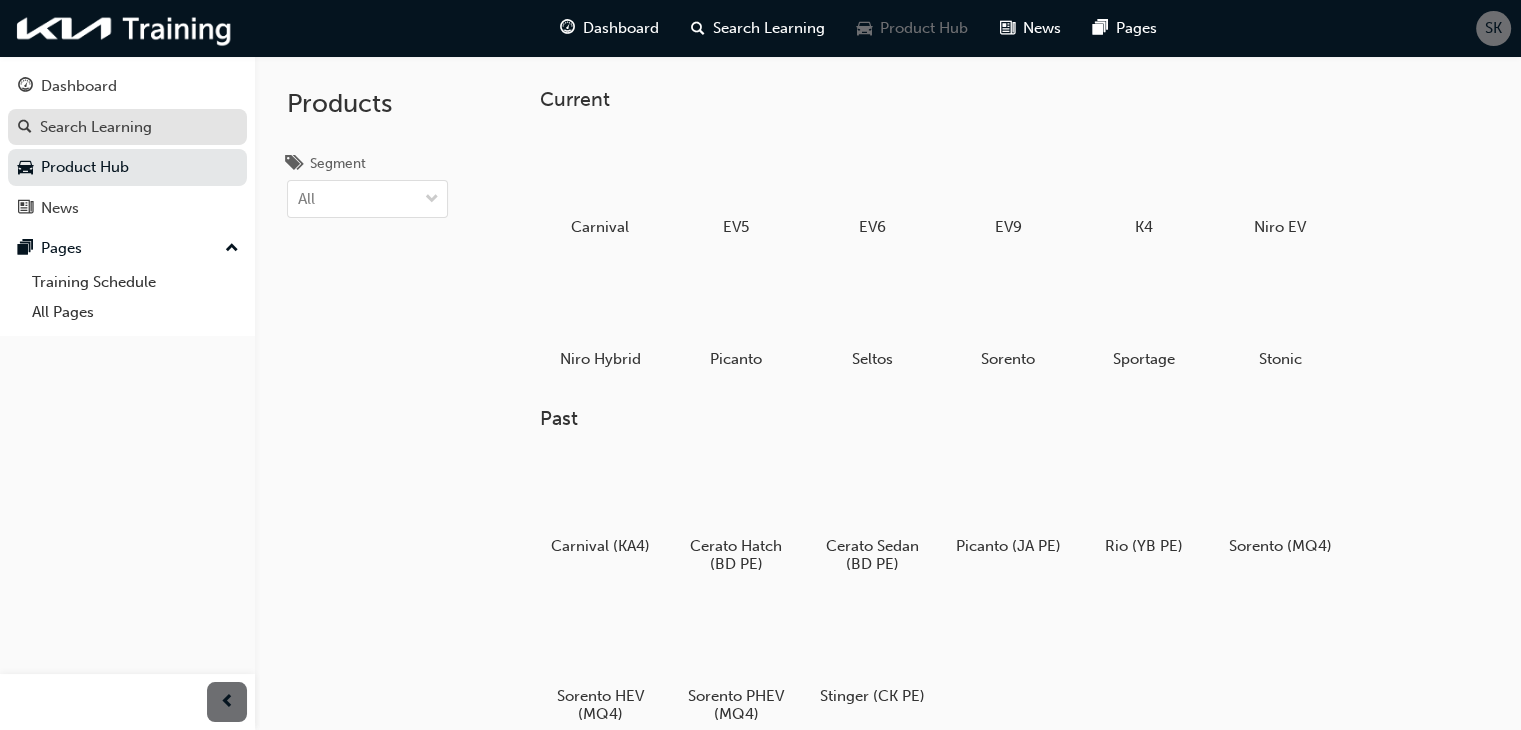 click on "Search Learning" at bounding box center (96, 127) 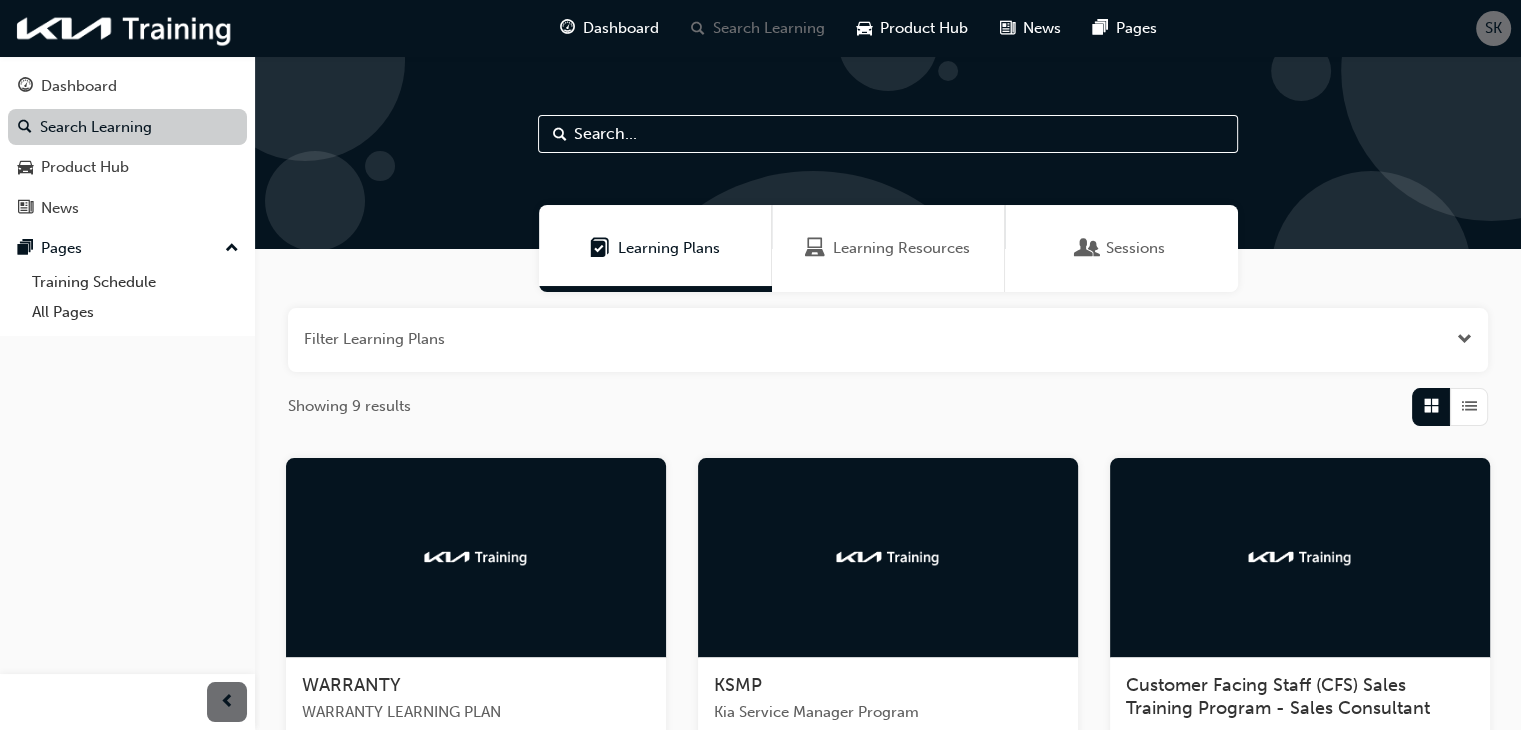 scroll, scrollTop: 0, scrollLeft: 0, axis: both 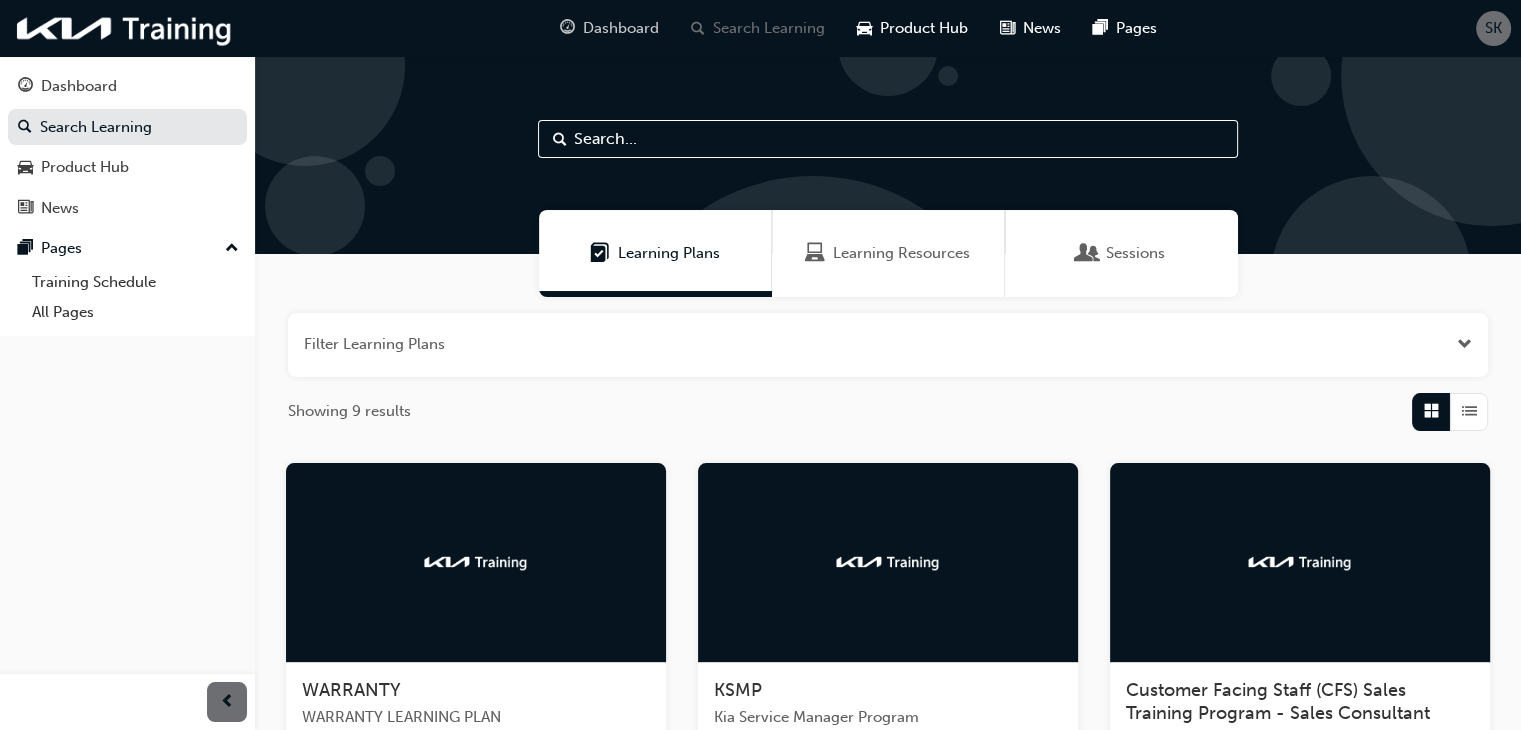 click on "Dashboard" at bounding box center [621, 28] 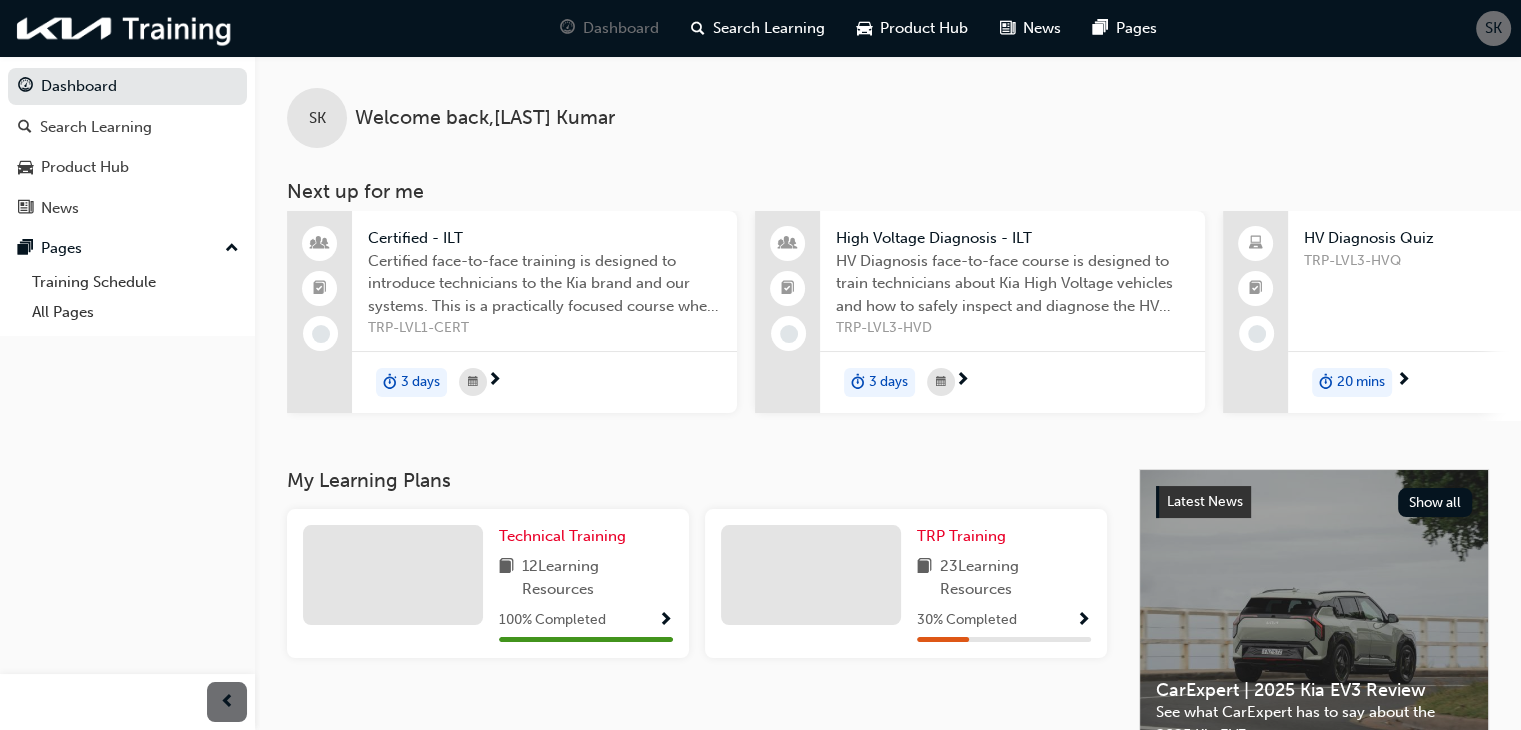 click at bounding box center [962, 381] 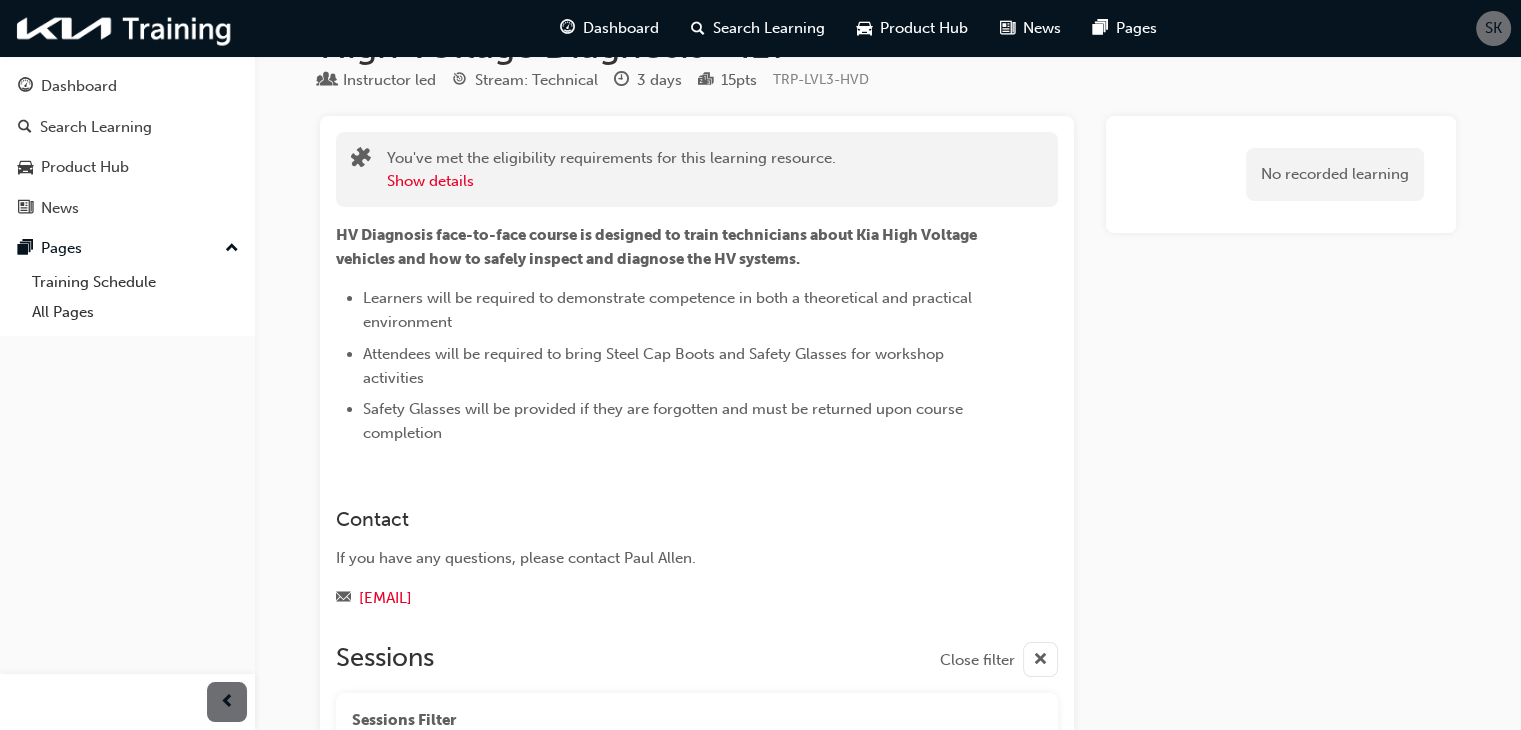 scroll, scrollTop: 0, scrollLeft: 0, axis: both 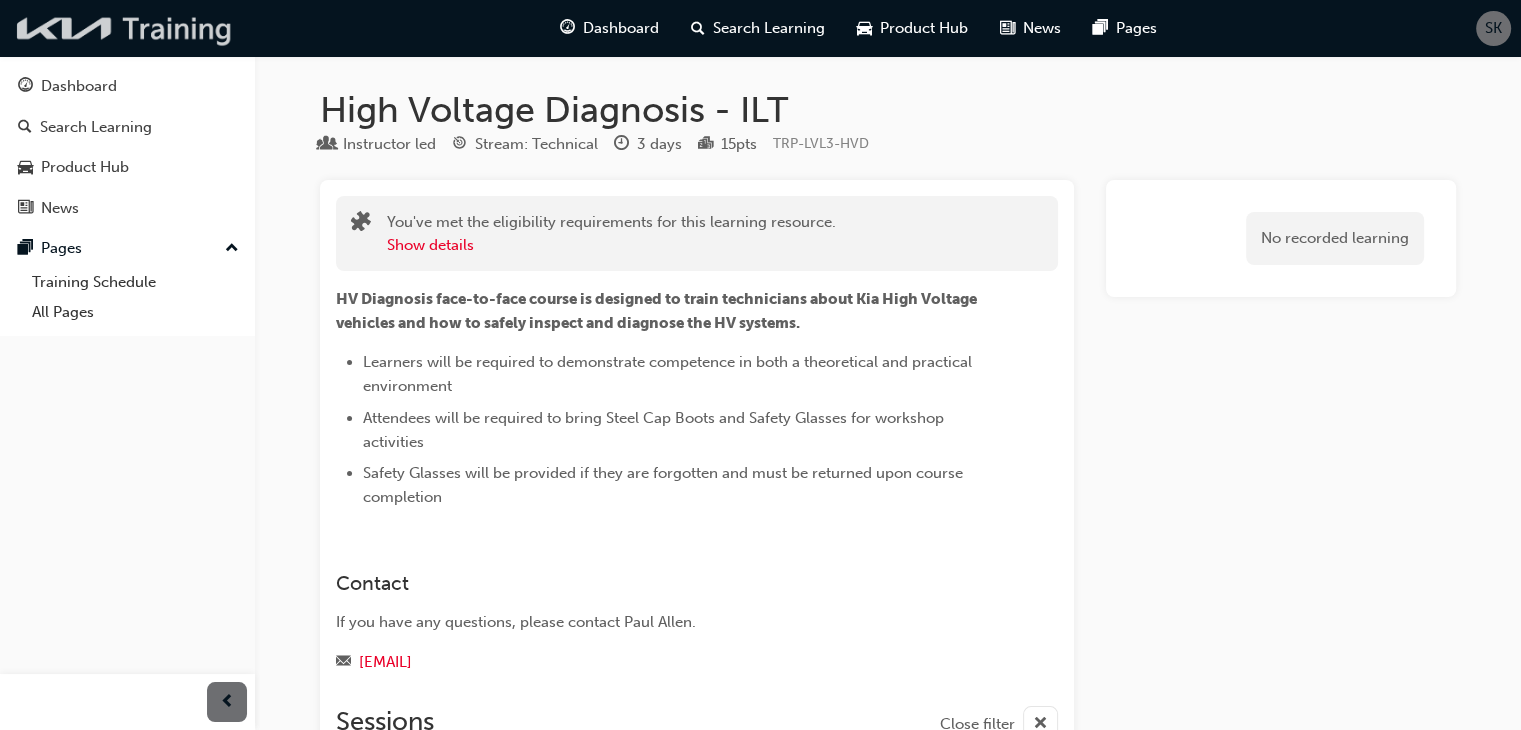 click at bounding box center (125, 28) 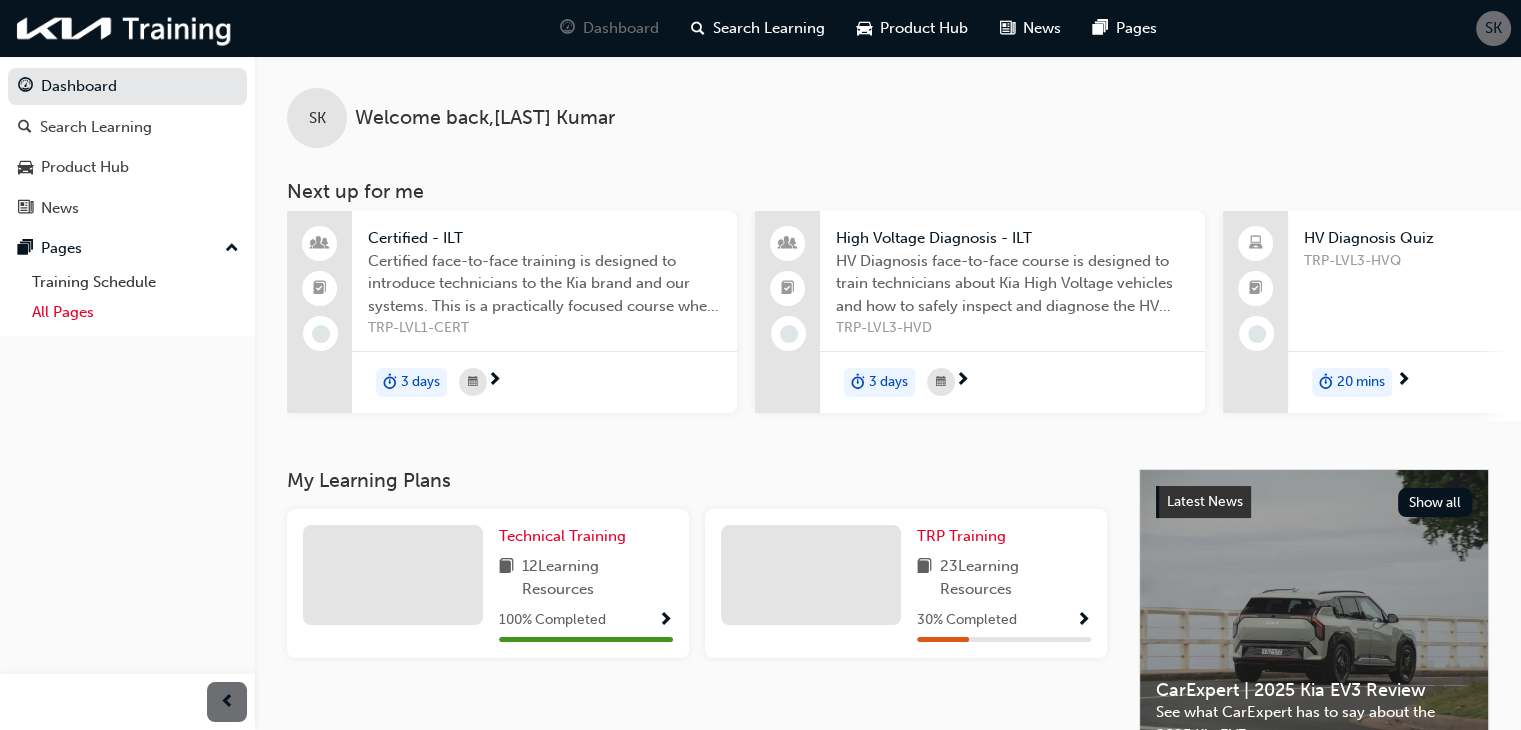 click on "All Pages" at bounding box center [135, 312] 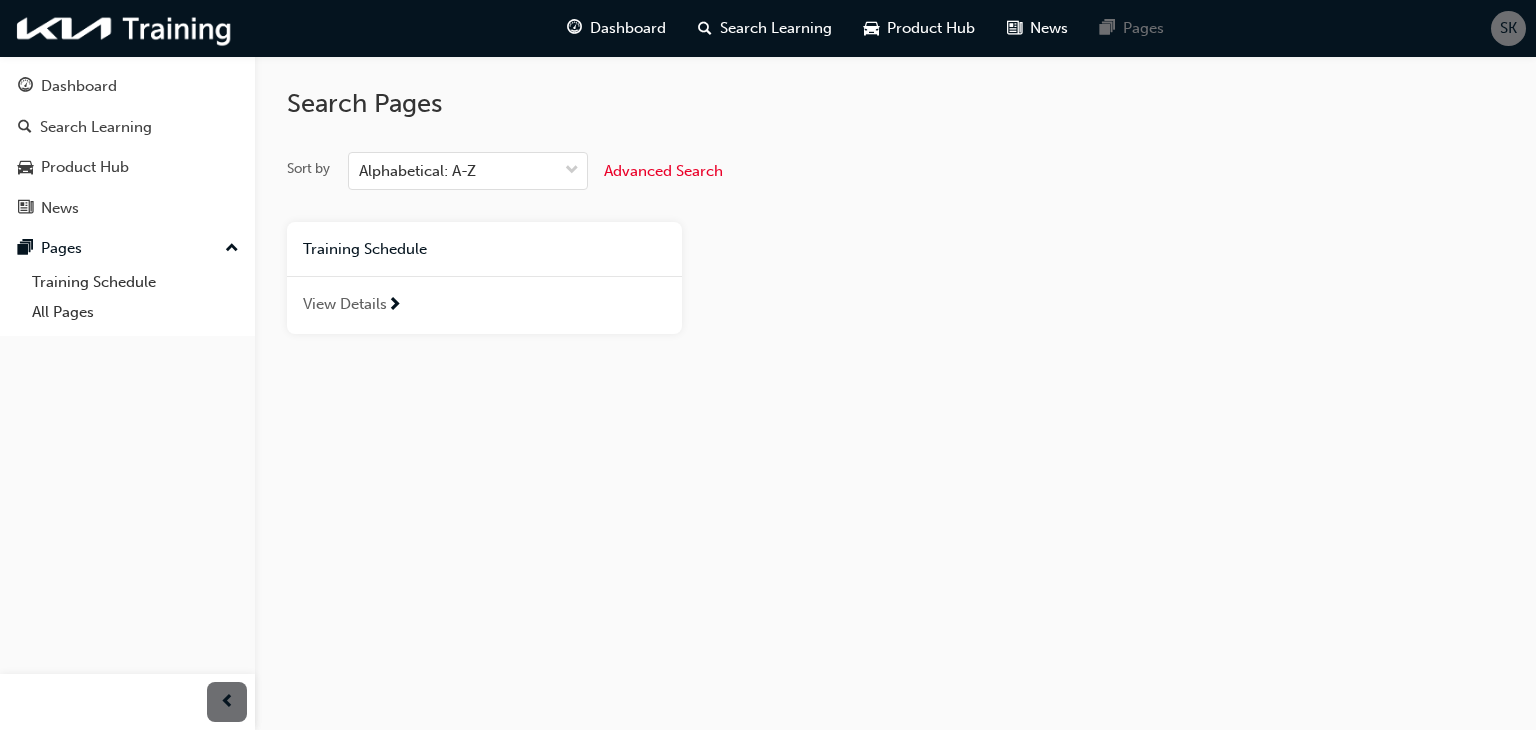 click on "View Details" at bounding box center [345, 304] 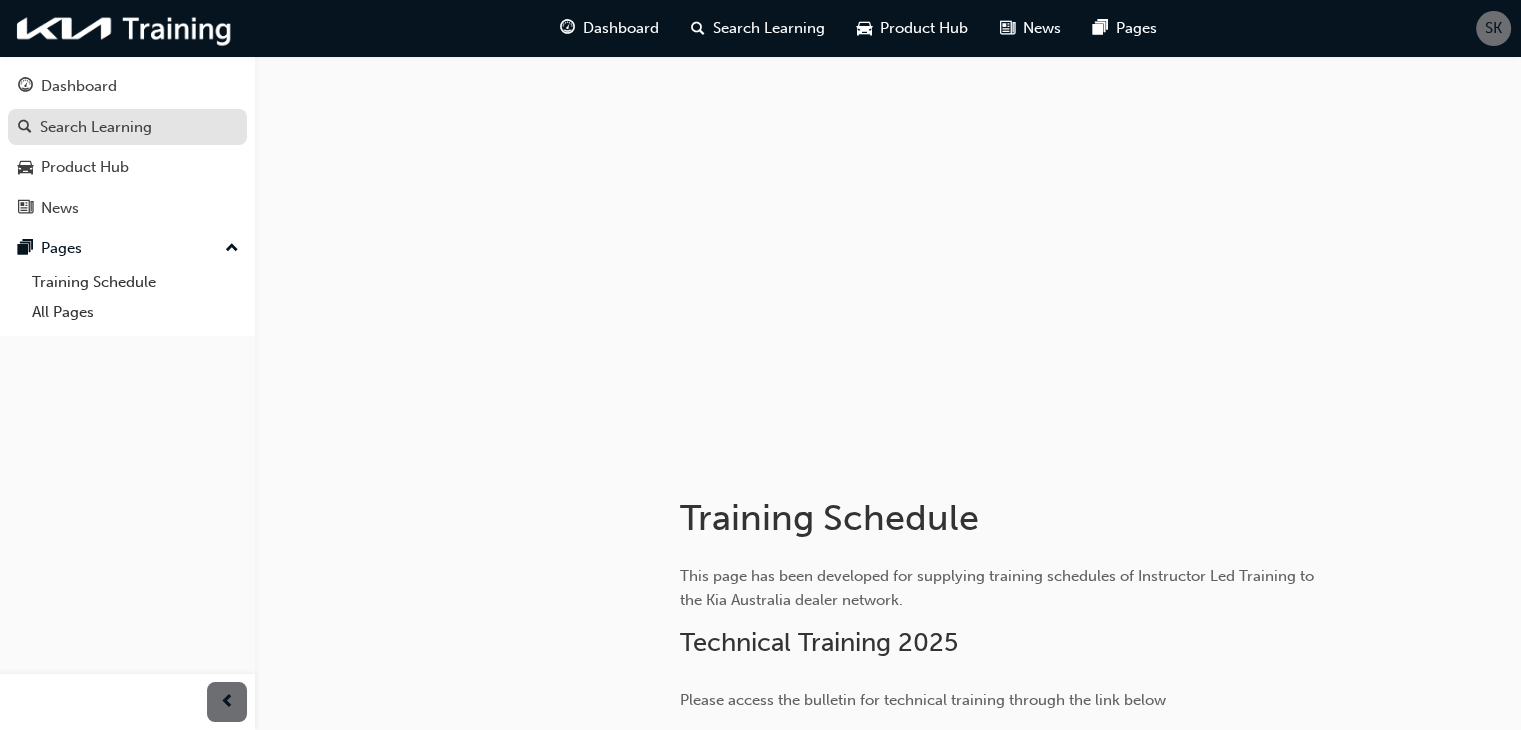 click on "Search Learning" at bounding box center [96, 127] 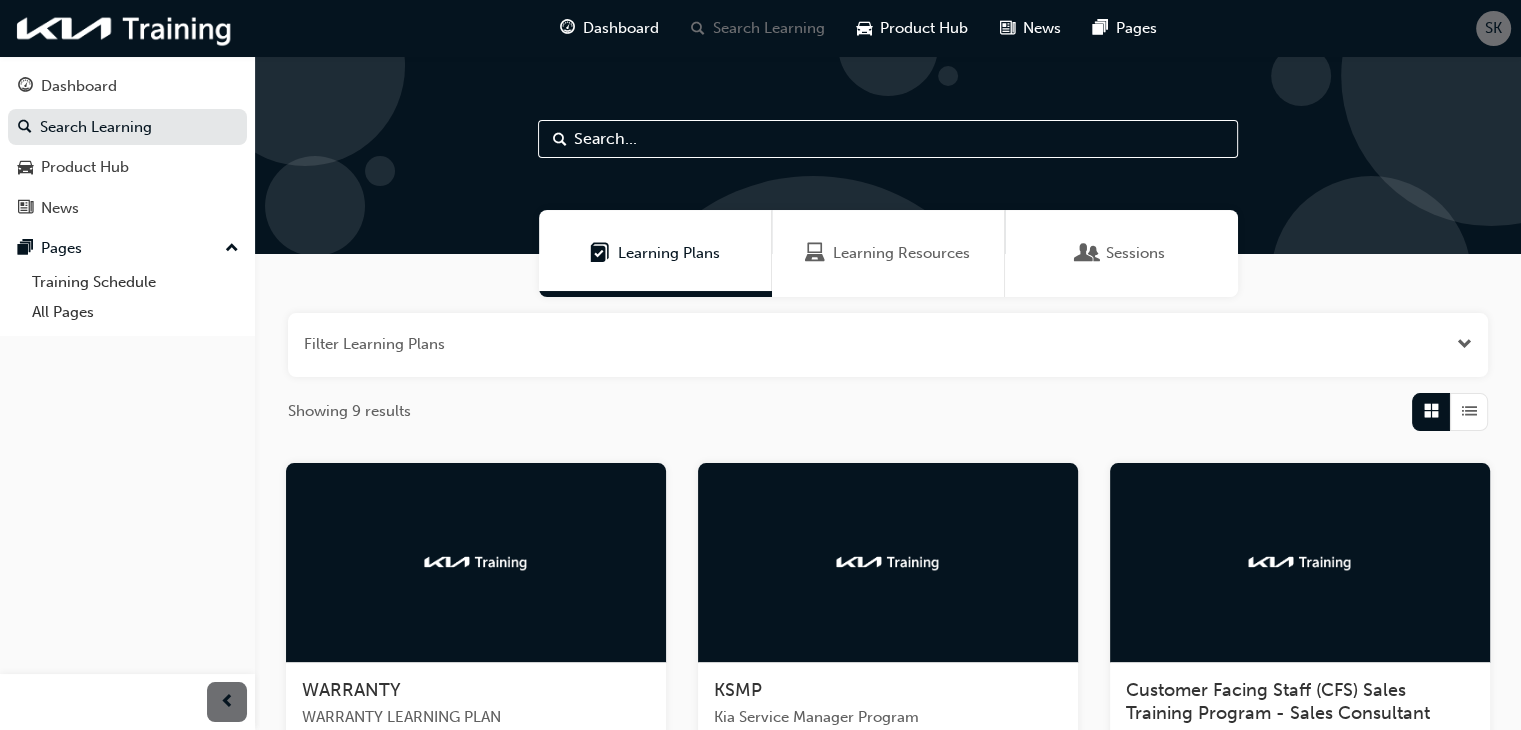 click on "Learning Resources" at bounding box center (901, 253) 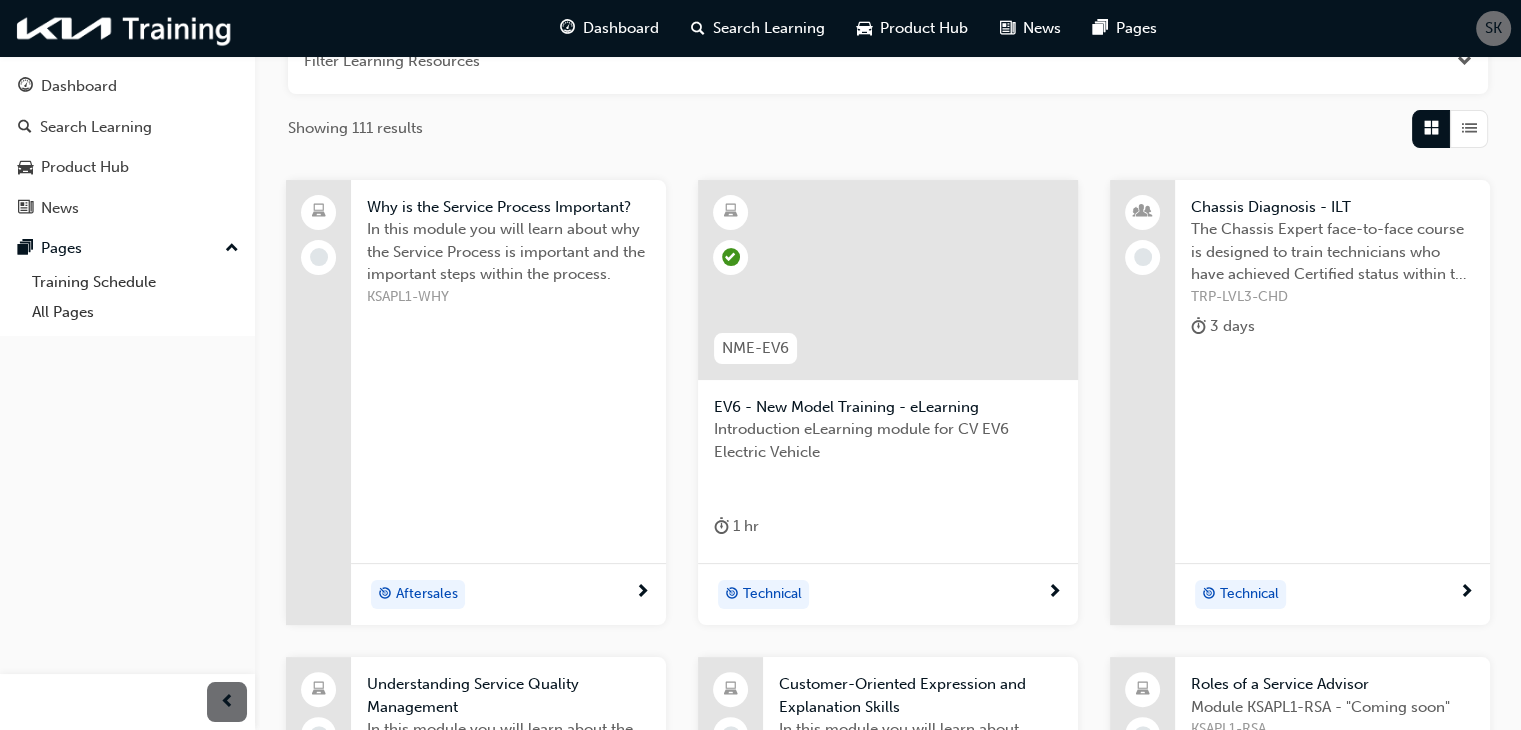 scroll, scrollTop: 0, scrollLeft: 0, axis: both 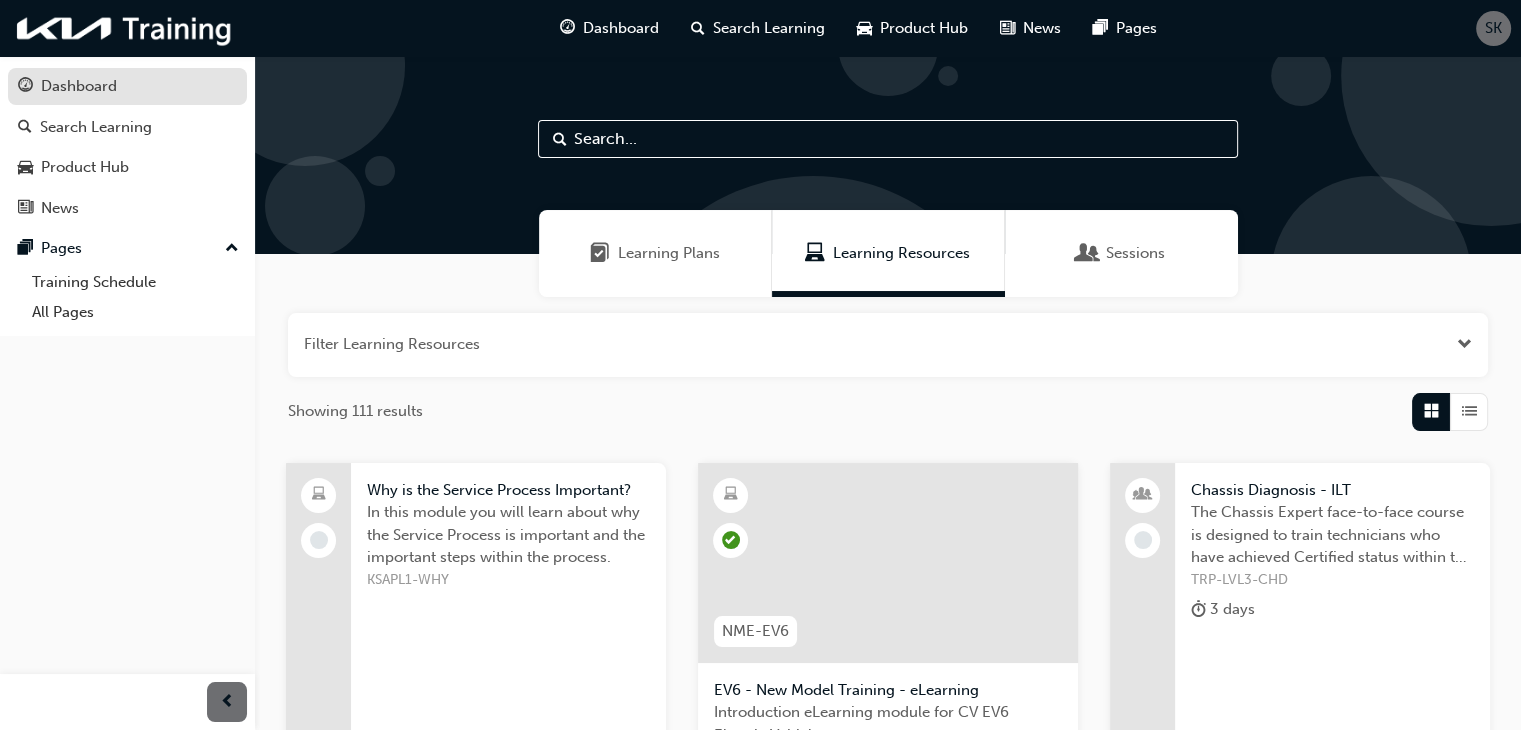 click on "Dashboard" at bounding box center (79, 86) 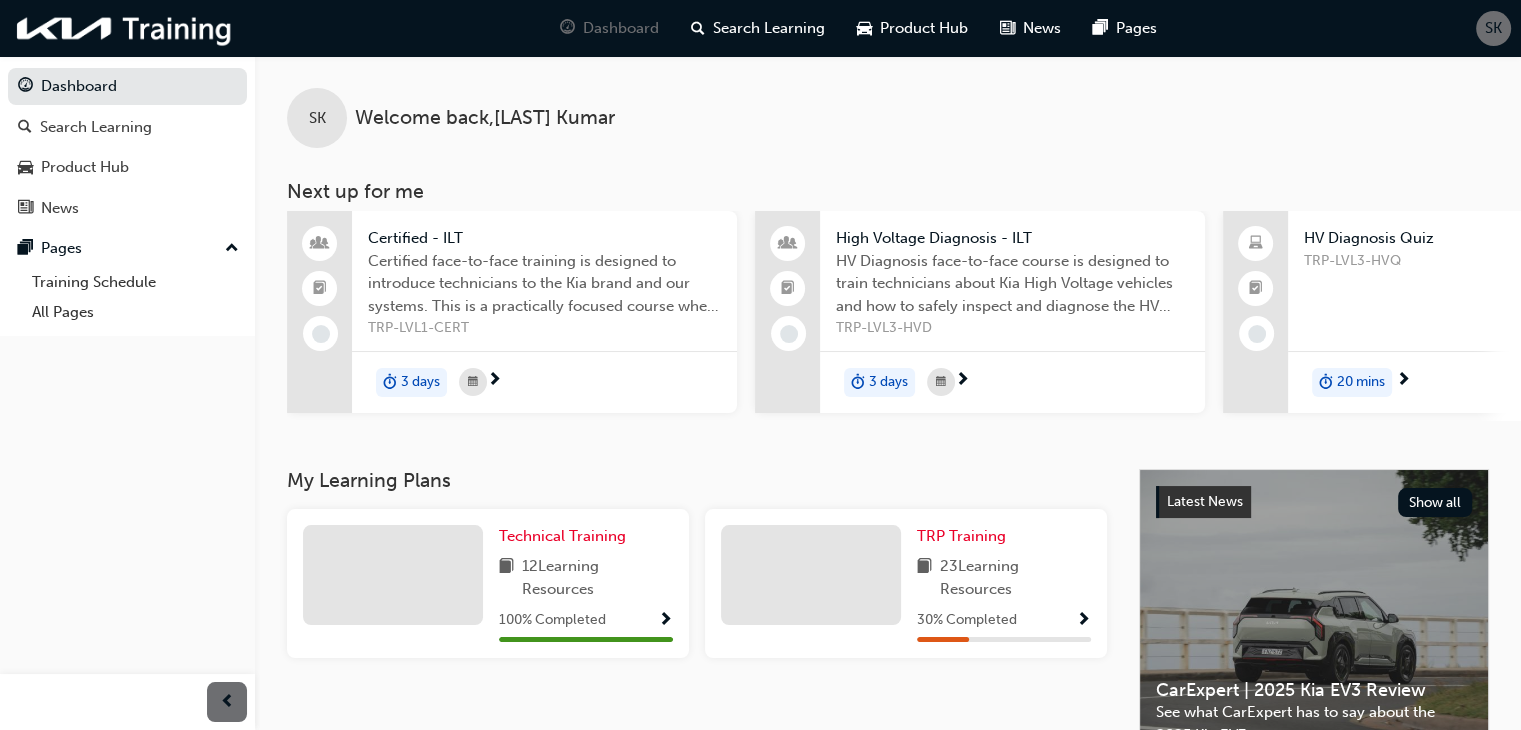 click on "SK" at bounding box center (1493, 28) 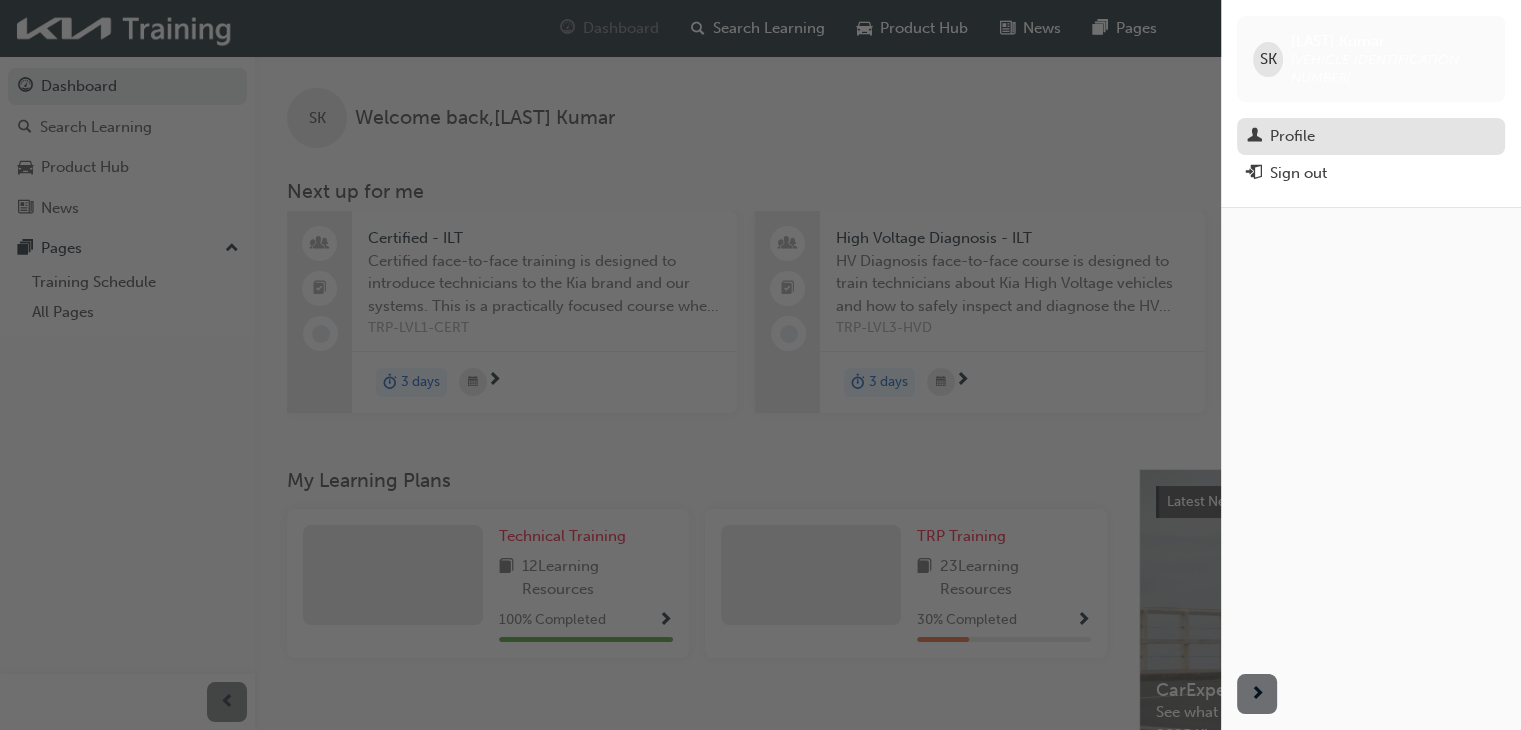click on "Profile" at bounding box center [1371, 136] 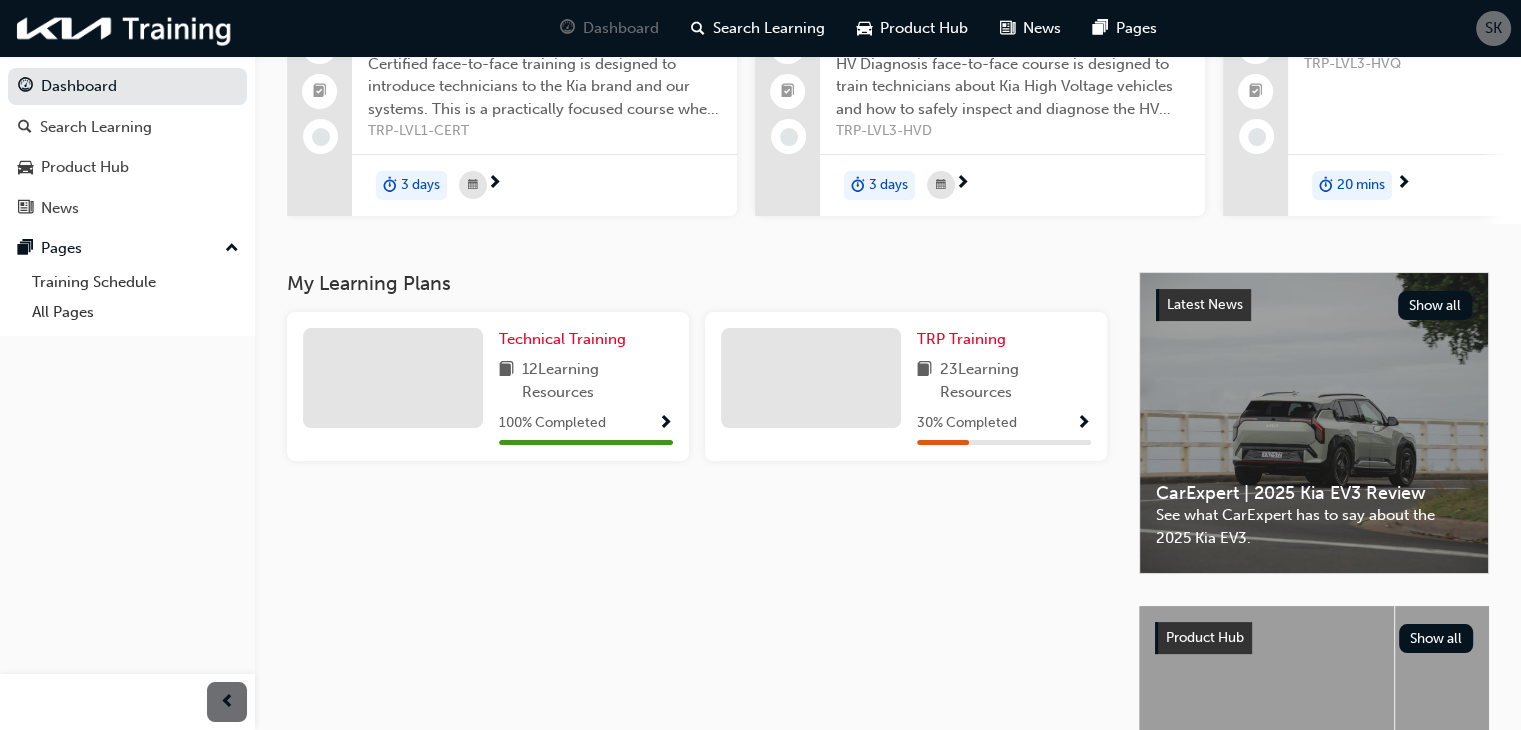 scroll, scrollTop: 246, scrollLeft: 0, axis: vertical 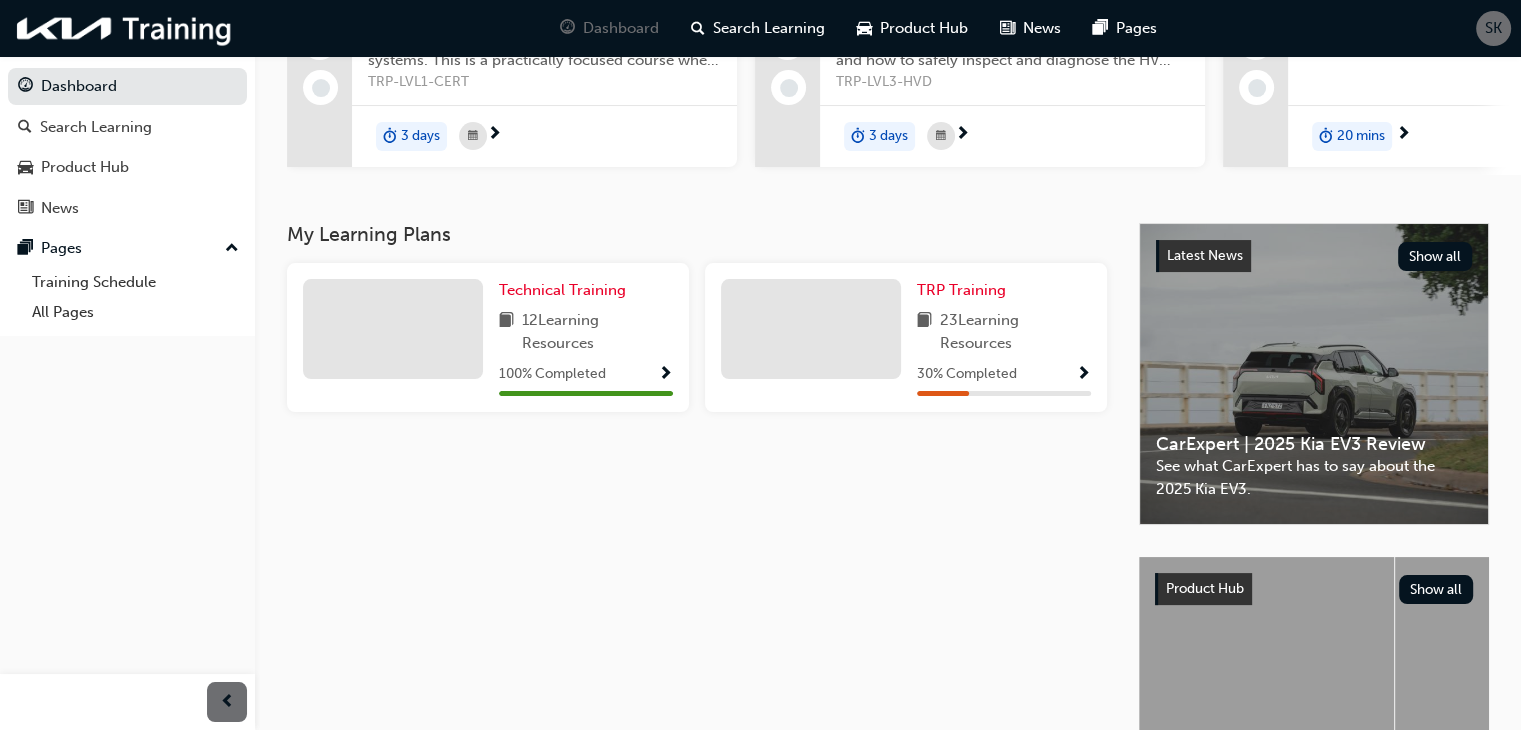 click at bounding box center [1083, 375] 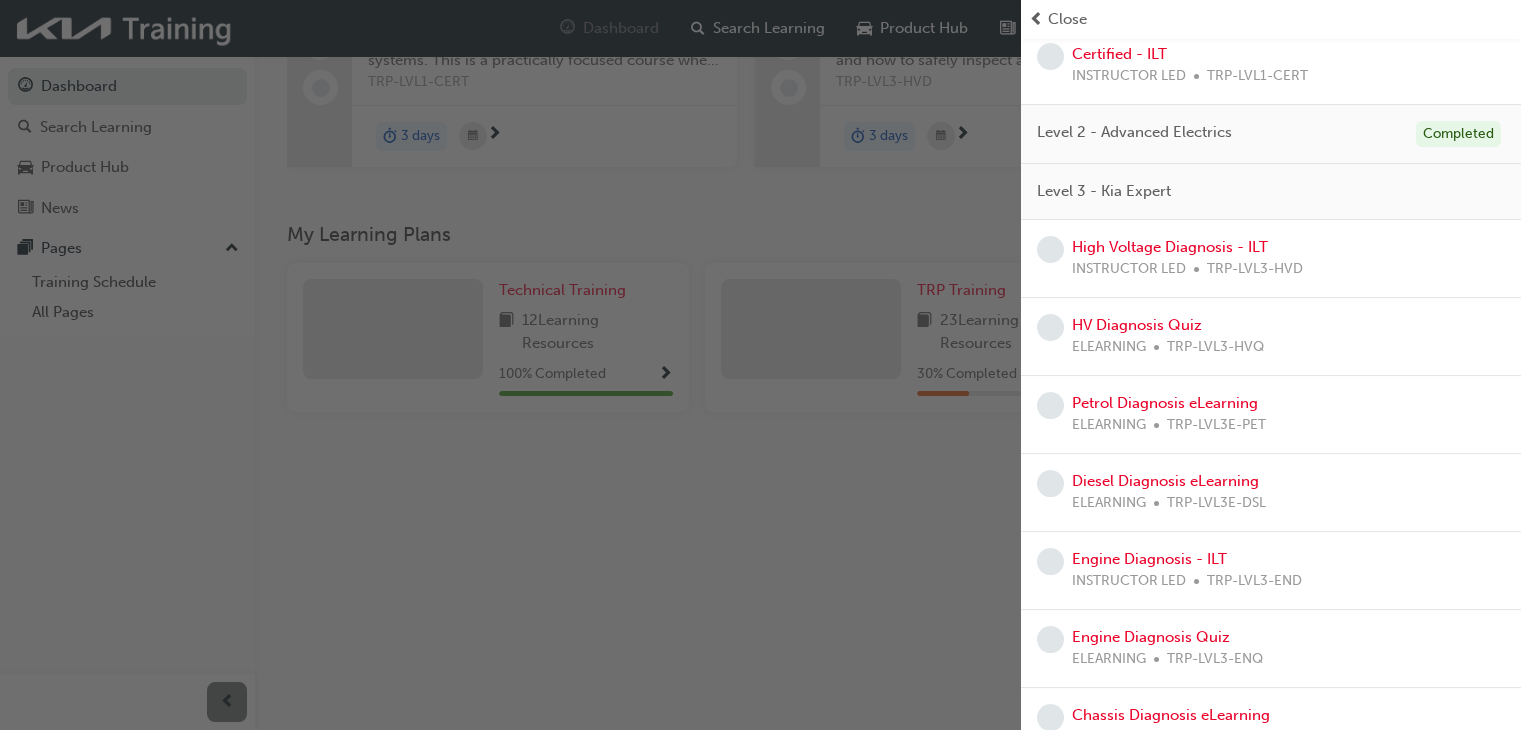 scroll, scrollTop: 237, scrollLeft: 0, axis: vertical 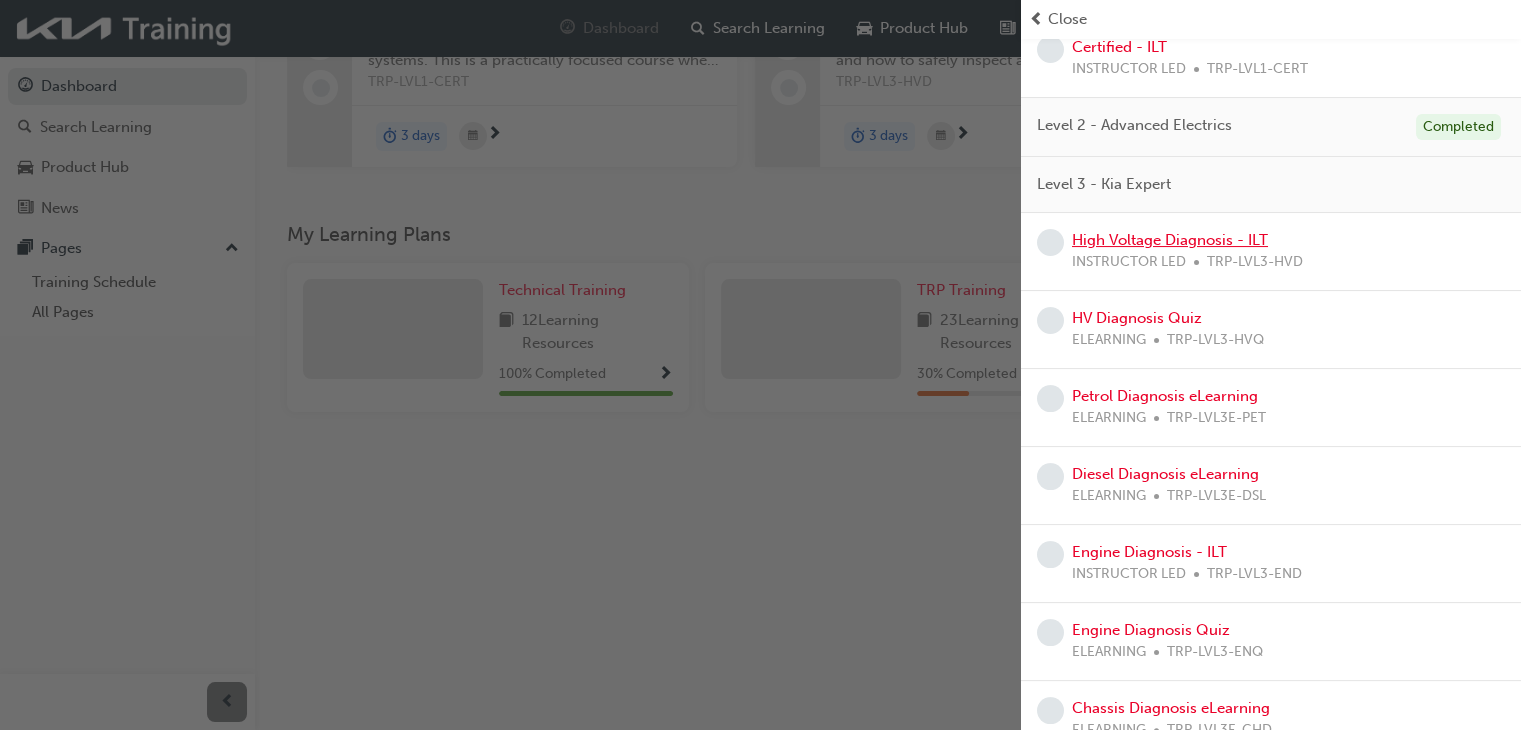 click on "High Voltage Diagnosis - ILT" at bounding box center (1170, 240) 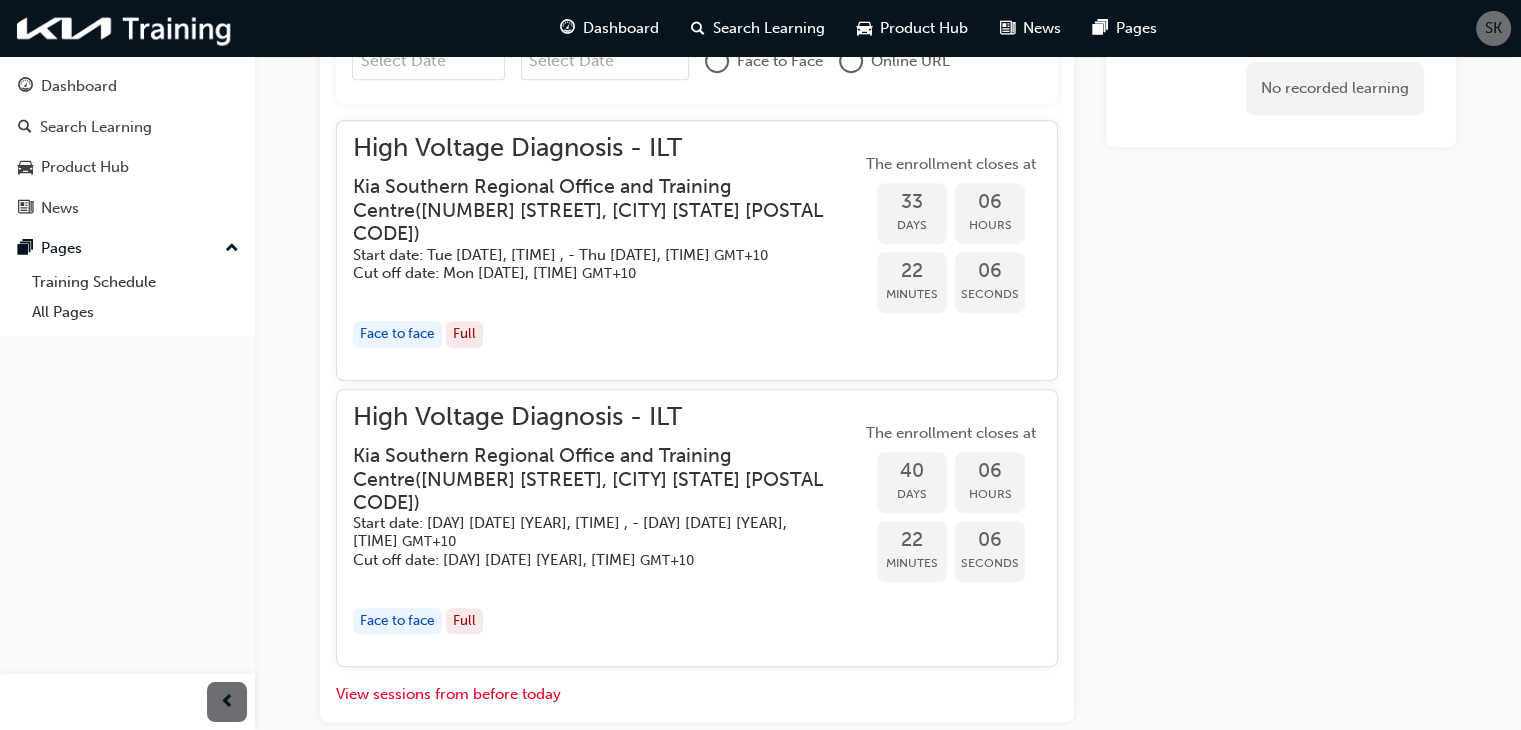 scroll, scrollTop: 928, scrollLeft: 0, axis: vertical 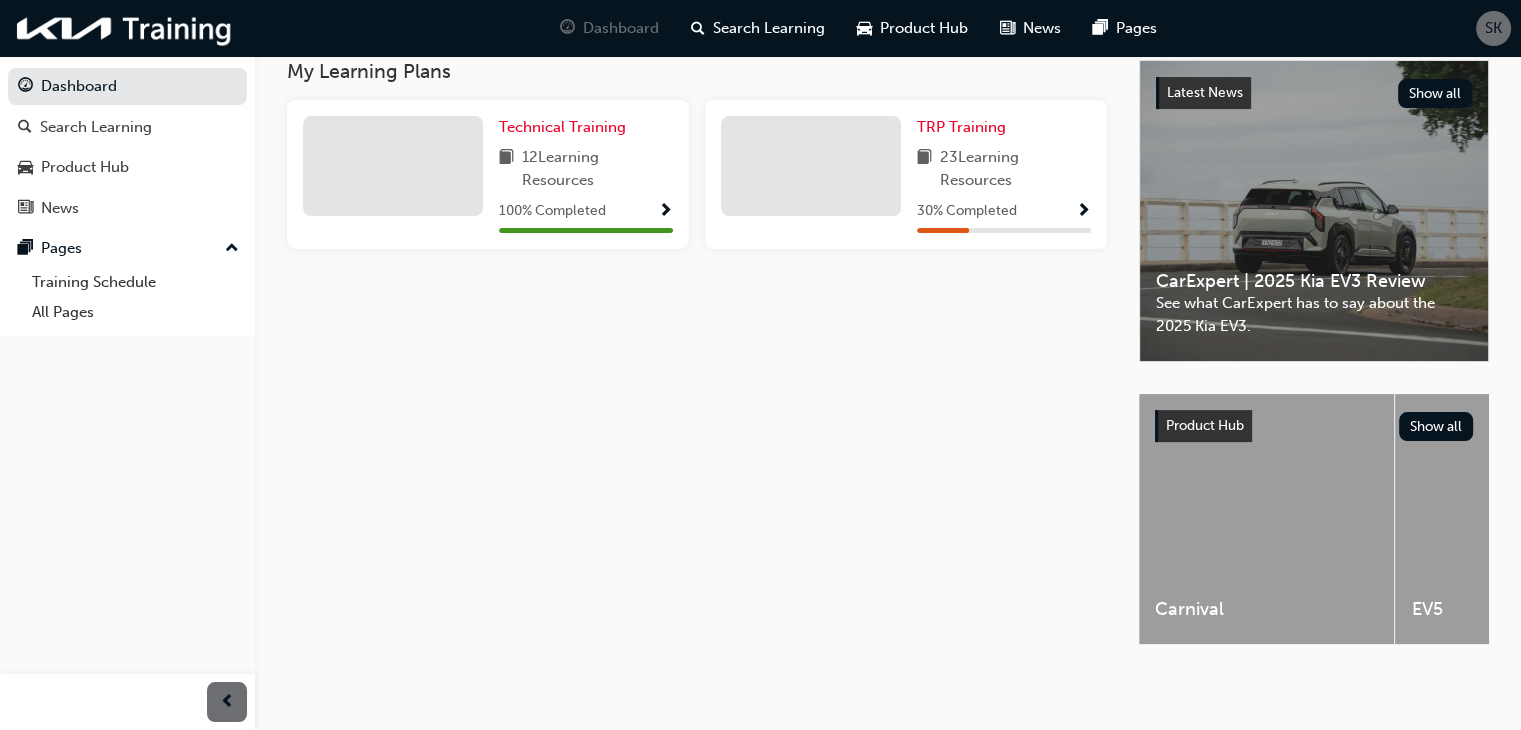 click at bounding box center [1083, 212] 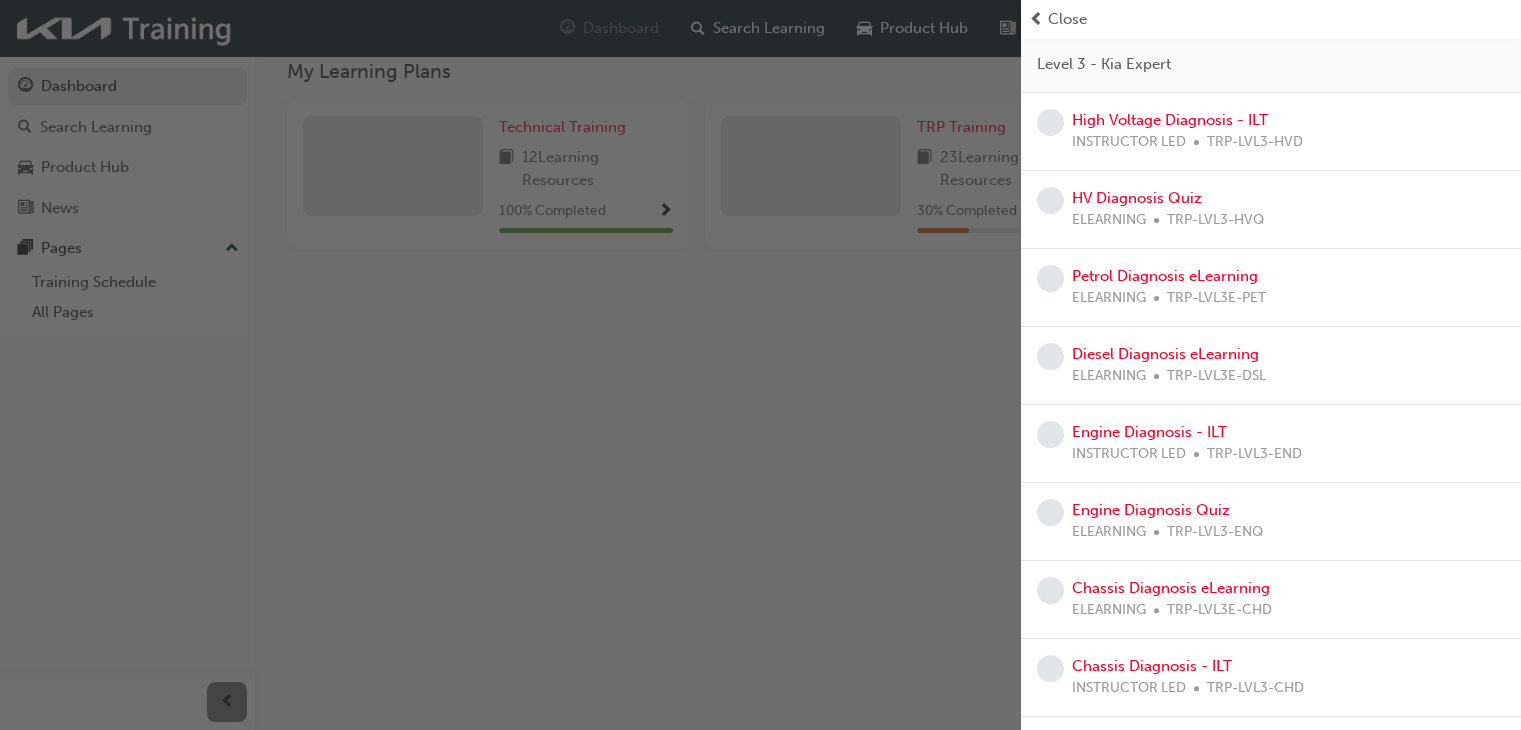 scroll, scrollTop: 359, scrollLeft: 0, axis: vertical 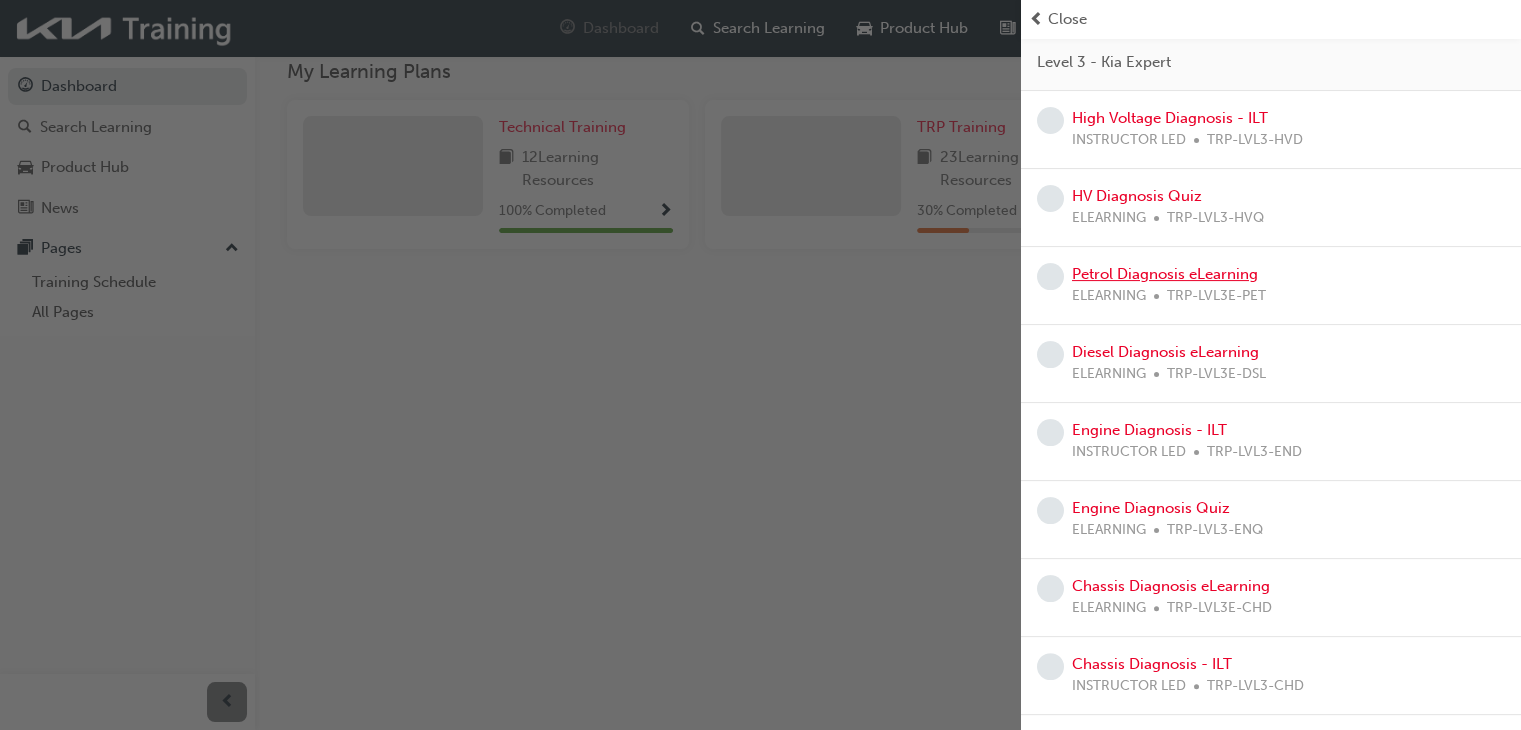 click on "Petrol Diagnosis eLearning" at bounding box center (1165, 274) 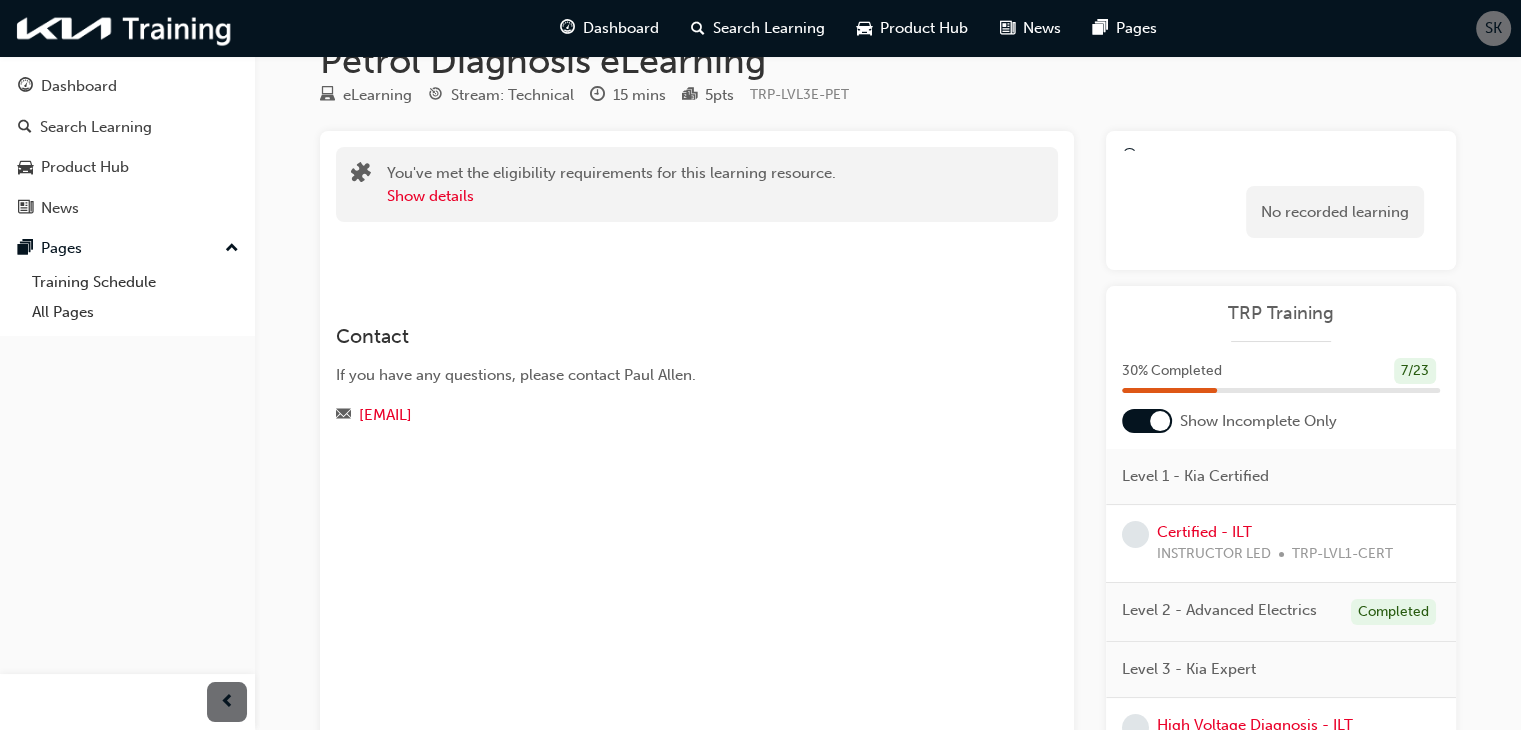 scroll, scrollTop: 0, scrollLeft: 0, axis: both 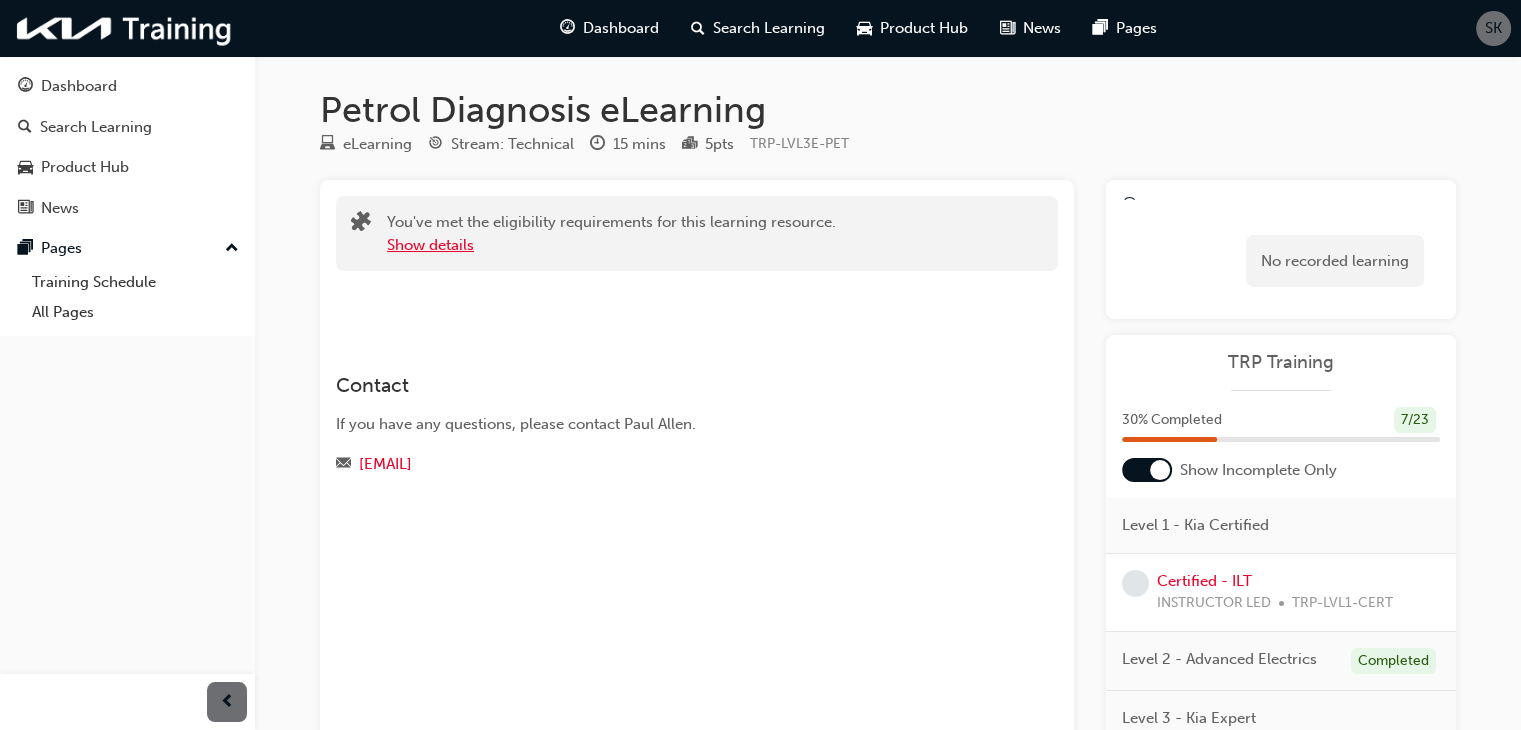 click on "Show details" at bounding box center [430, 245] 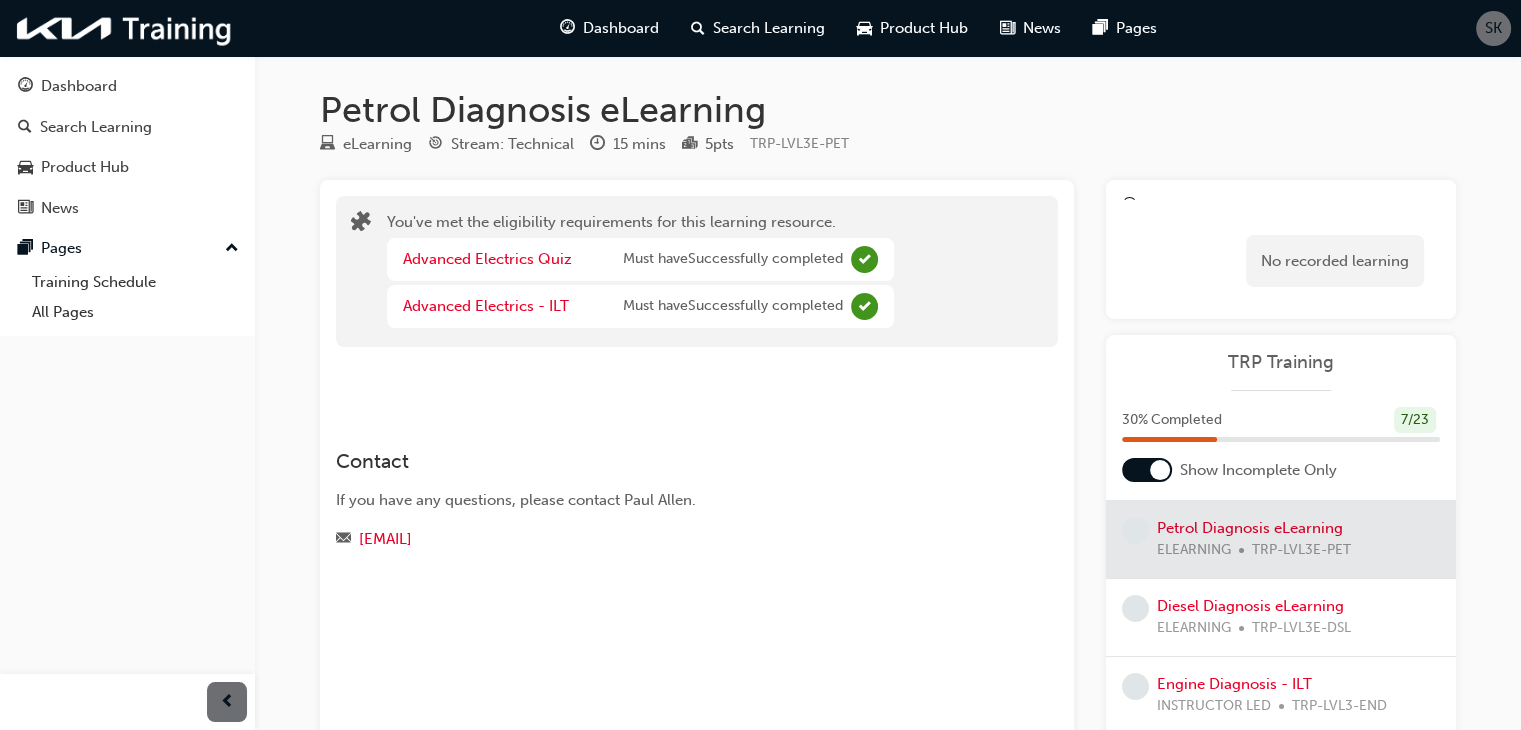 scroll, scrollTop: 398, scrollLeft: 0, axis: vertical 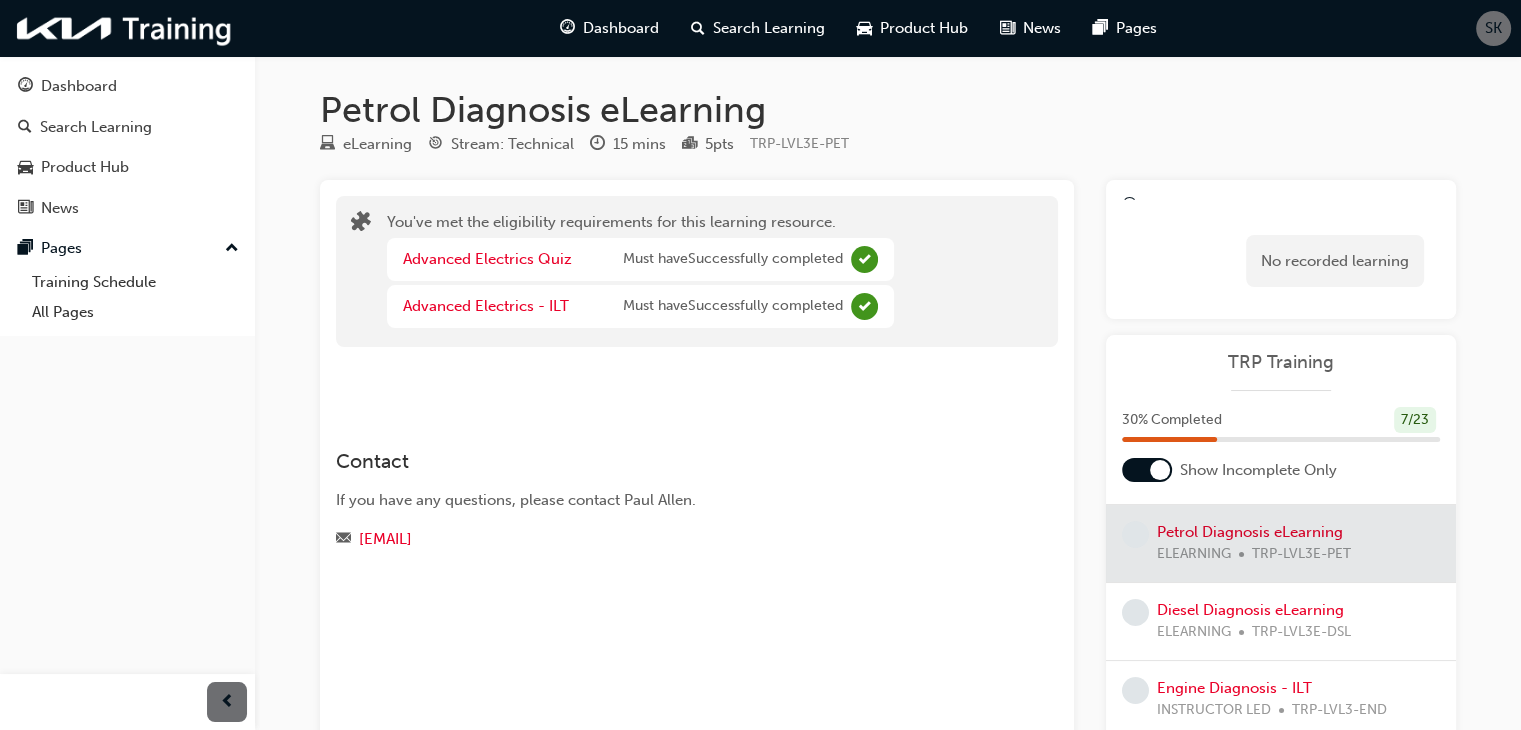 click on "Diesel Diagnosis eLearning ELEARNING TRP-LVL3E-DSL" at bounding box center [1281, 621] 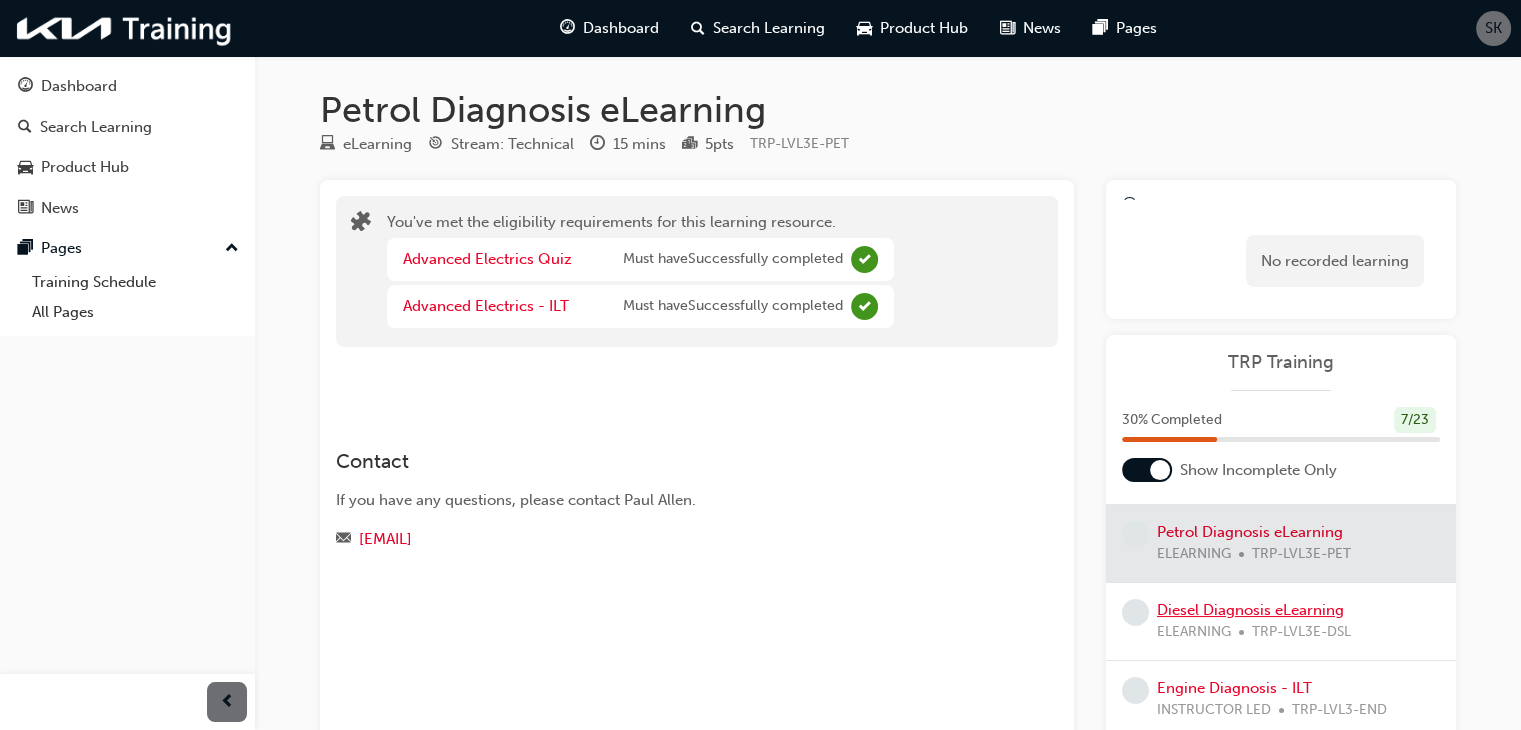 click on "Diesel Diagnosis eLearning" at bounding box center [1250, 610] 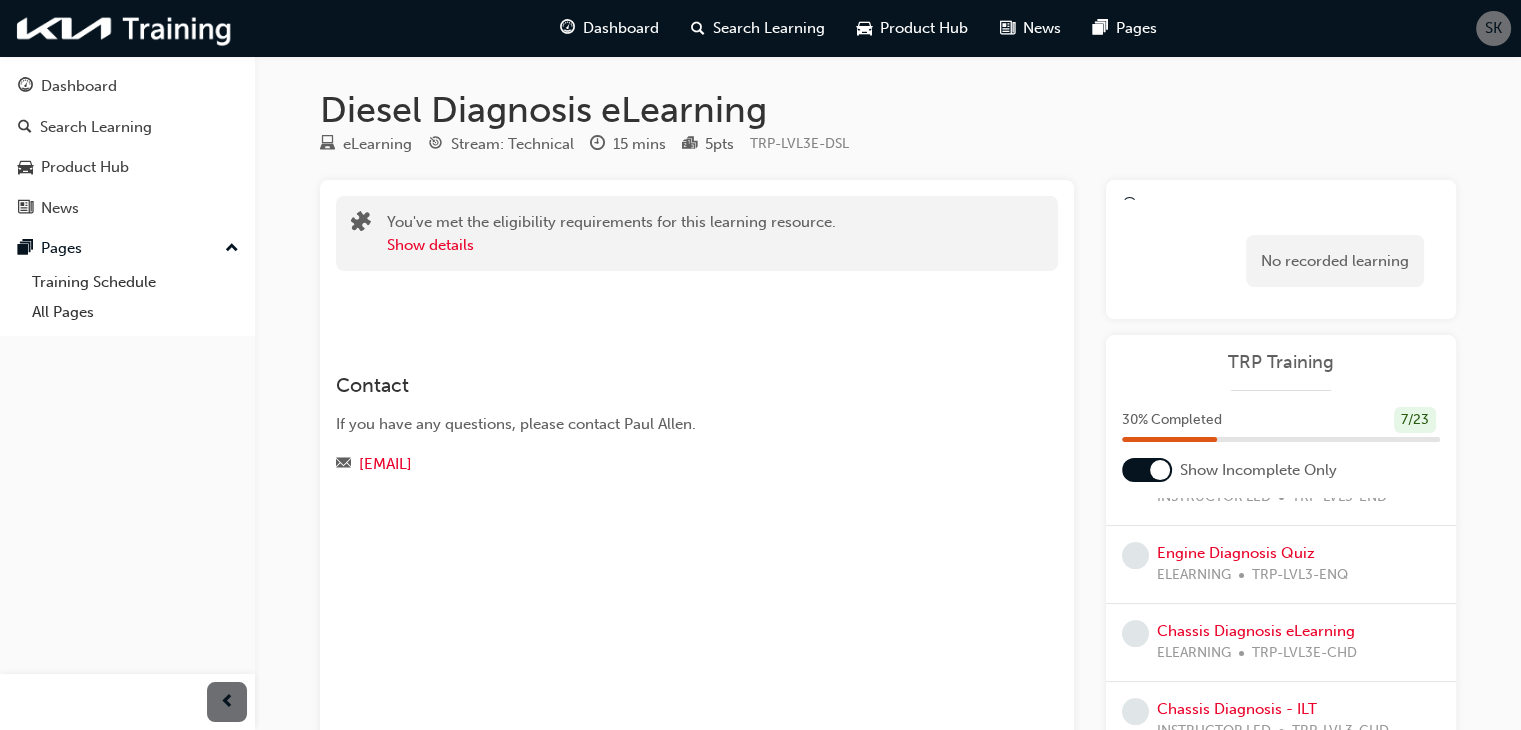 scroll, scrollTop: 630, scrollLeft: 0, axis: vertical 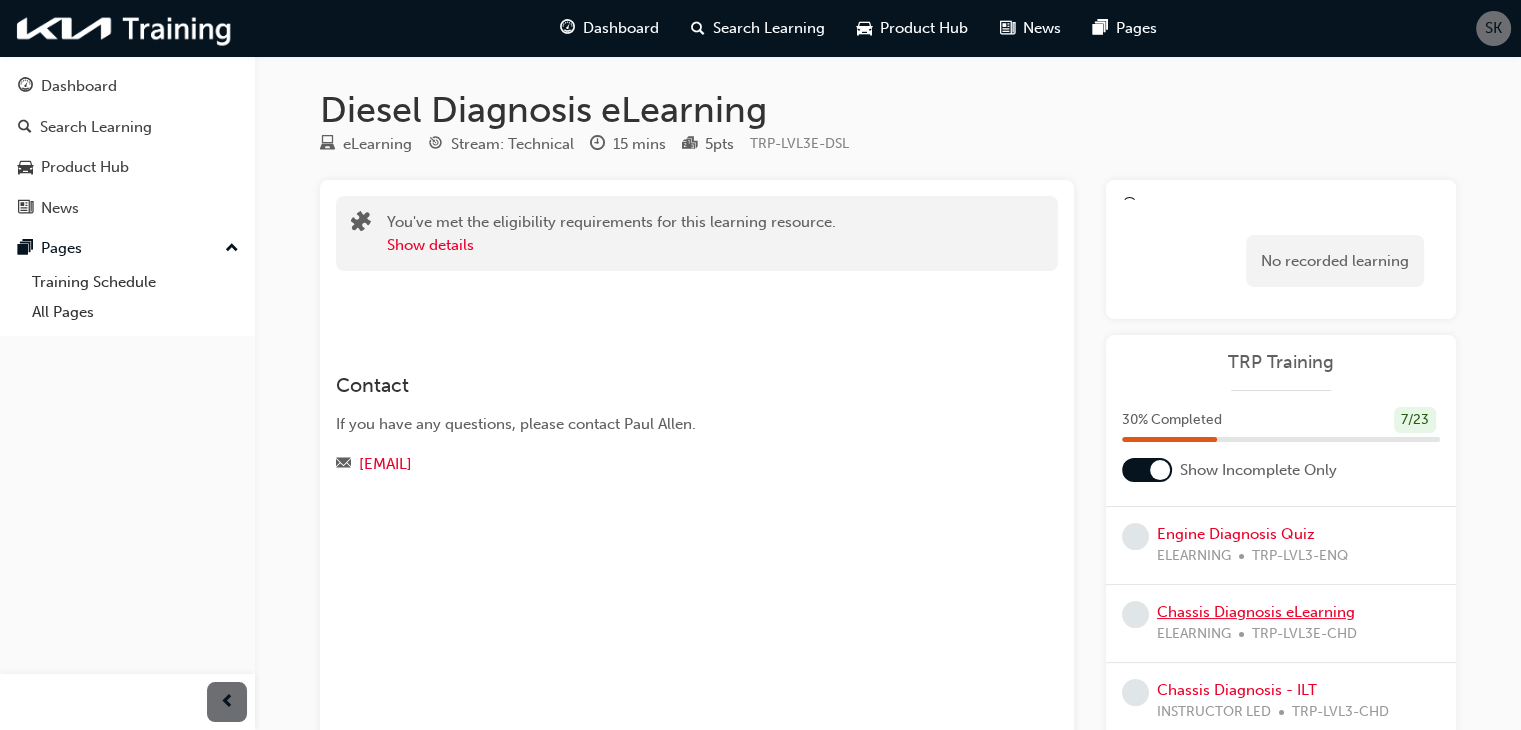 click on "Chassis Diagnosis eLearning" at bounding box center (1256, 612) 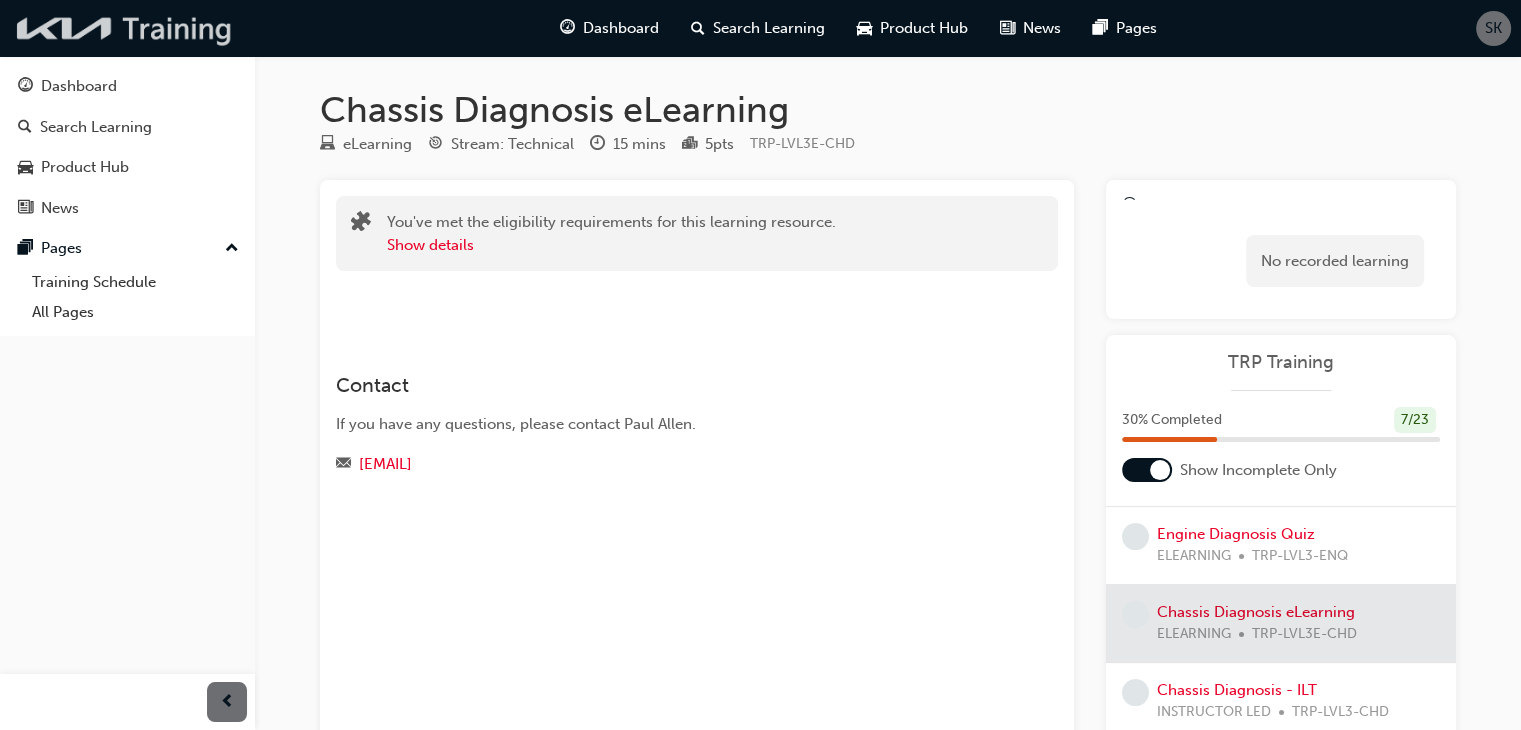 click at bounding box center (125, 28) 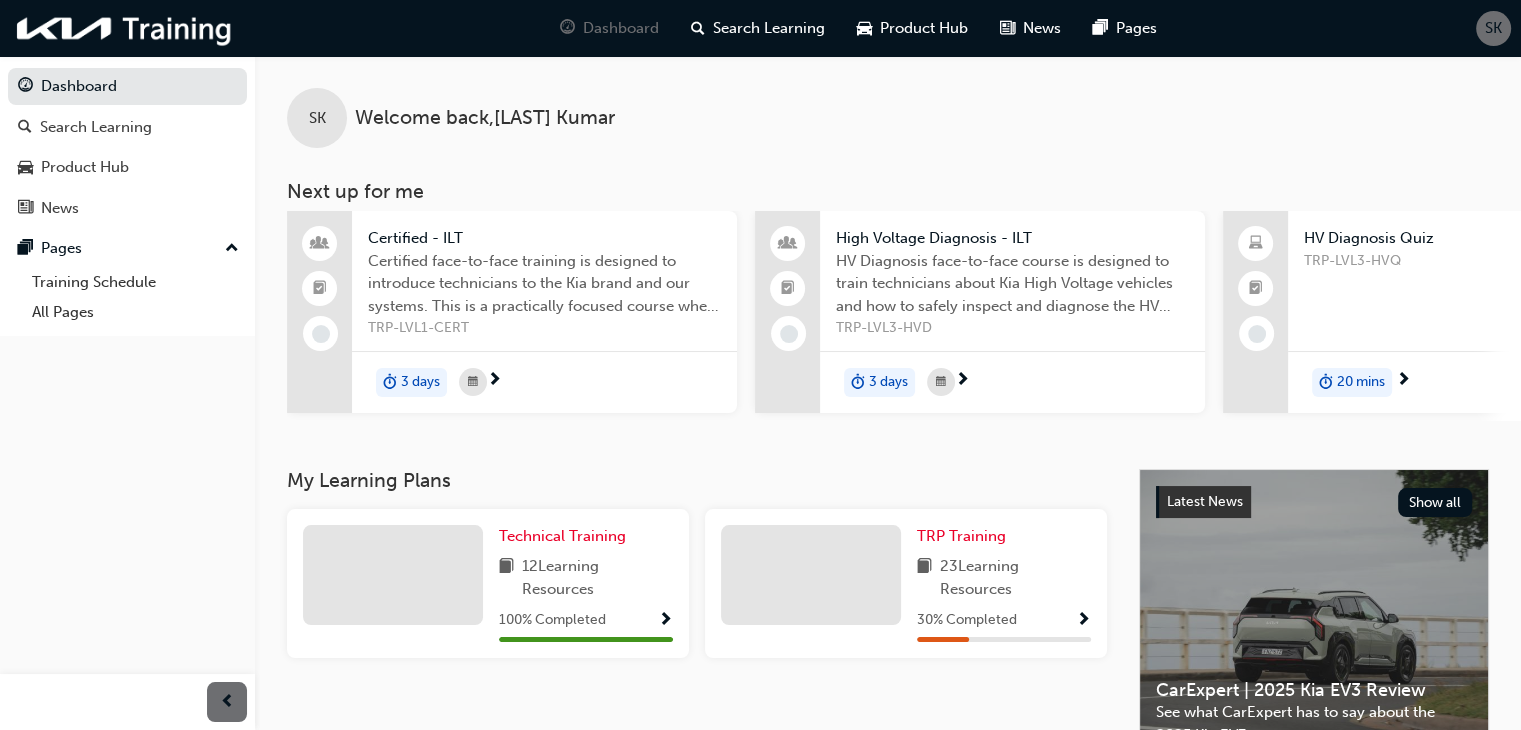 click at bounding box center [1083, 621] 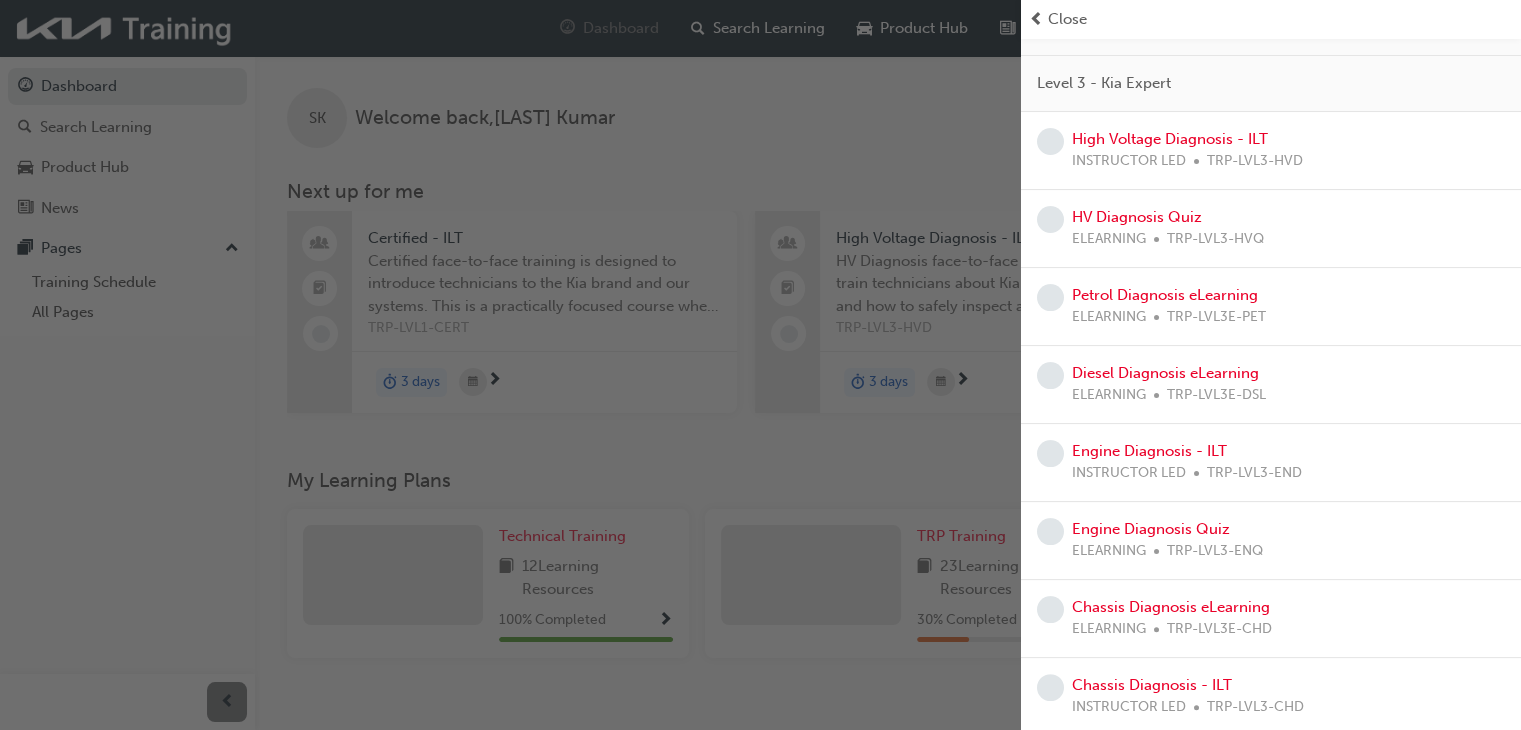 scroll, scrollTop: 348, scrollLeft: 0, axis: vertical 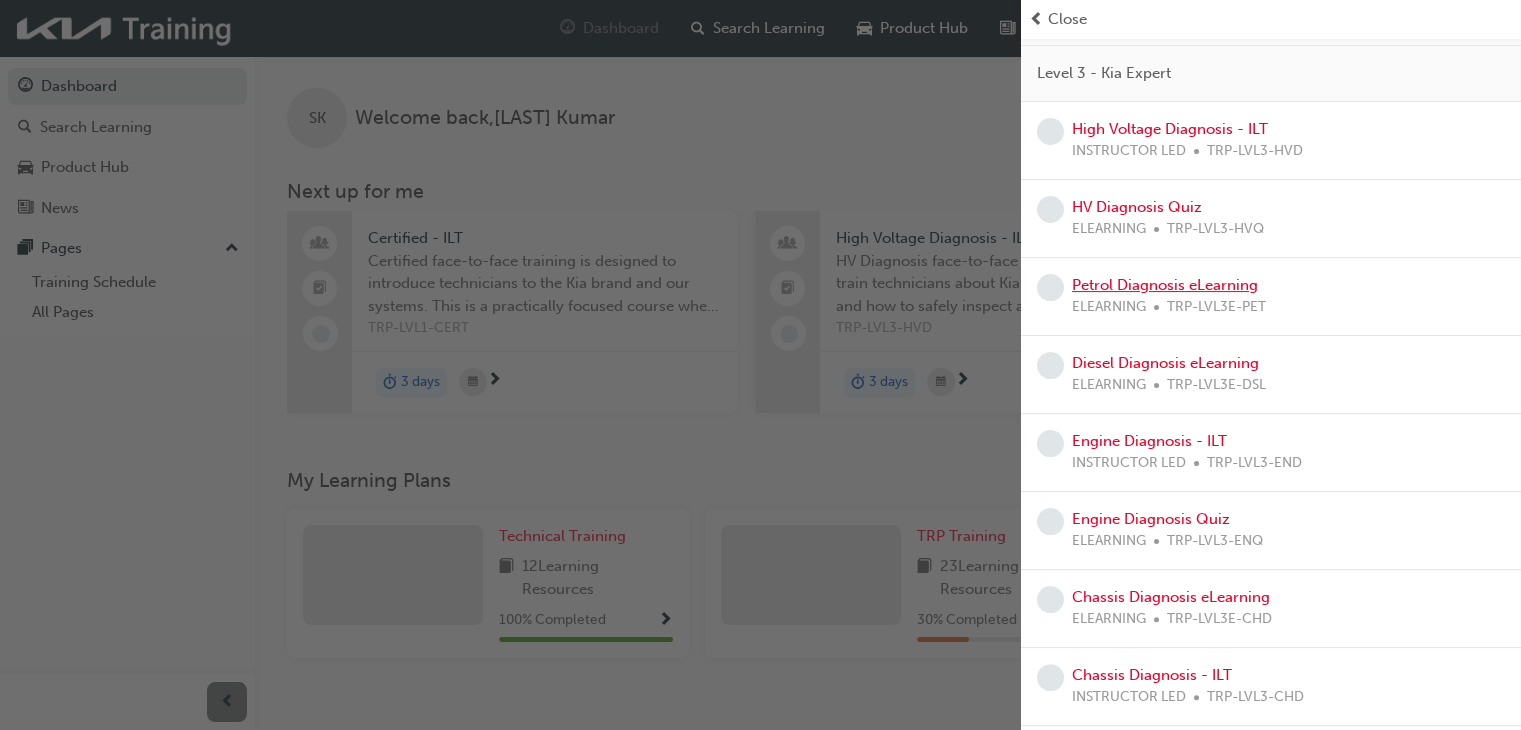click on "Petrol Diagnosis eLearning" at bounding box center (1165, 285) 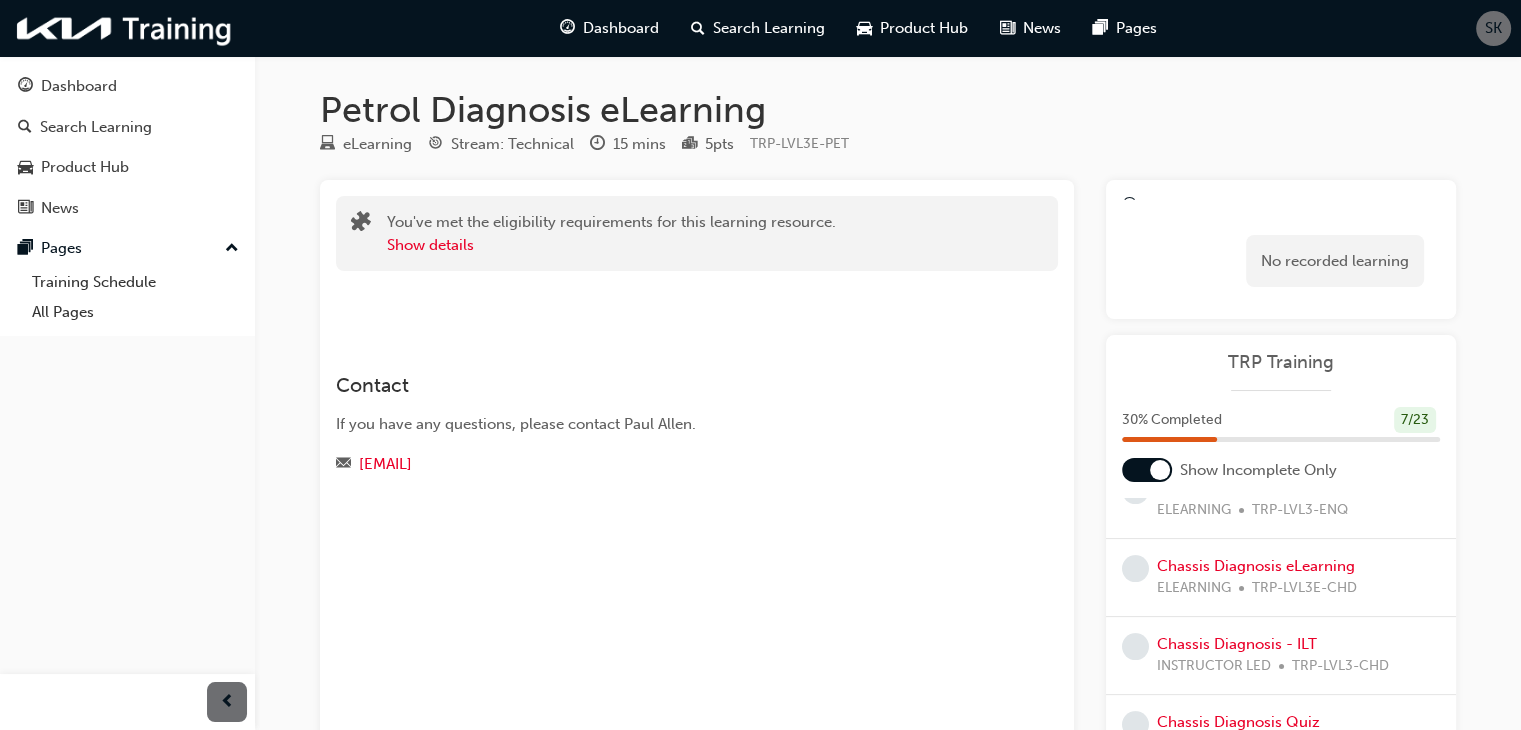 scroll, scrollTop: 676, scrollLeft: 0, axis: vertical 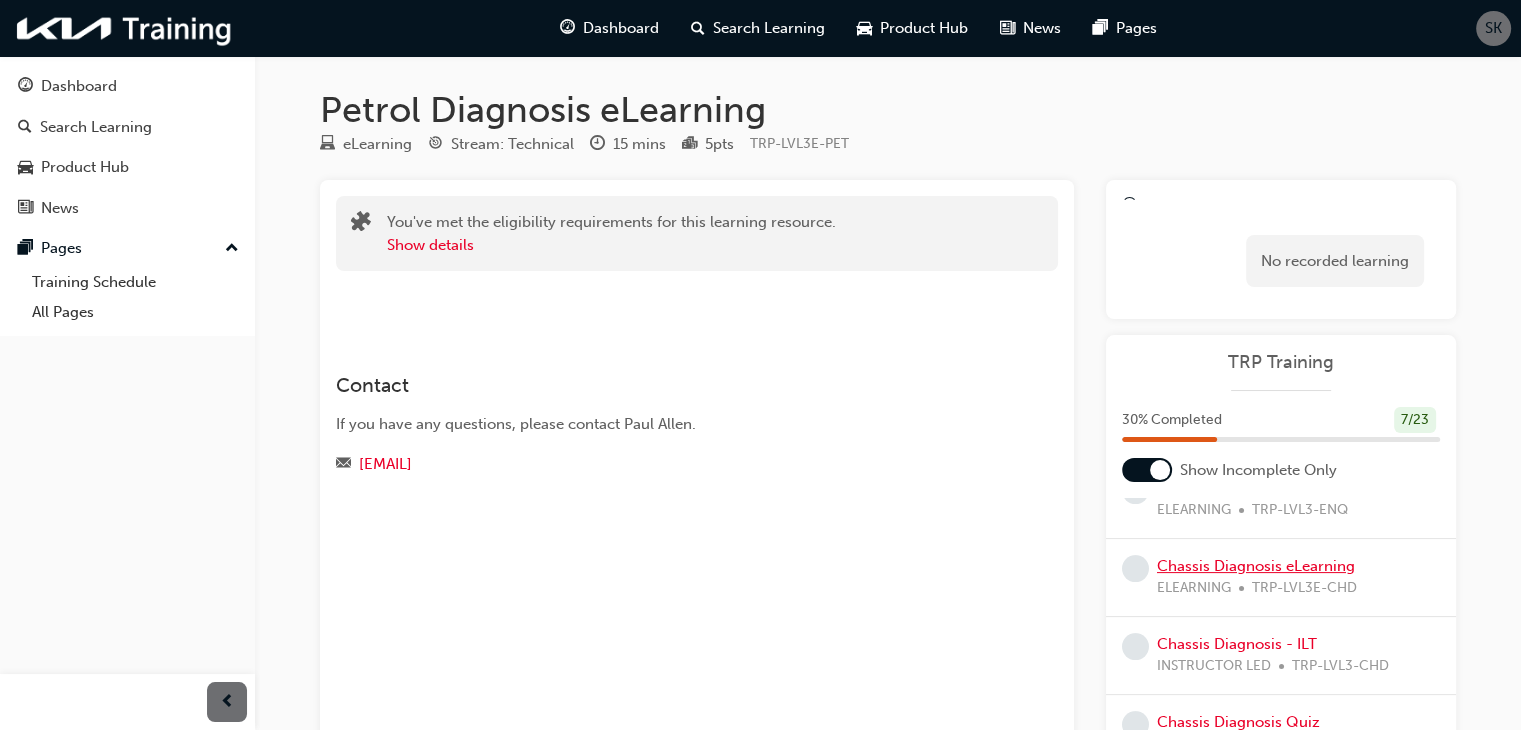 click on "Chassis Diagnosis eLearning" at bounding box center [1256, 566] 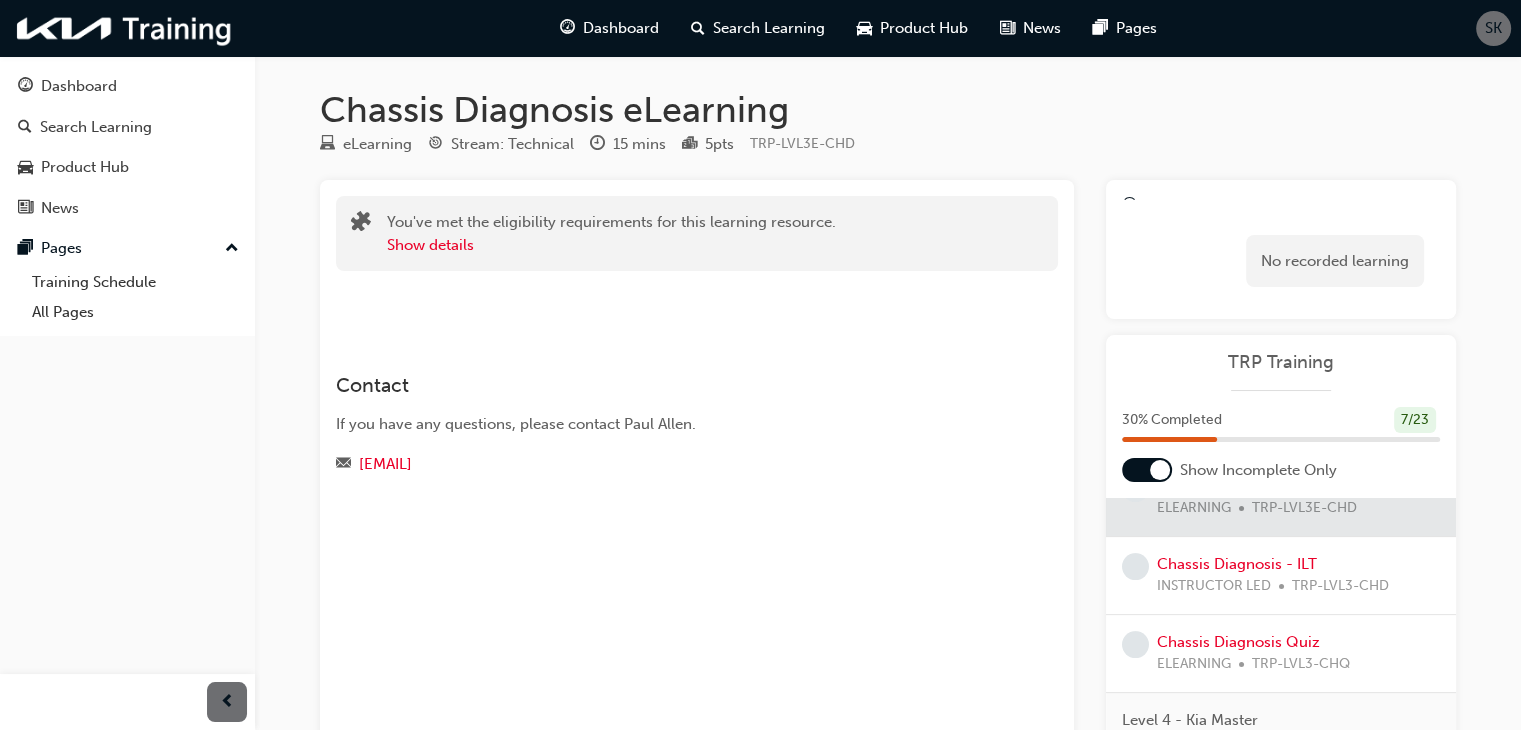 scroll, scrollTop: 757, scrollLeft: 0, axis: vertical 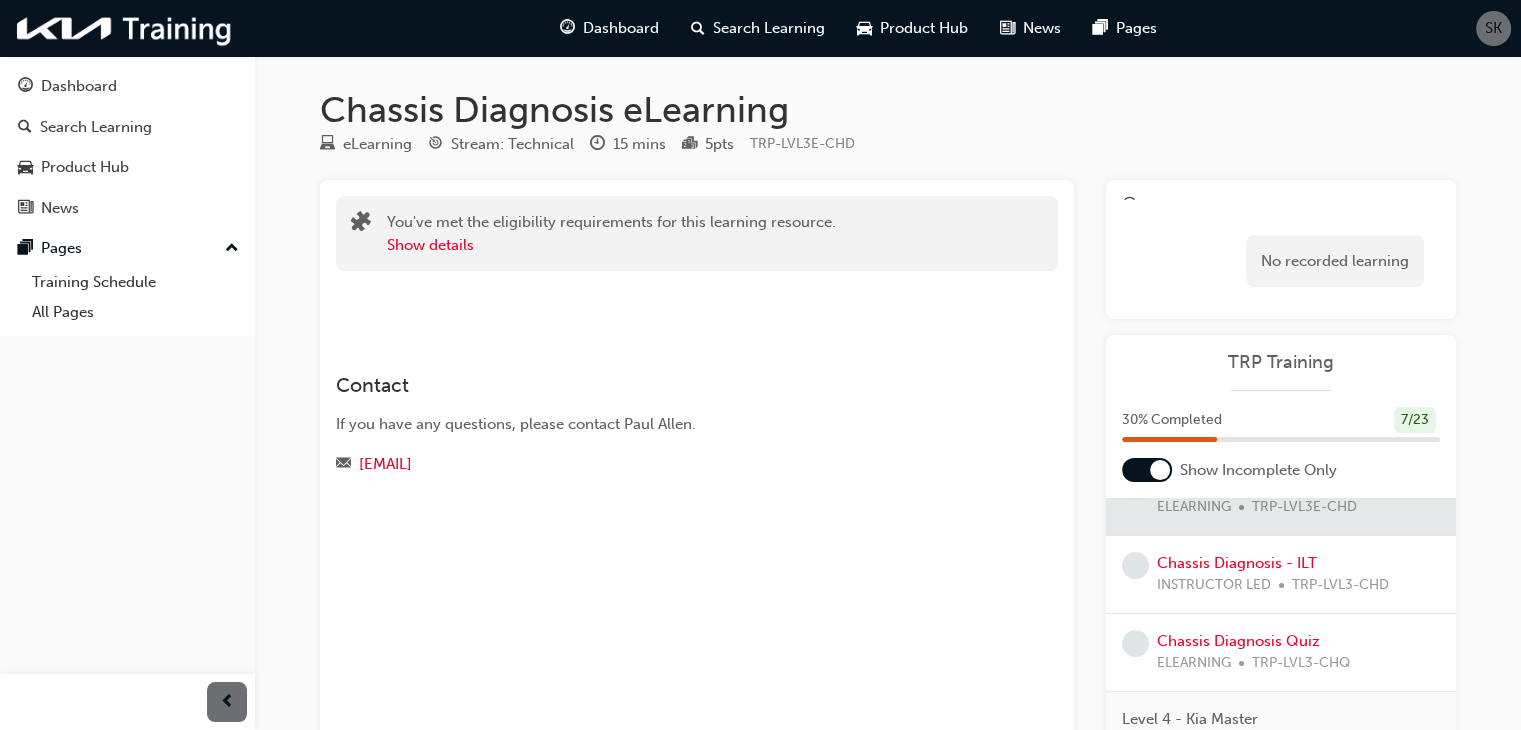 click on "Chassis Diagnosis - ILT INSTRUCTOR LED TRP-LVL3-CHD" at bounding box center [1273, 574] 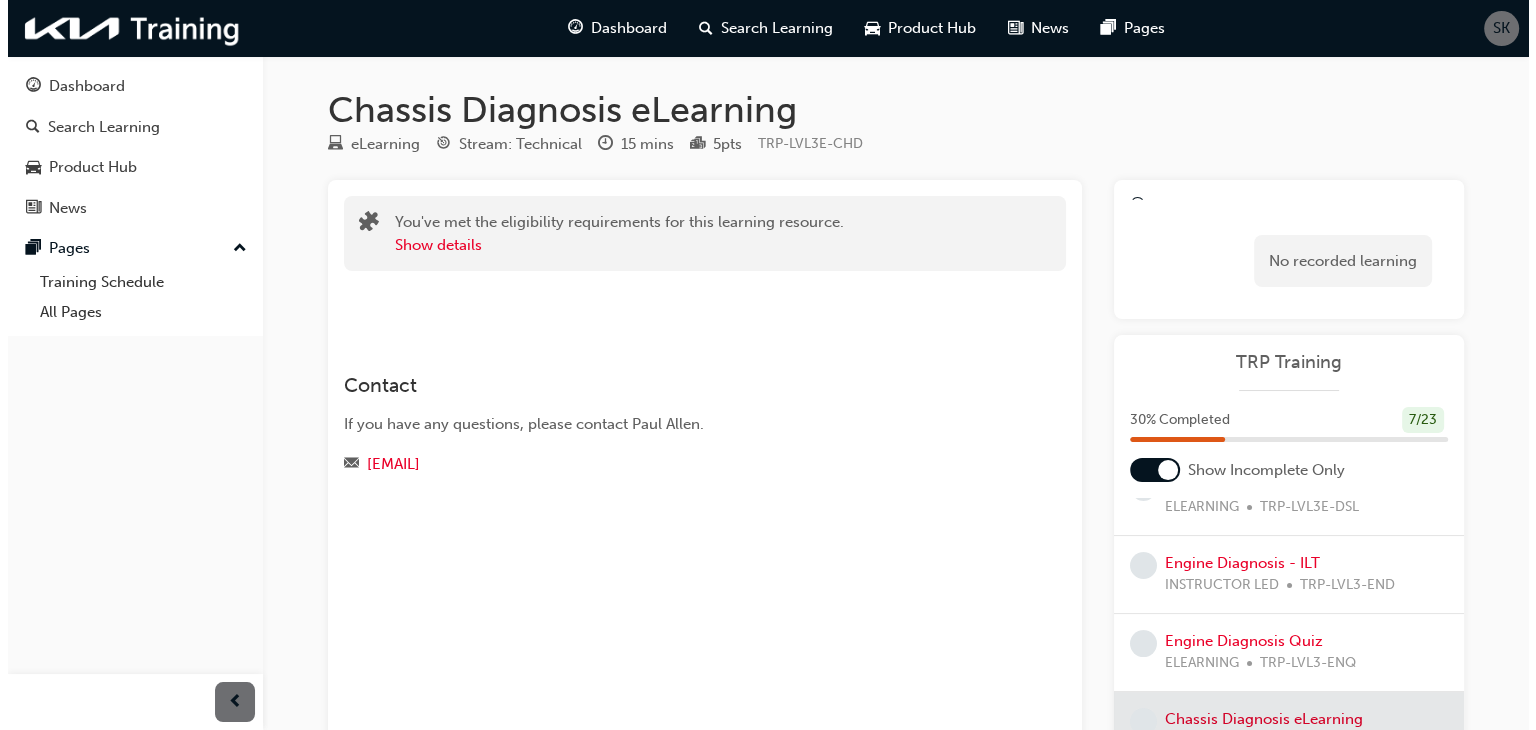 scroll, scrollTop: 516, scrollLeft: 0, axis: vertical 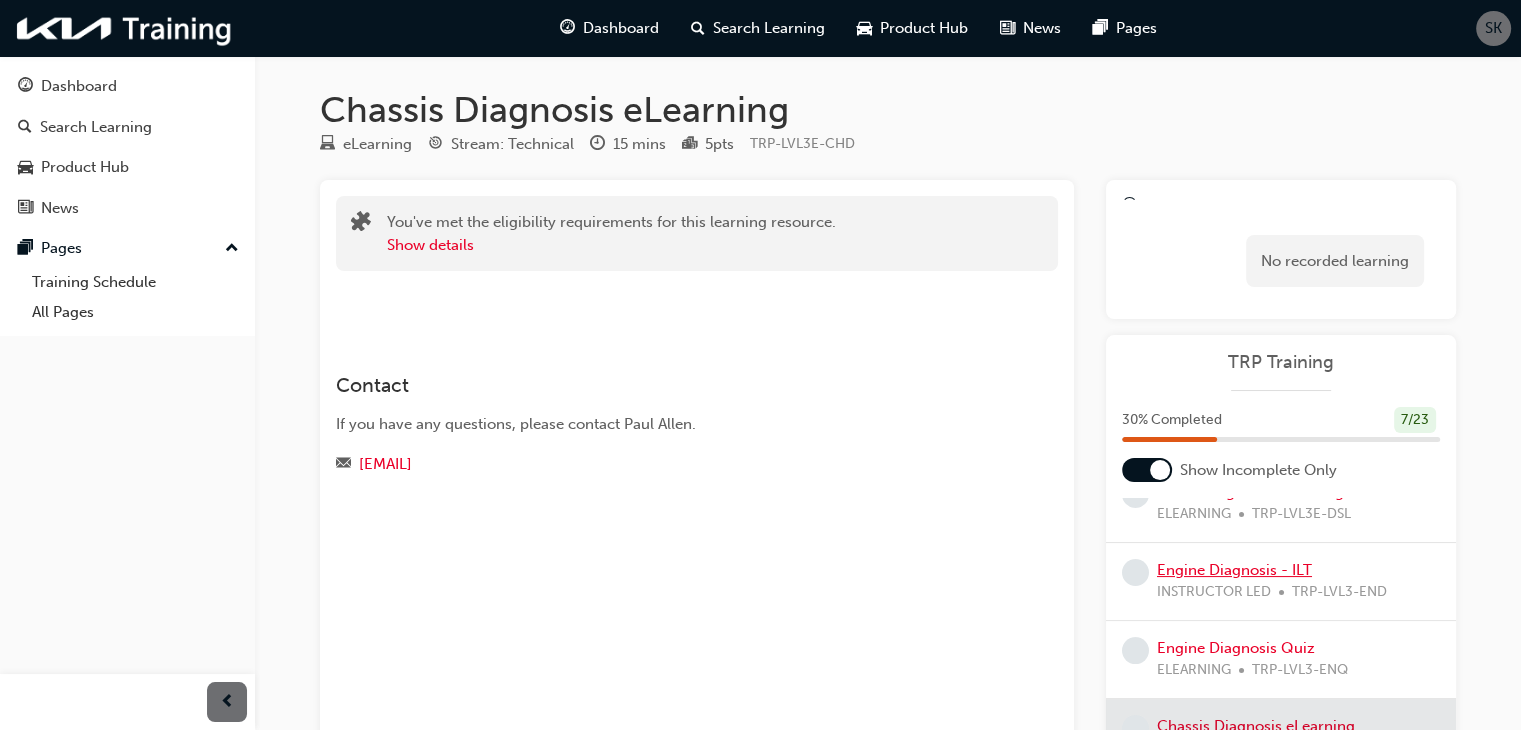 click on "Engine Diagnosis - ILT" at bounding box center [1234, 570] 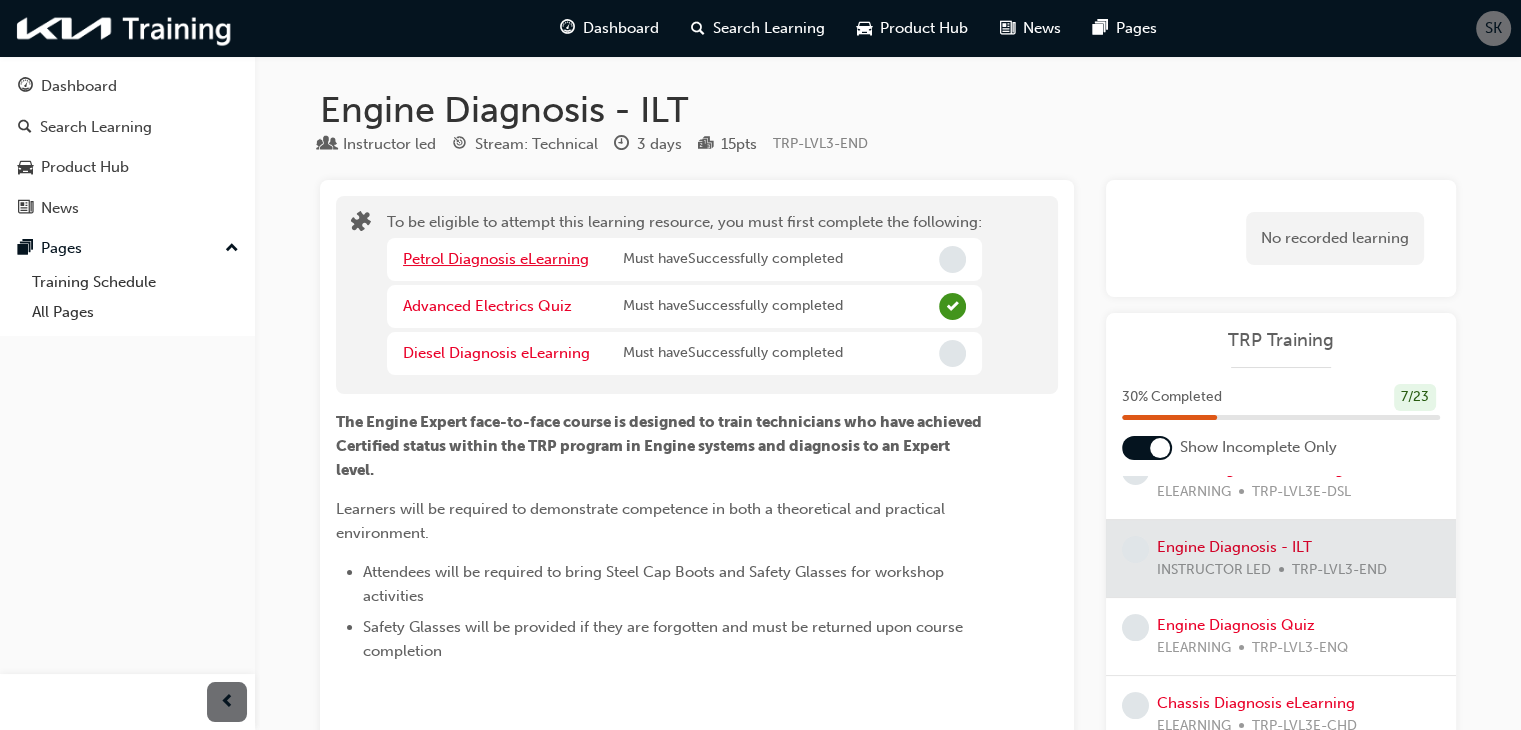 click on "Petrol Diagnosis eLearning" at bounding box center [496, 259] 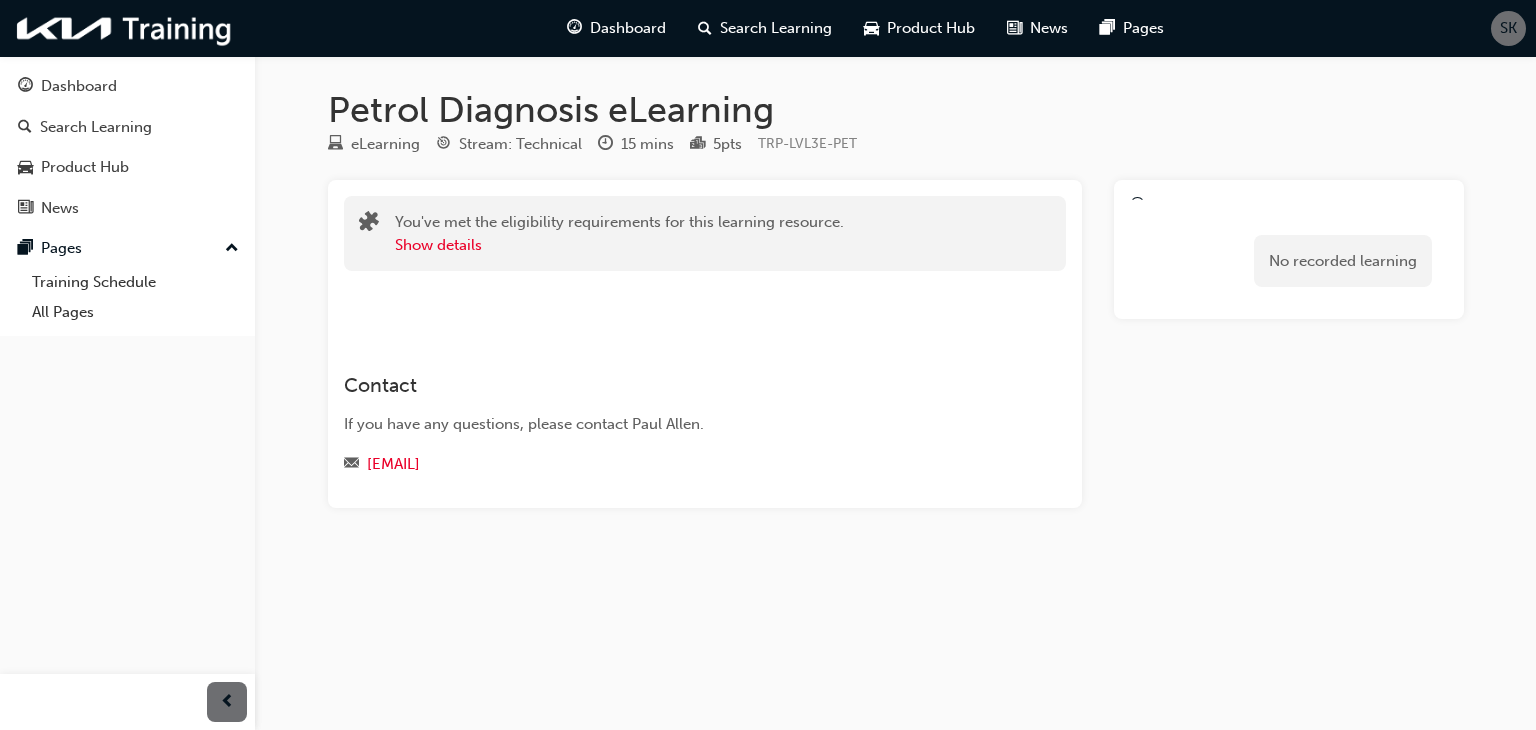 click on "SK" at bounding box center (1508, 28) 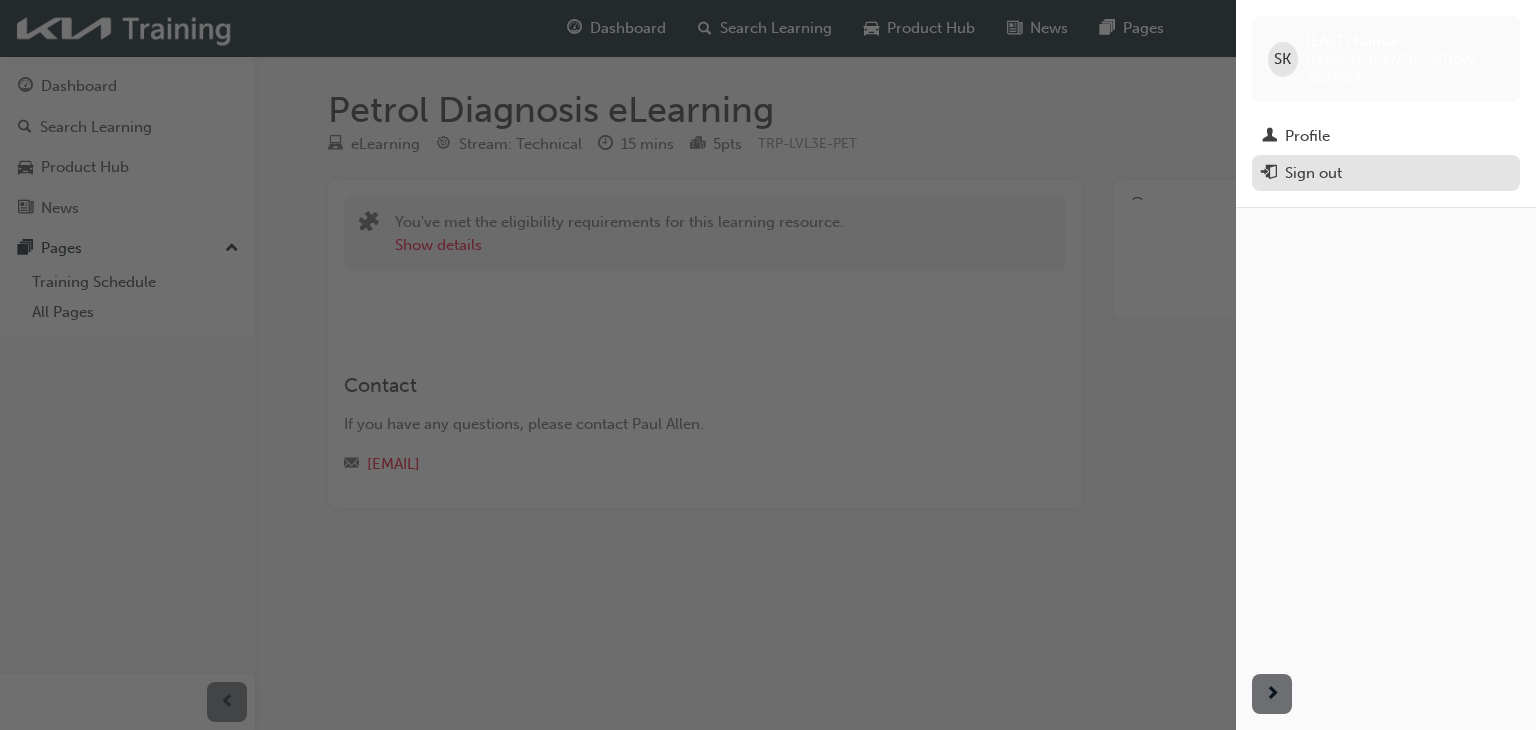 click on "Sign out" at bounding box center [1313, 173] 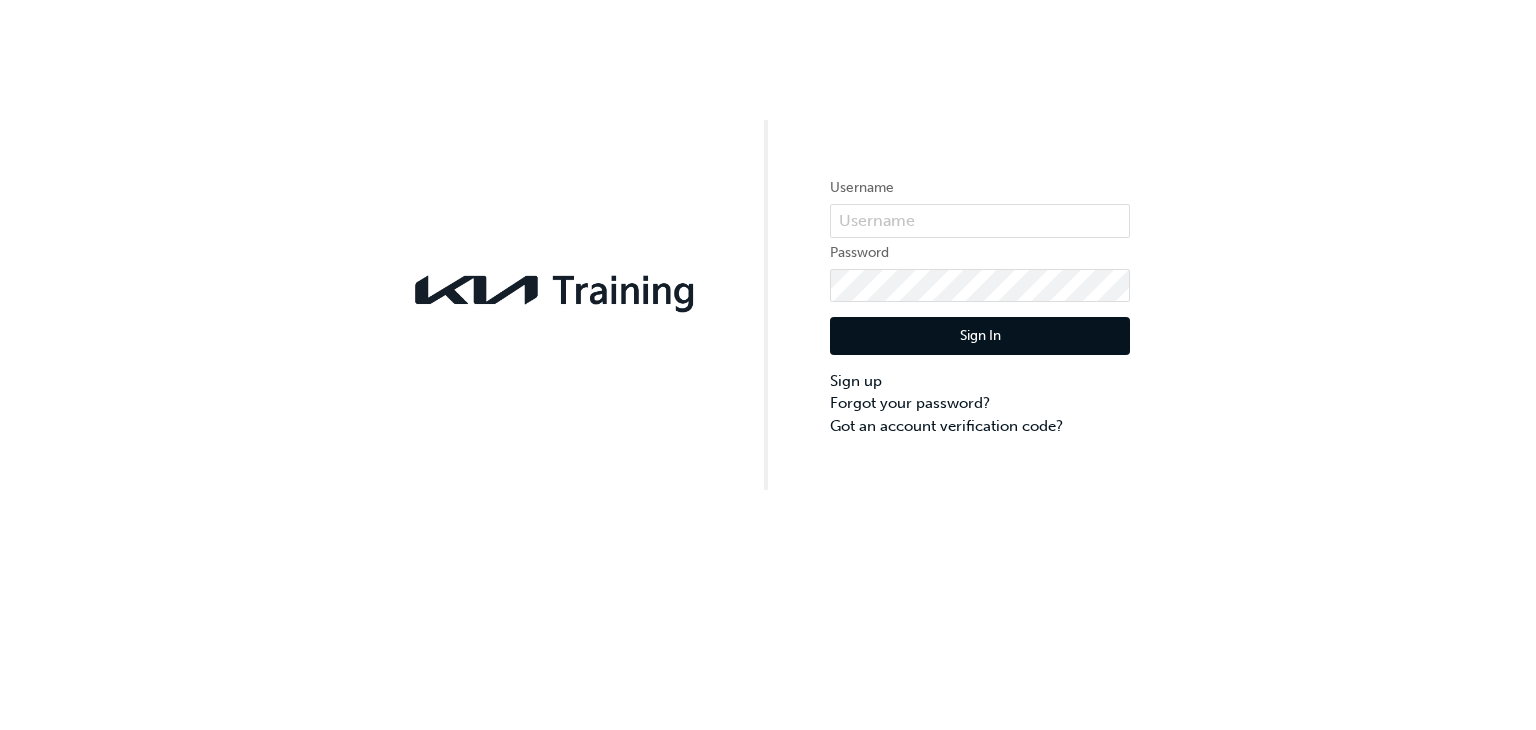 scroll, scrollTop: 0, scrollLeft: 0, axis: both 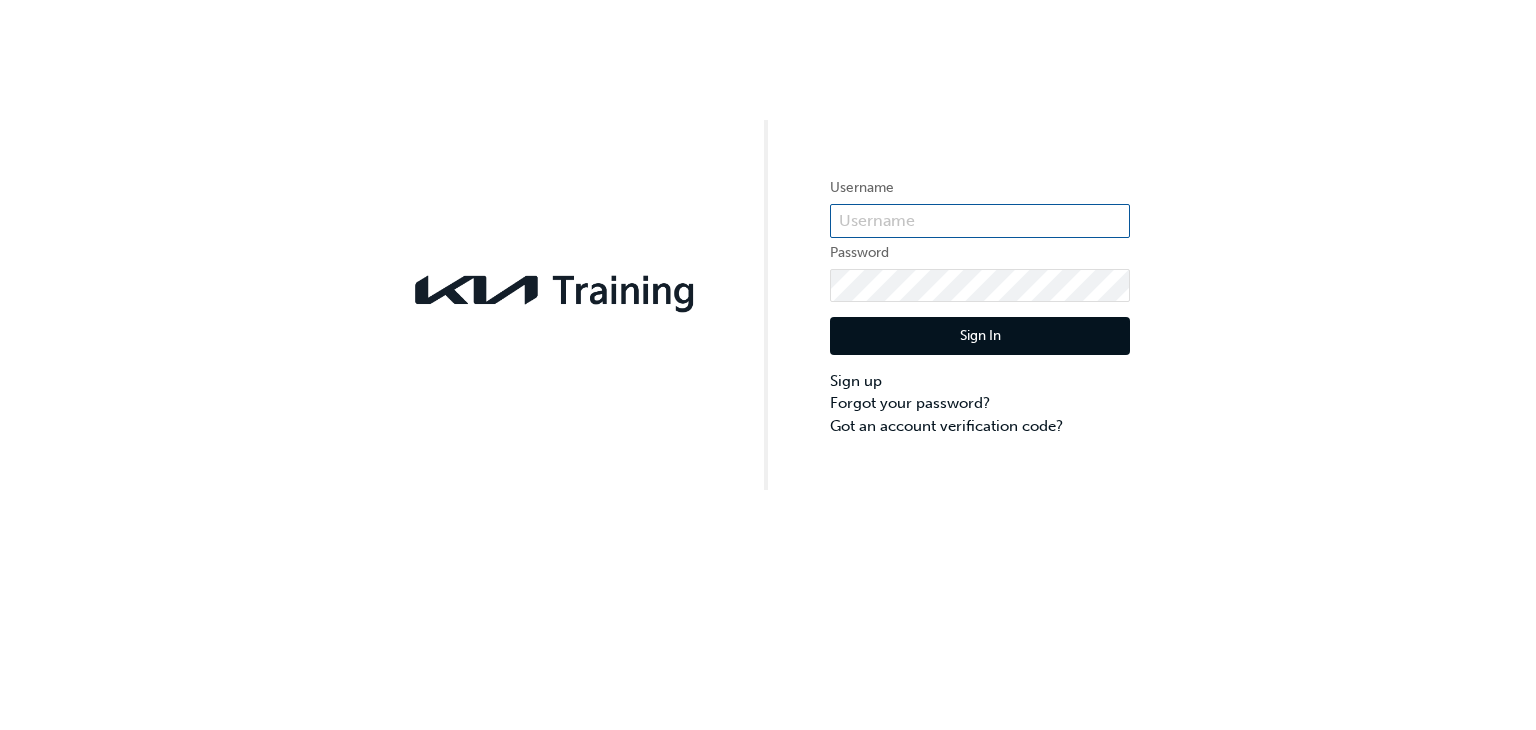 click at bounding box center [980, 221] 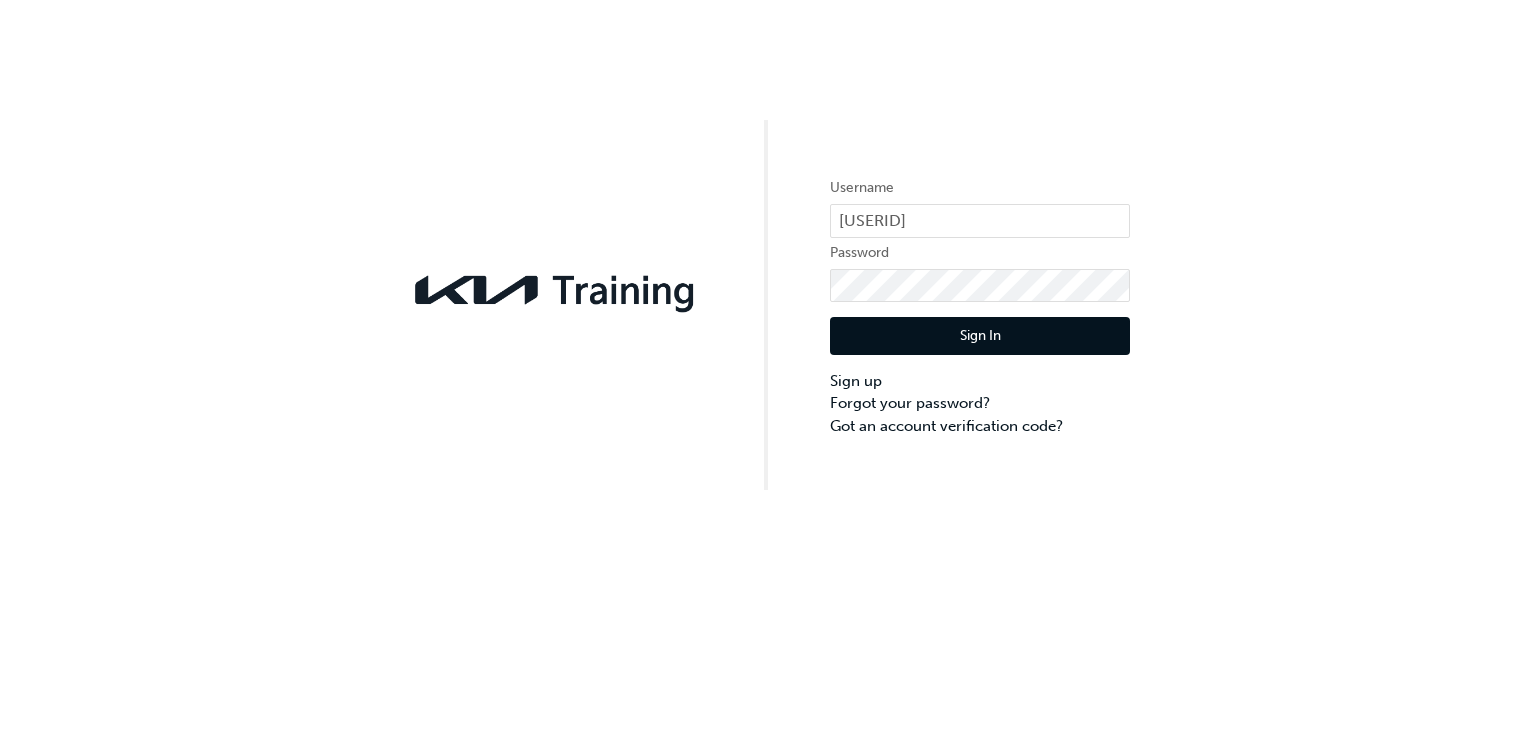 click on "Sign In" at bounding box center (980, 336) 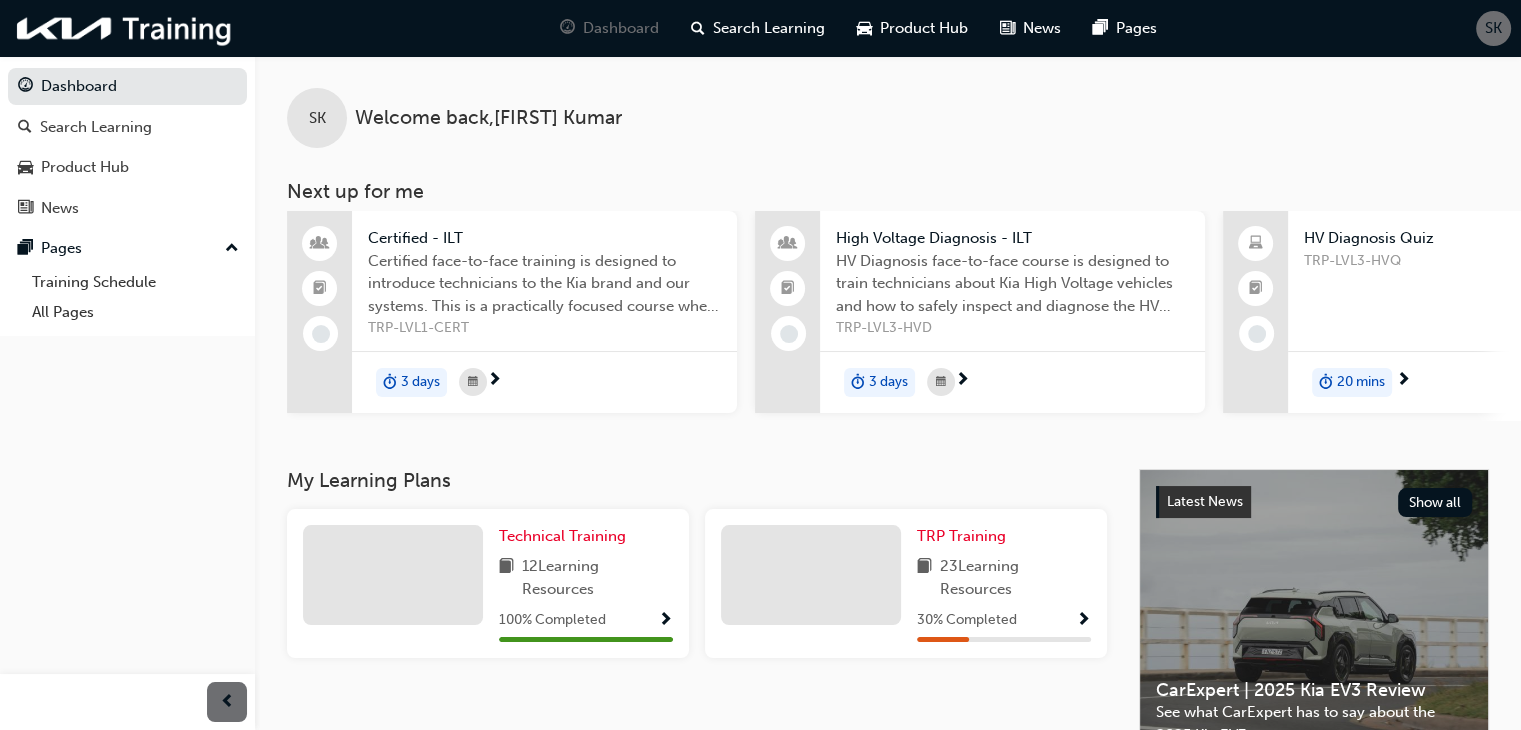 click at bounding box center [1083, 621] 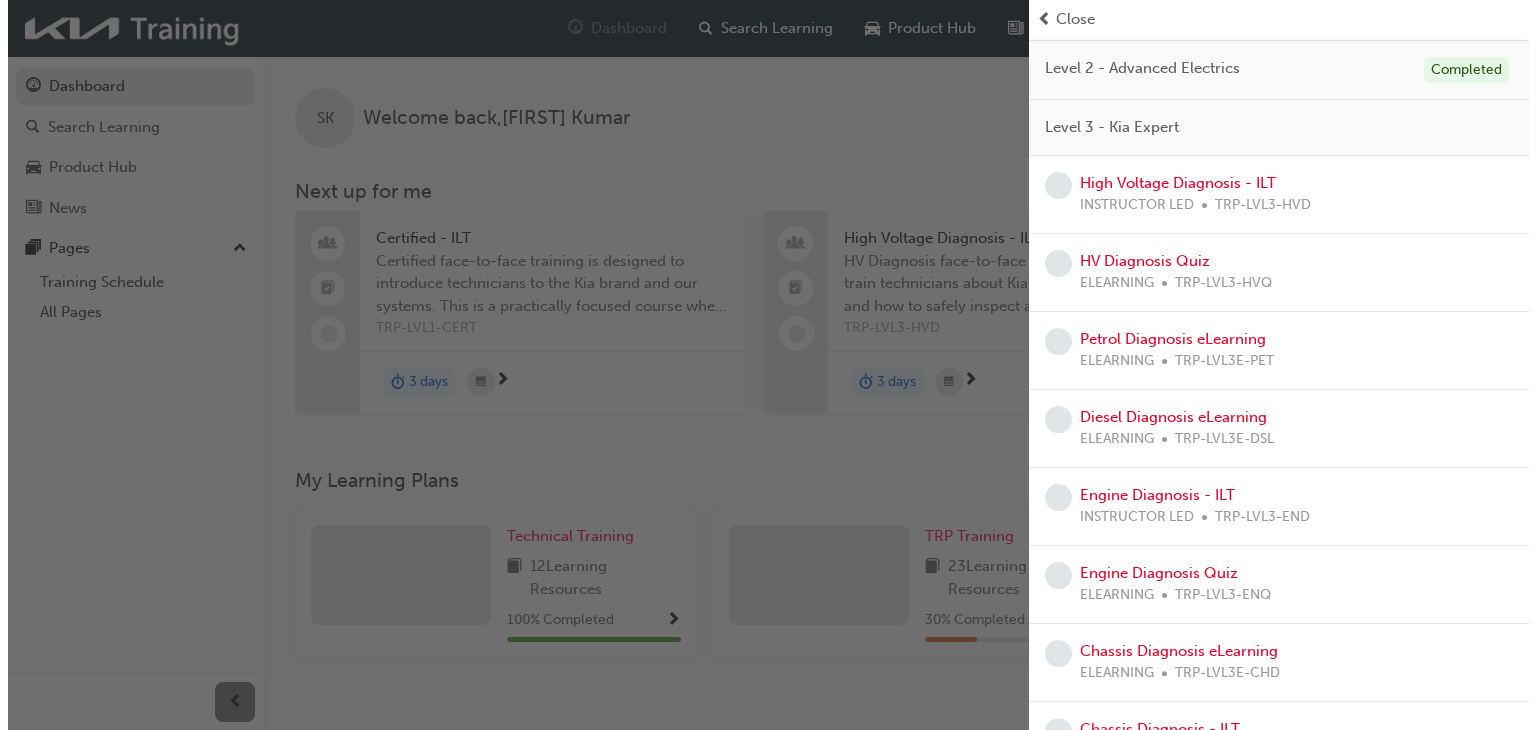 scroll, scrollTop: 297, scrollLeft: 0, axis: vertical 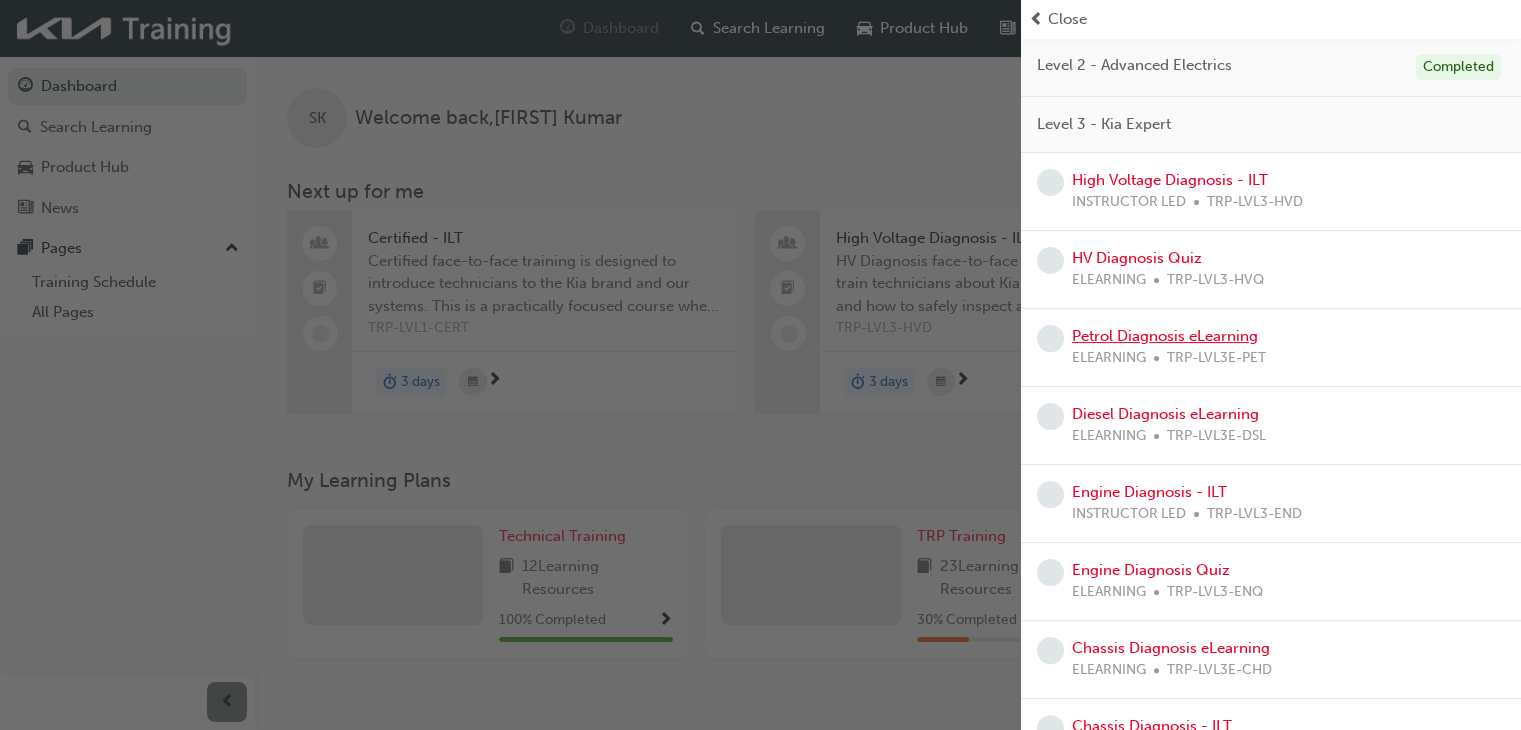 click on "Petrol Diagnosis eLearning" at bounding box center (1165, 336) 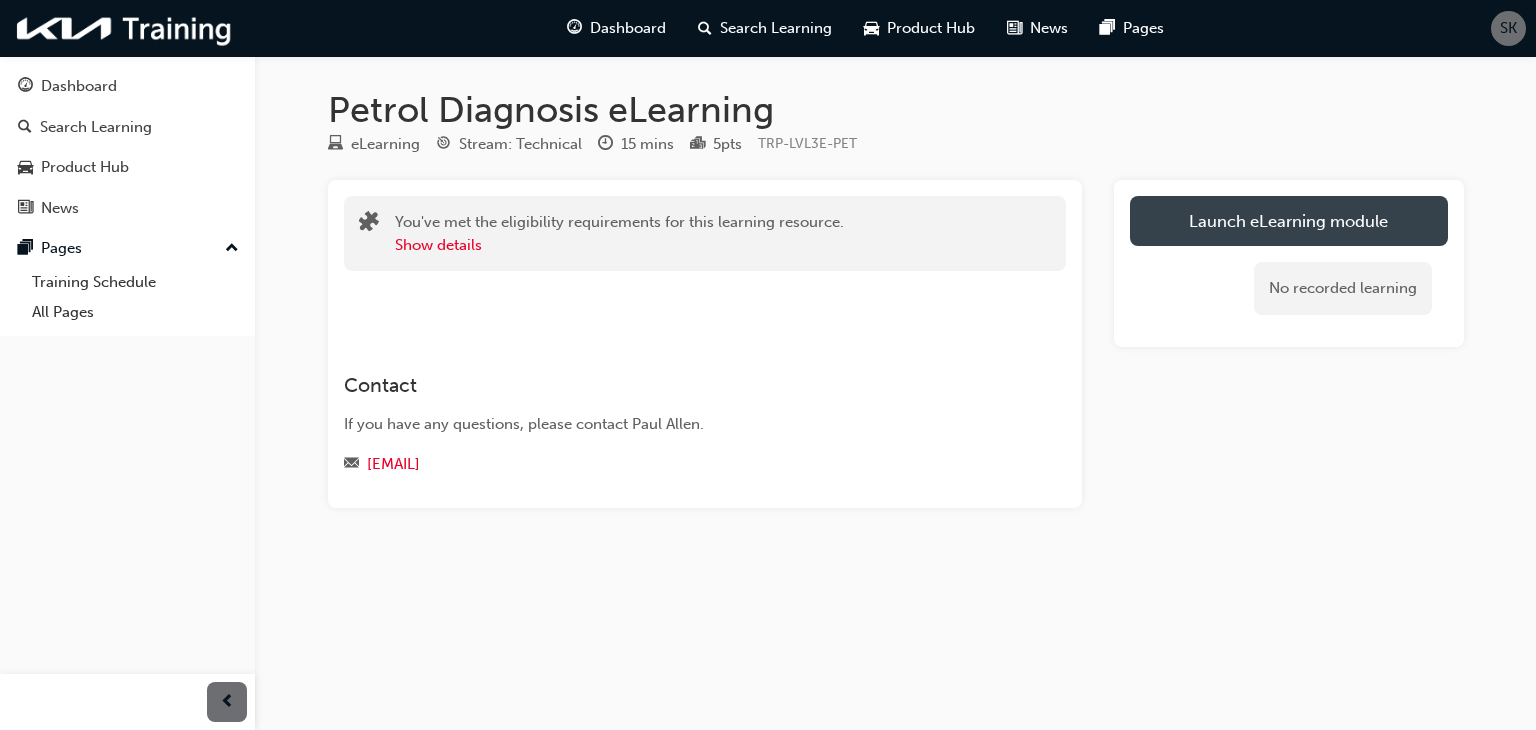 click on "Launch eLearning module" at bounding box center [1289, 221] 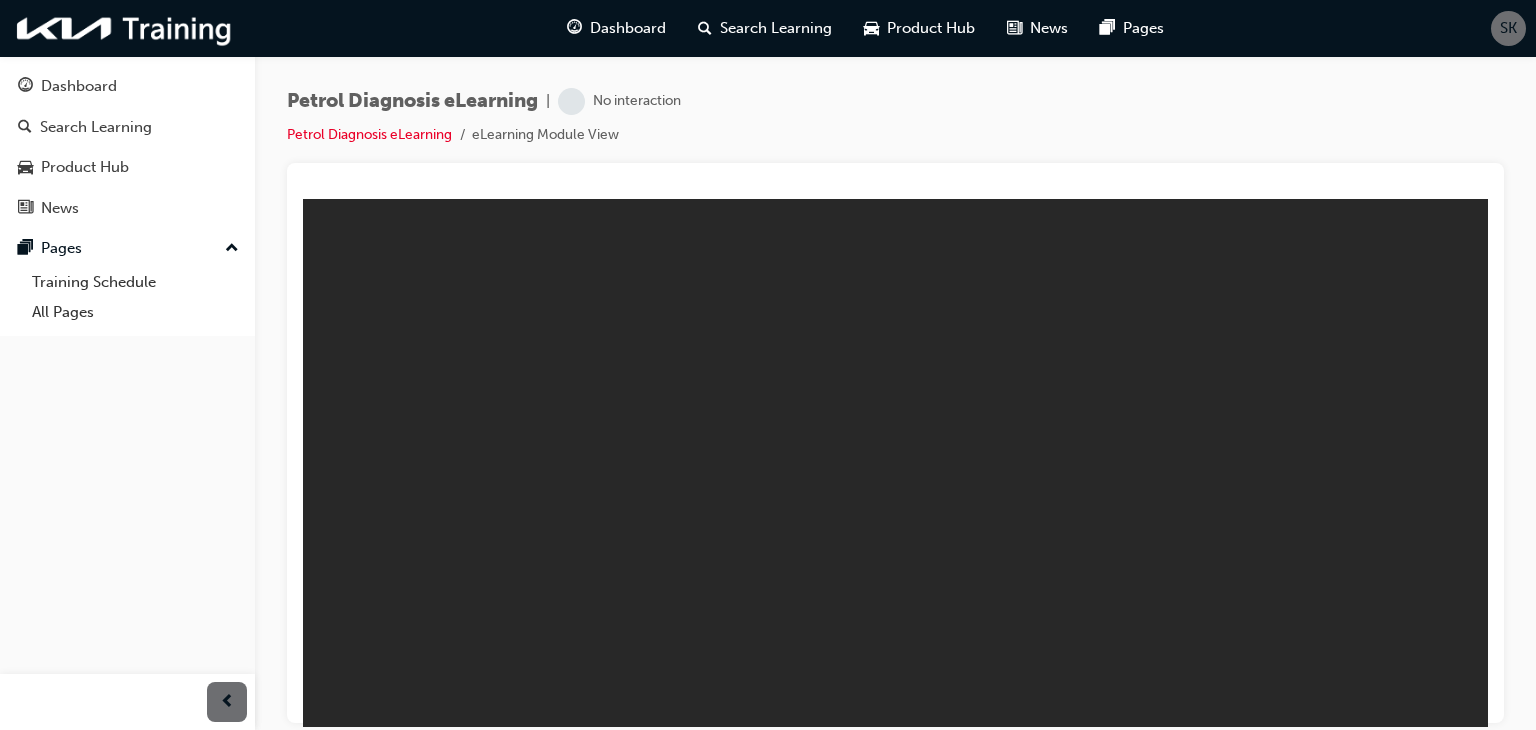 scroll, scrollTop: 0, scrollLeft: 0, axis: both 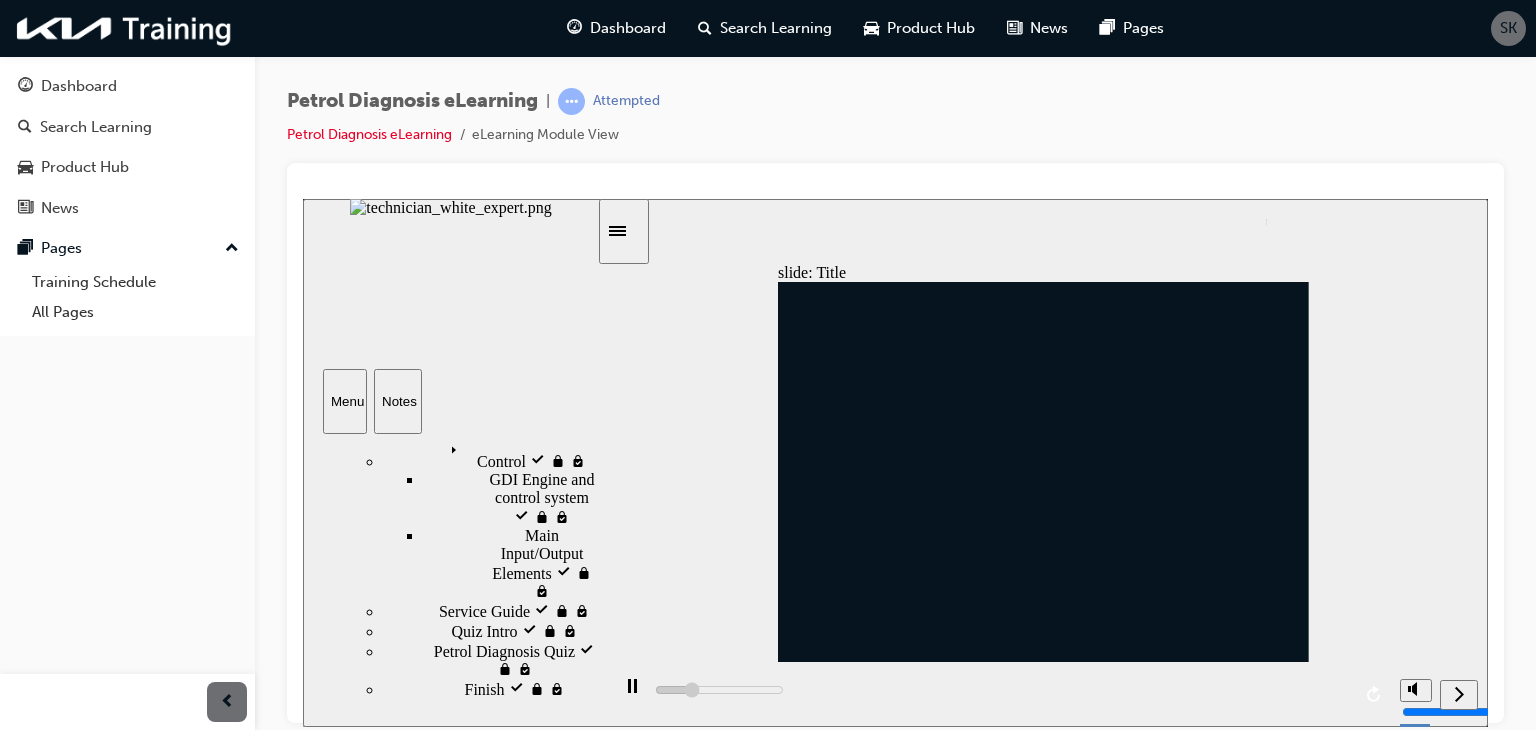 click 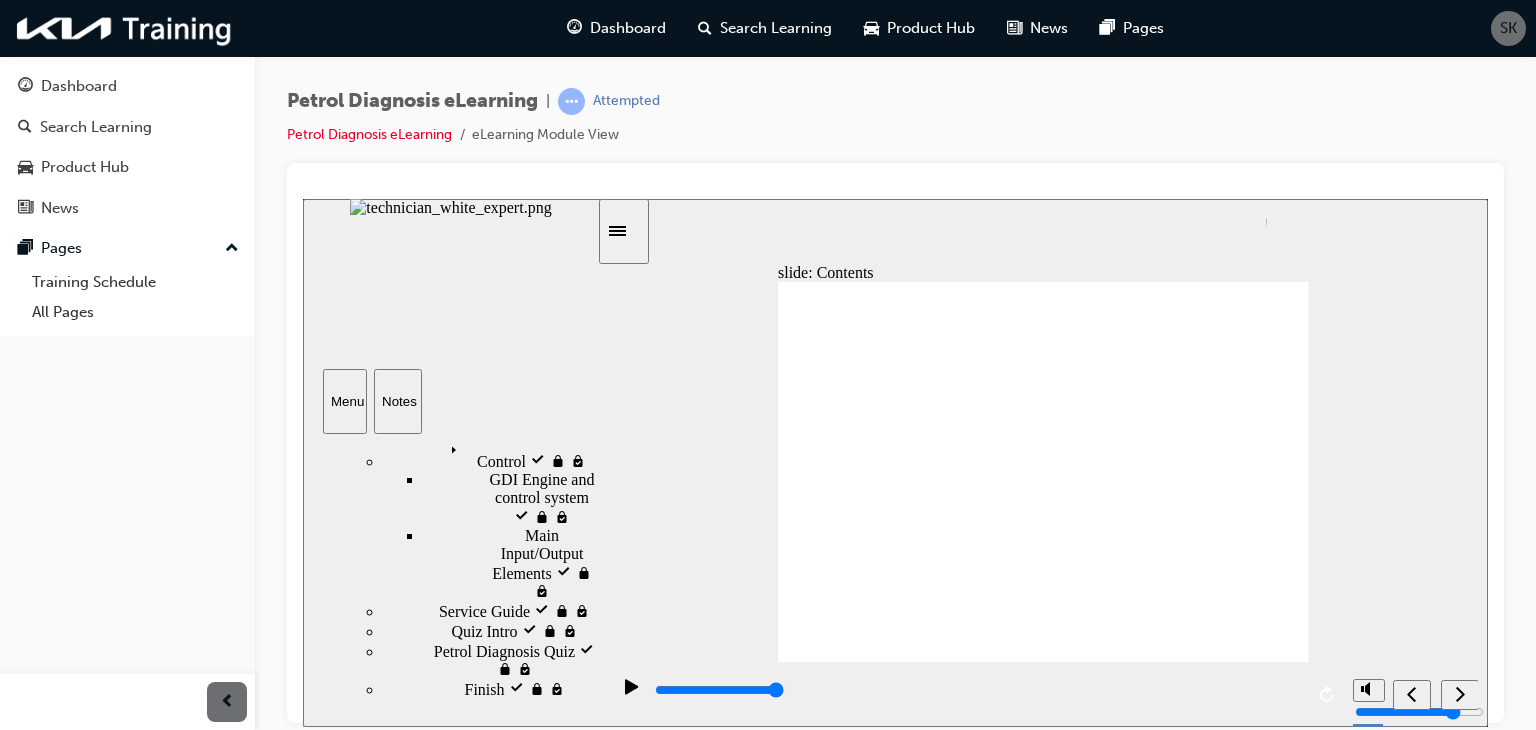 click 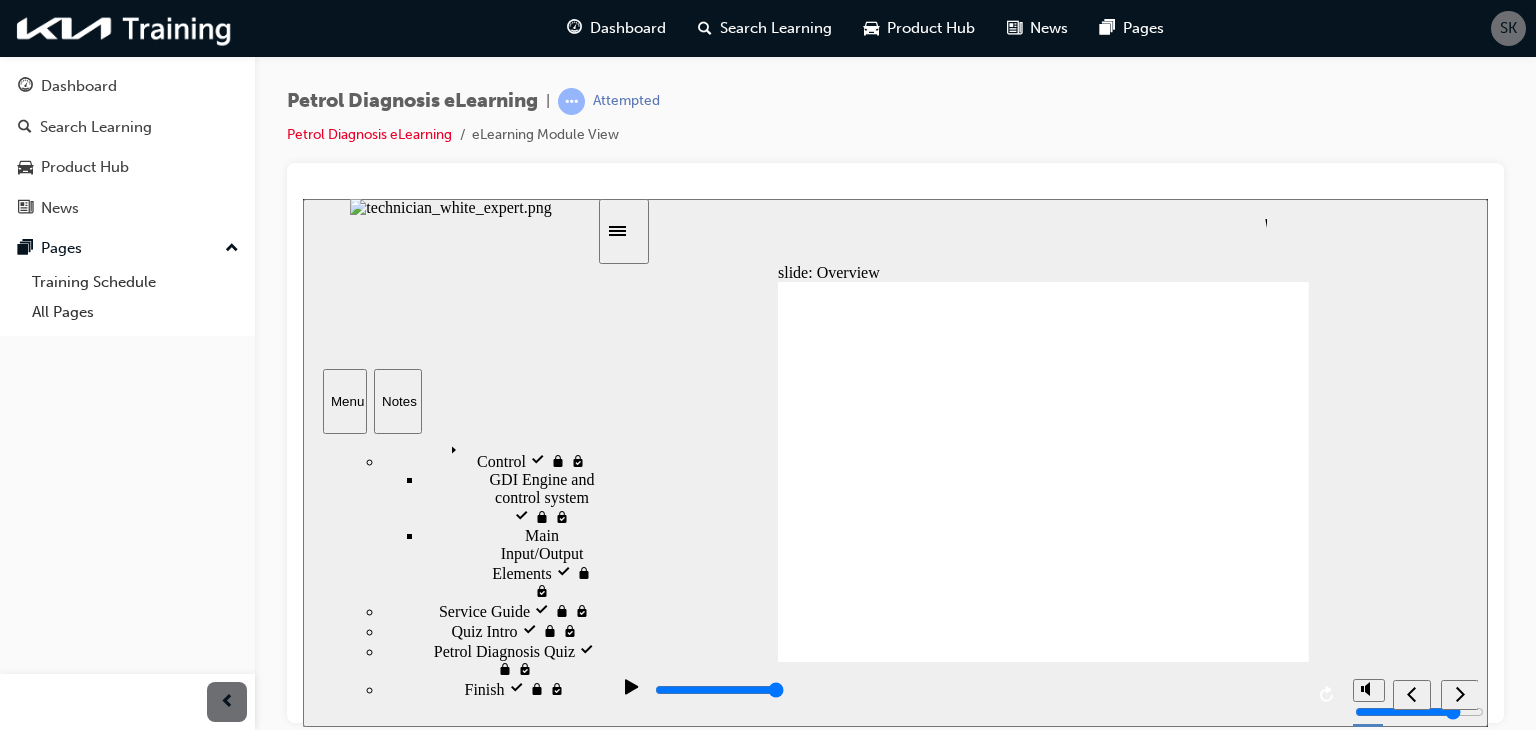 click 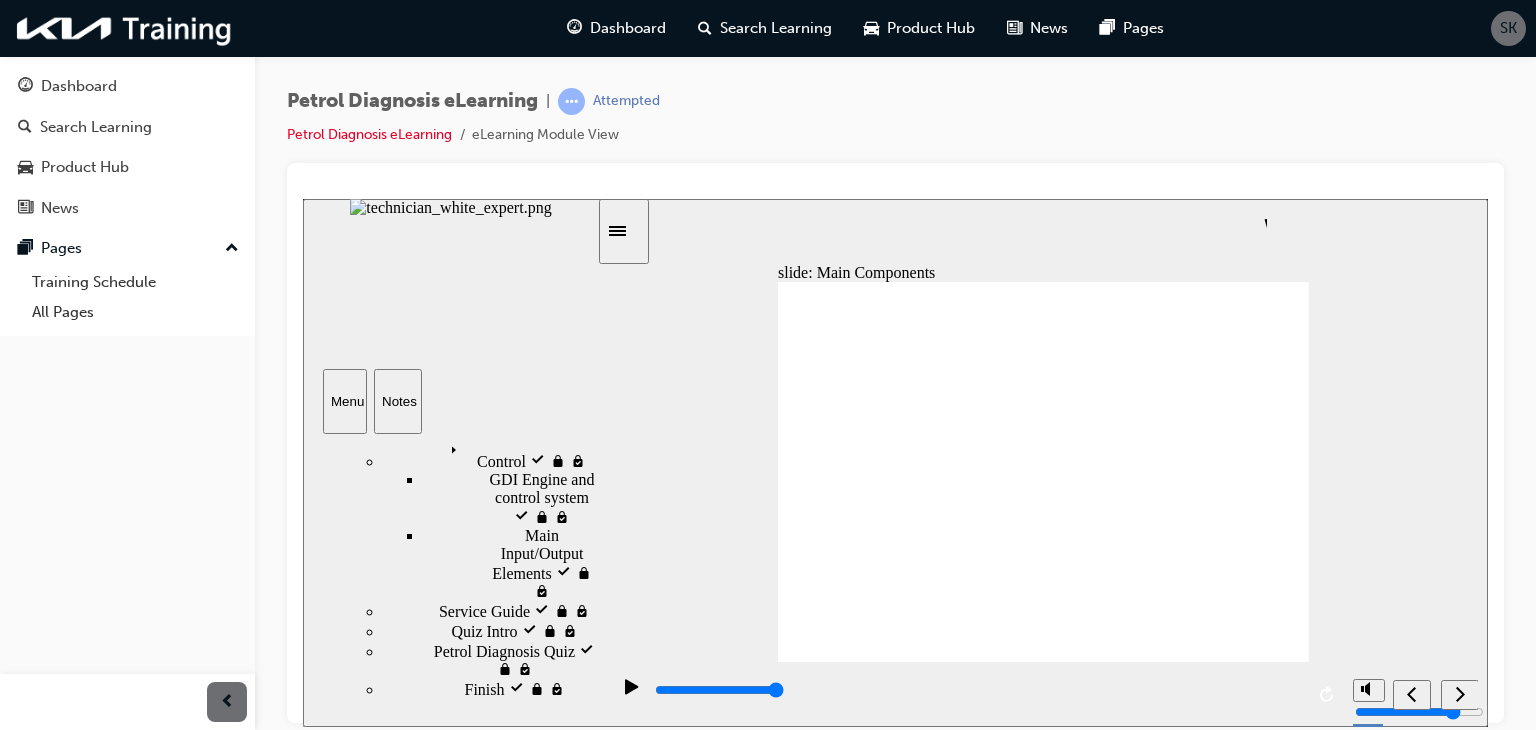 click 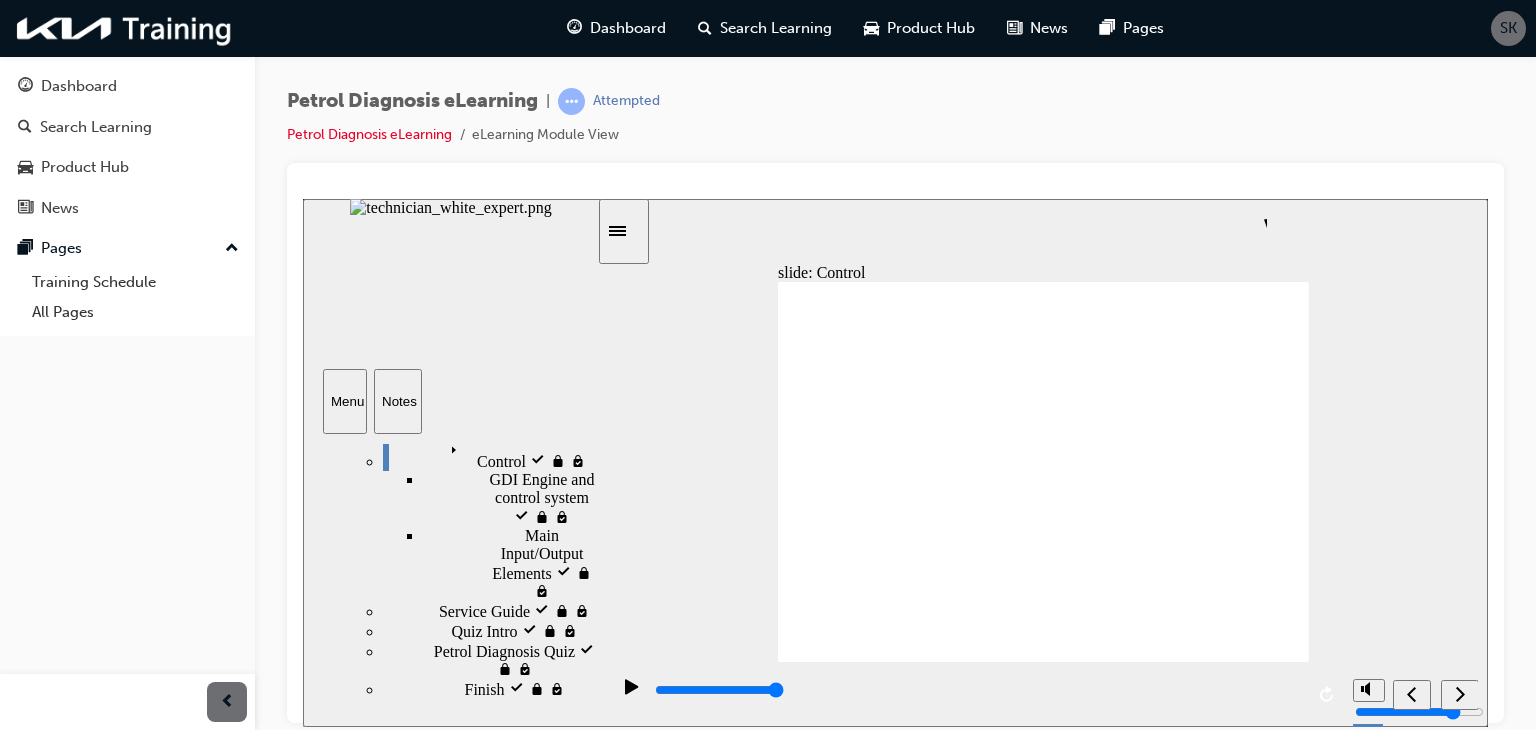 click 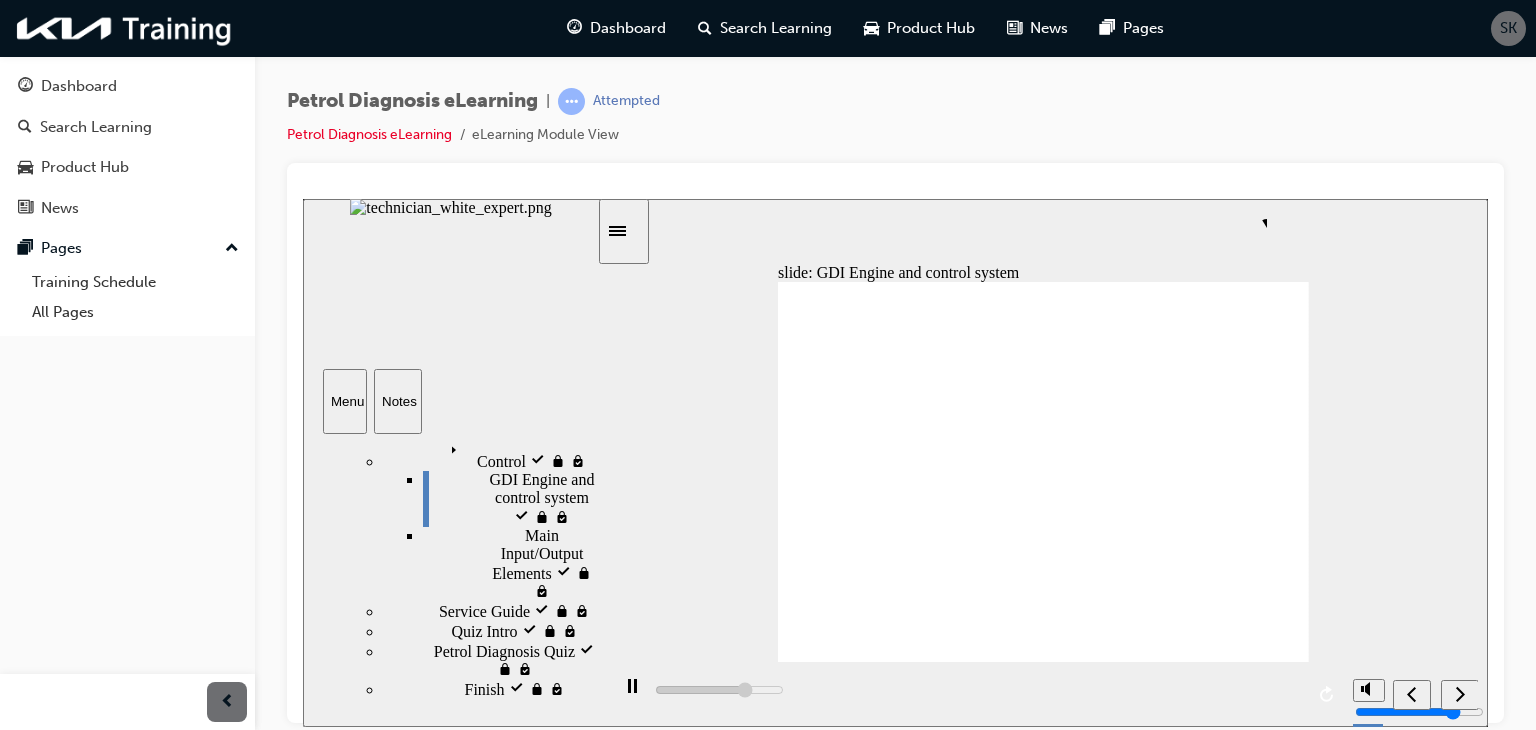 scroll, scrollTop: 253, scrollLeft: 0, axis: vertical 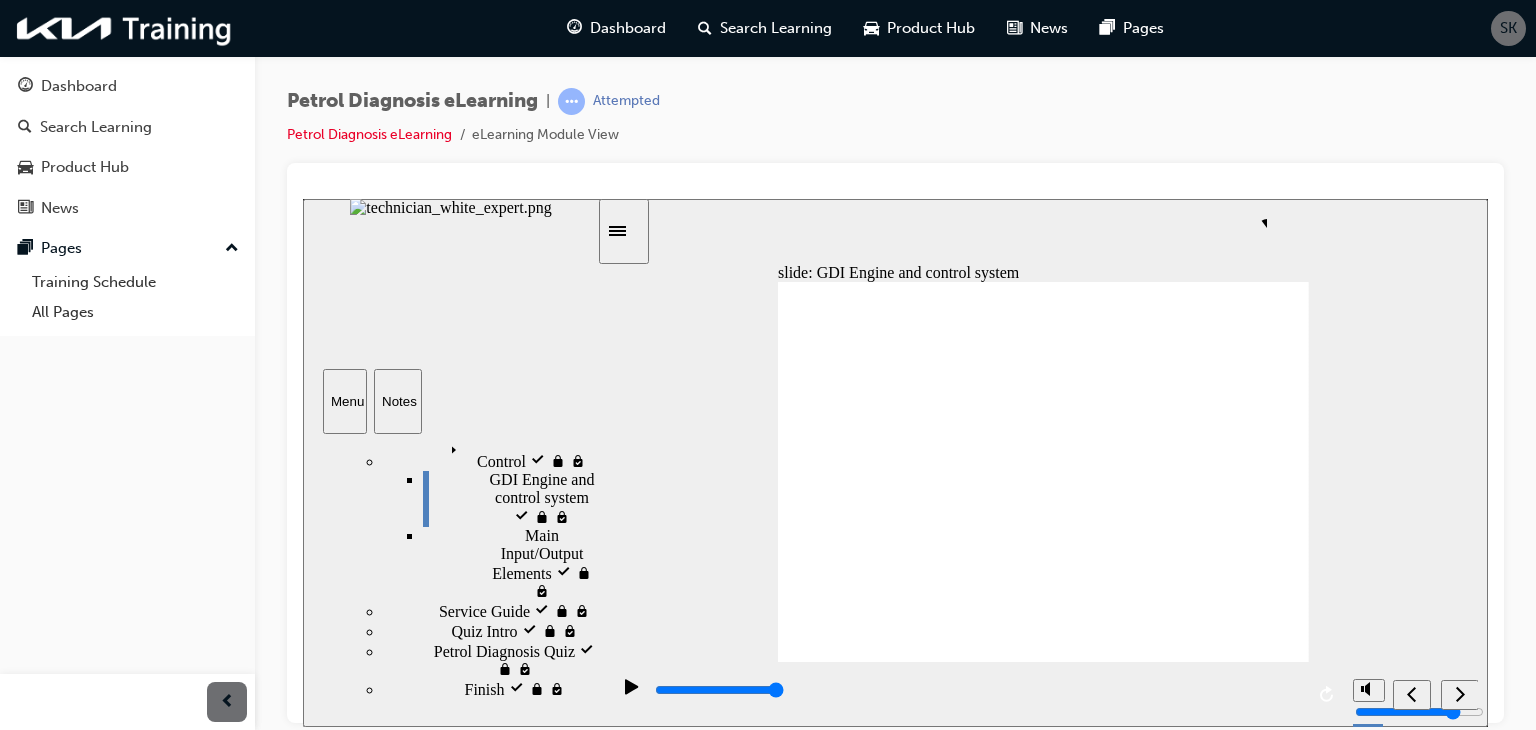 click 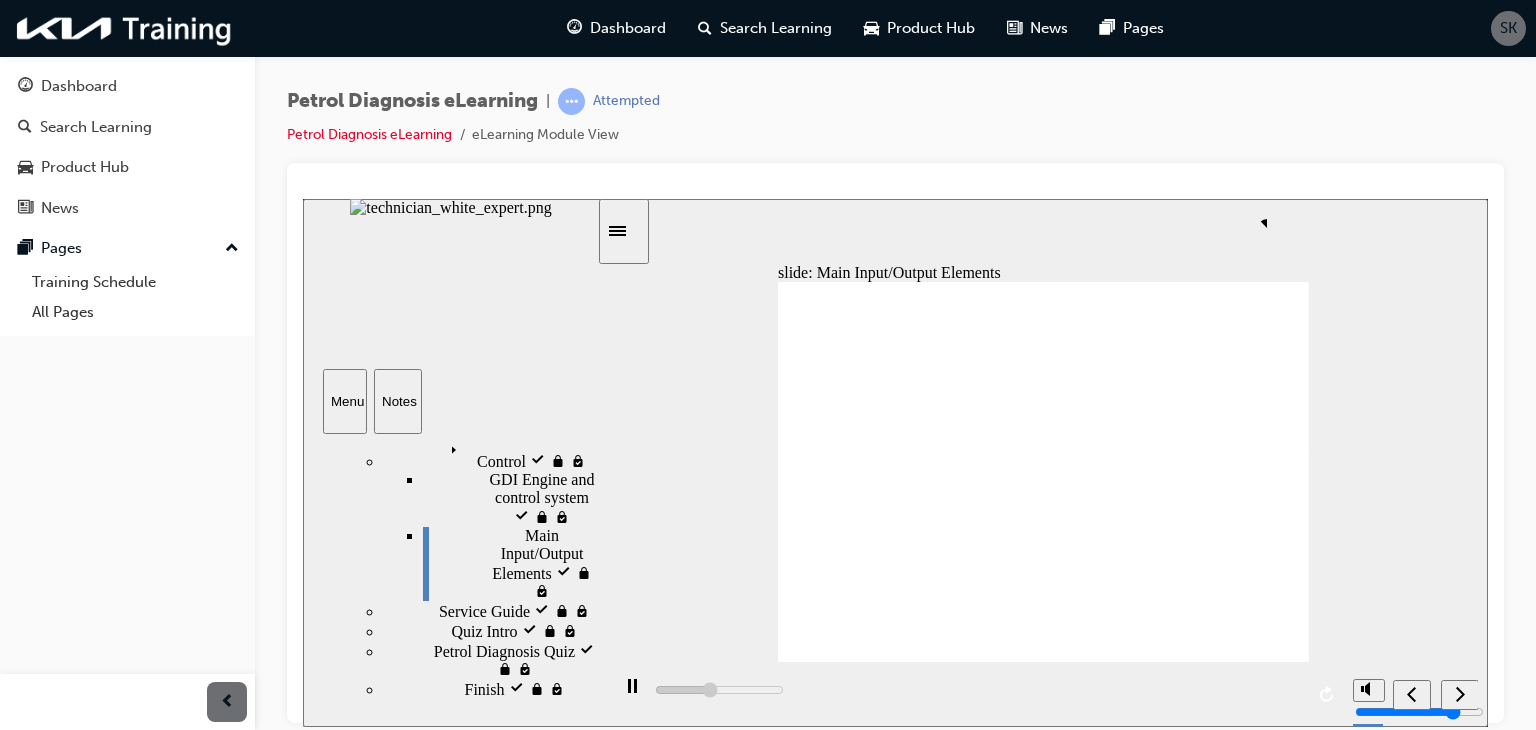 click at bounding box center [1435, 693] 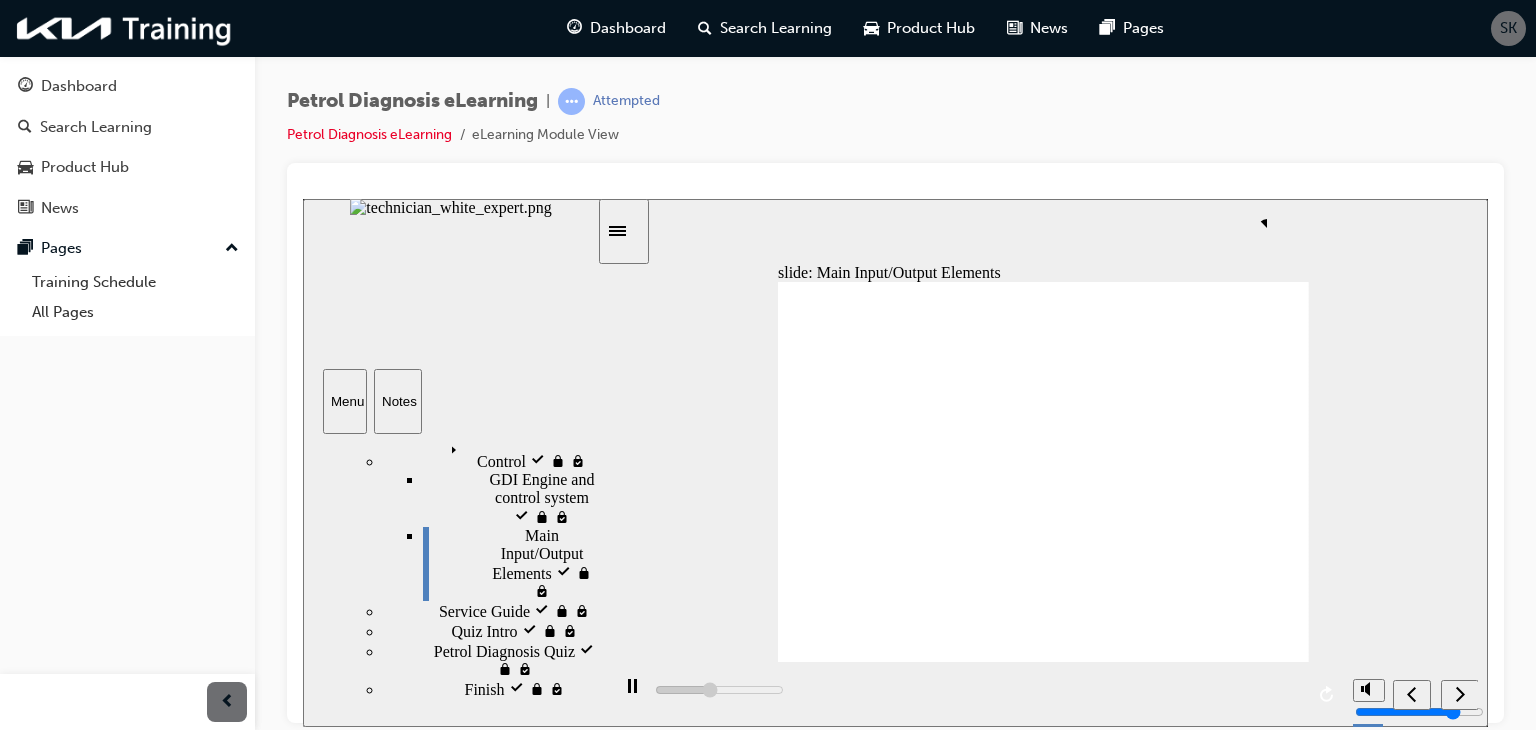 click at bounding box center [1435, 693] 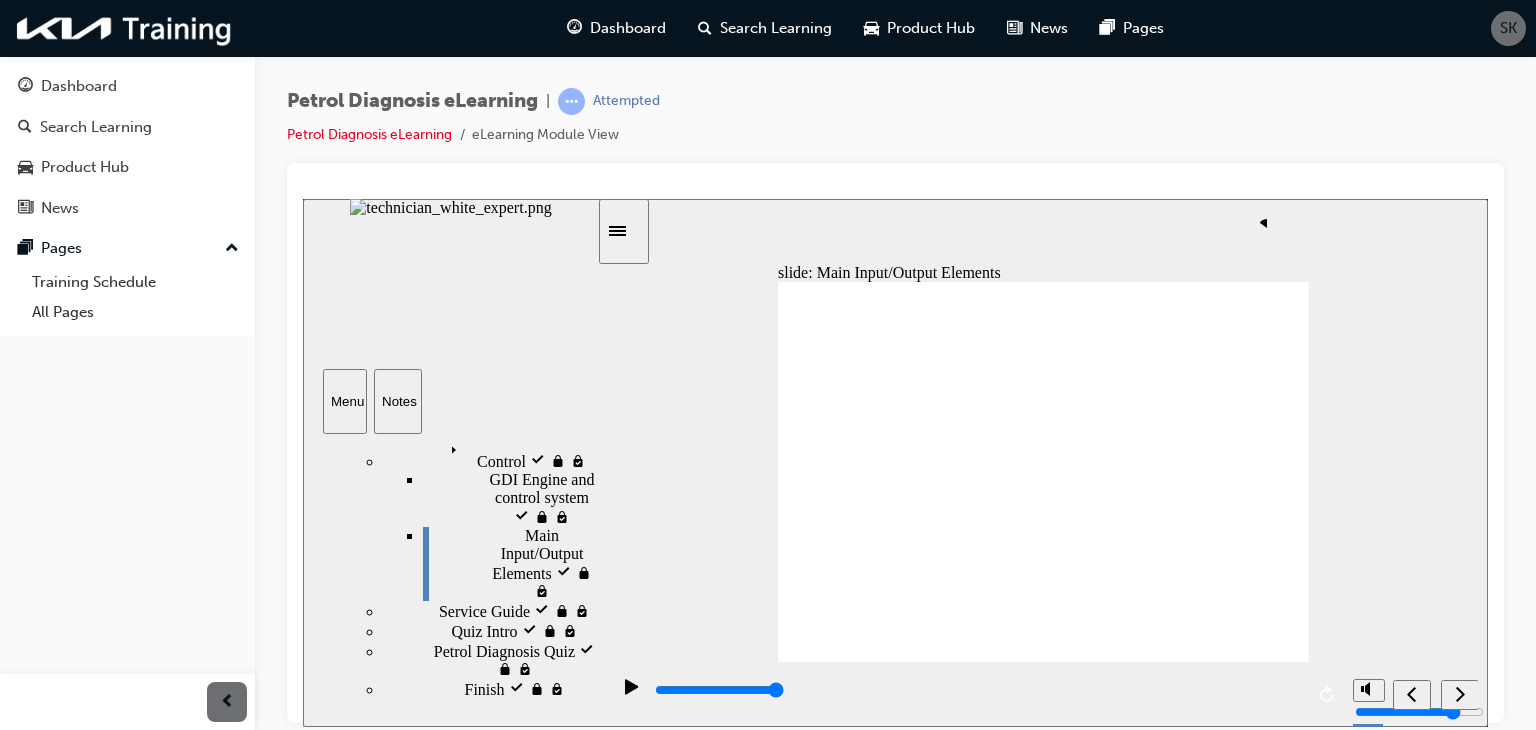 click 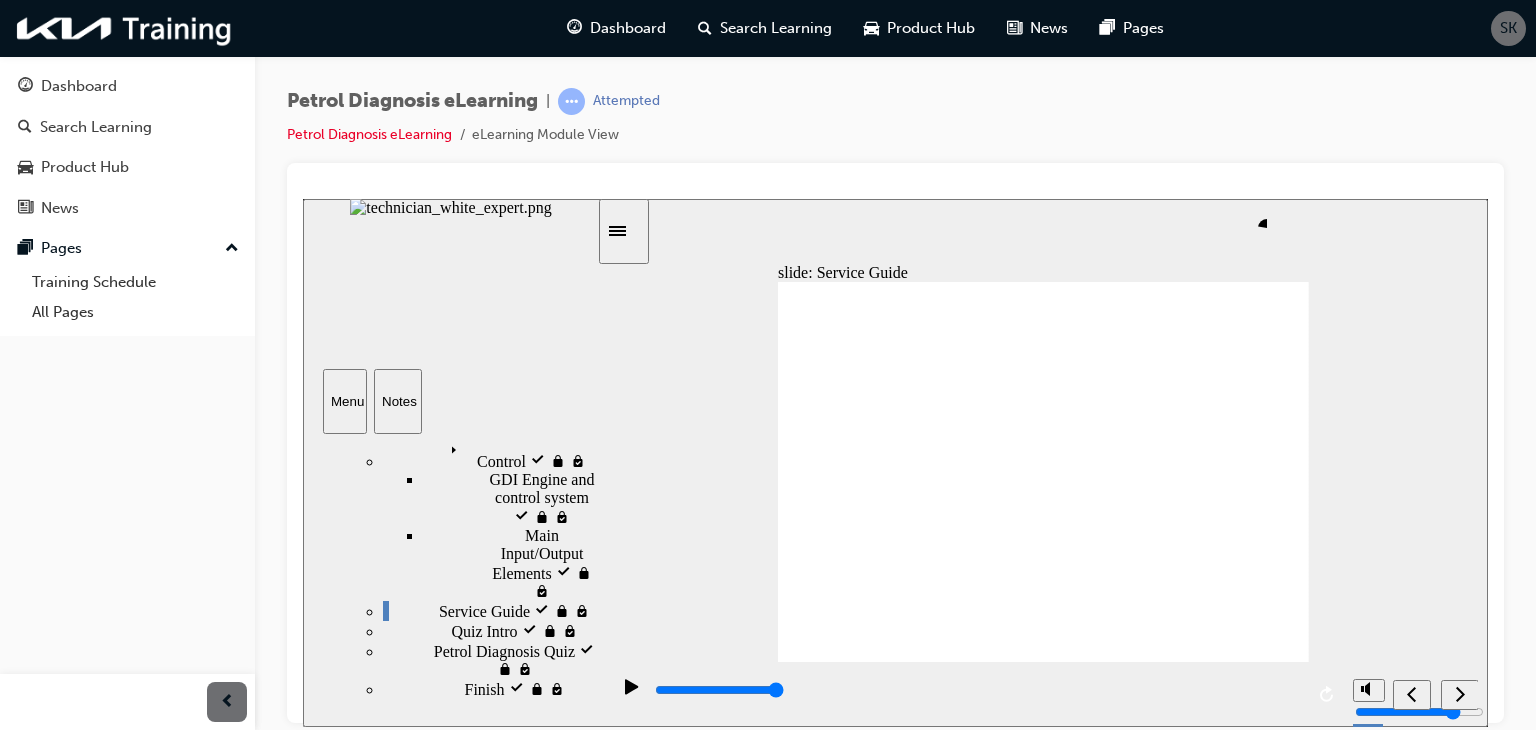 click 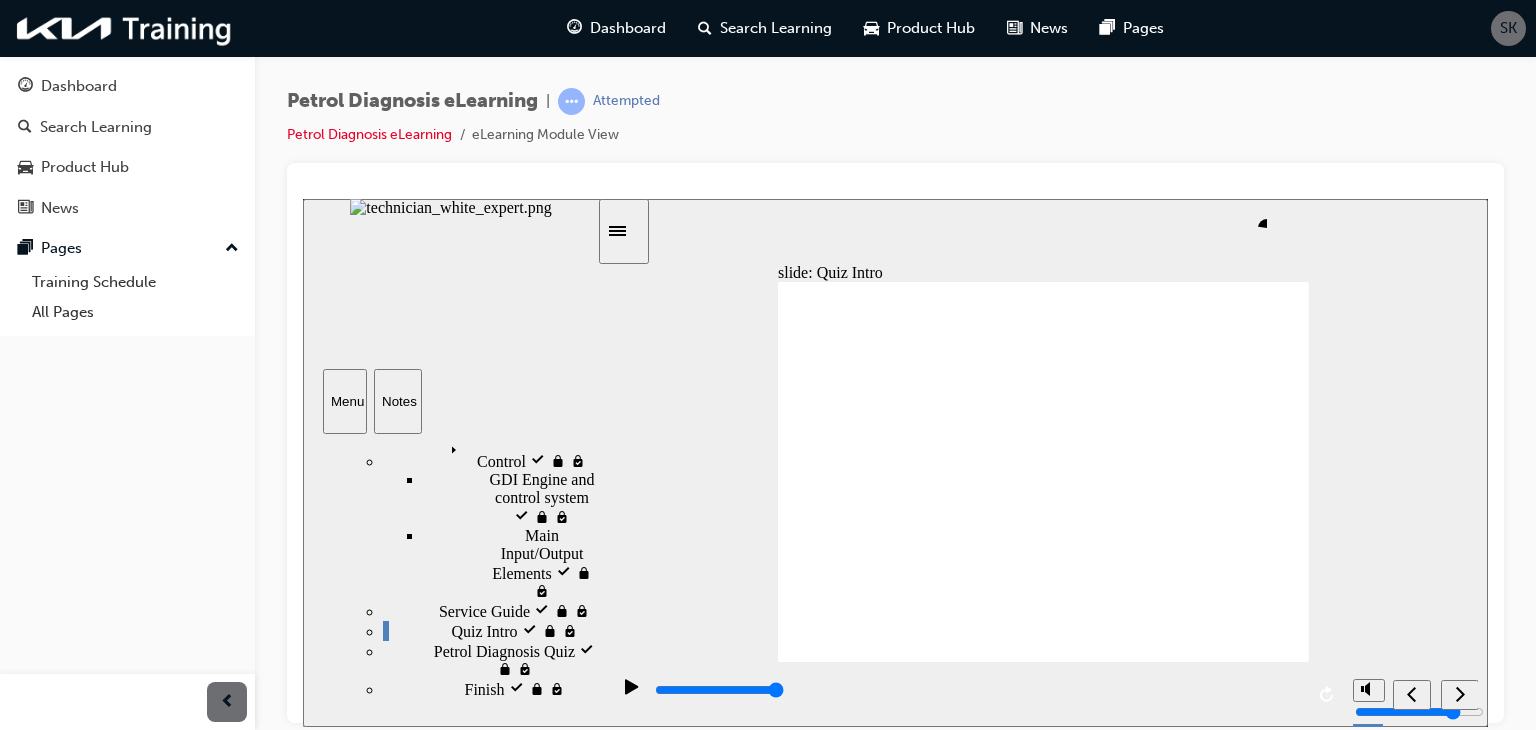 click 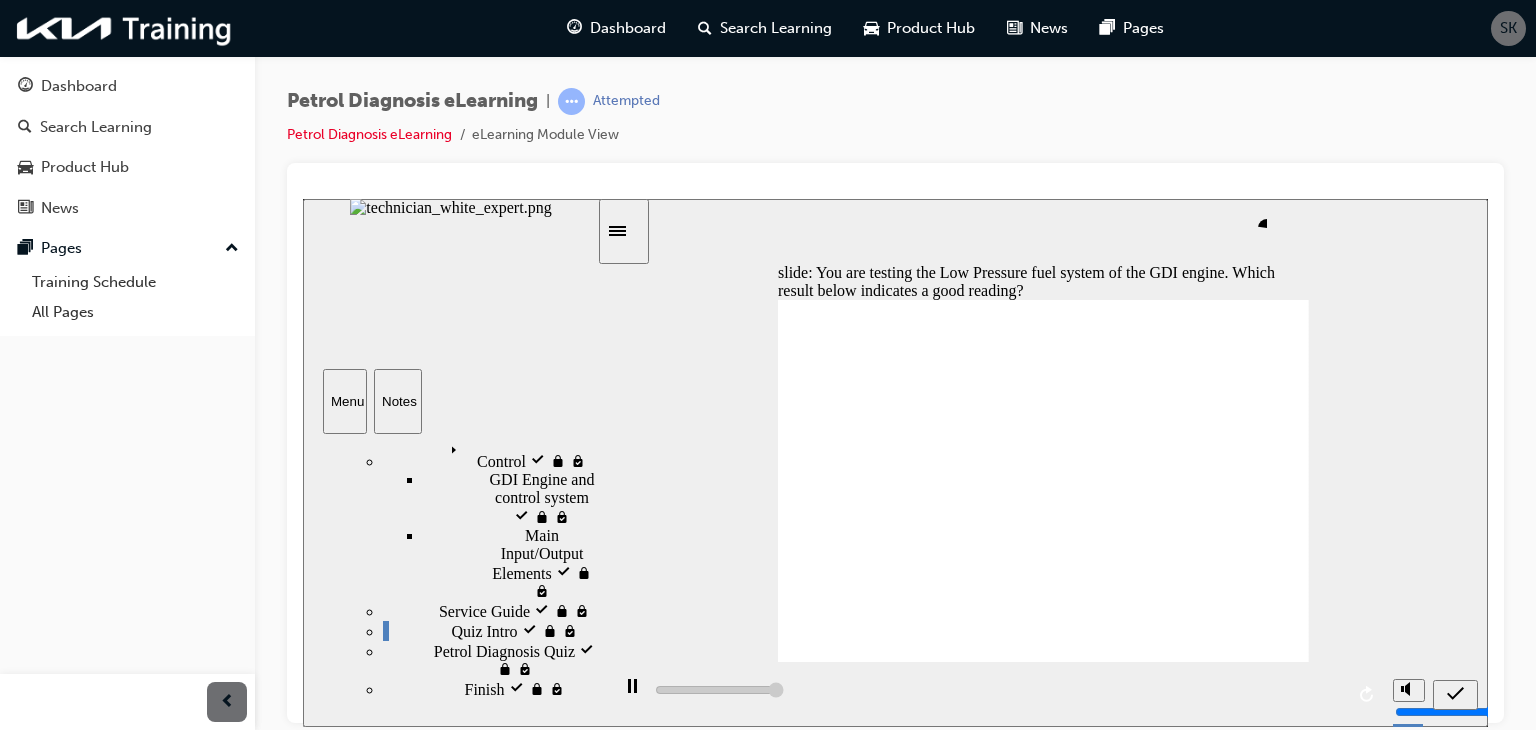 type on "5000" 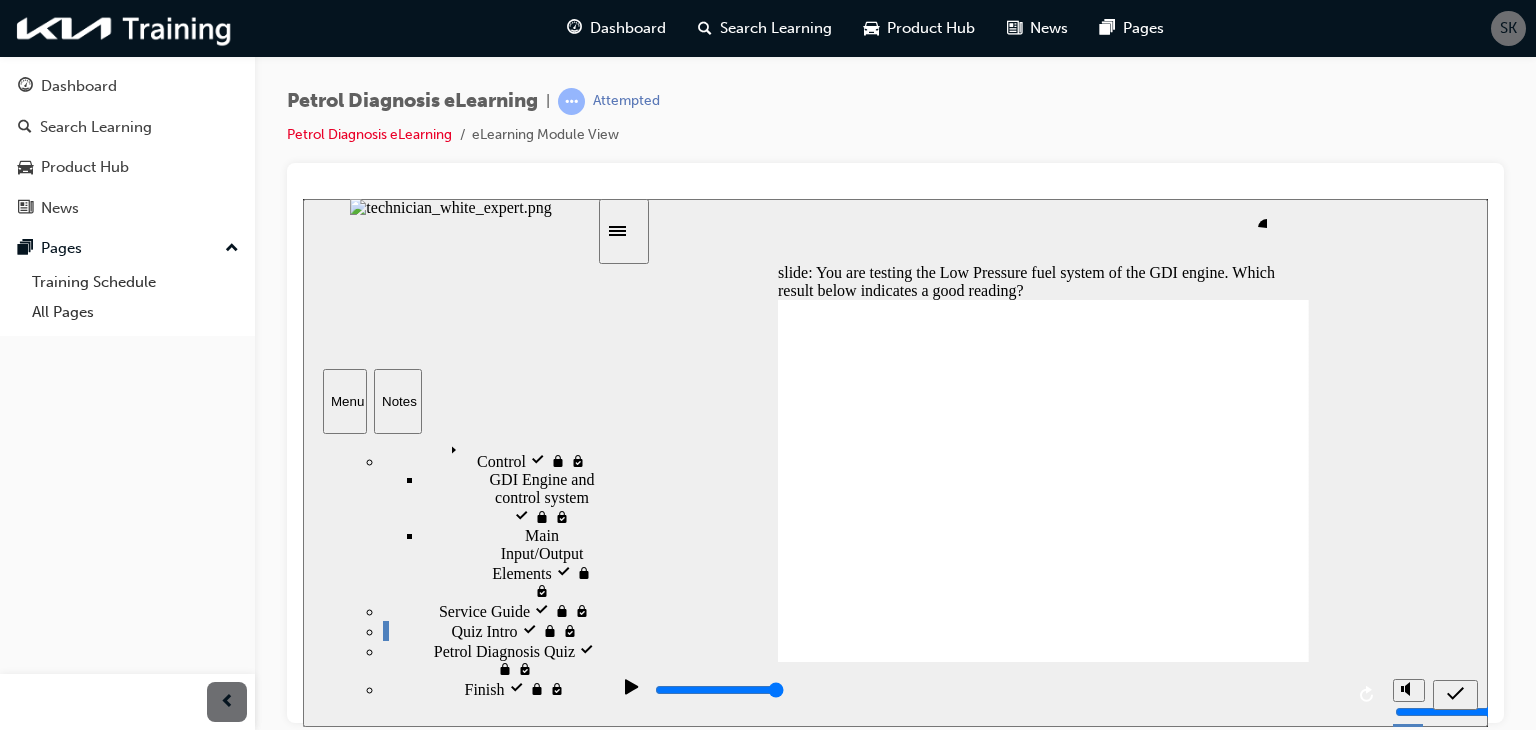 click 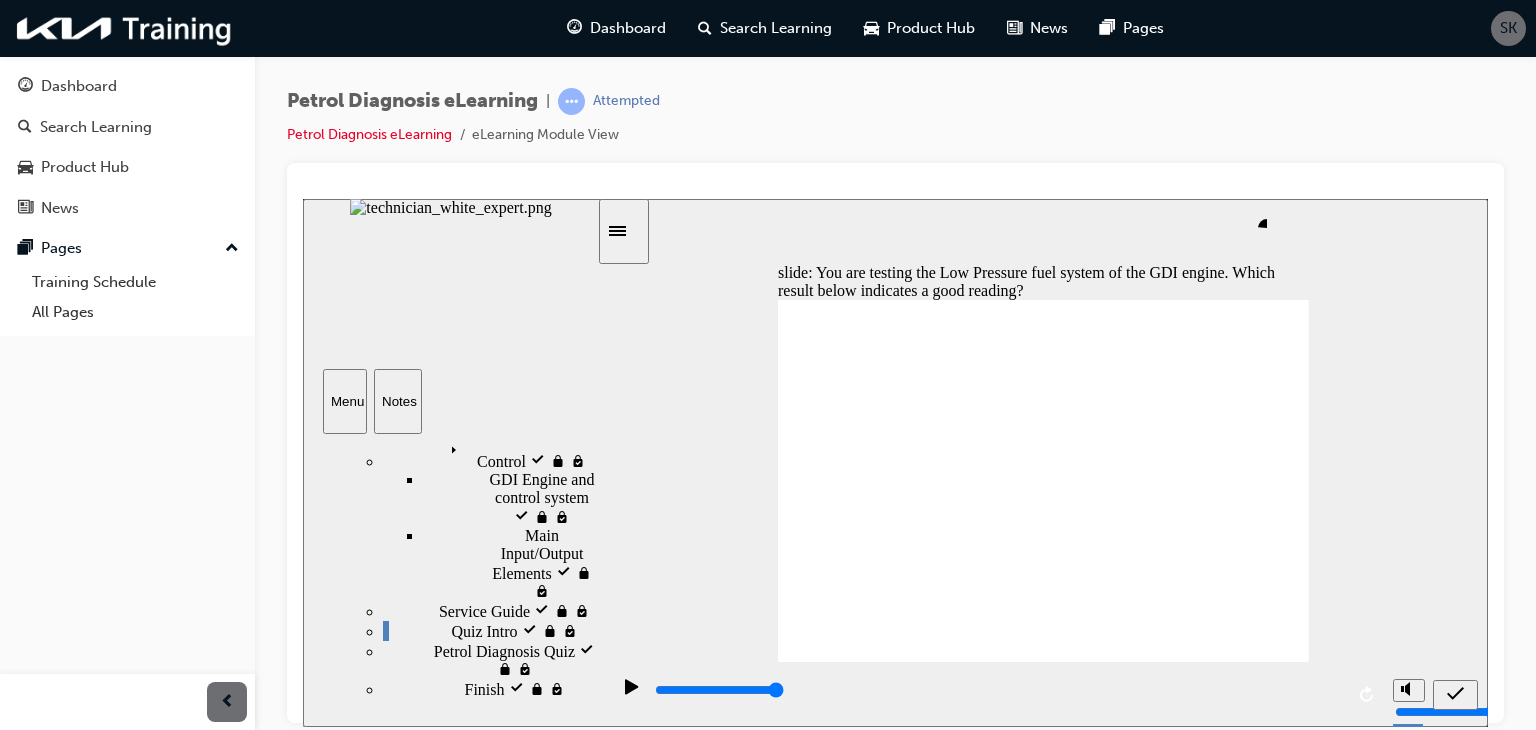 click 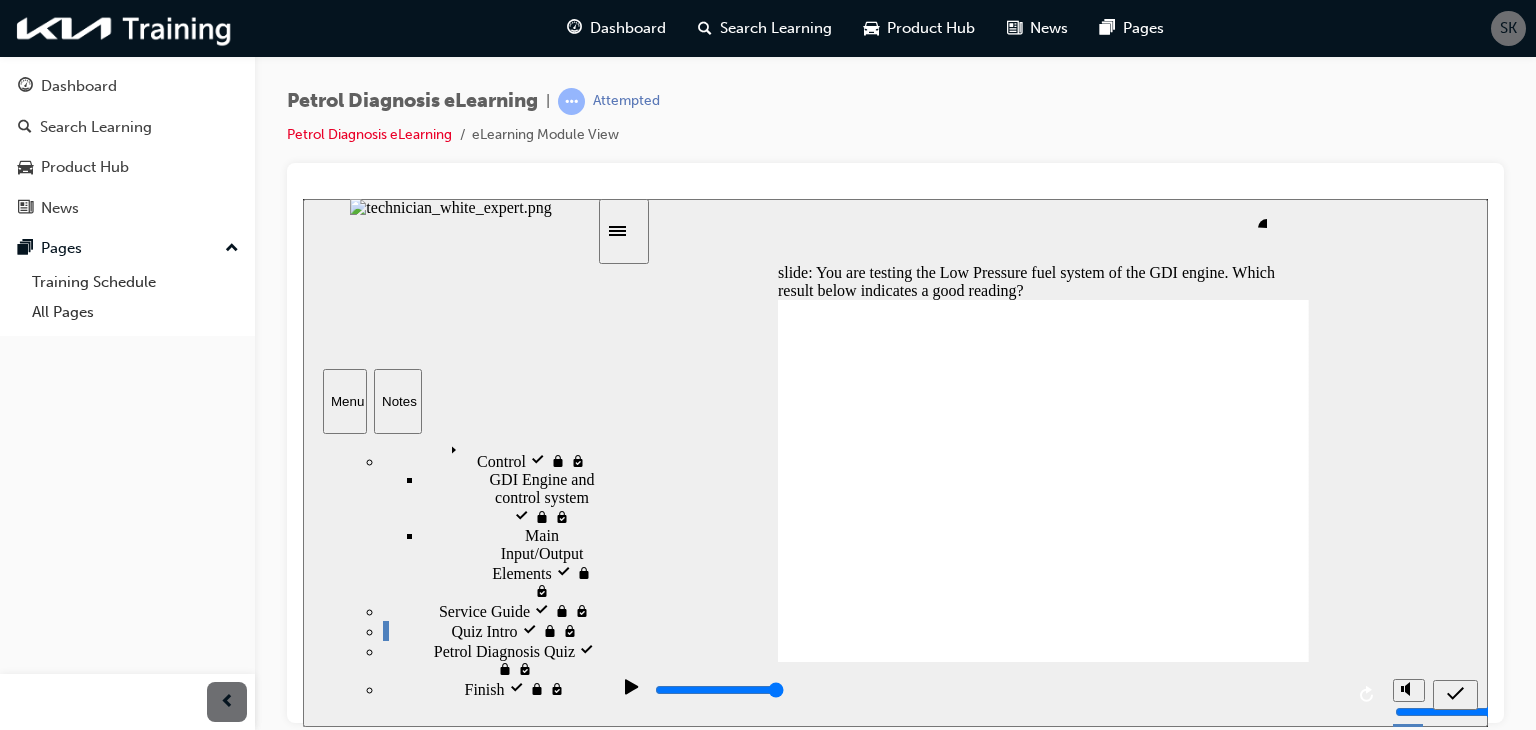 click 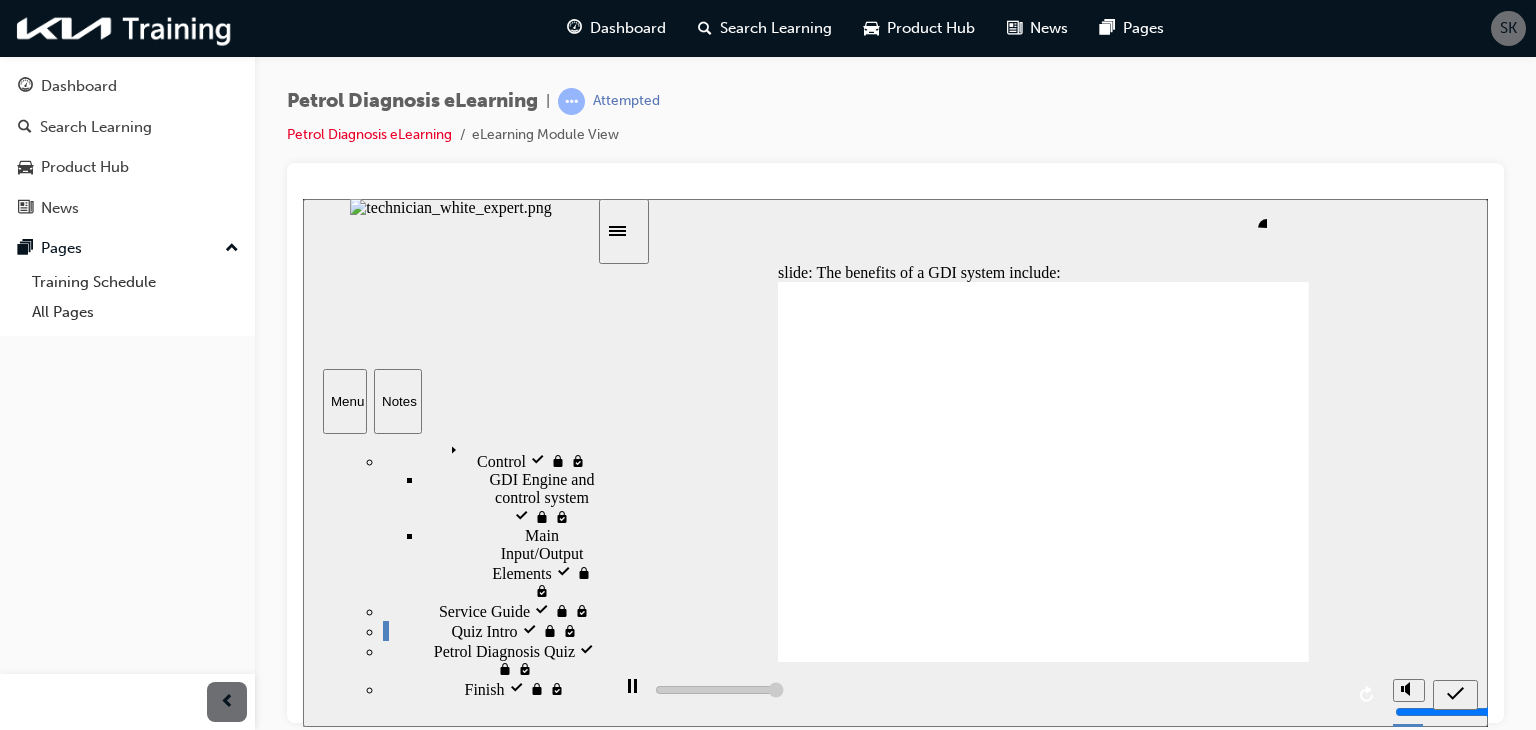 type on "5000" 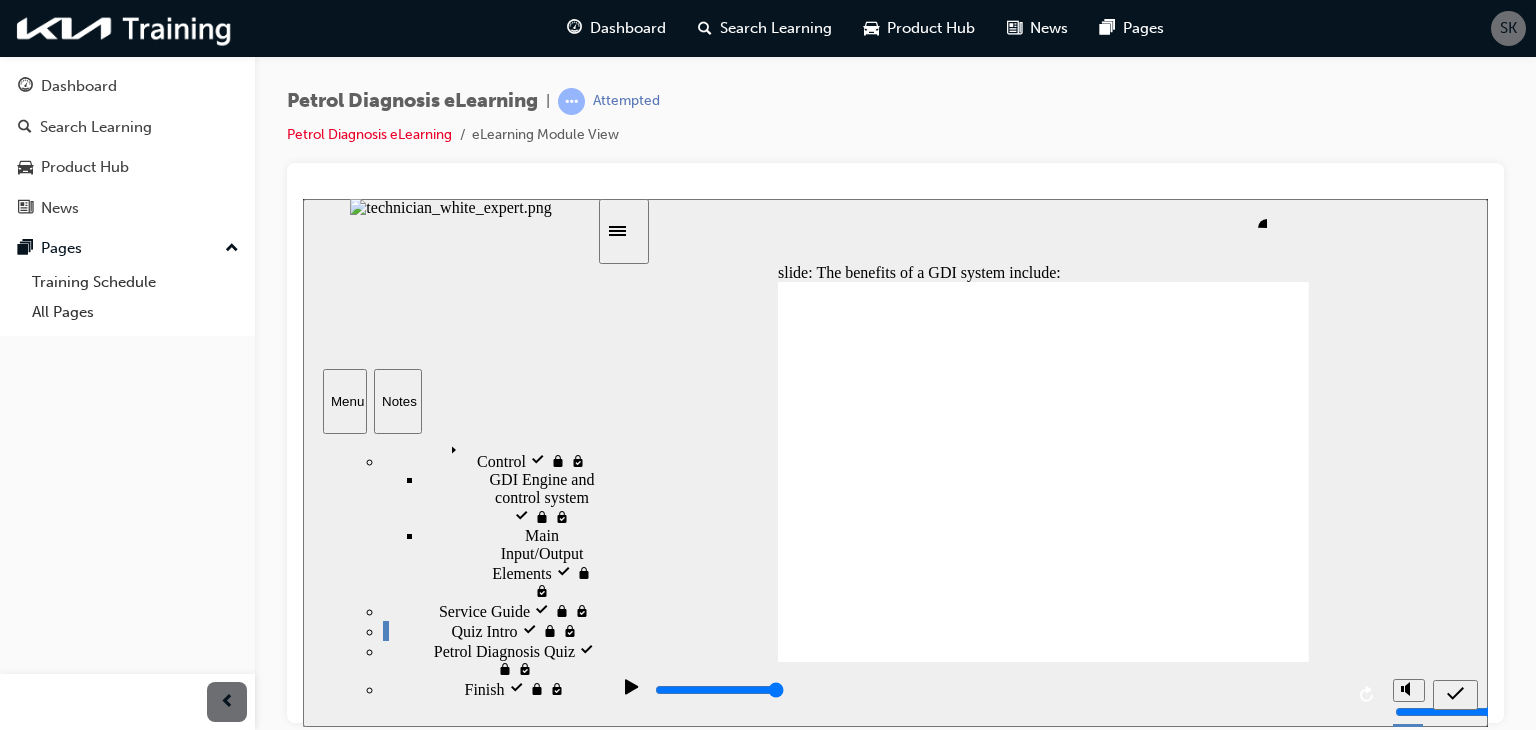 click 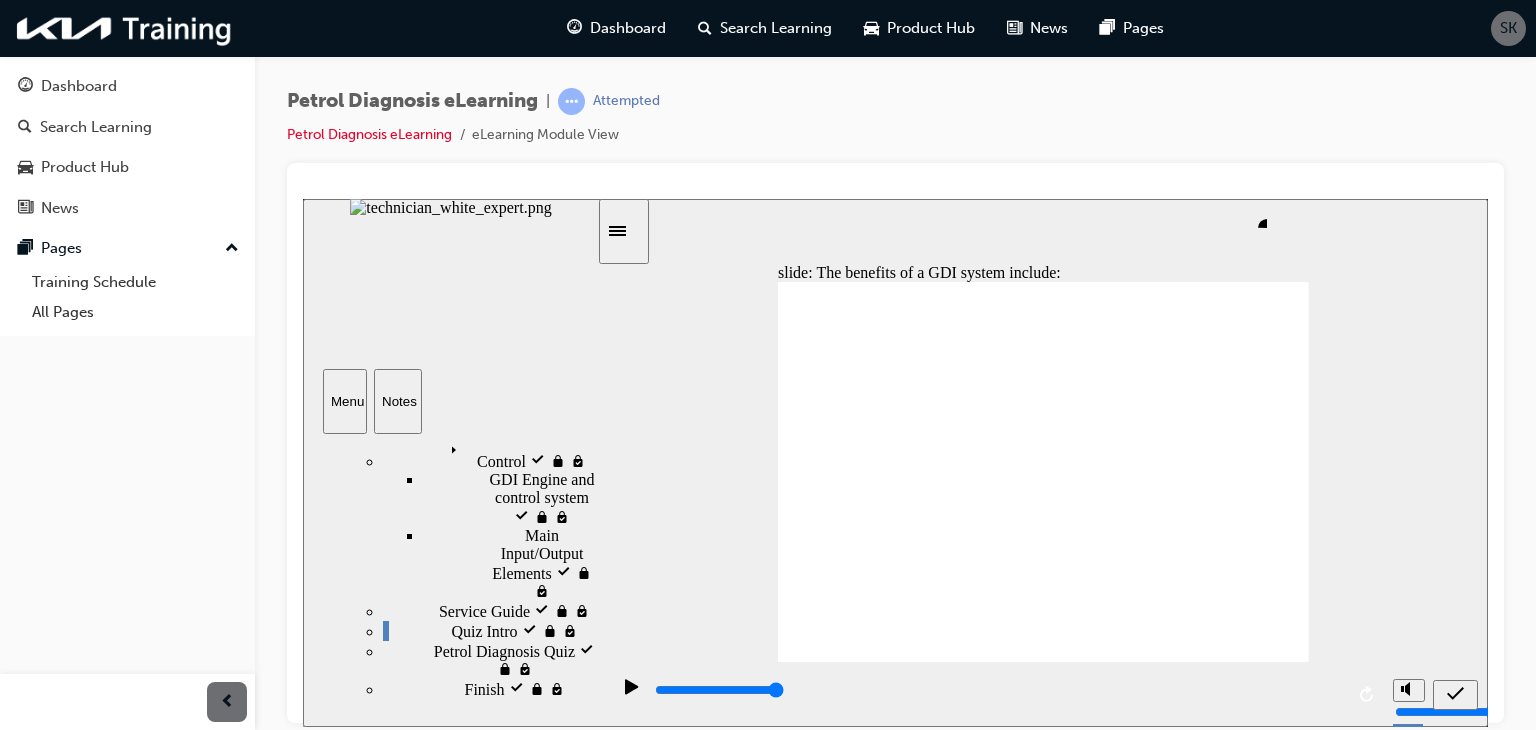 click 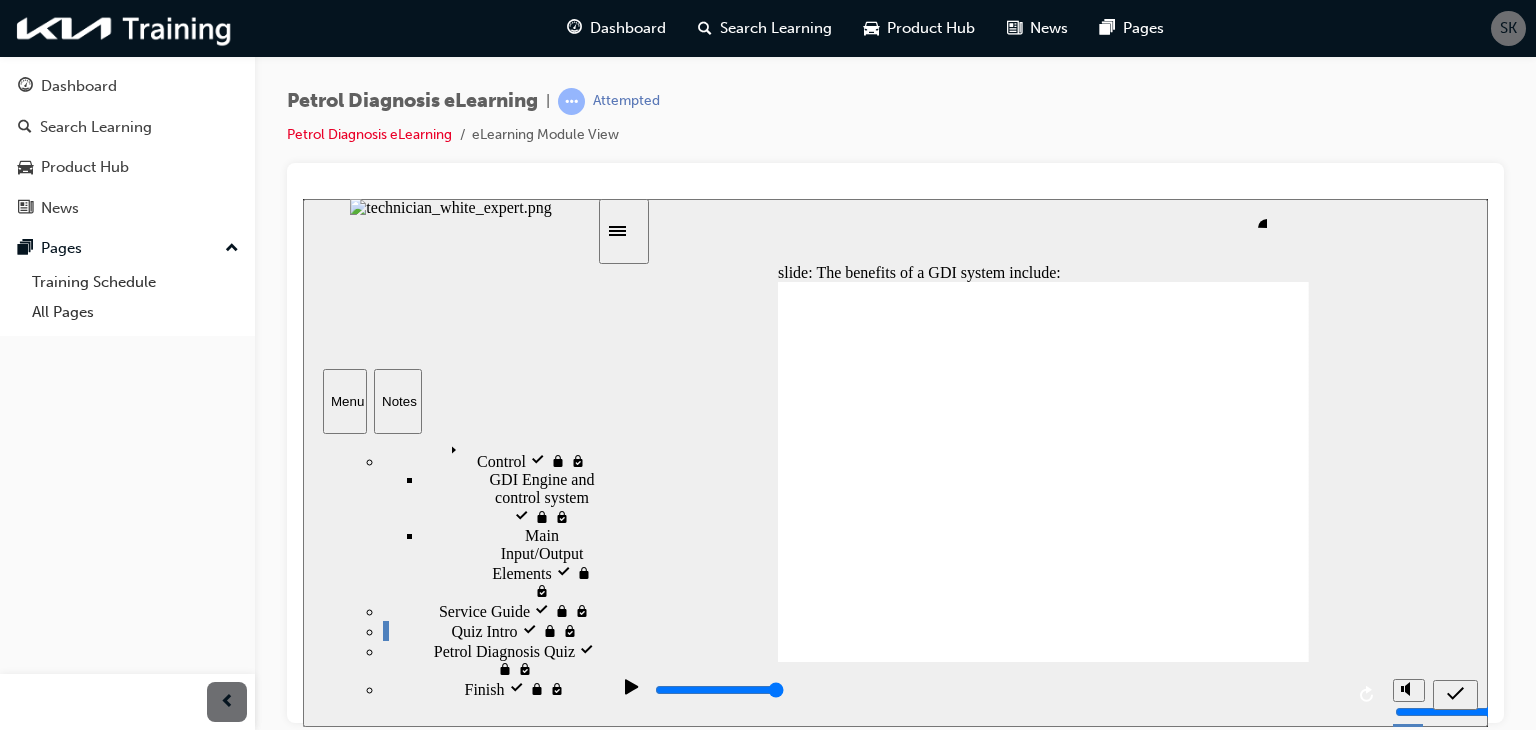 click 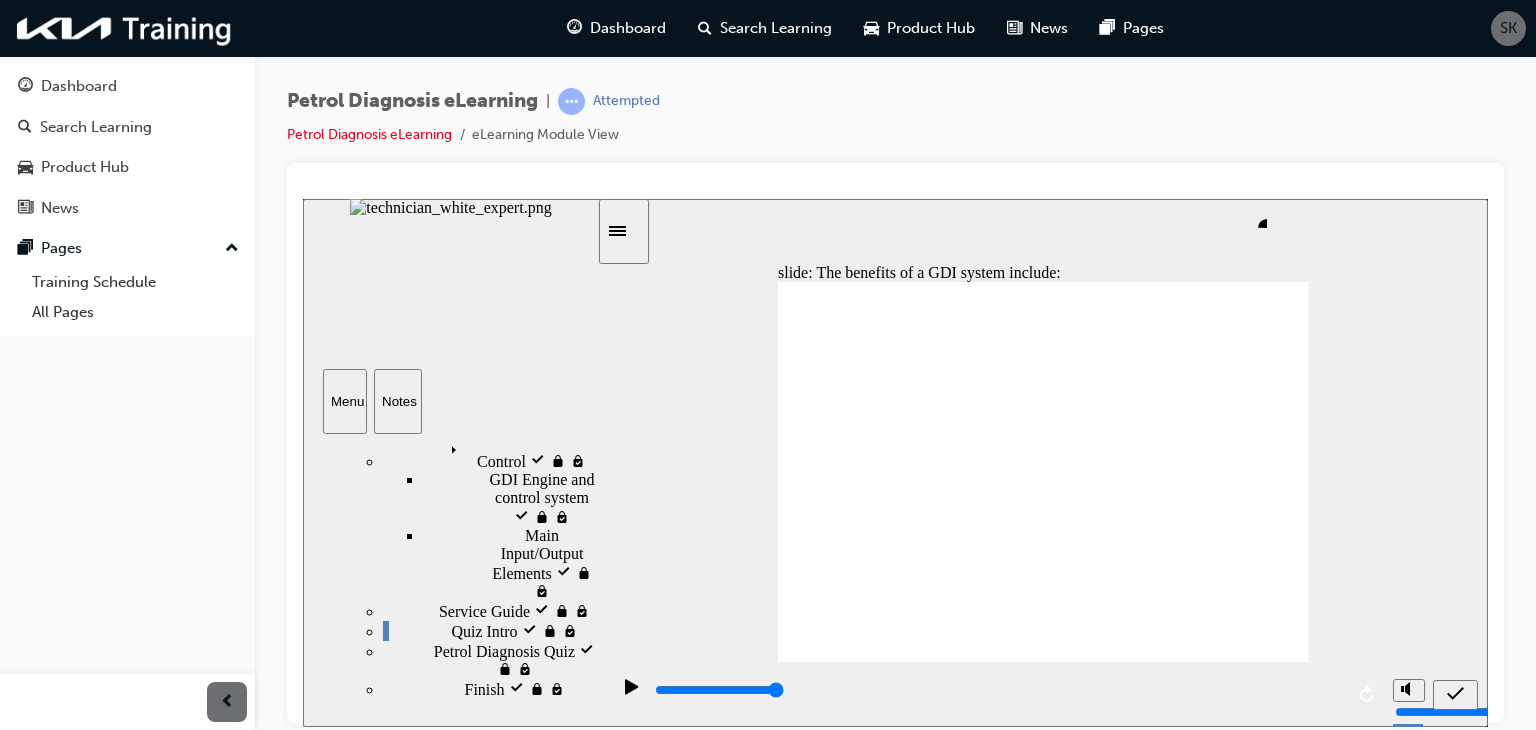 click 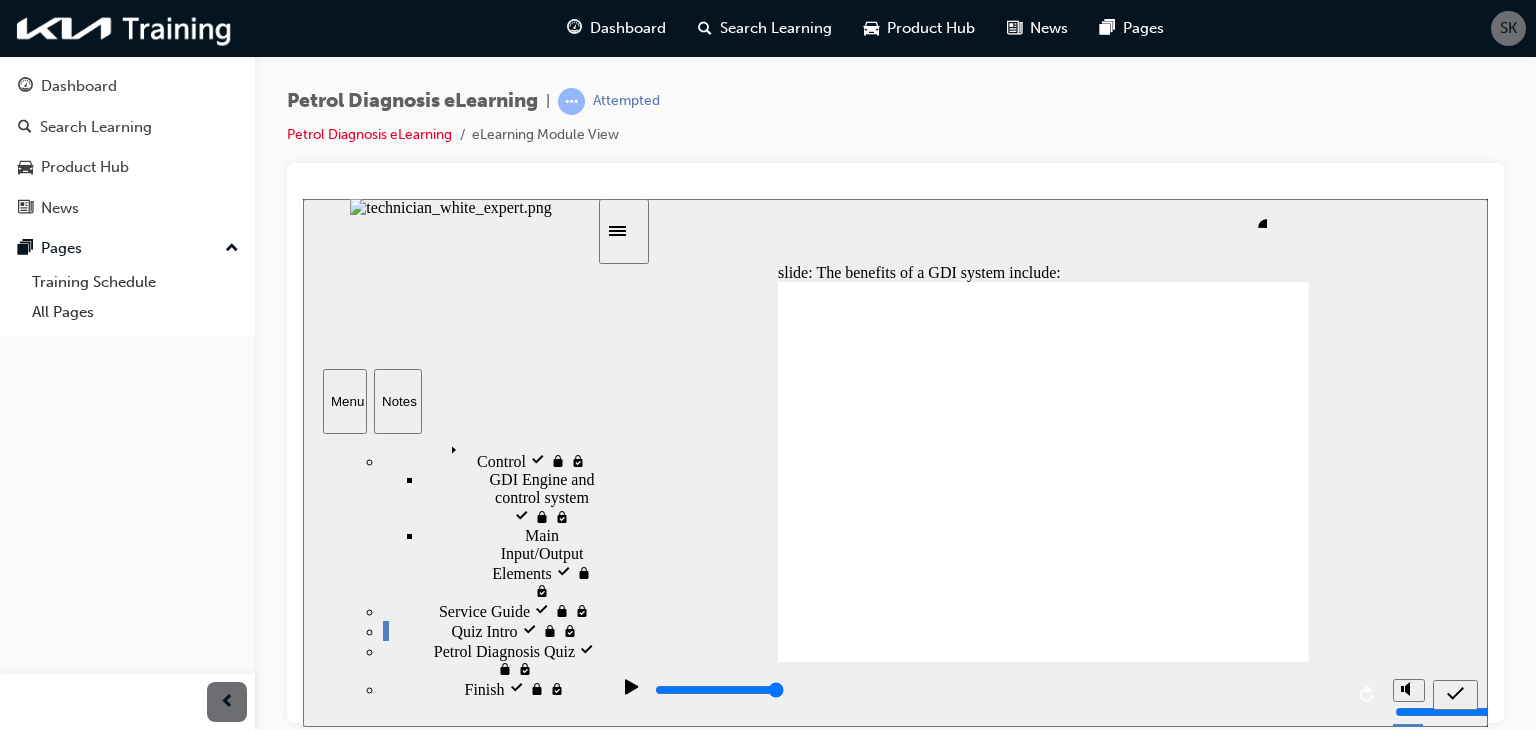 click 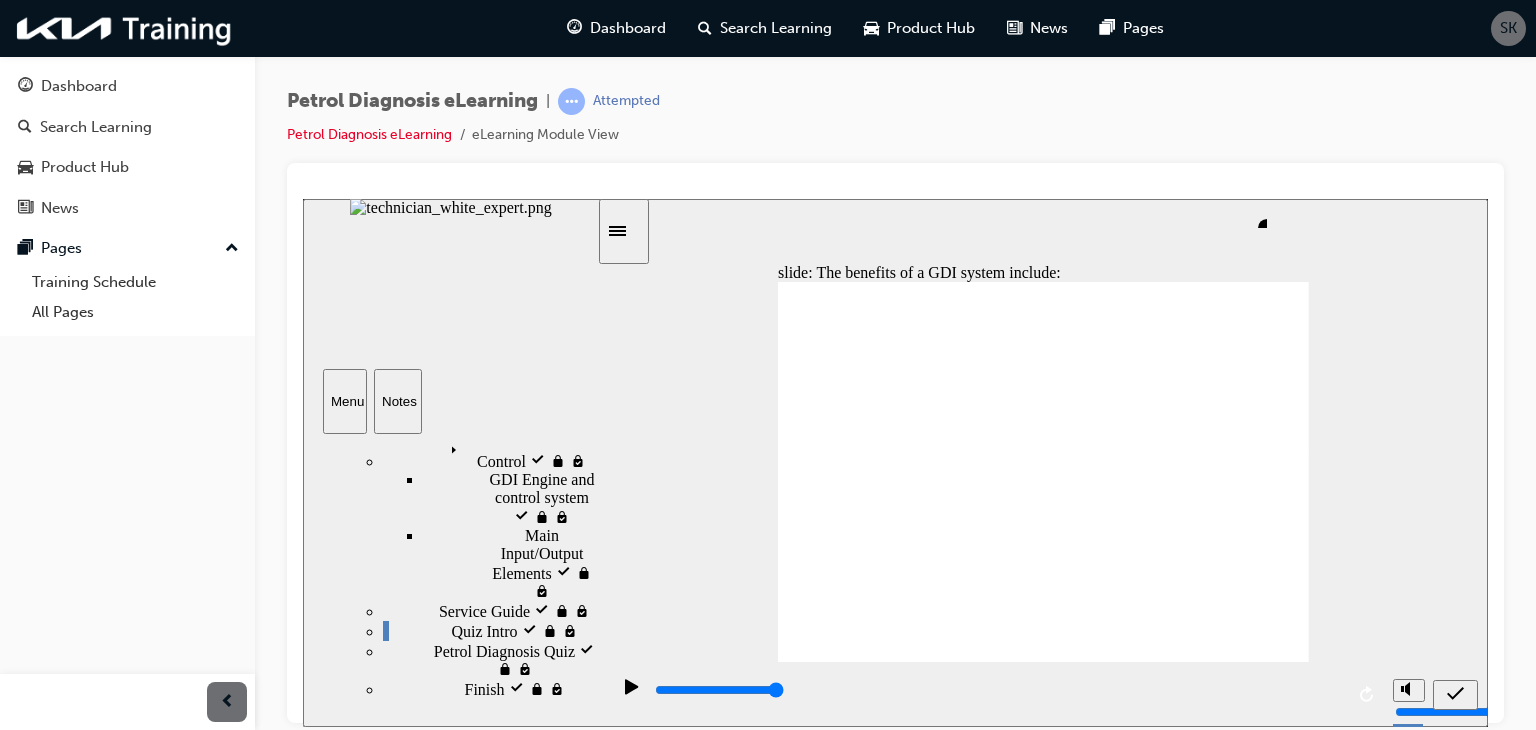 click 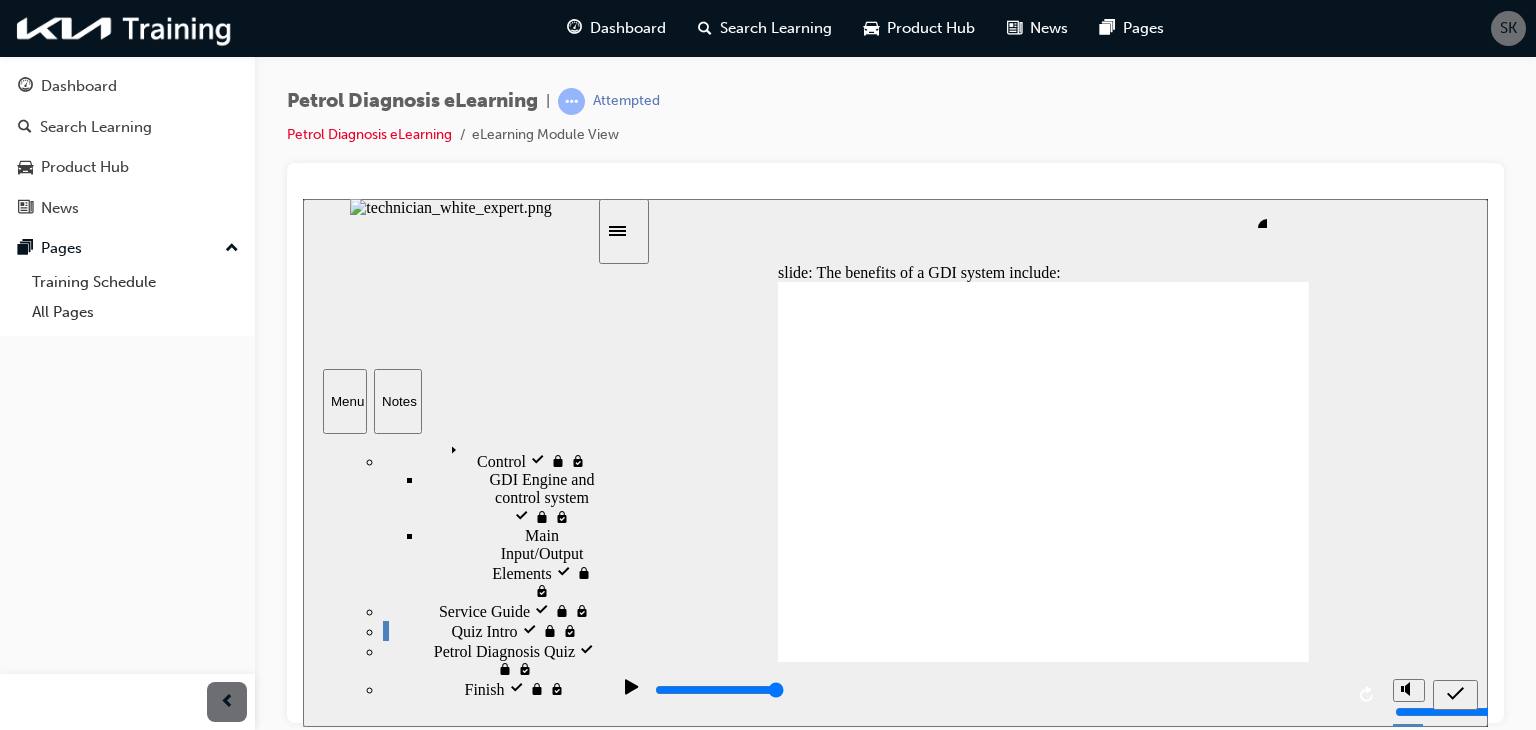 click 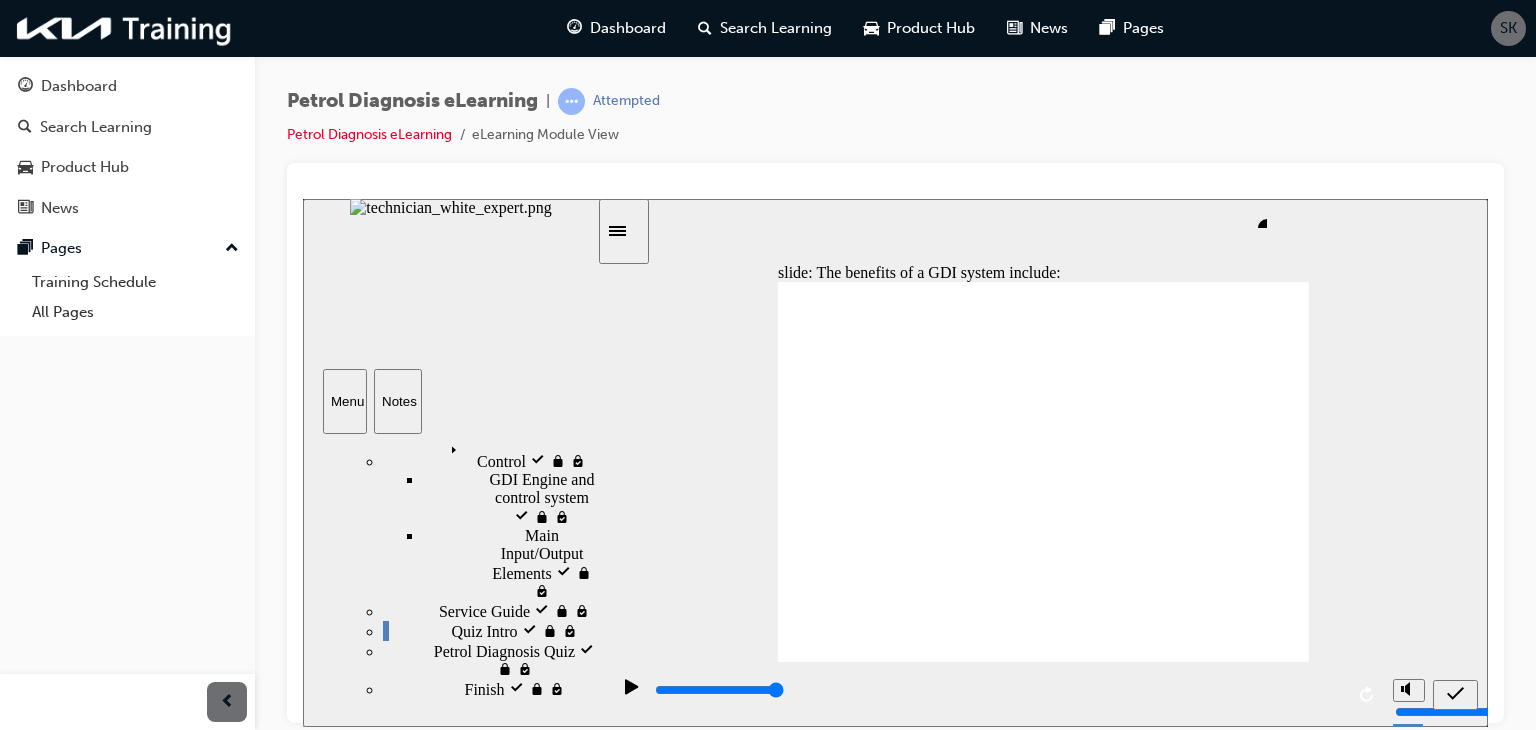 click 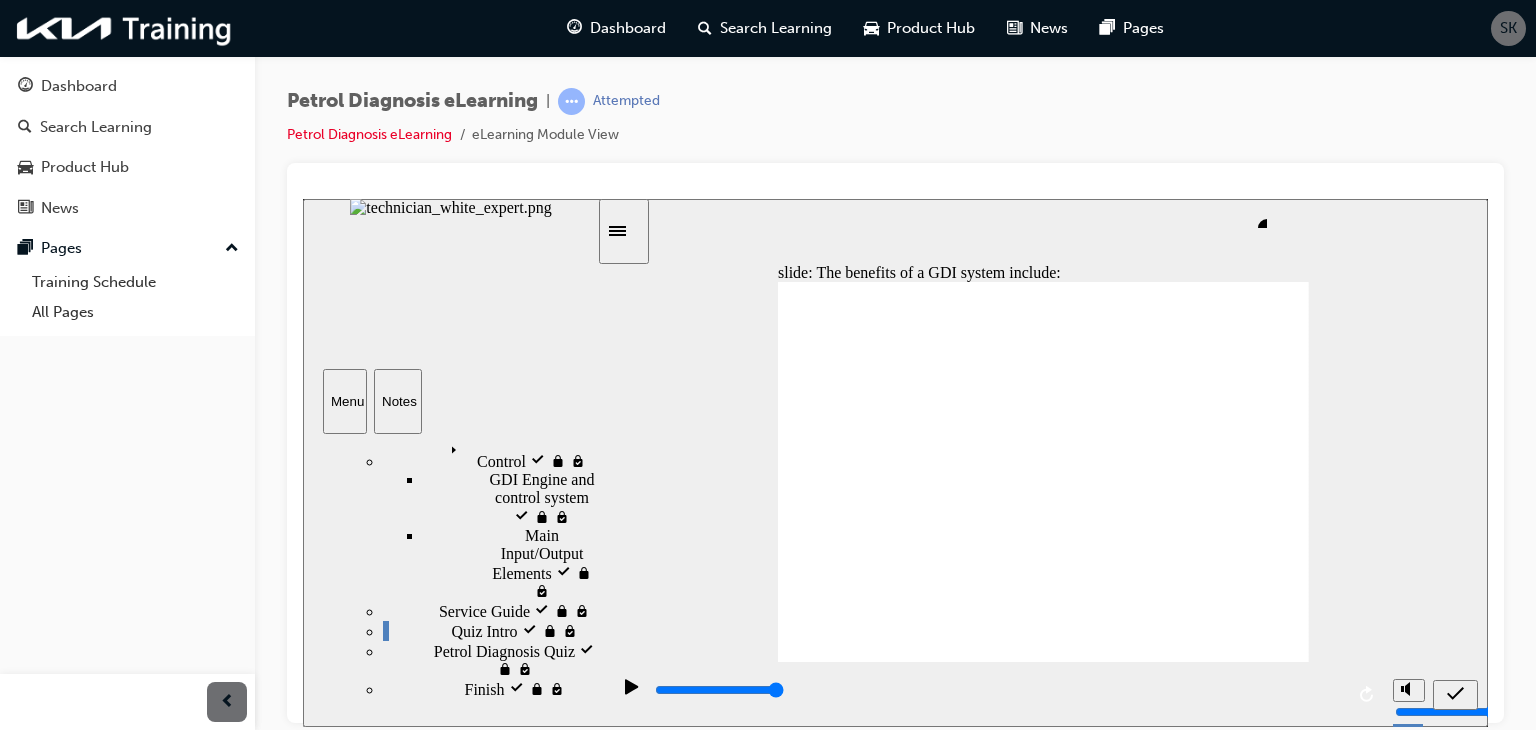 click 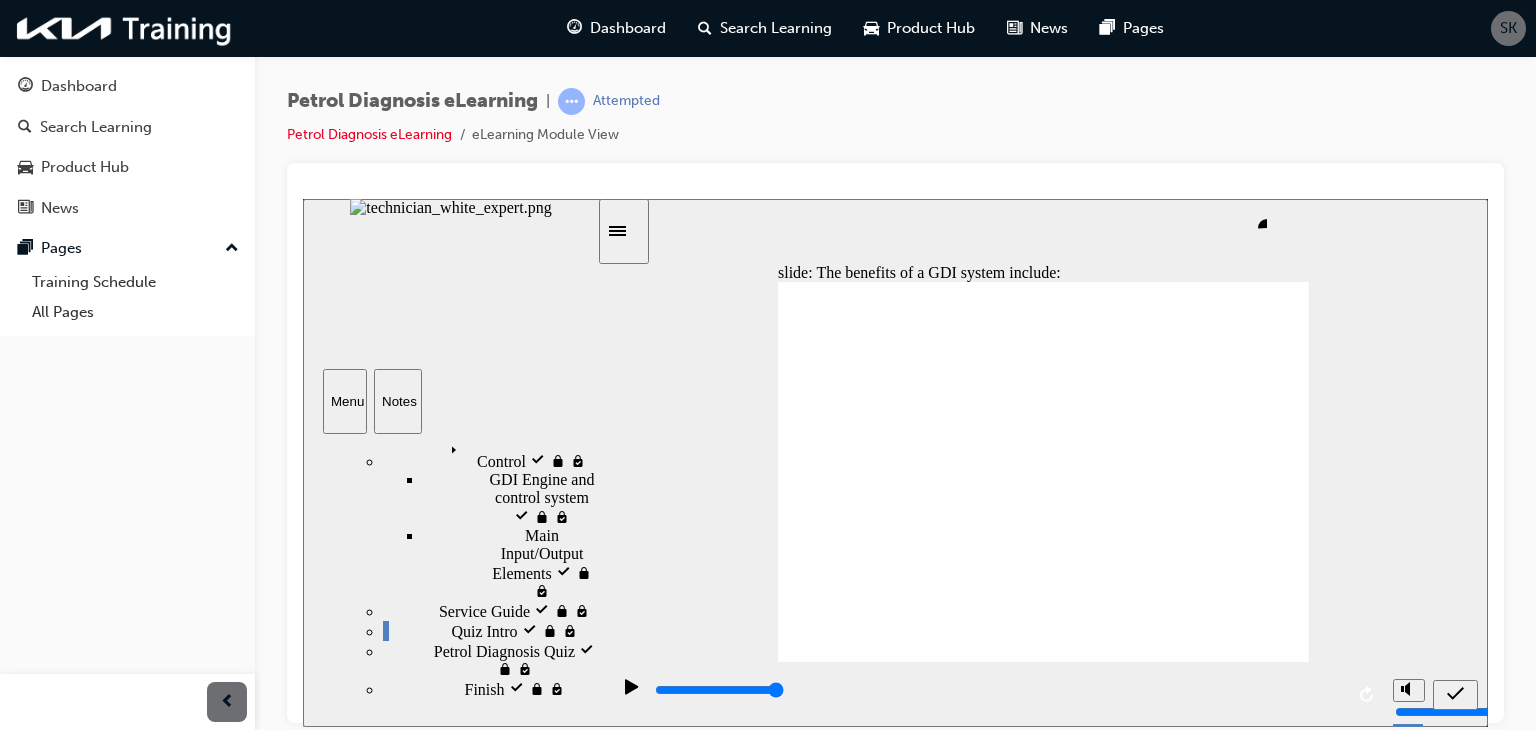 click 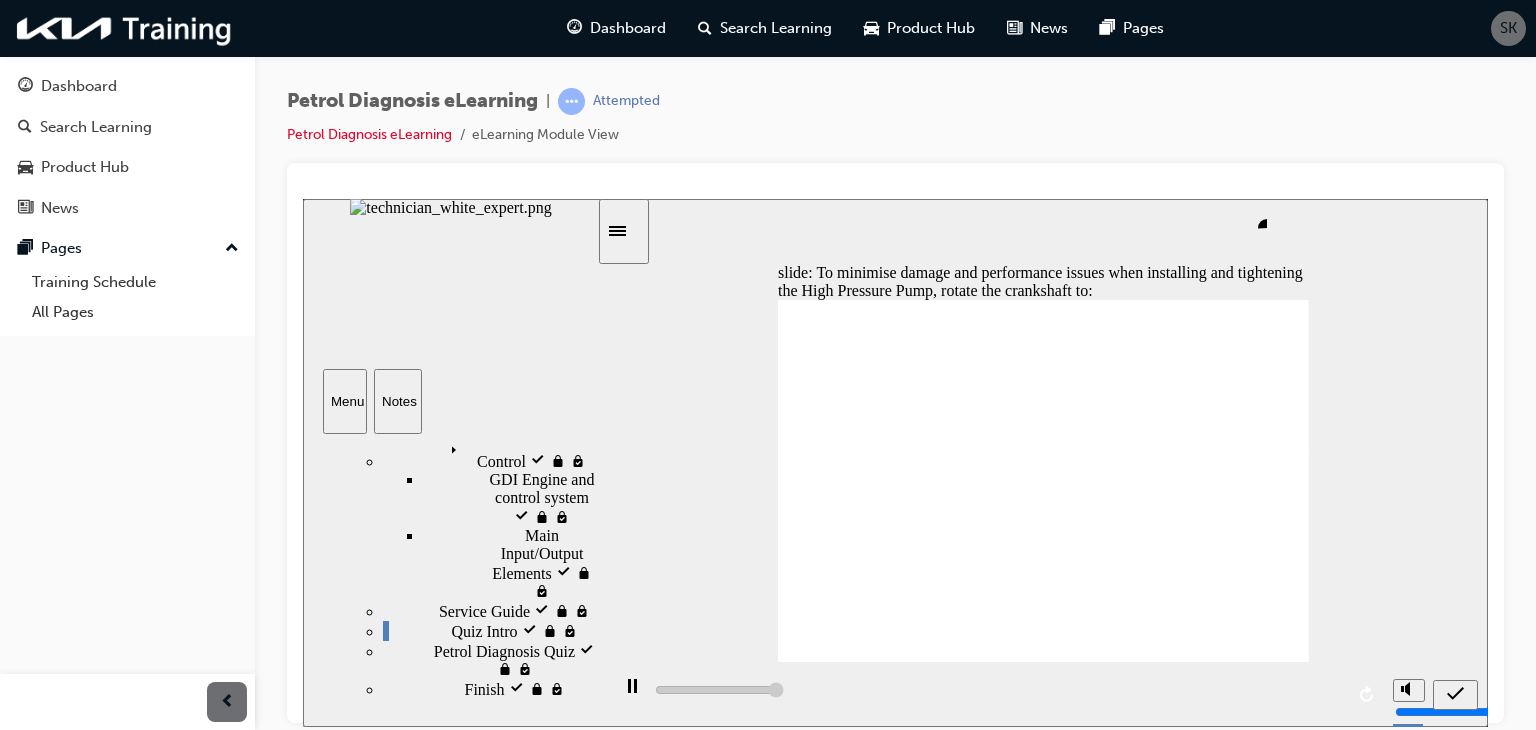 type on "5000" 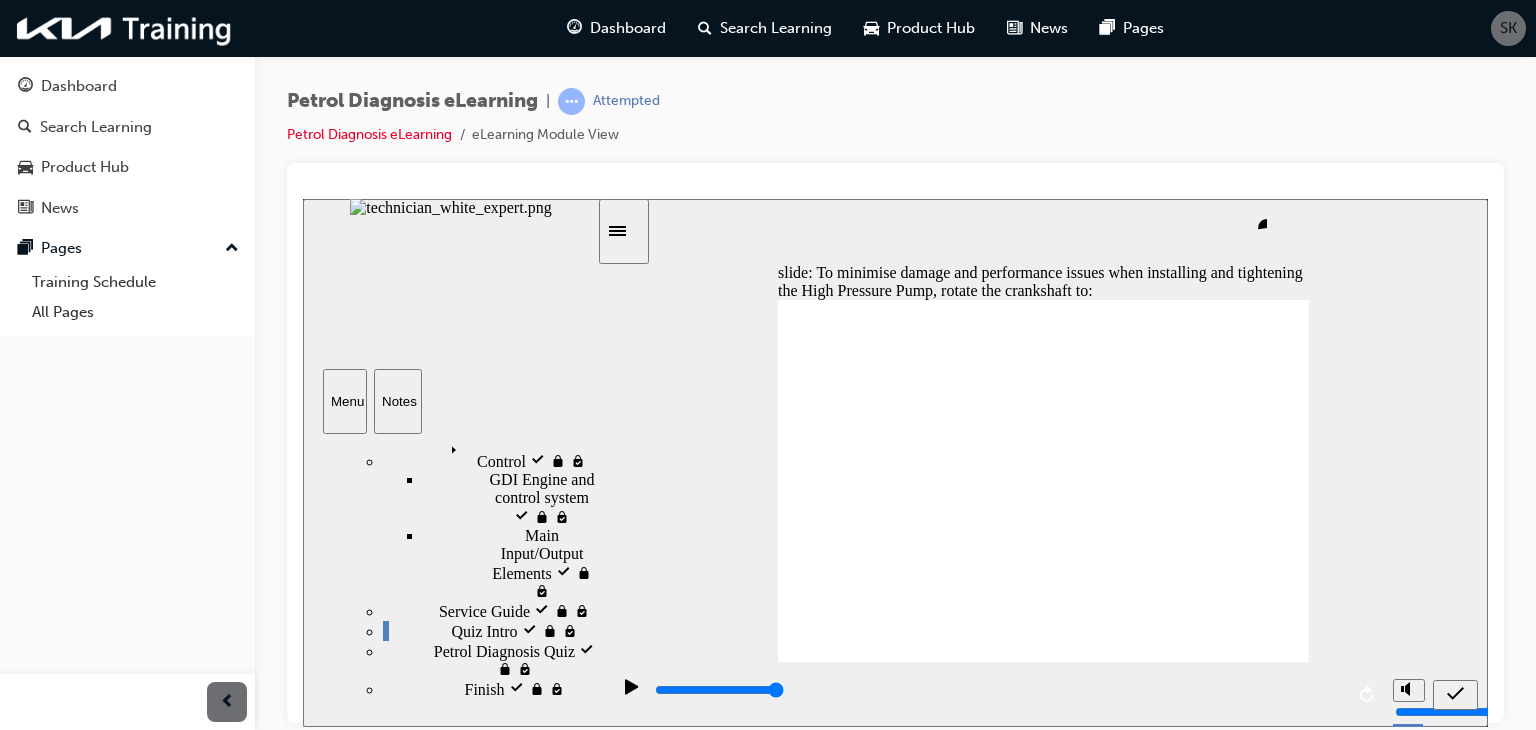 click 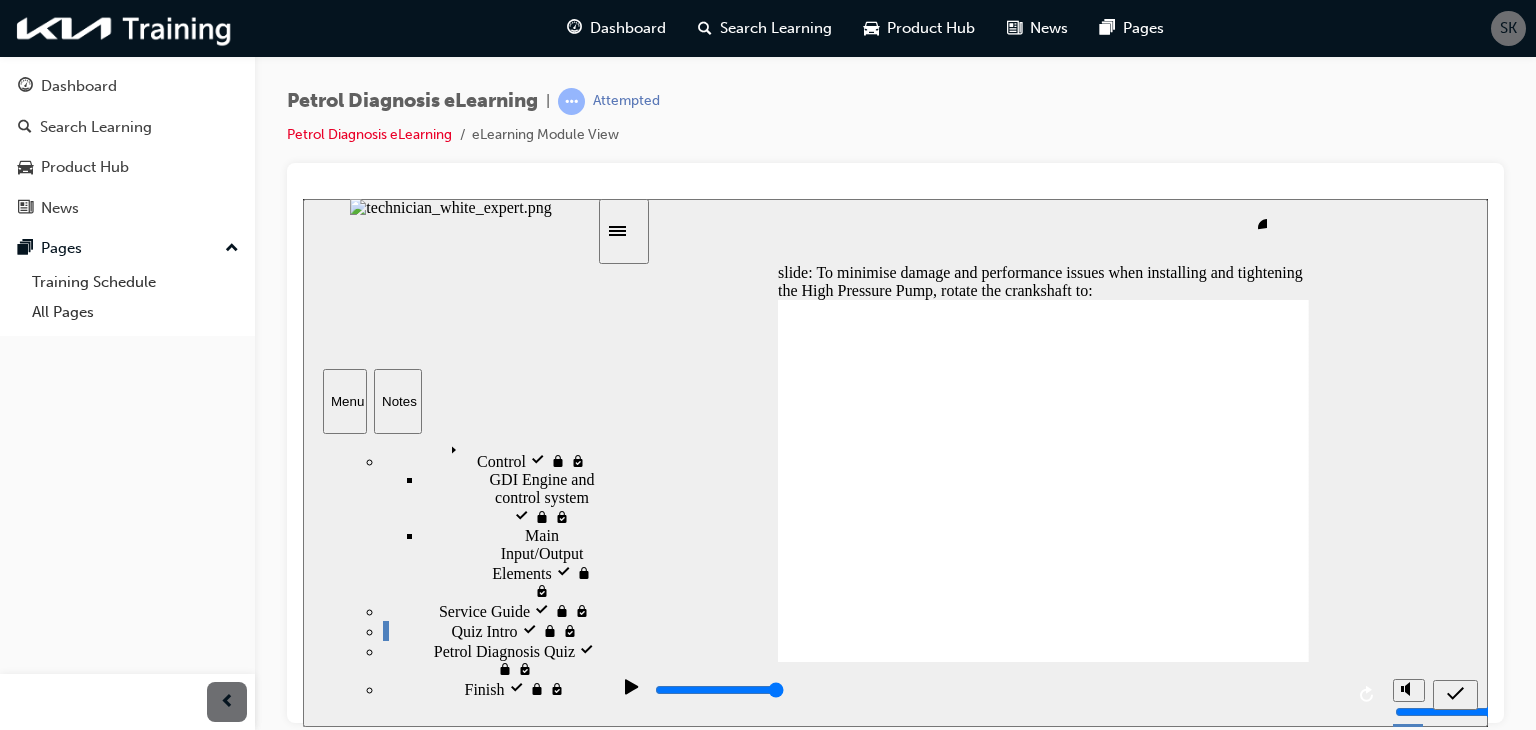 click 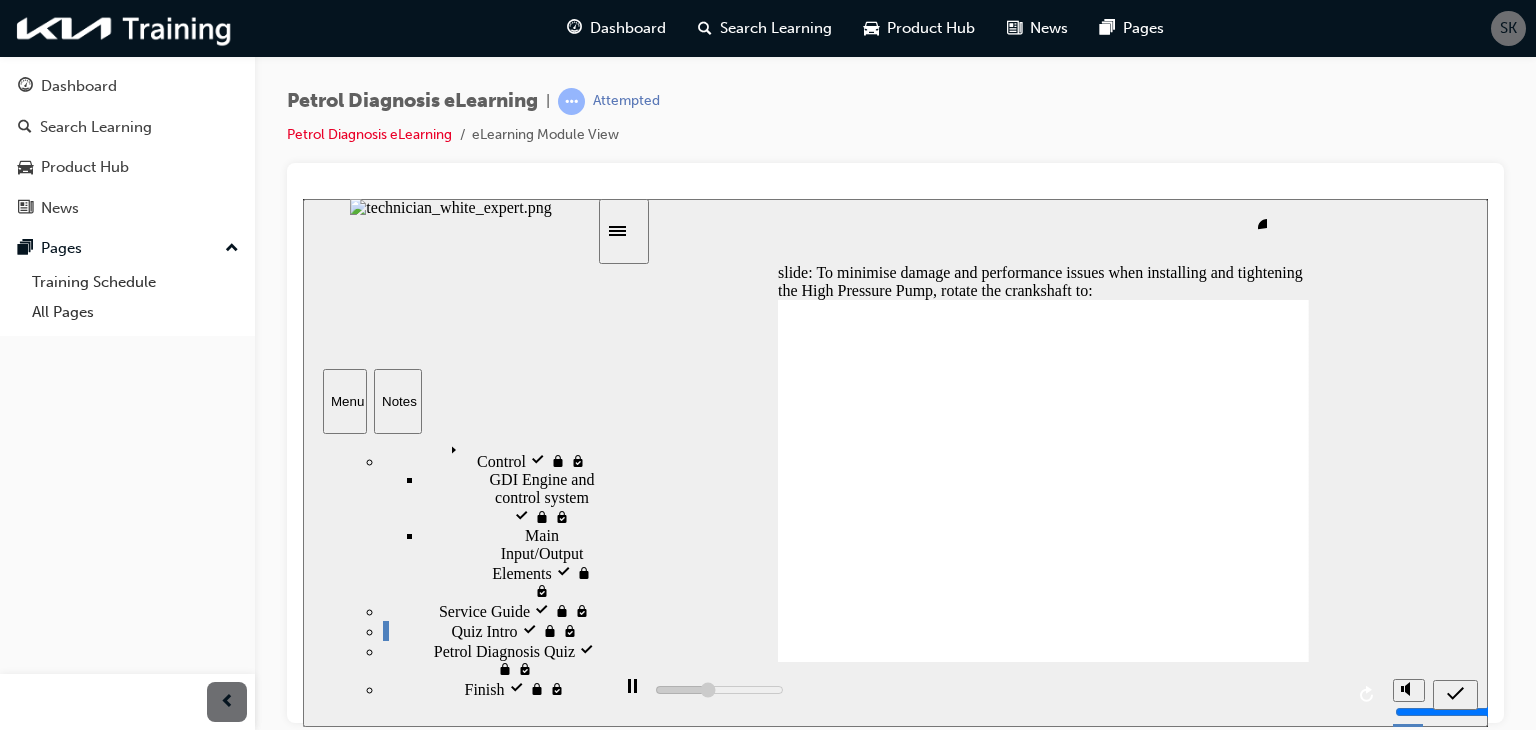 click 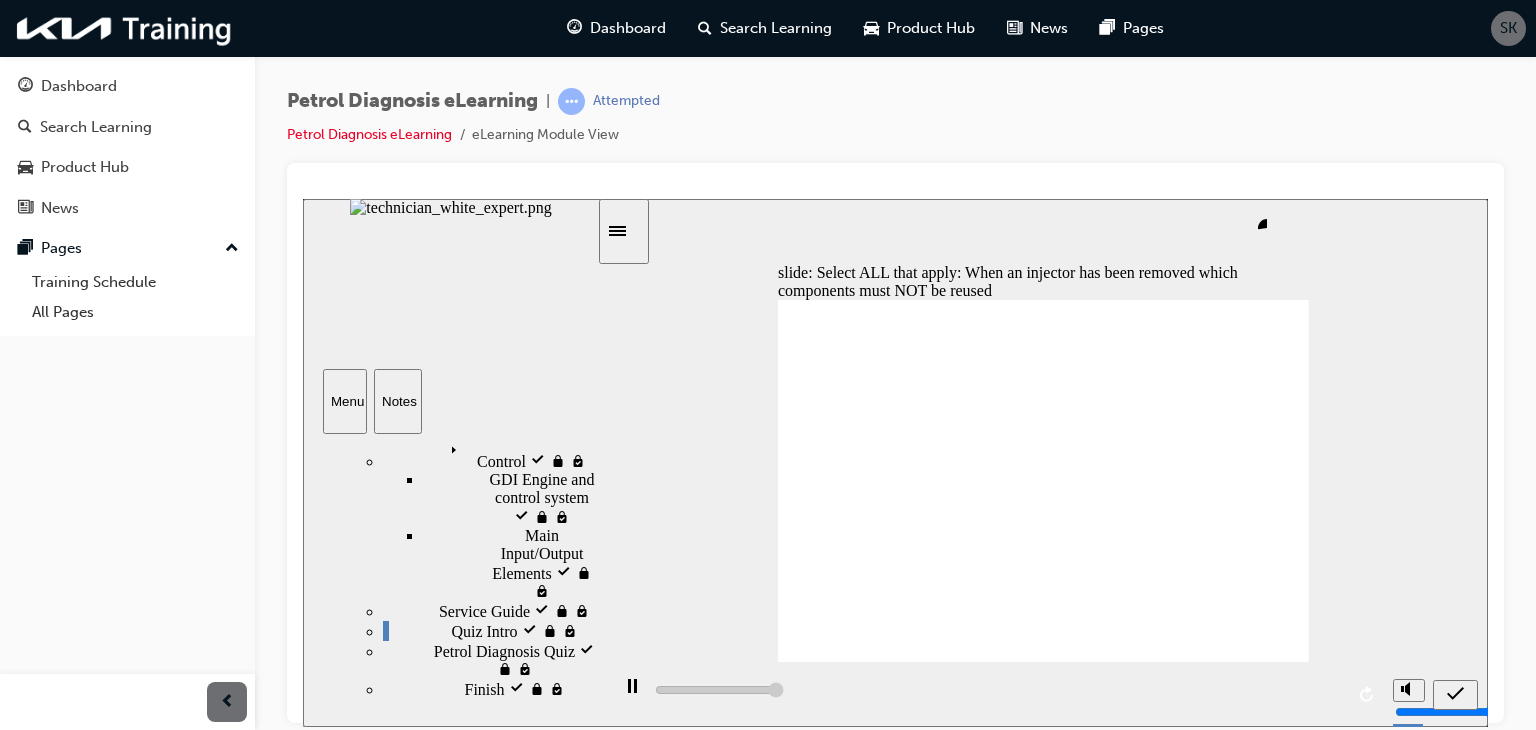 type on "5000" 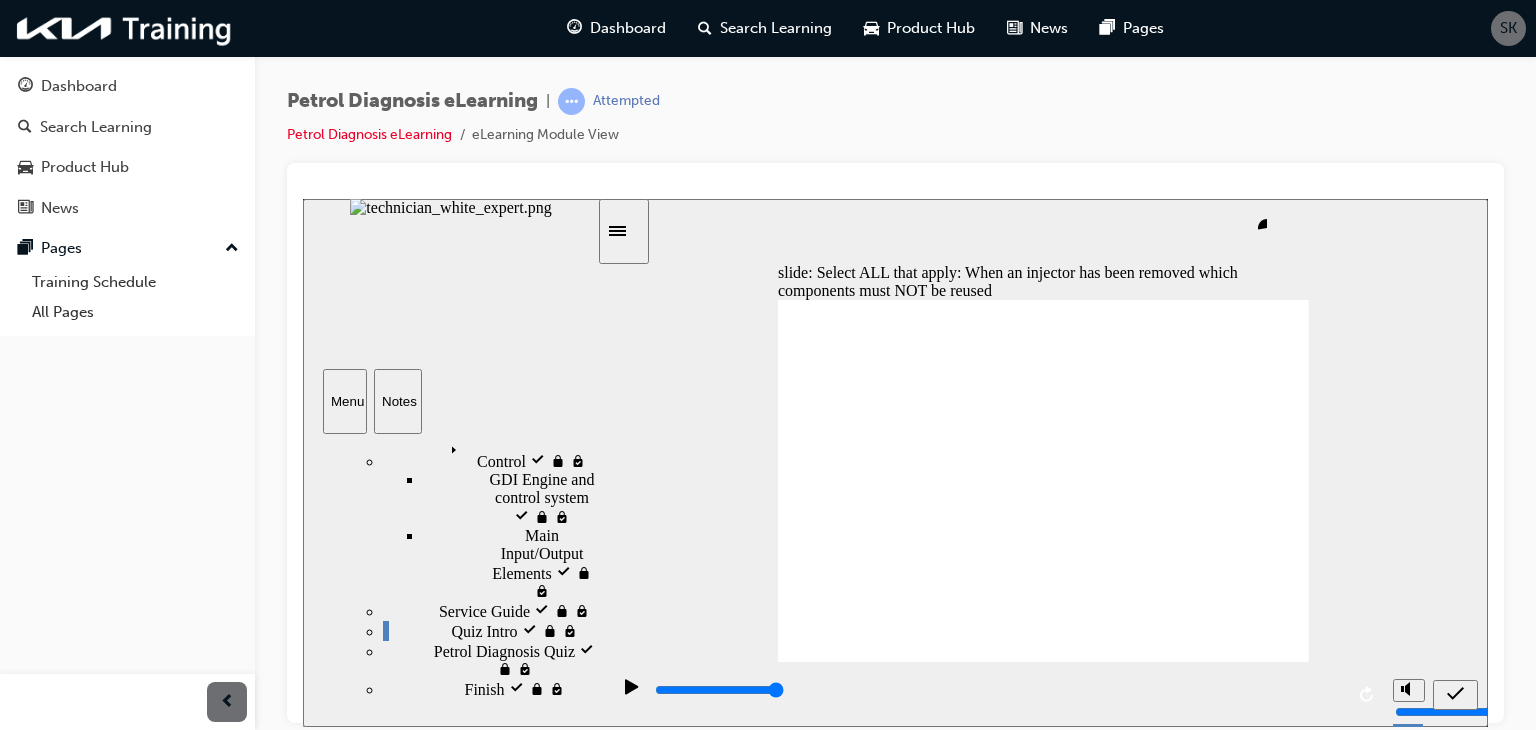 click 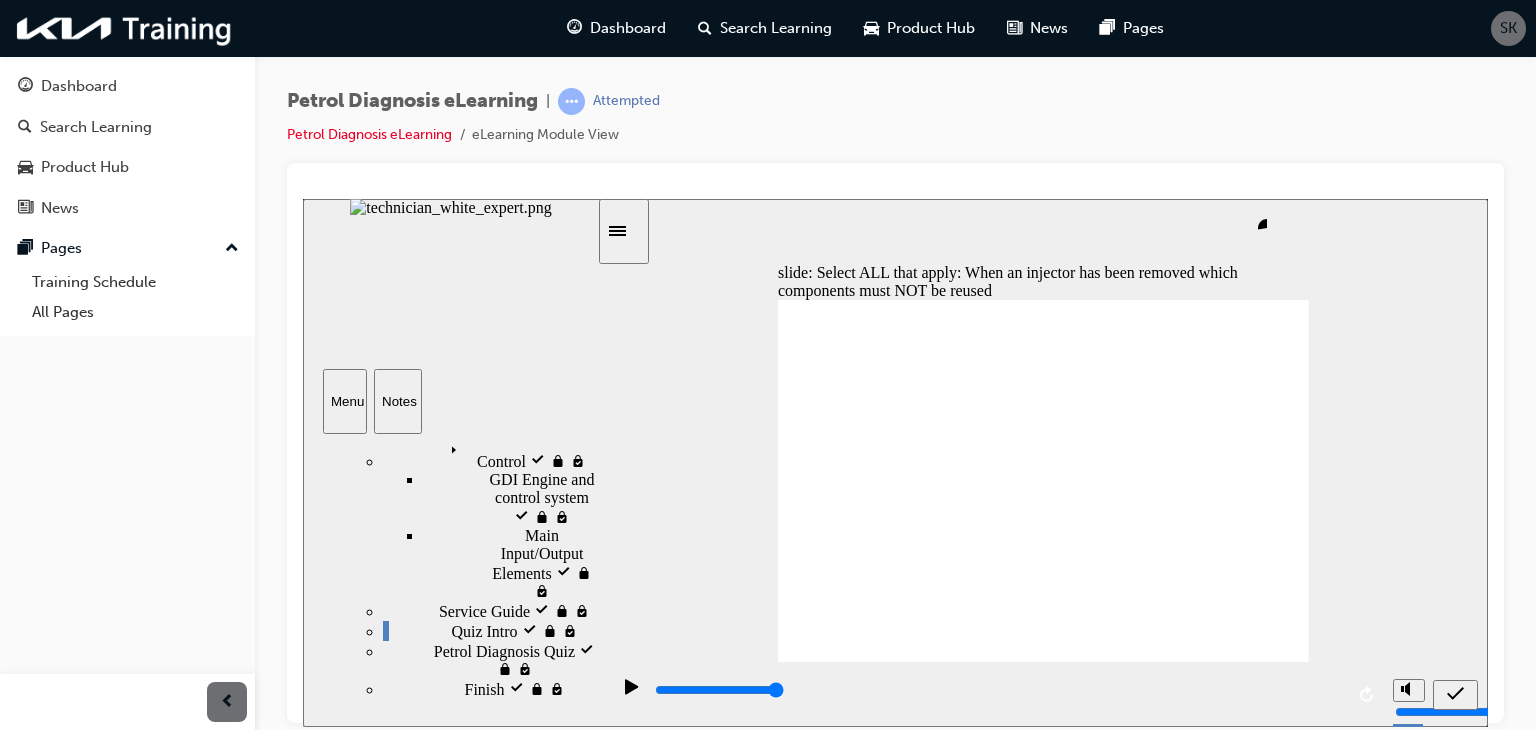 click 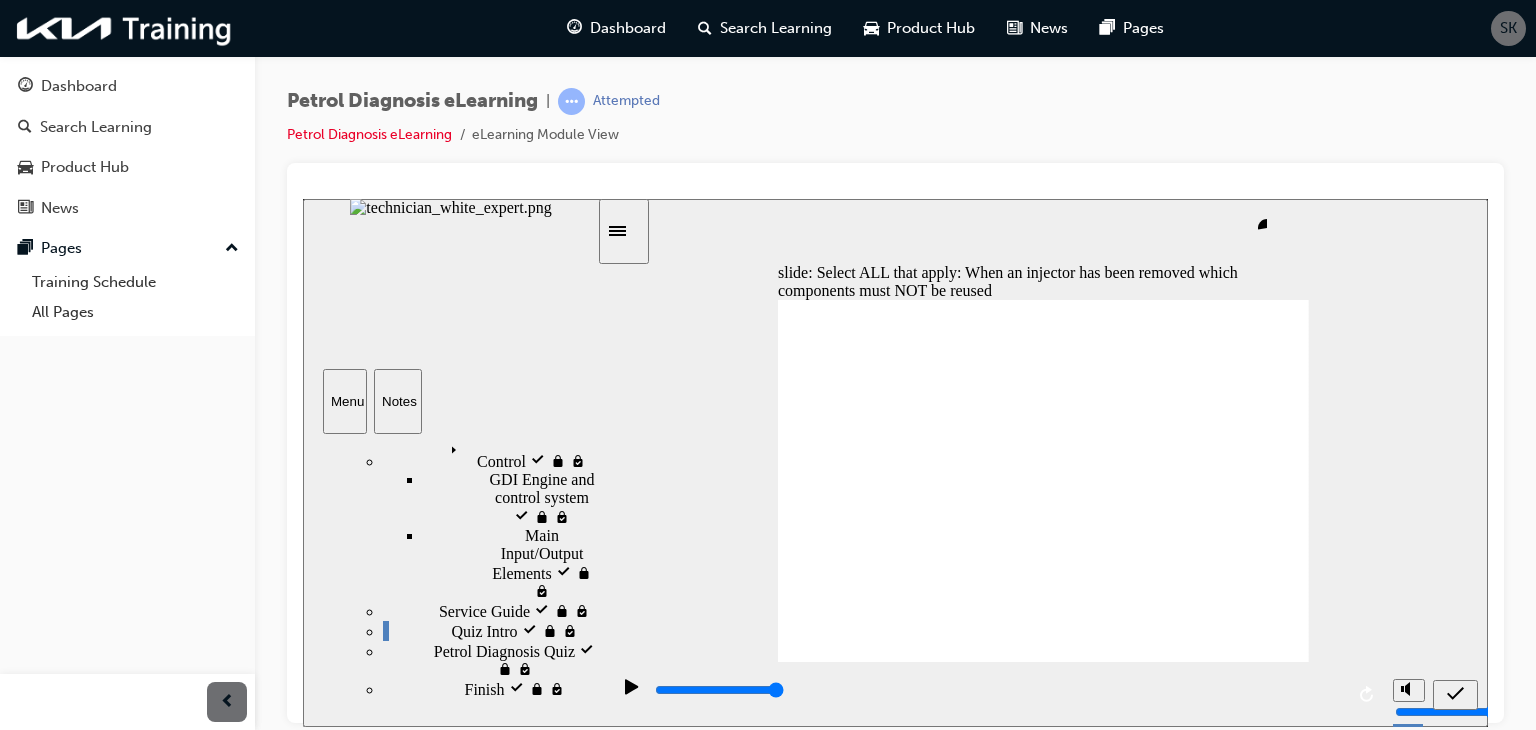 click 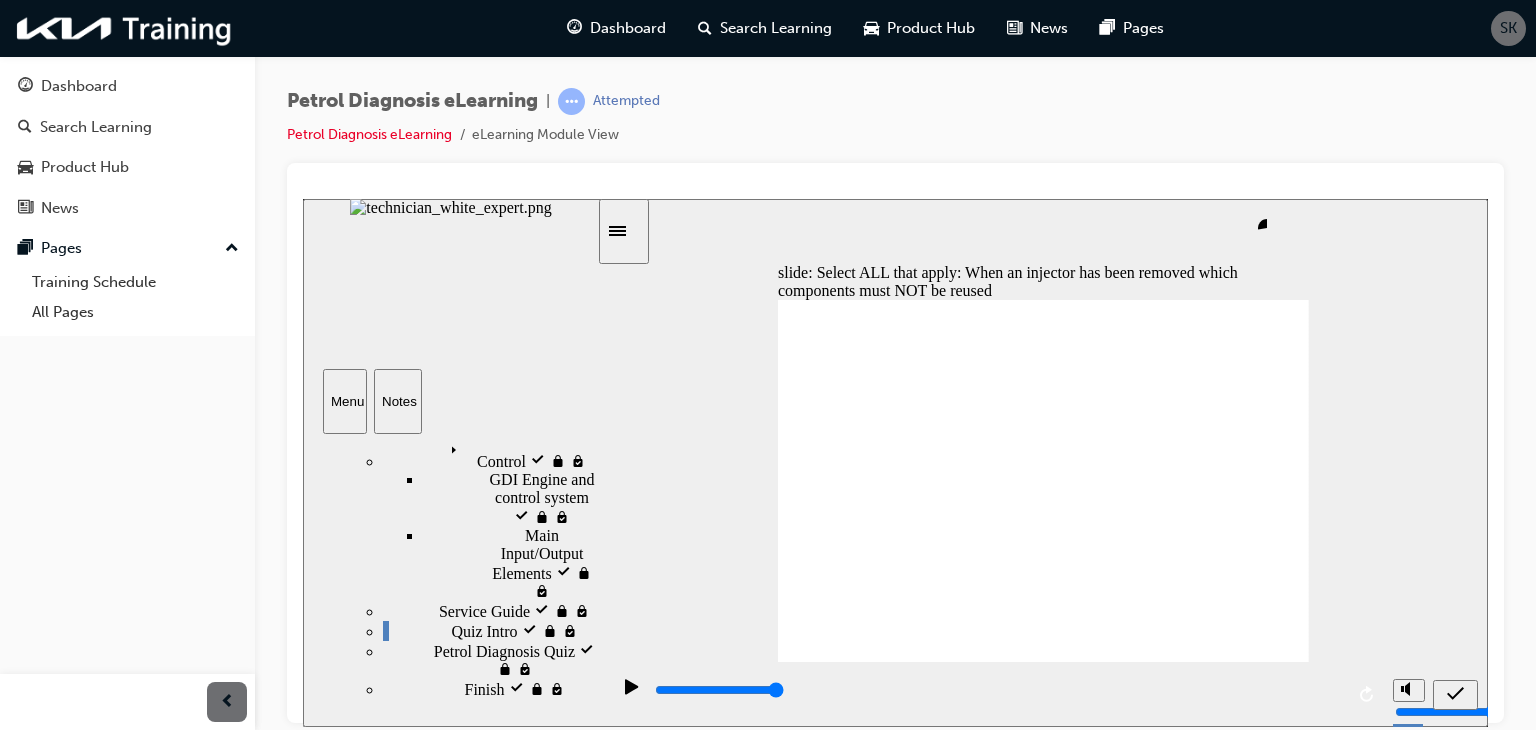 click 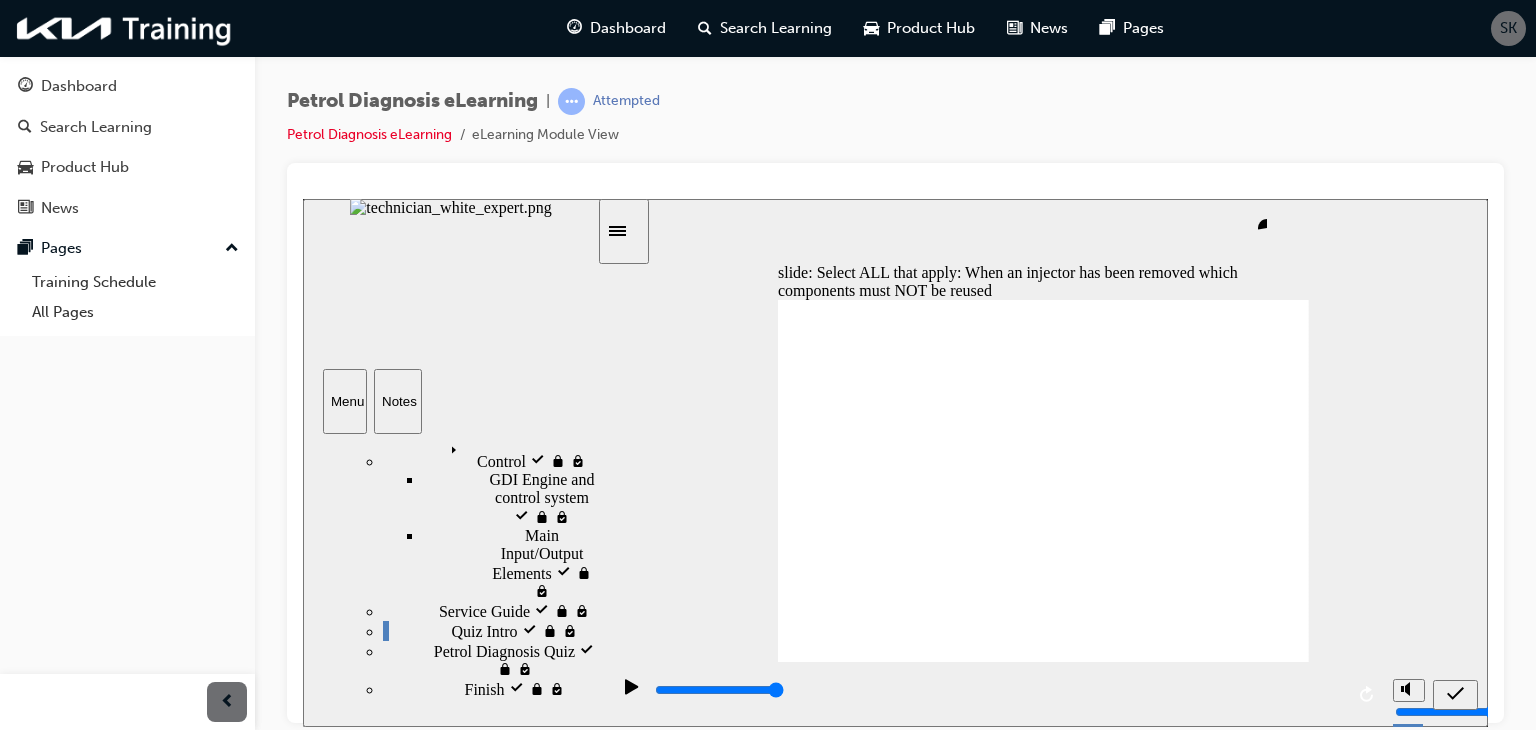 click 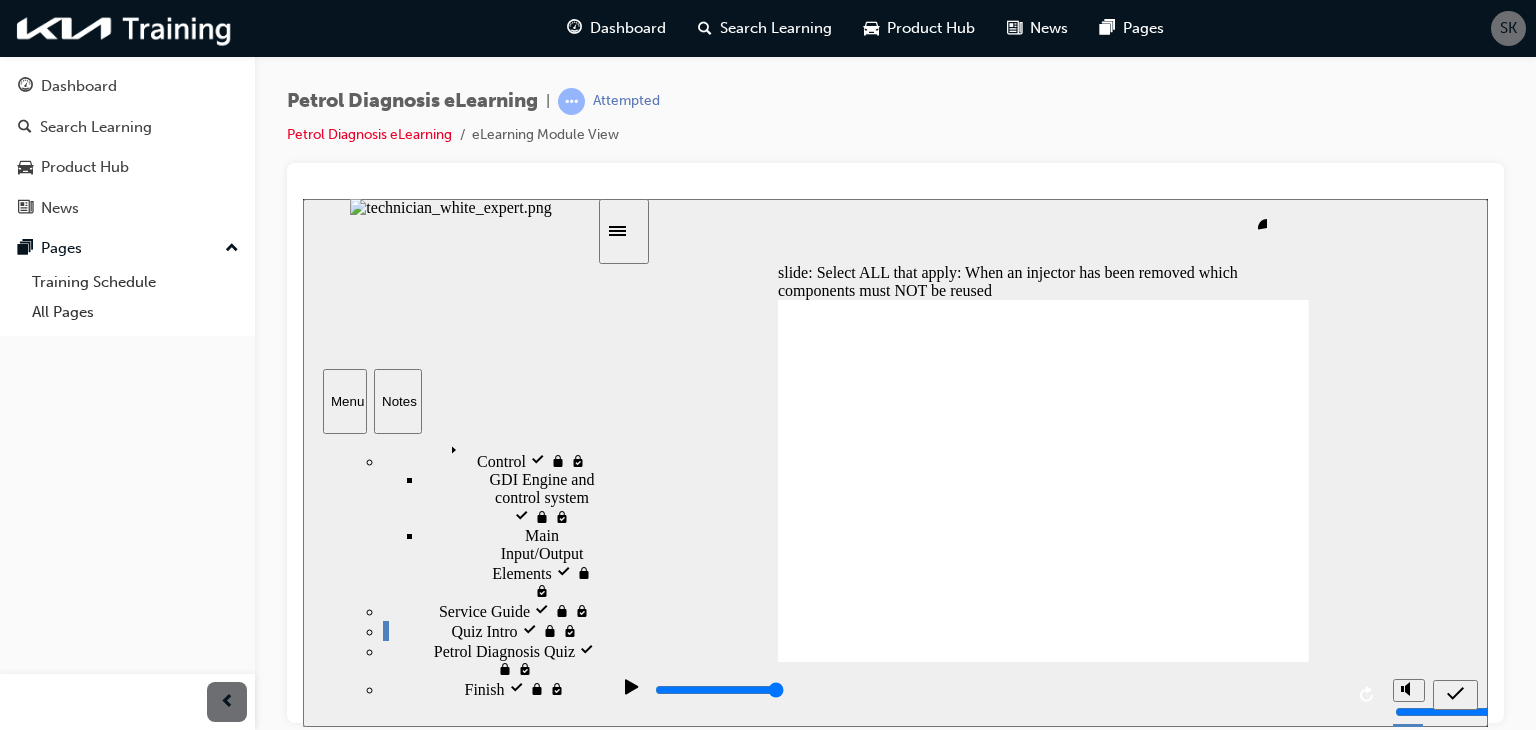 click 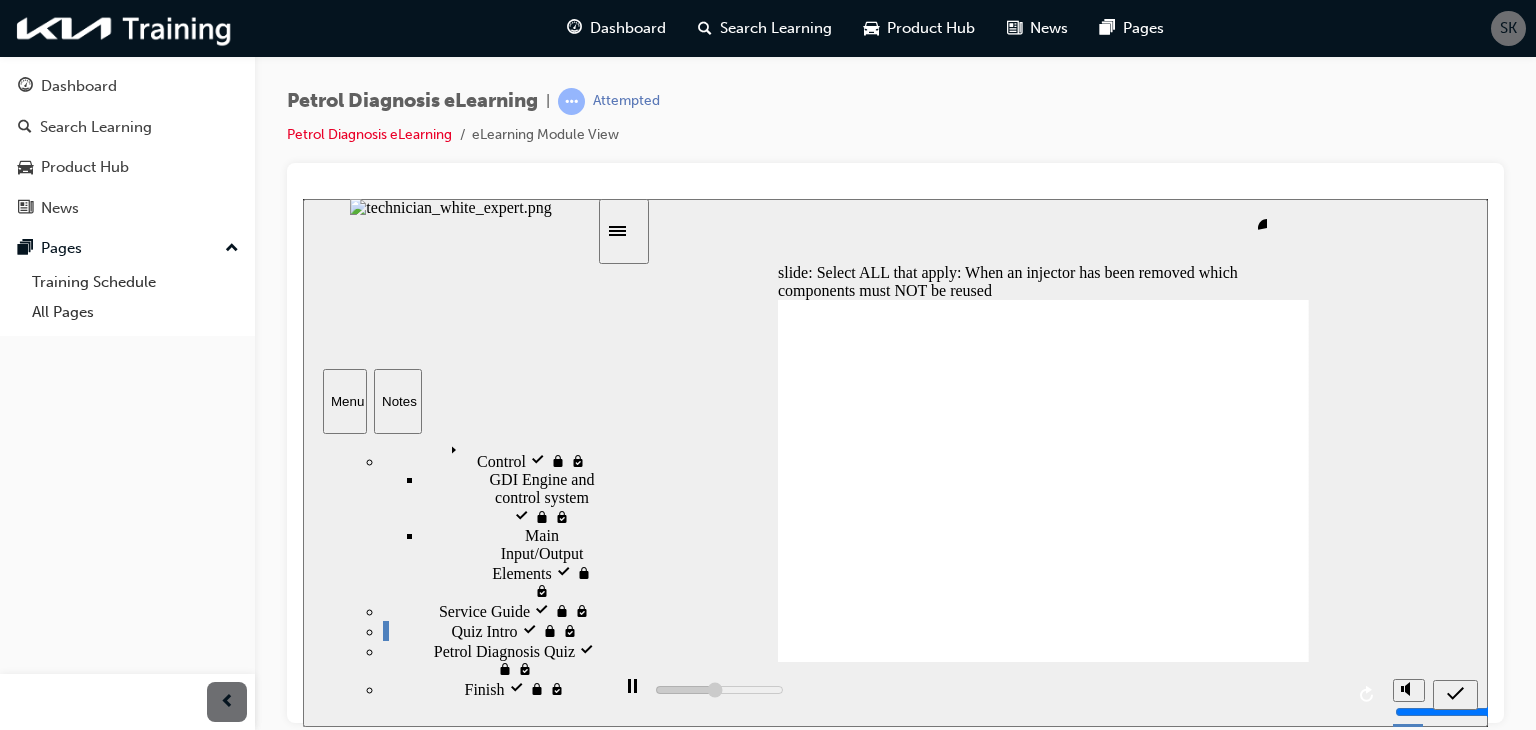 click 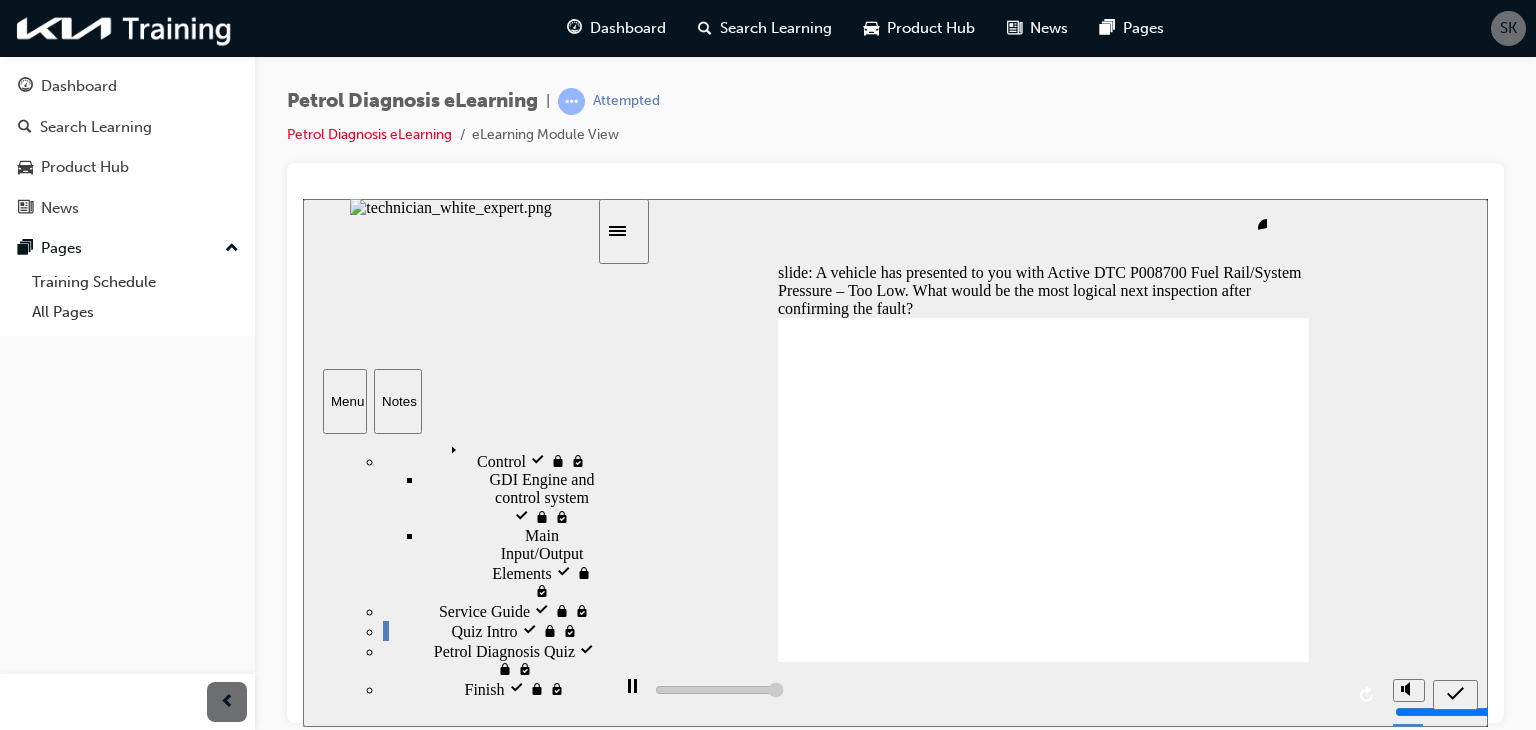 type on "5000" 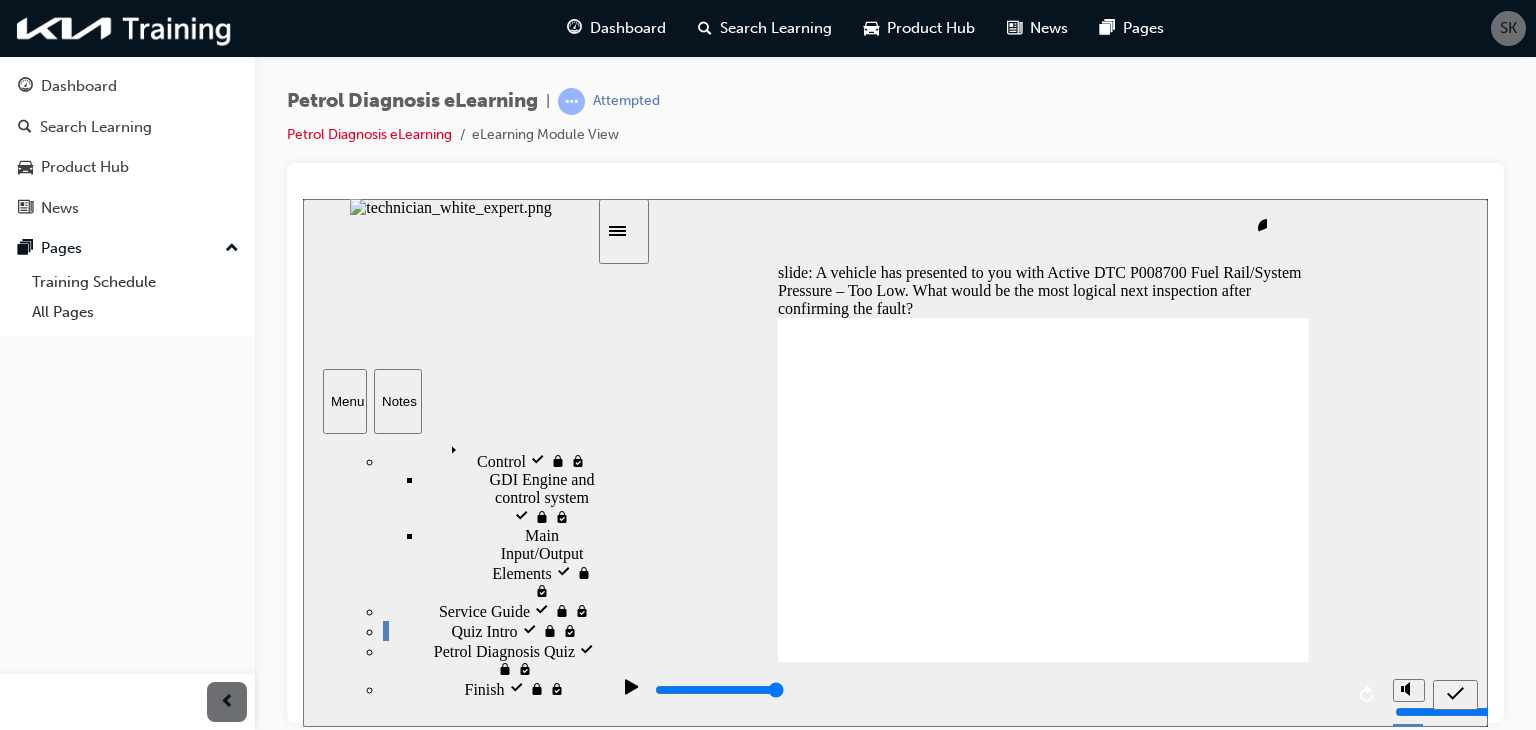 click 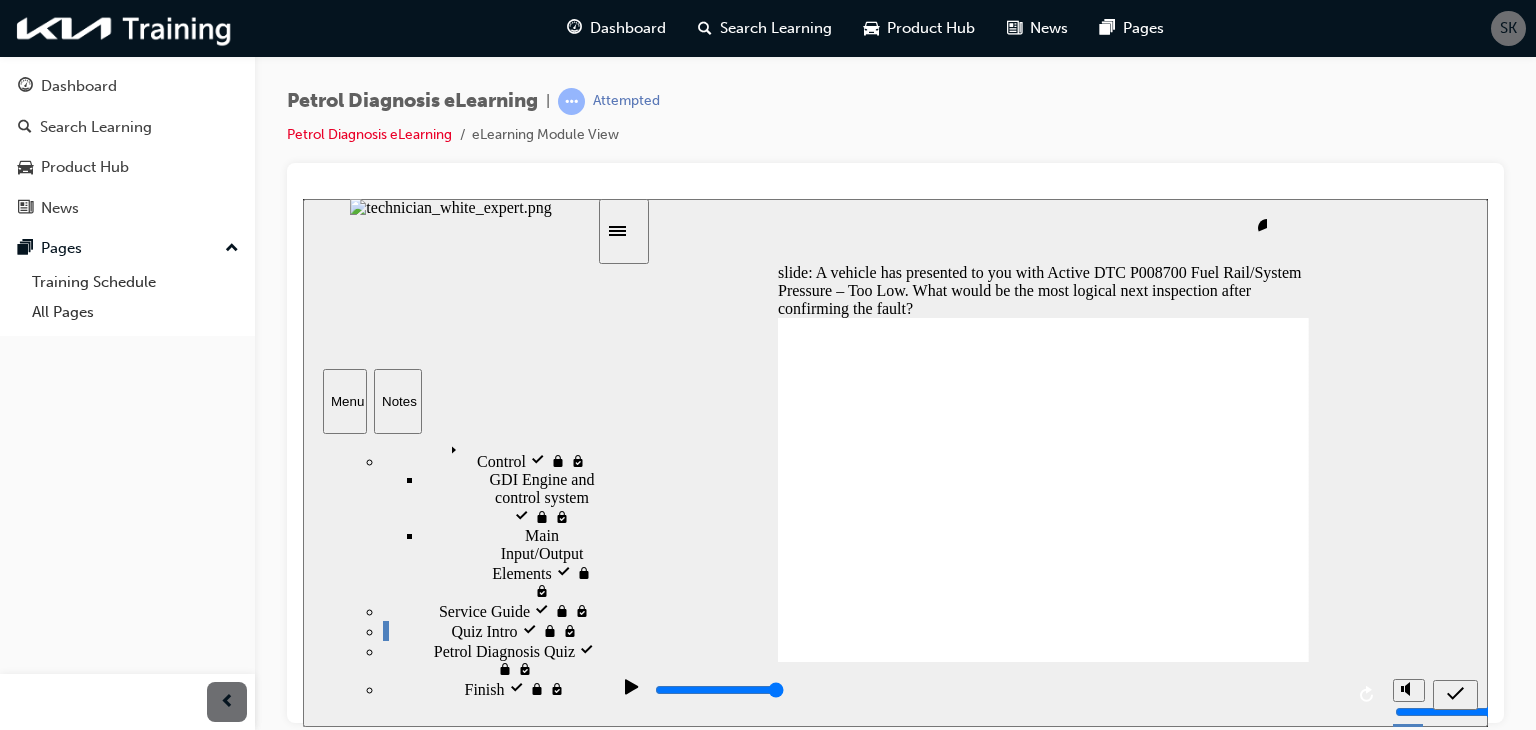 click 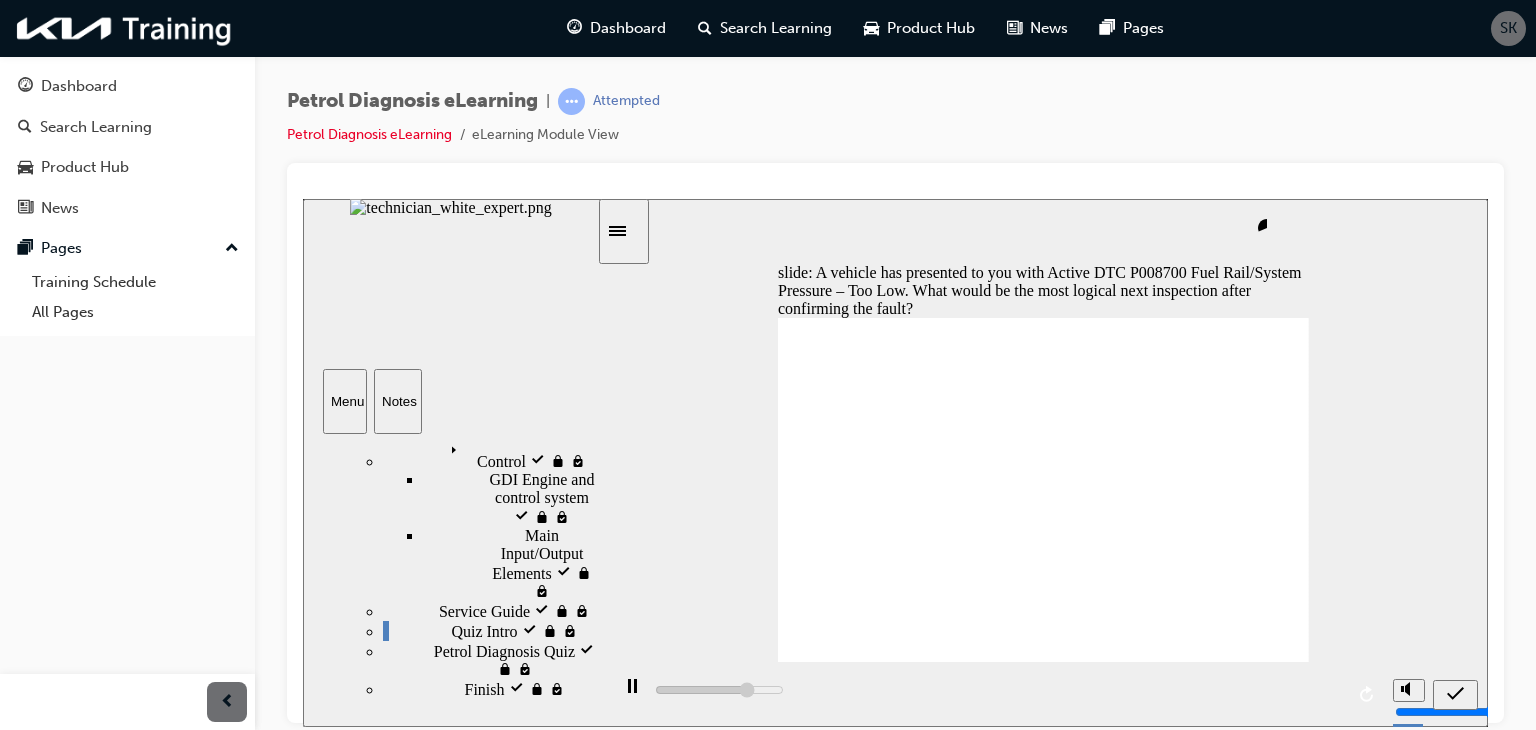 click 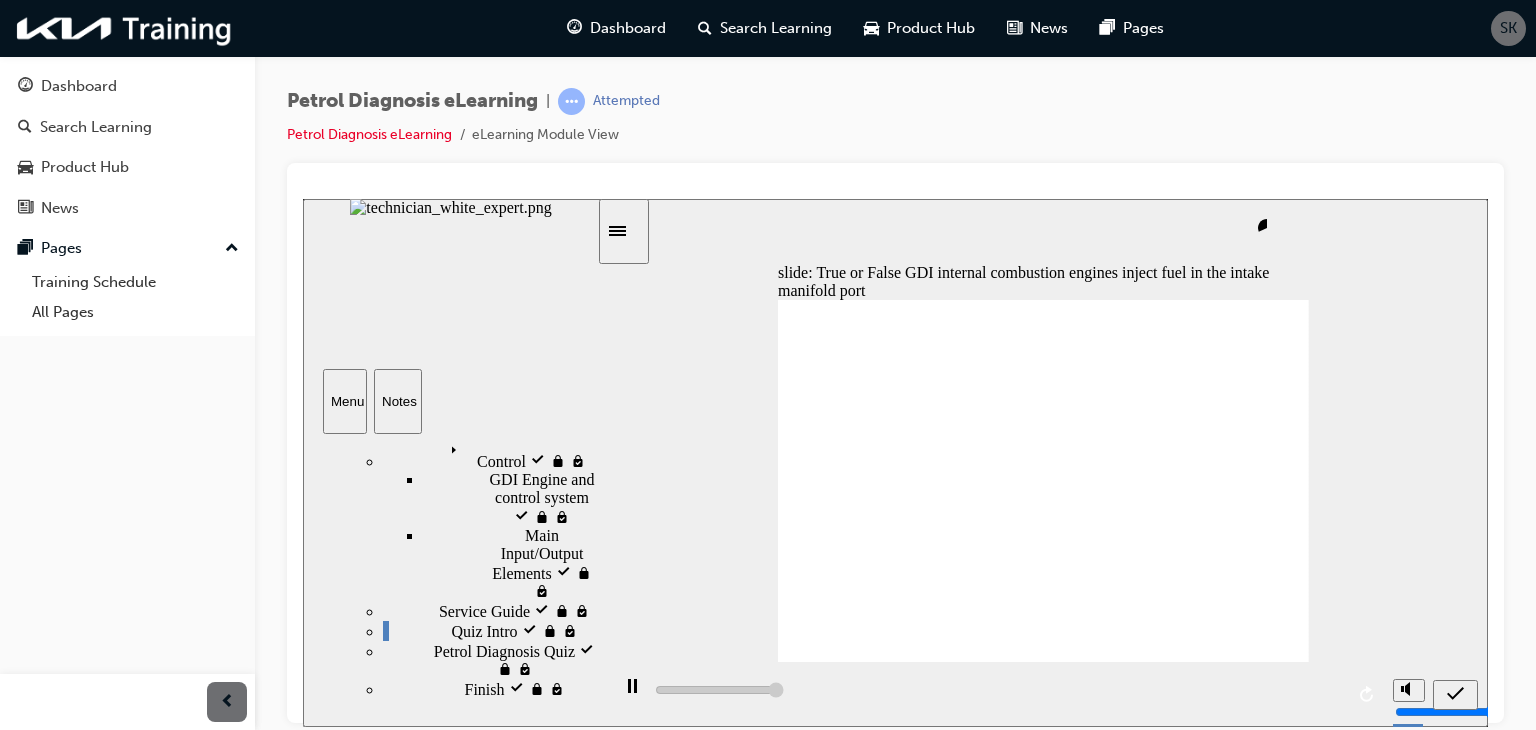type on "5000" 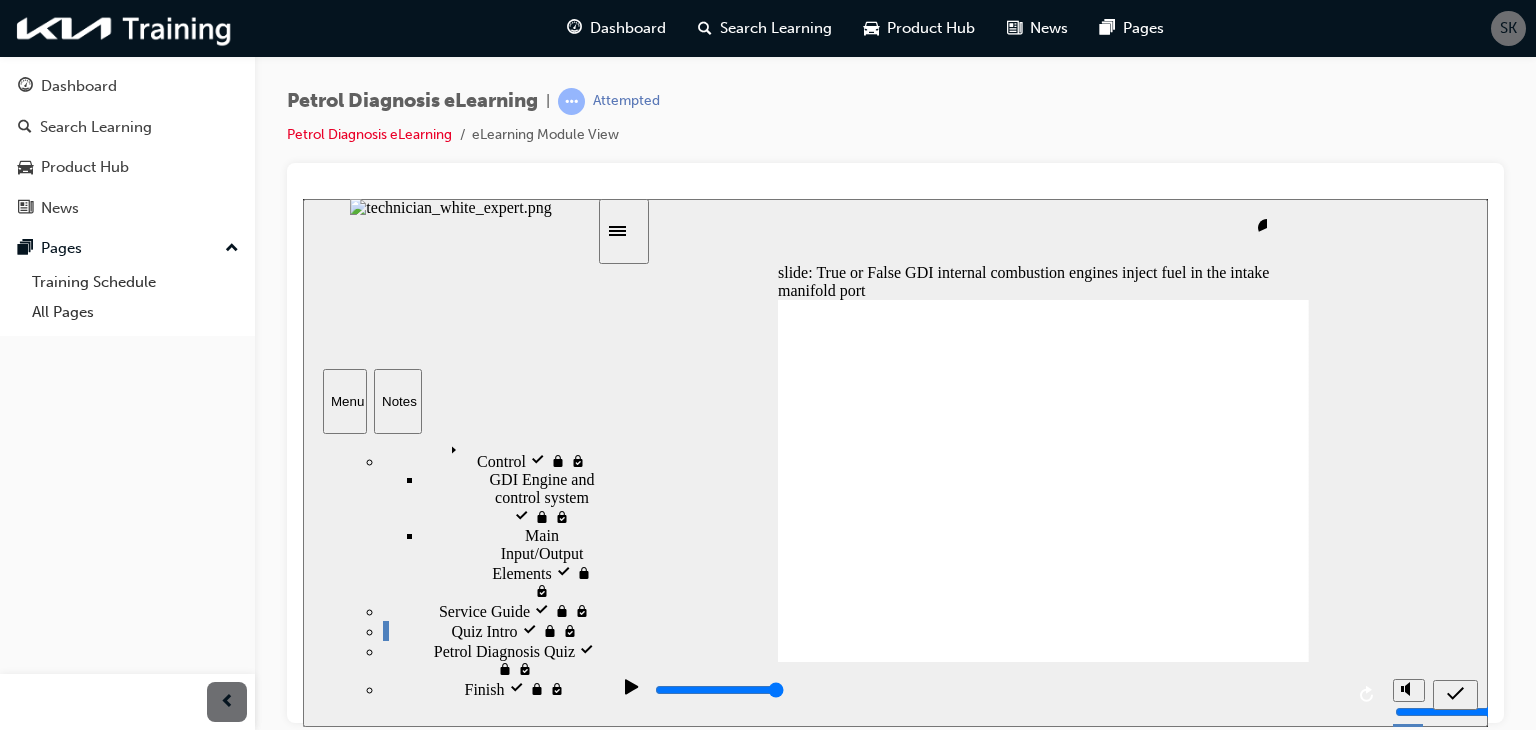 click 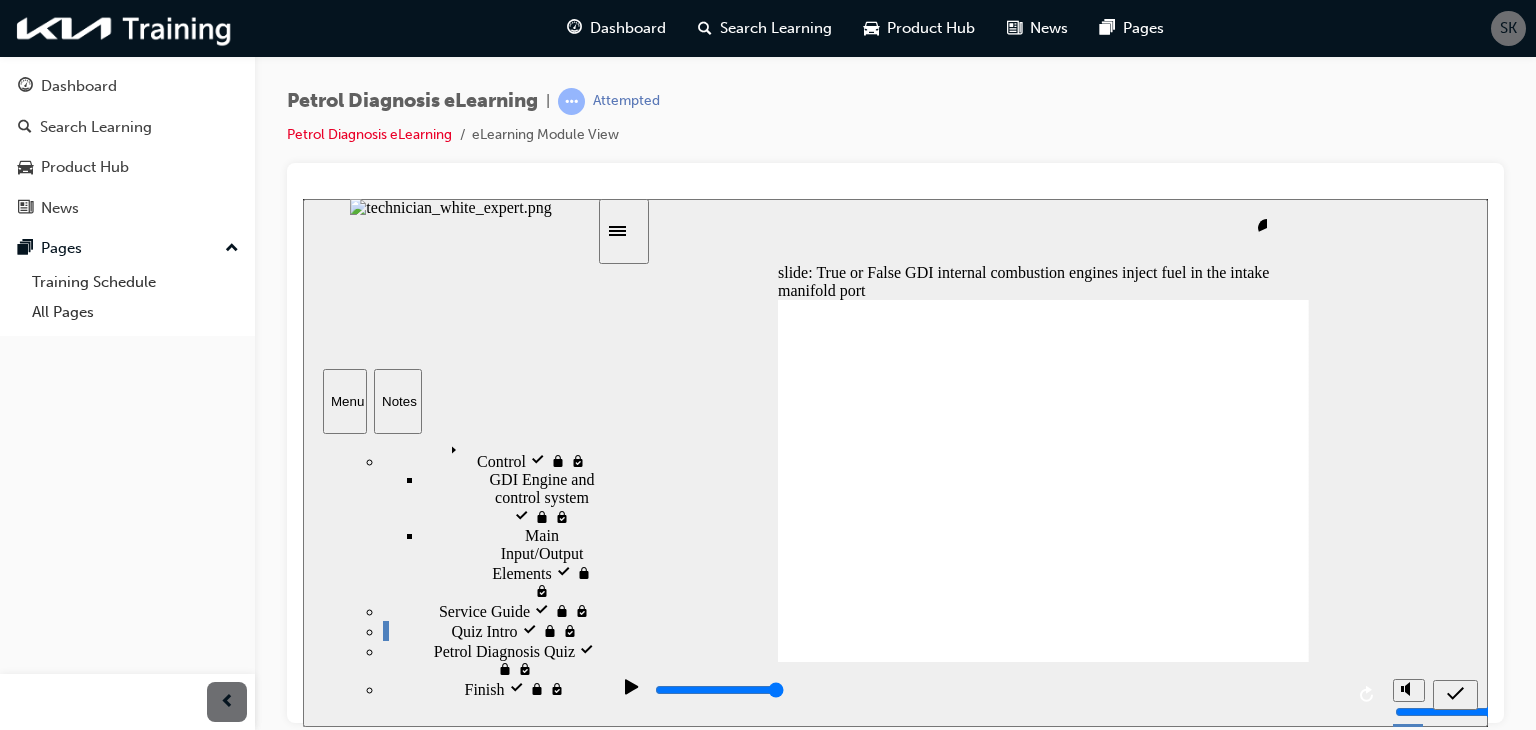 click 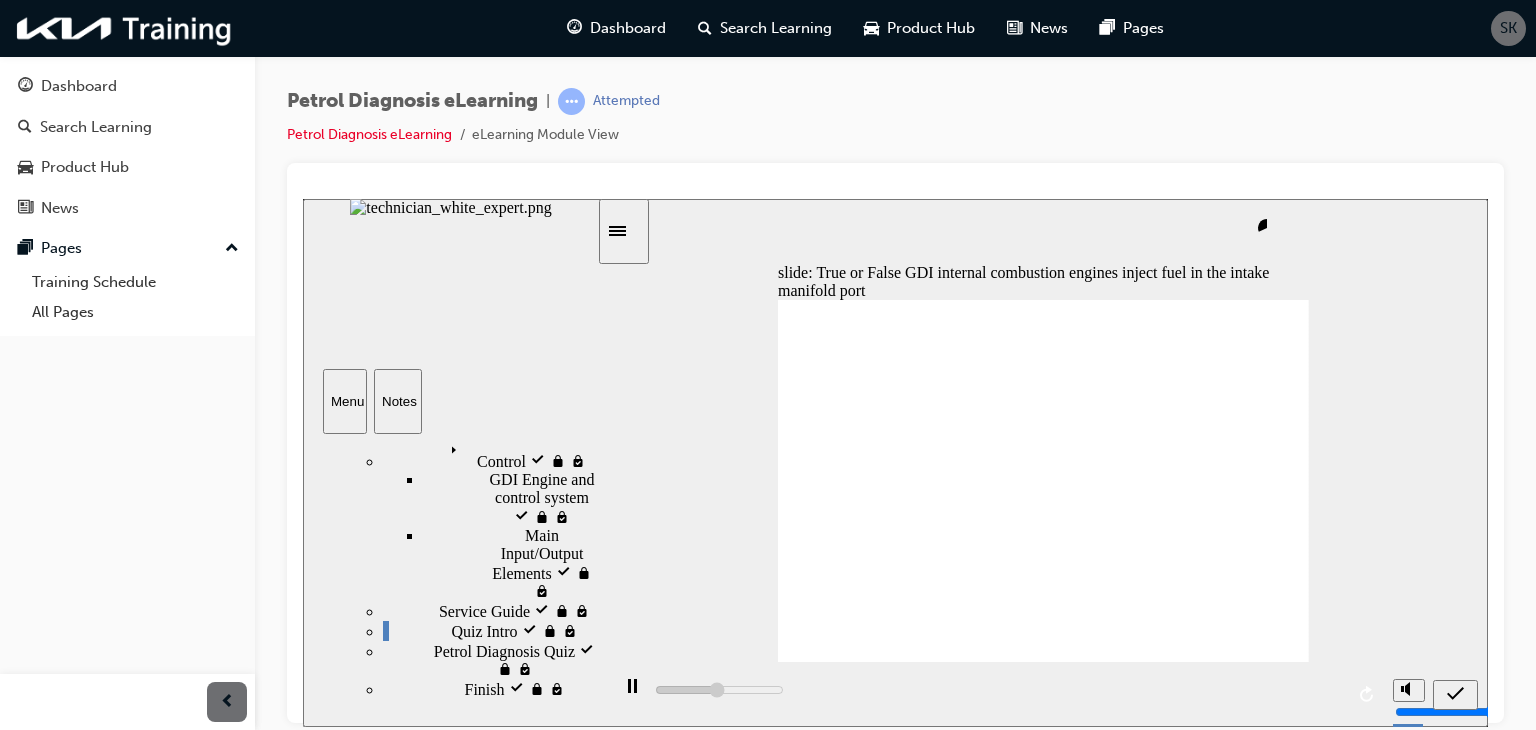 click 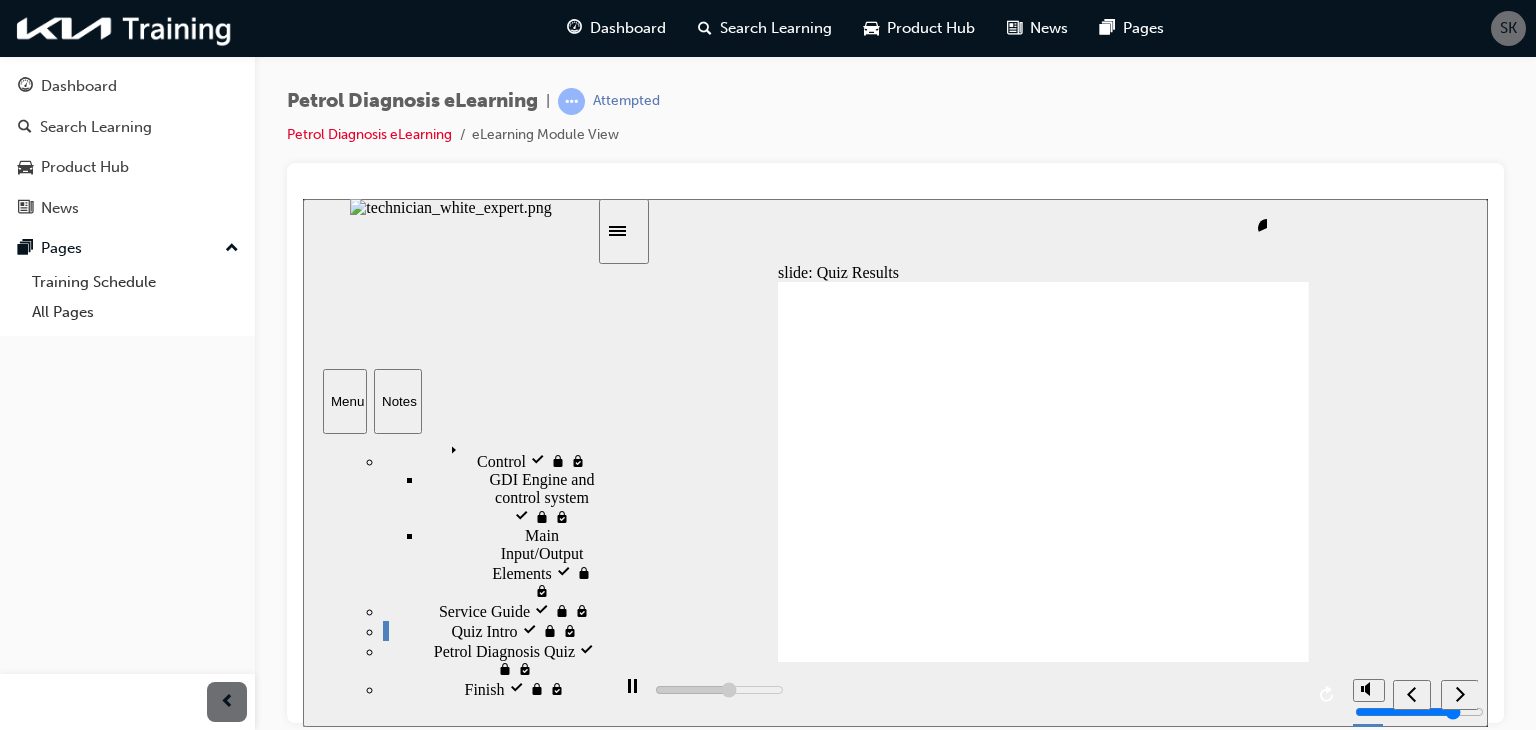 click 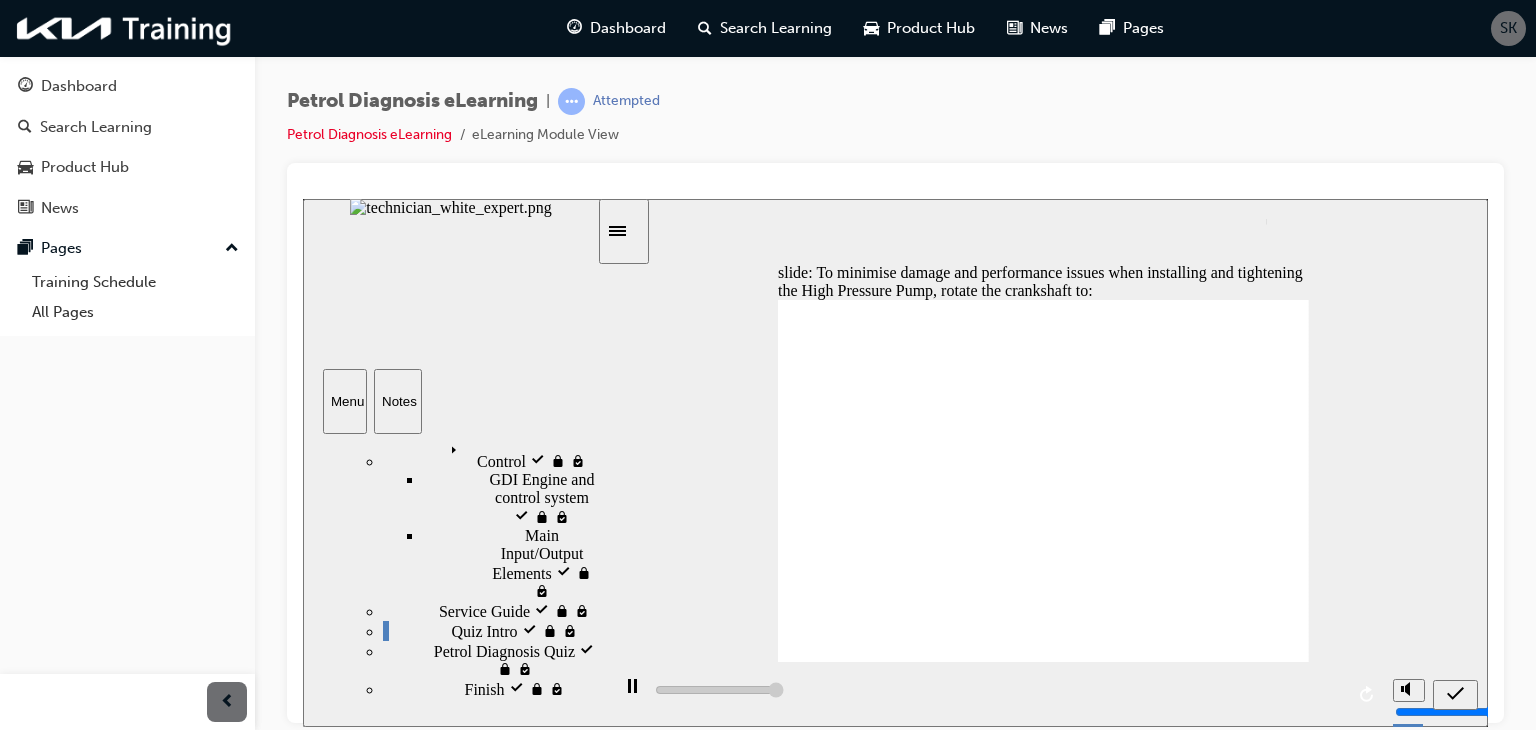 type on "5000" 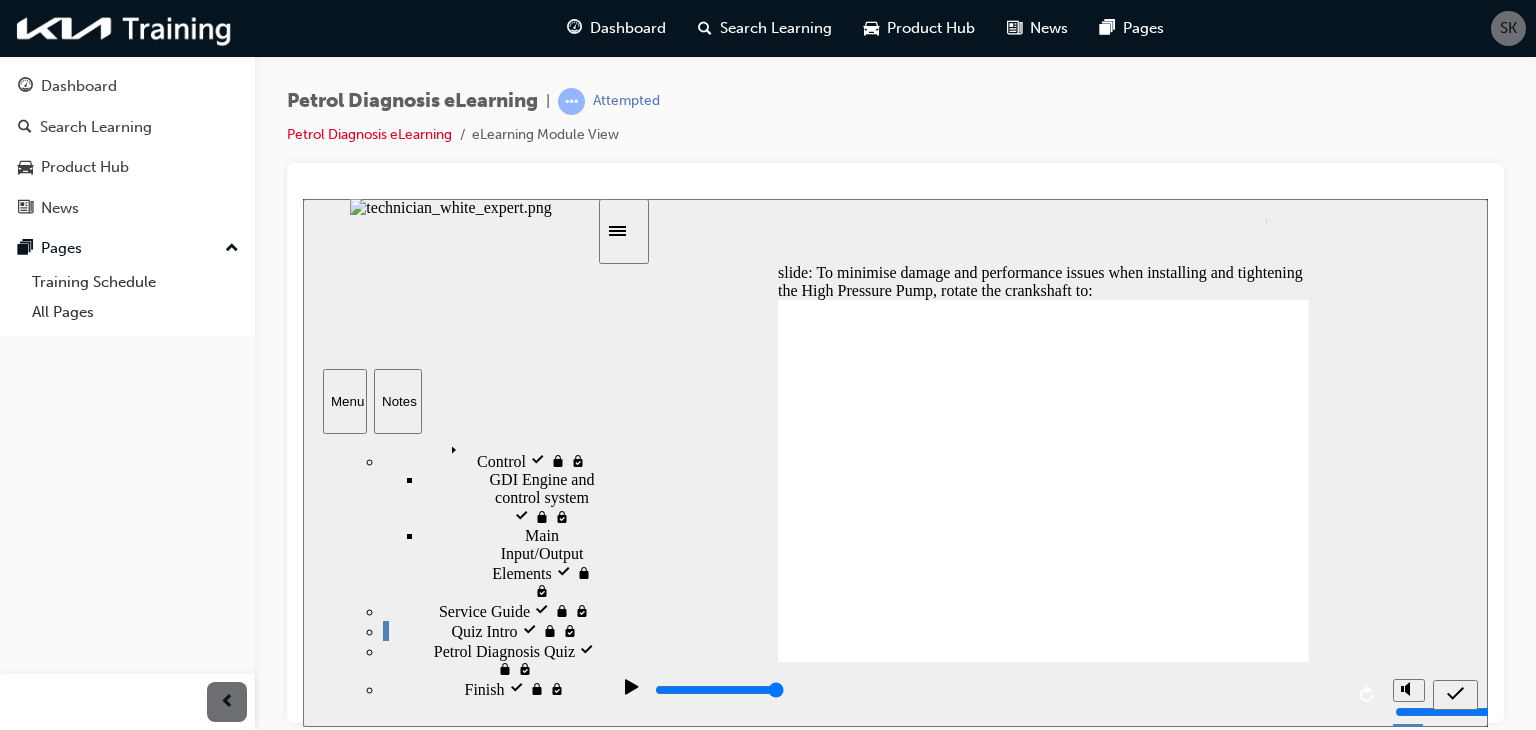 click 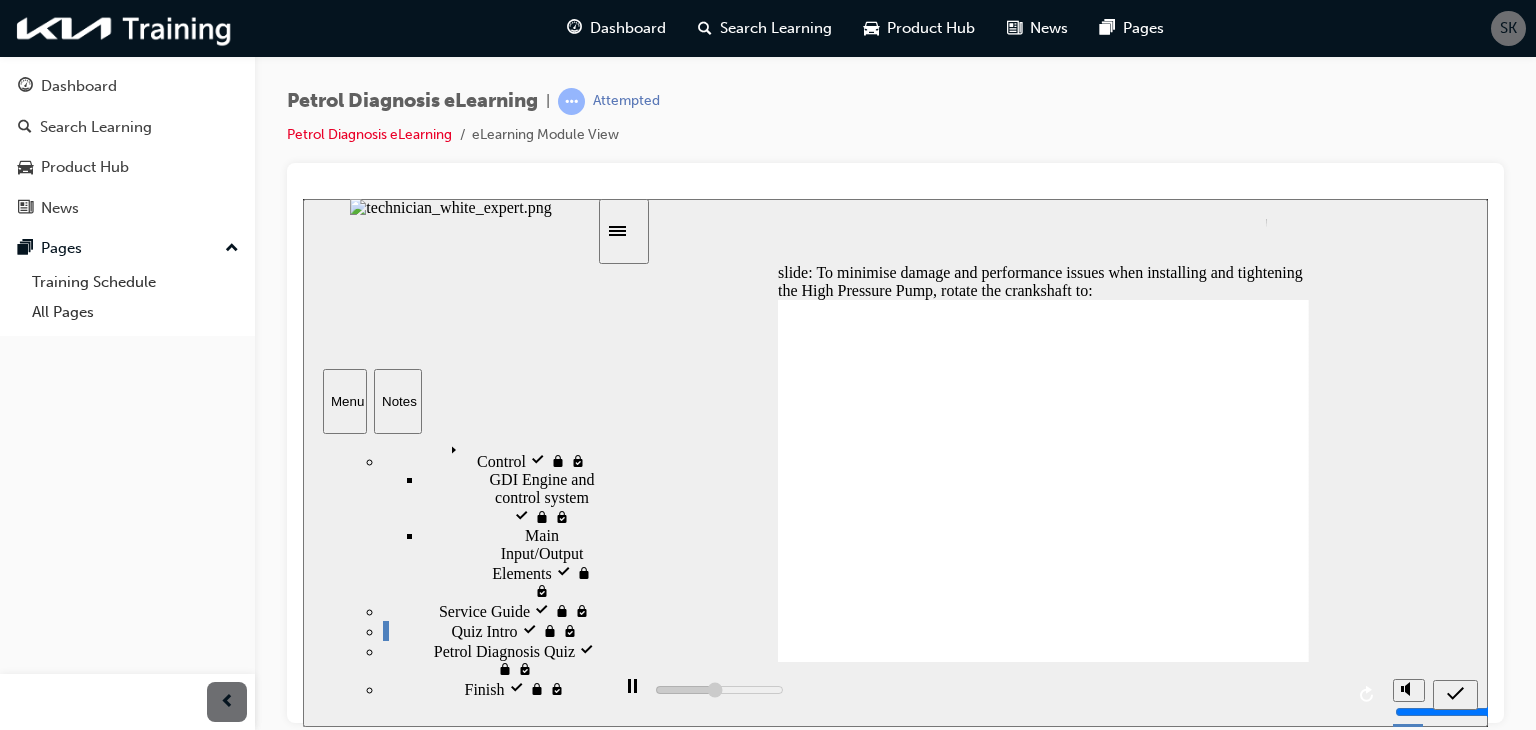 click 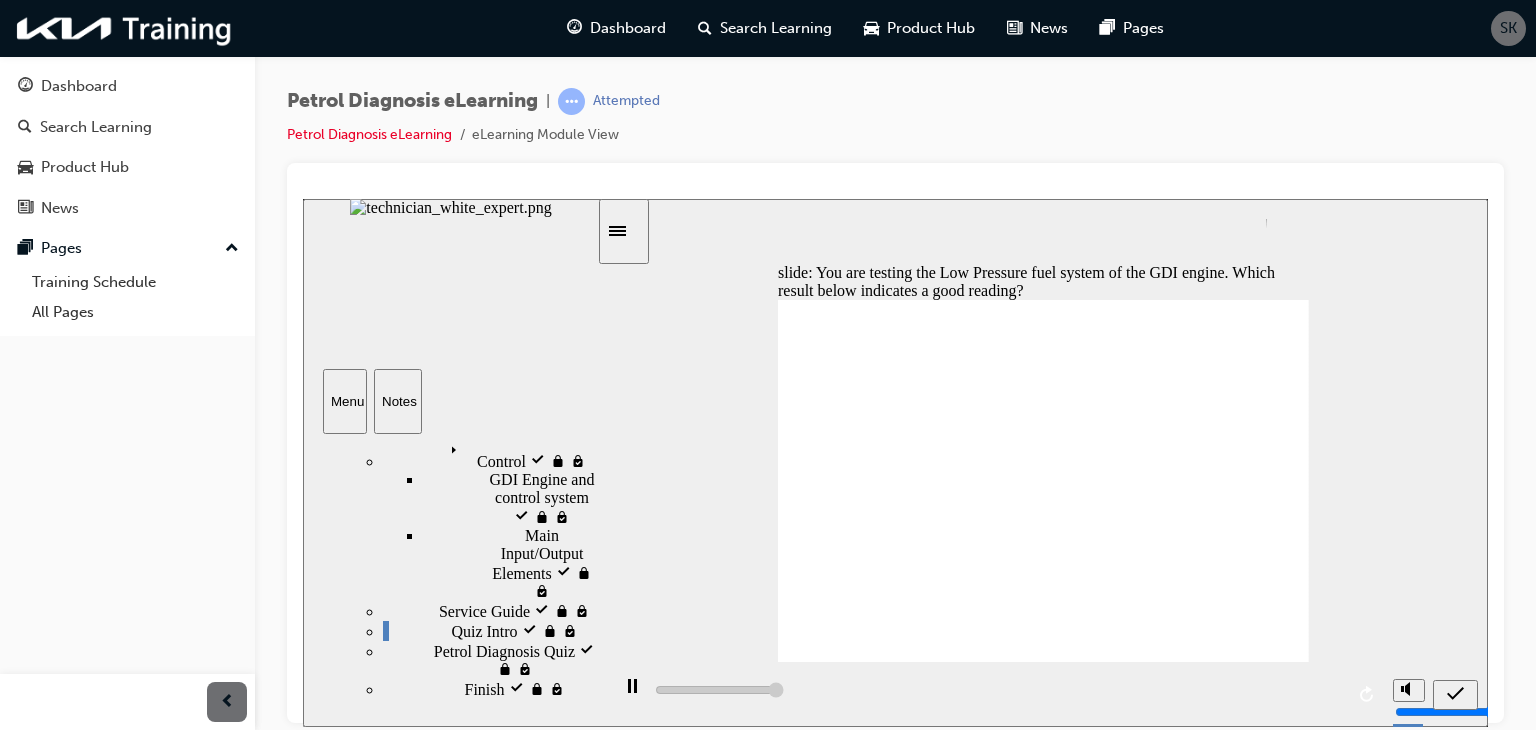 type on "5000" 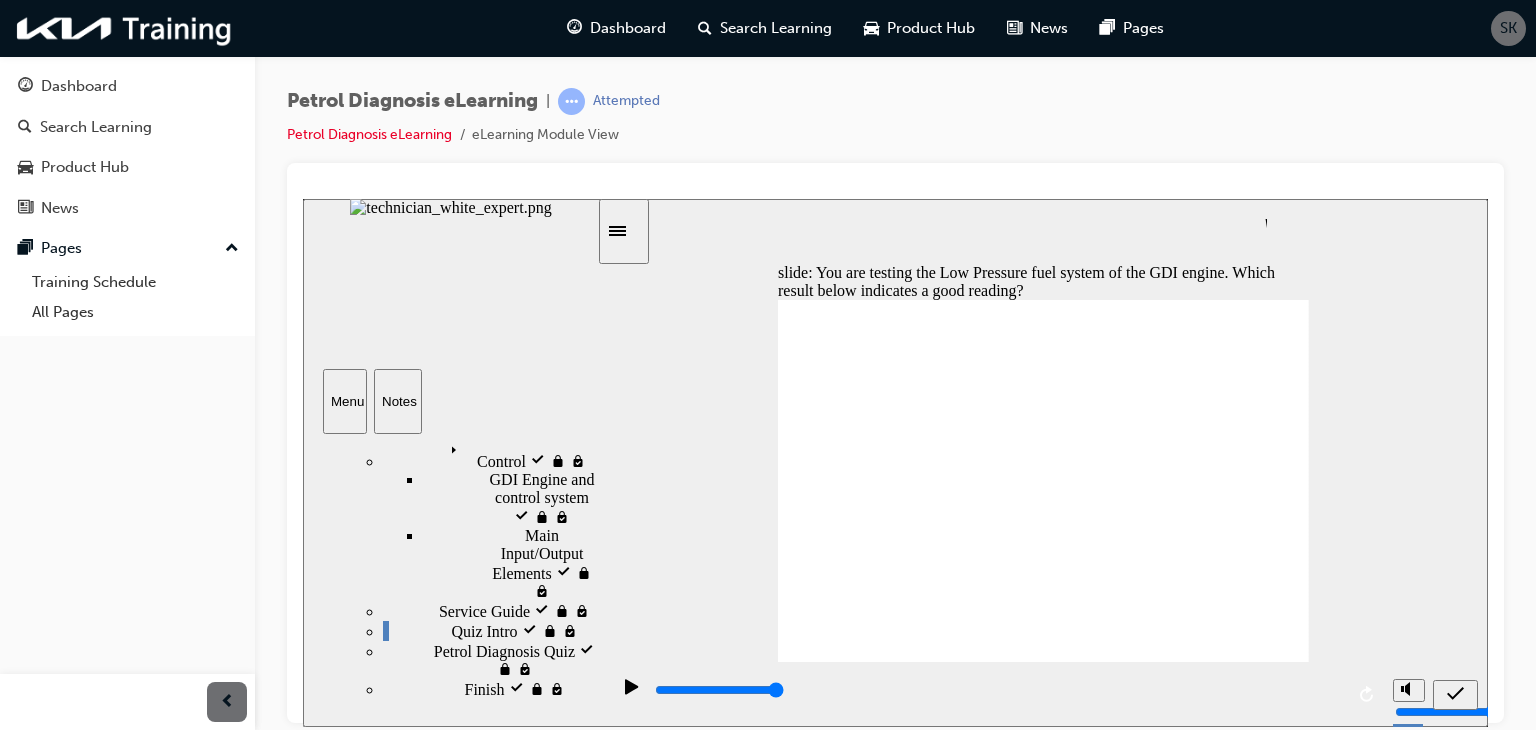 click 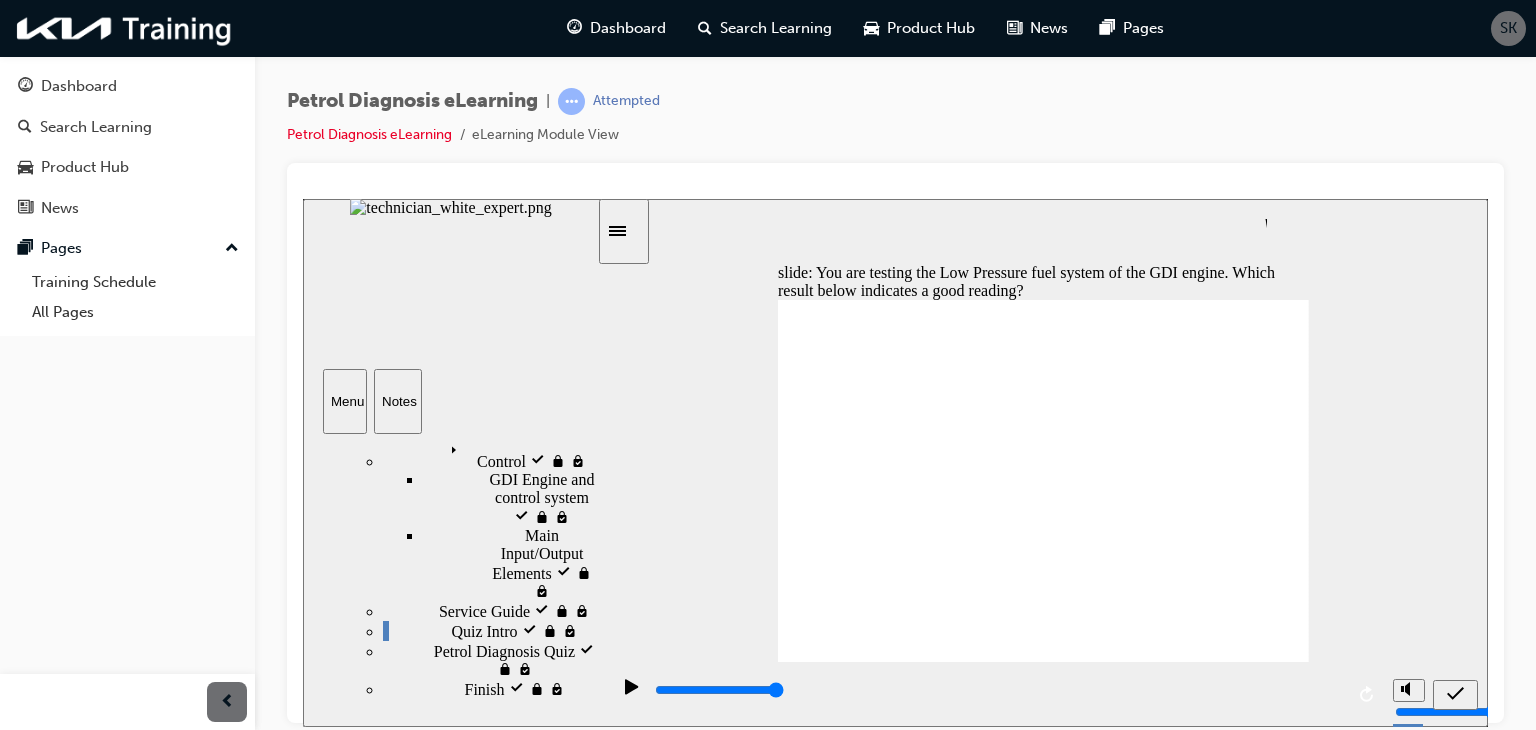 click 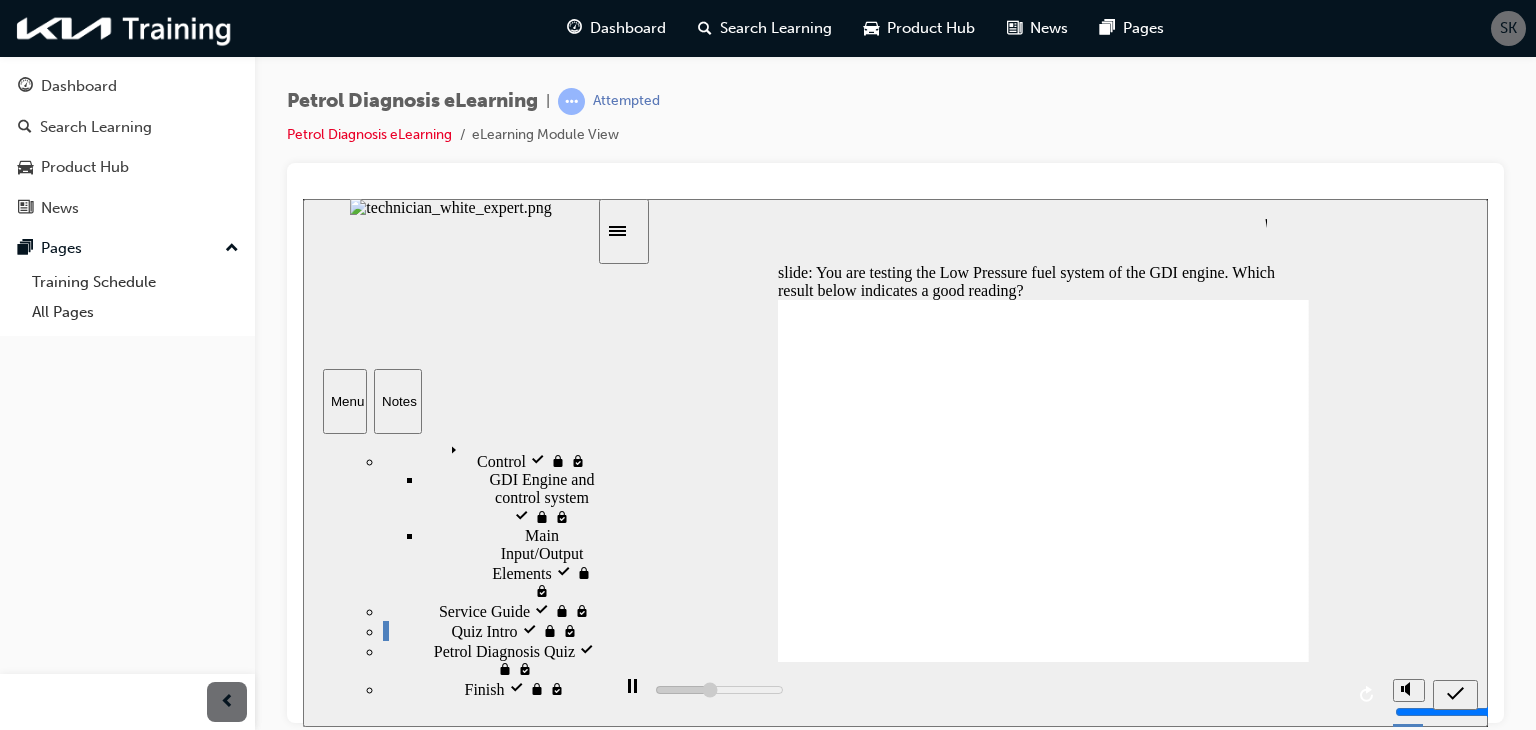 click 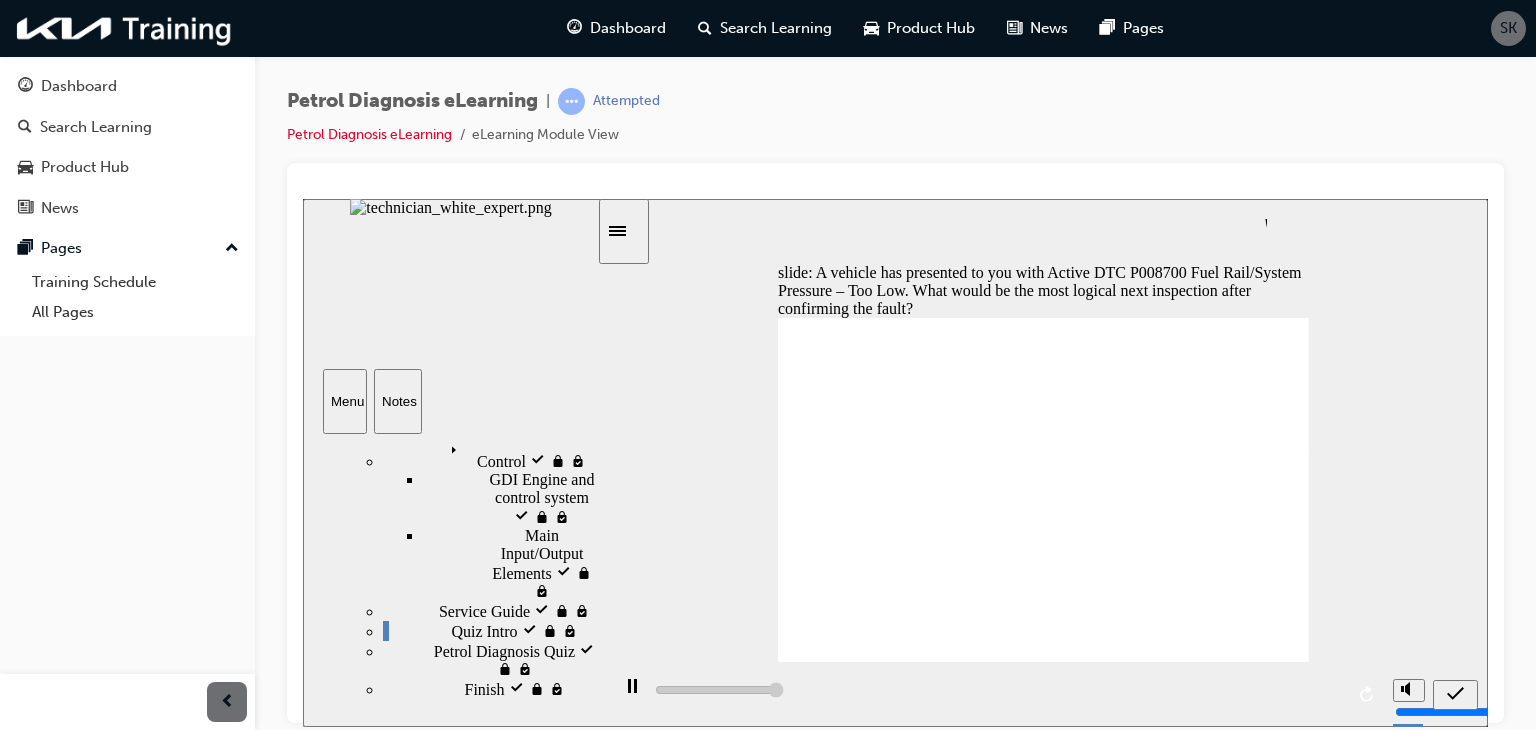 type on "5000" 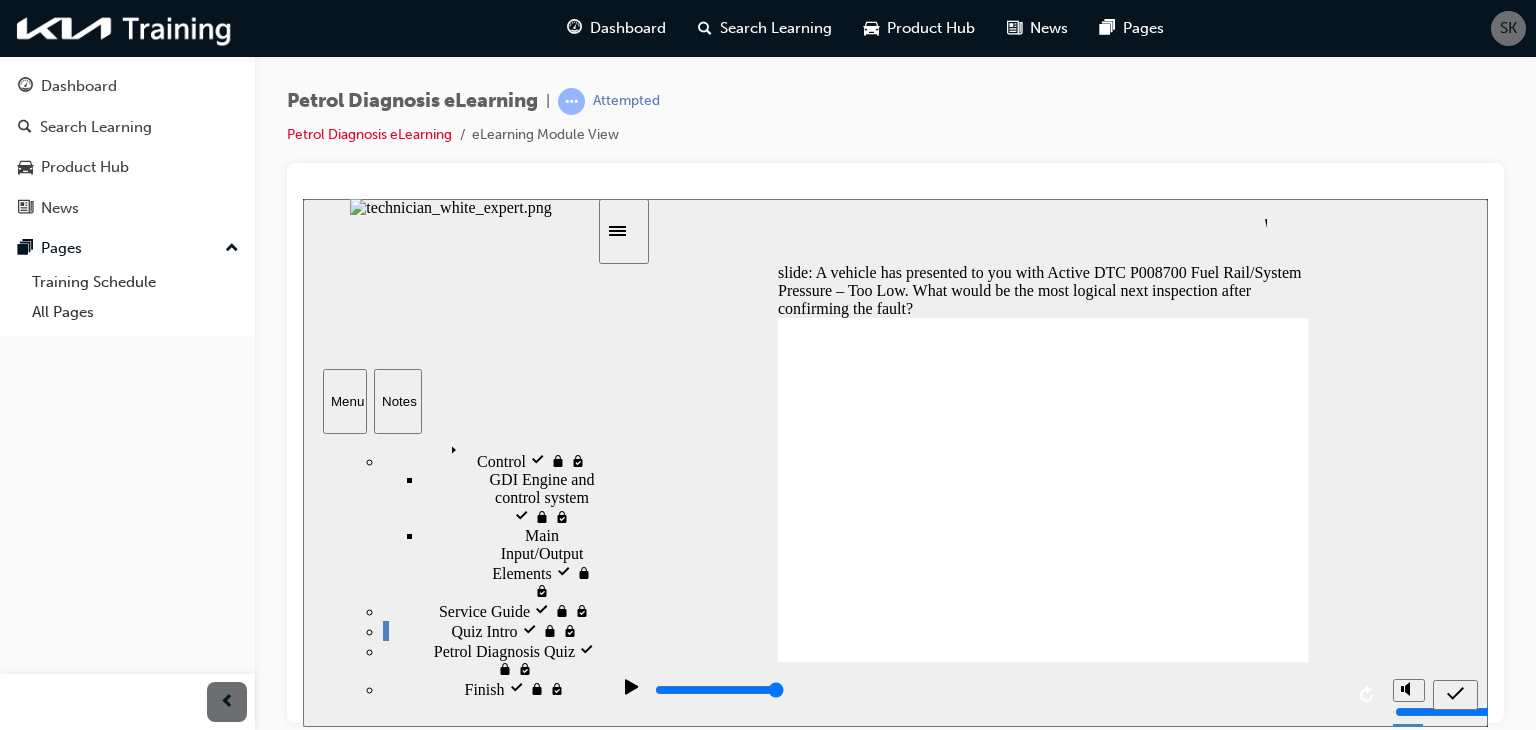 click 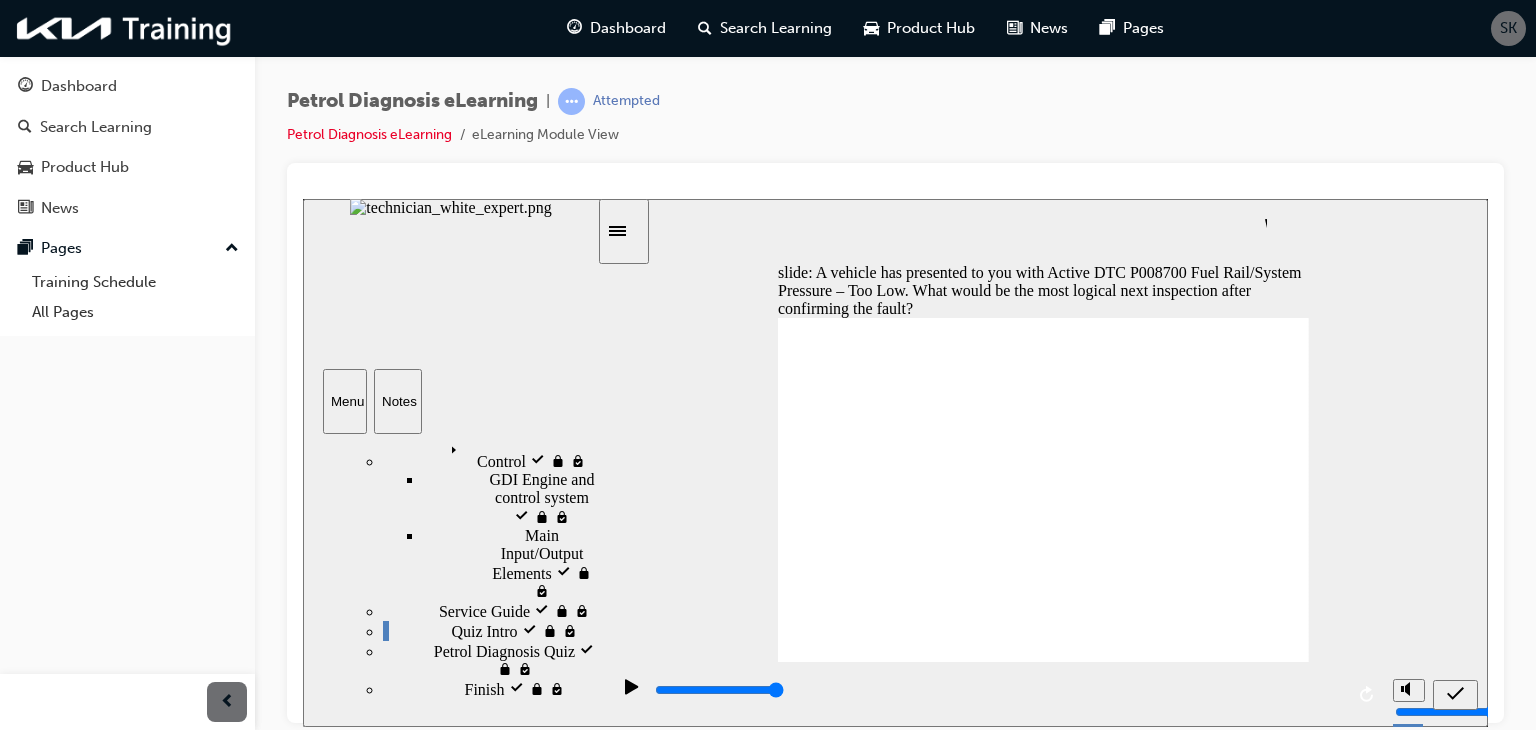 click 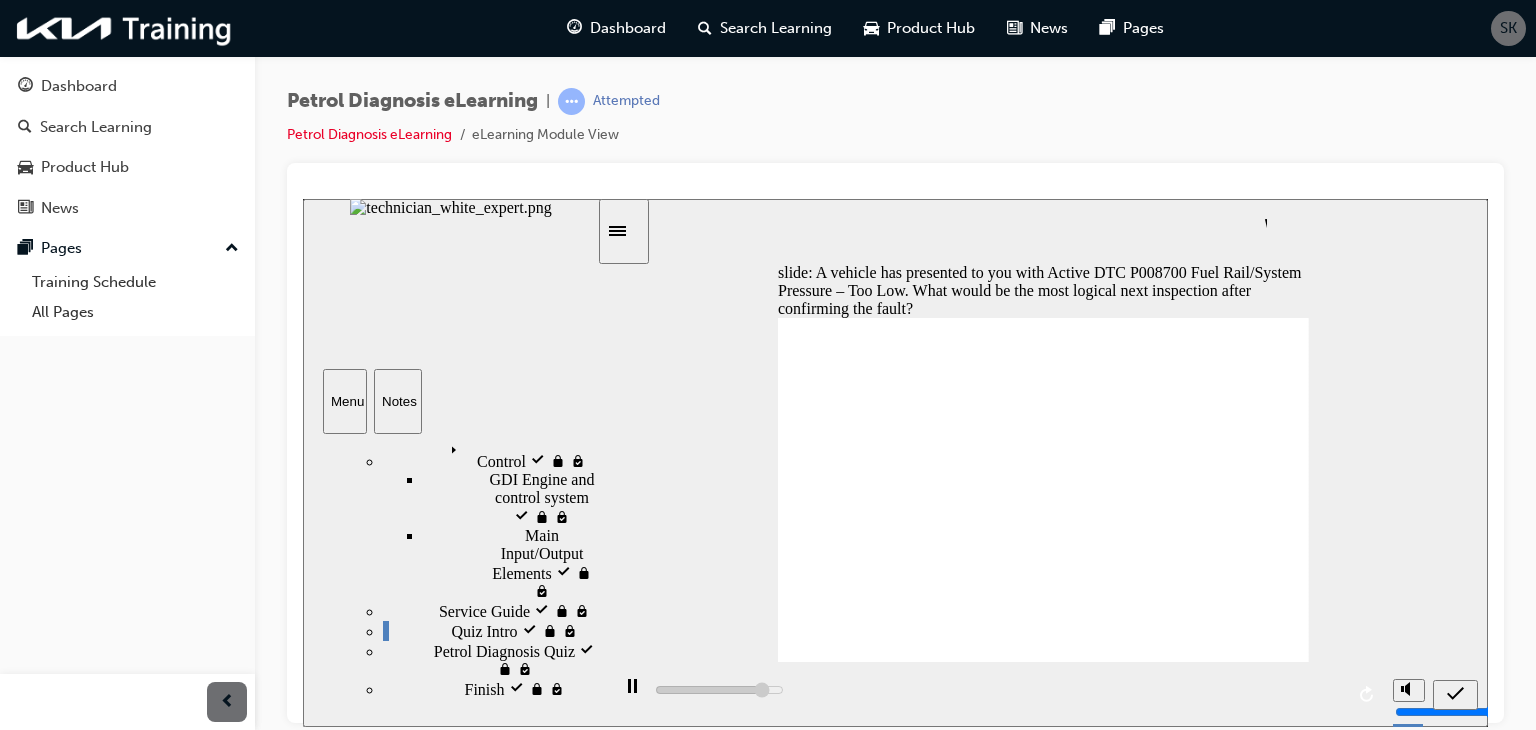 click 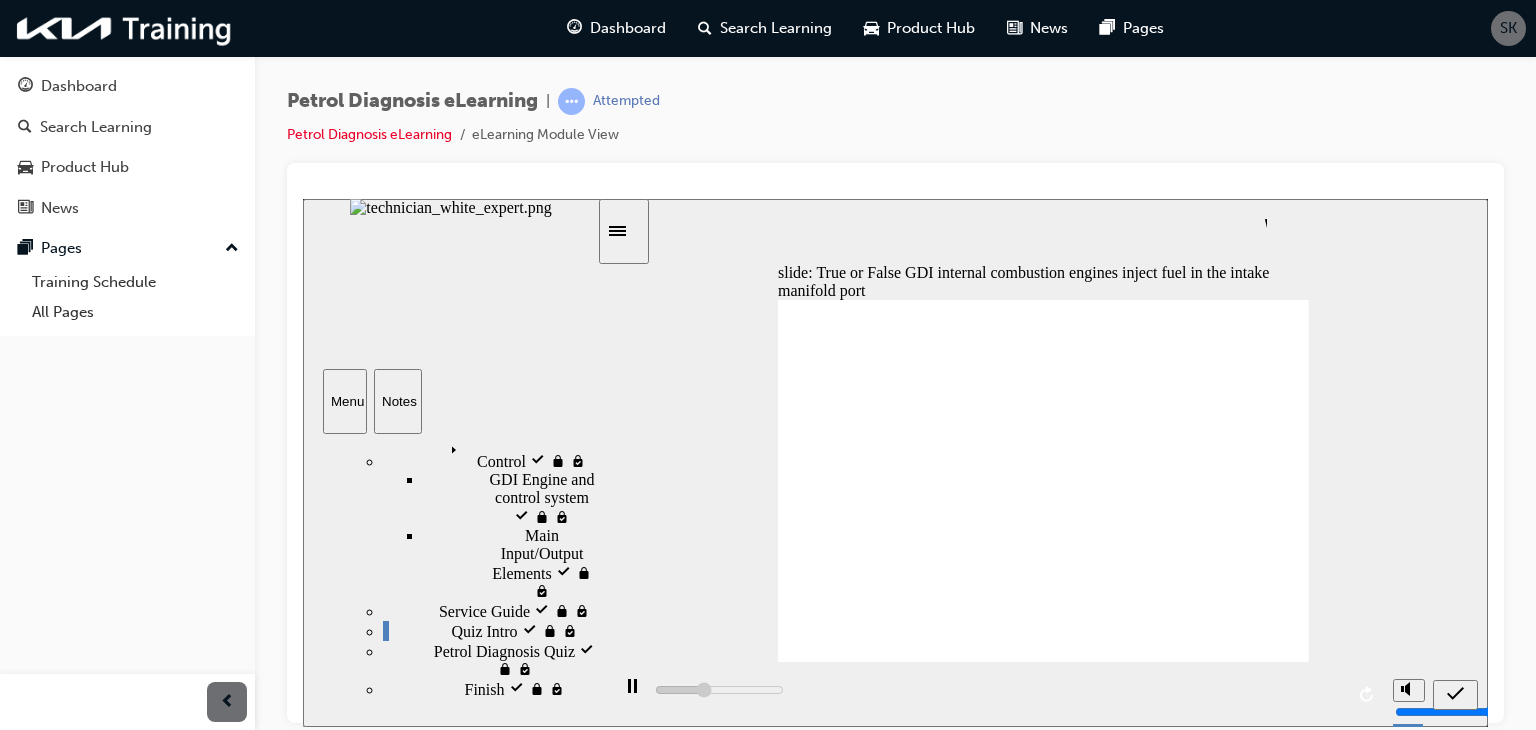 click 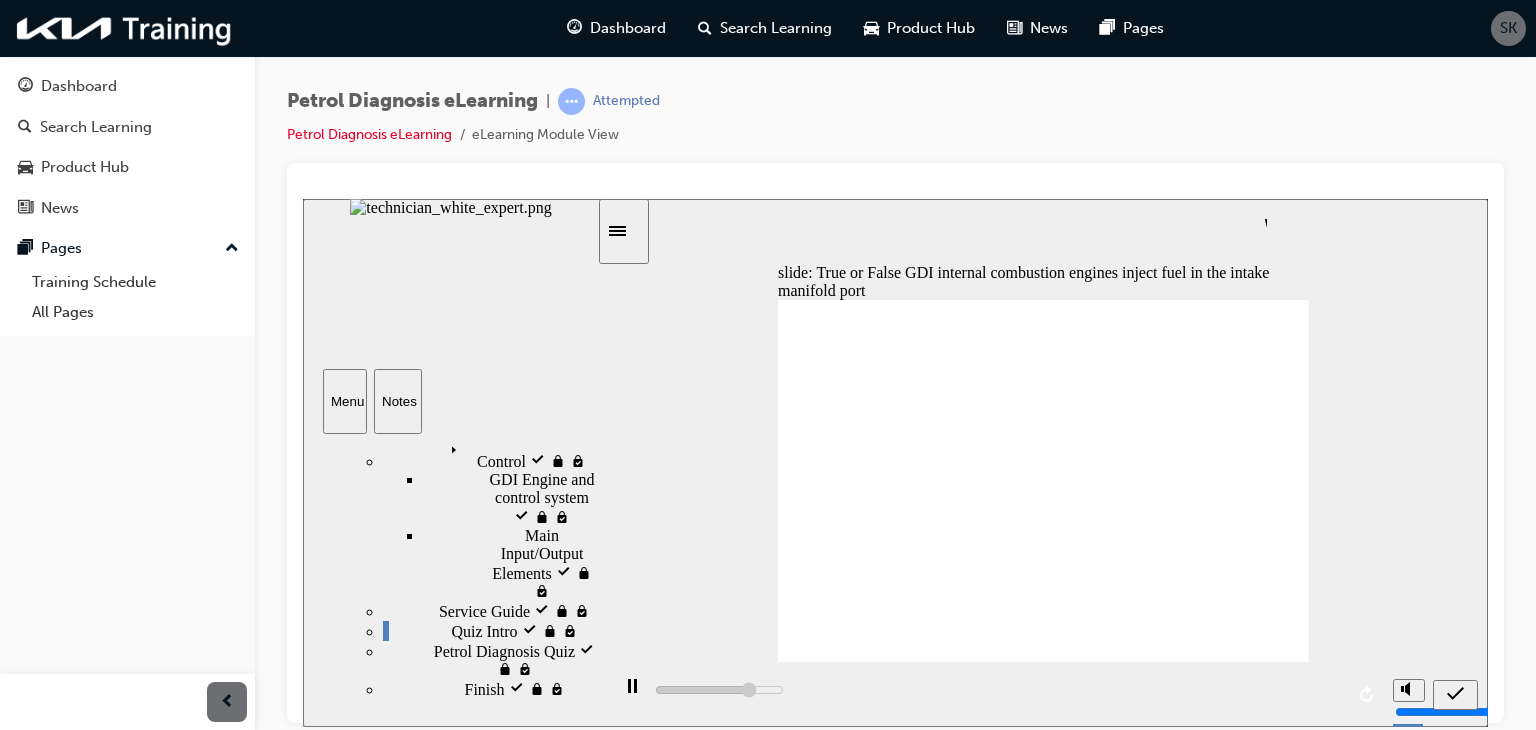 click 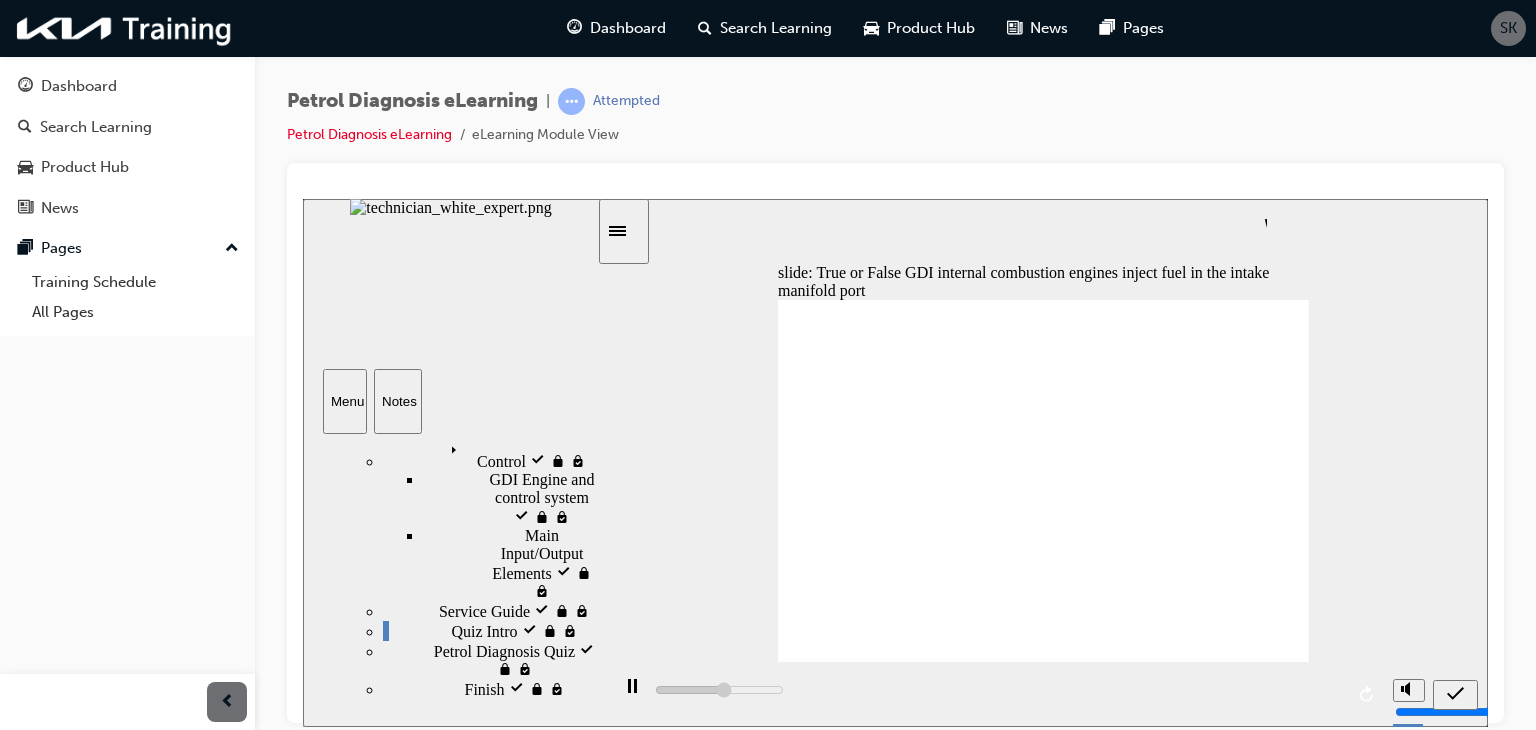 click 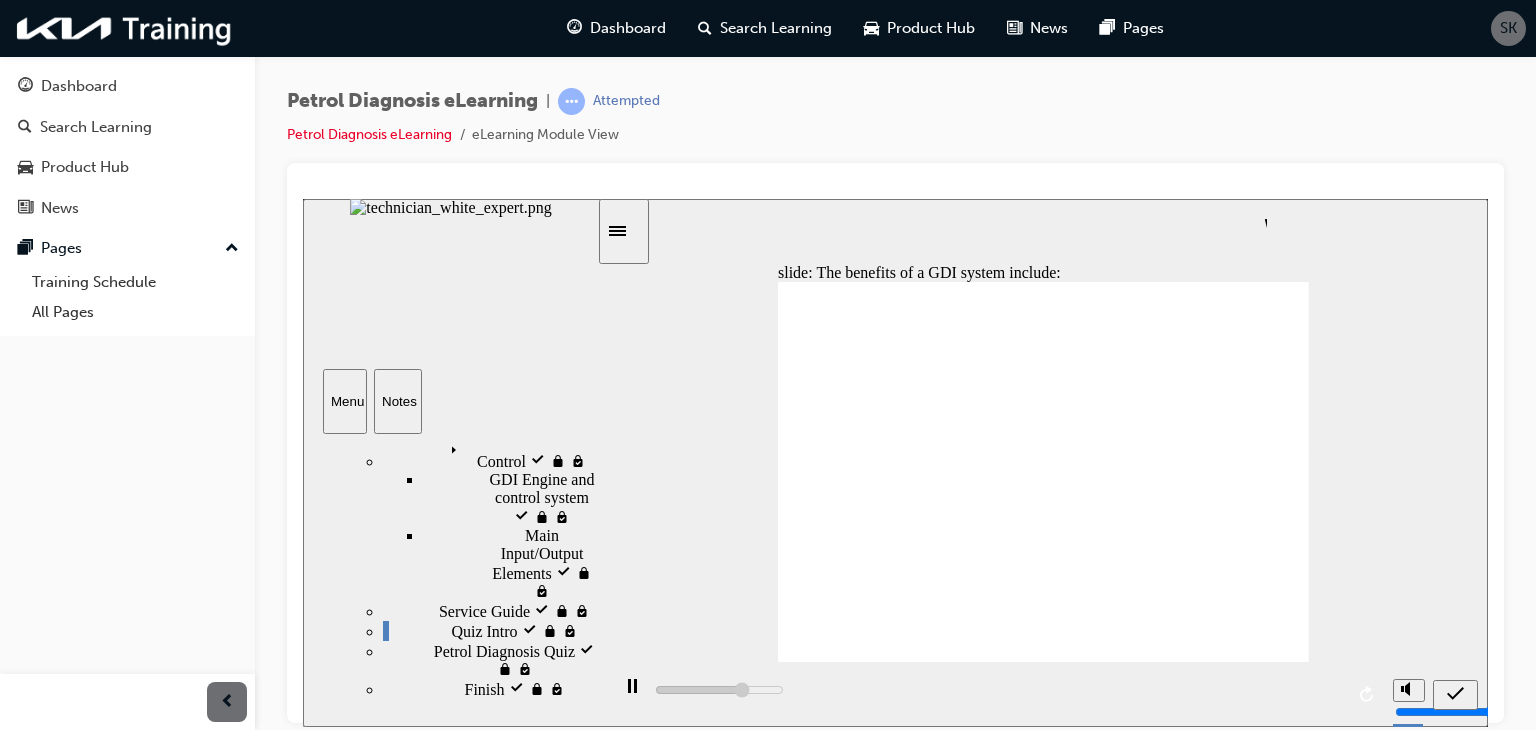 click 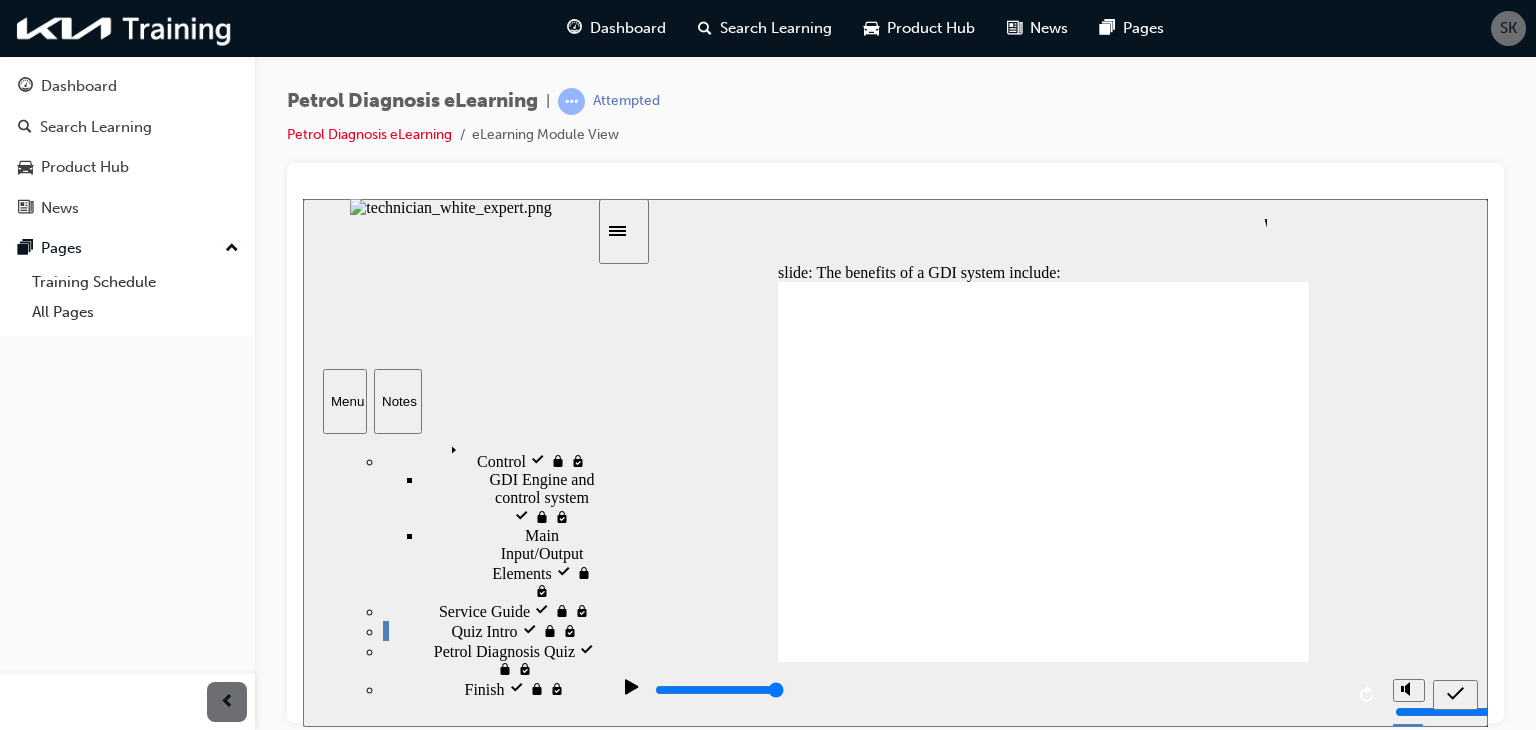 click 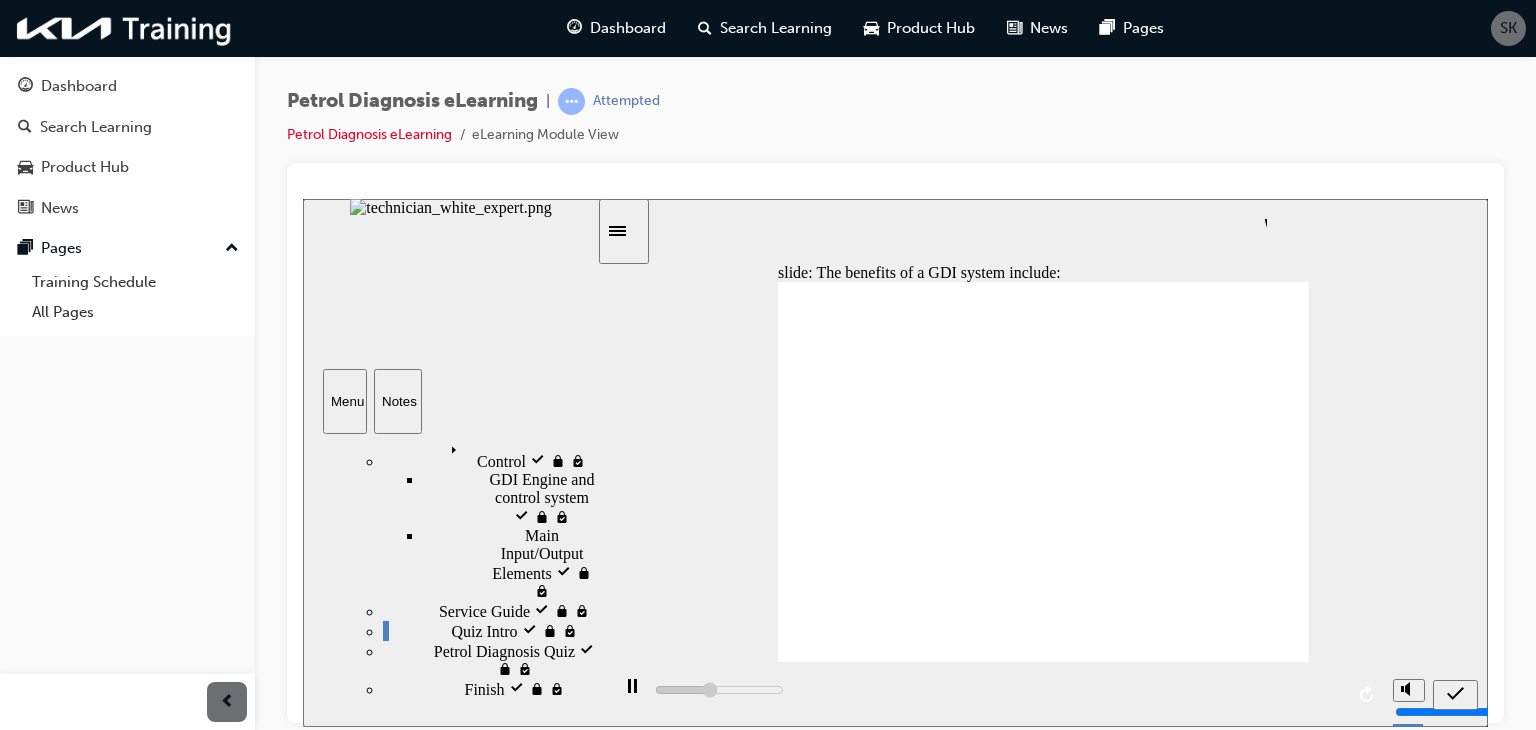 click 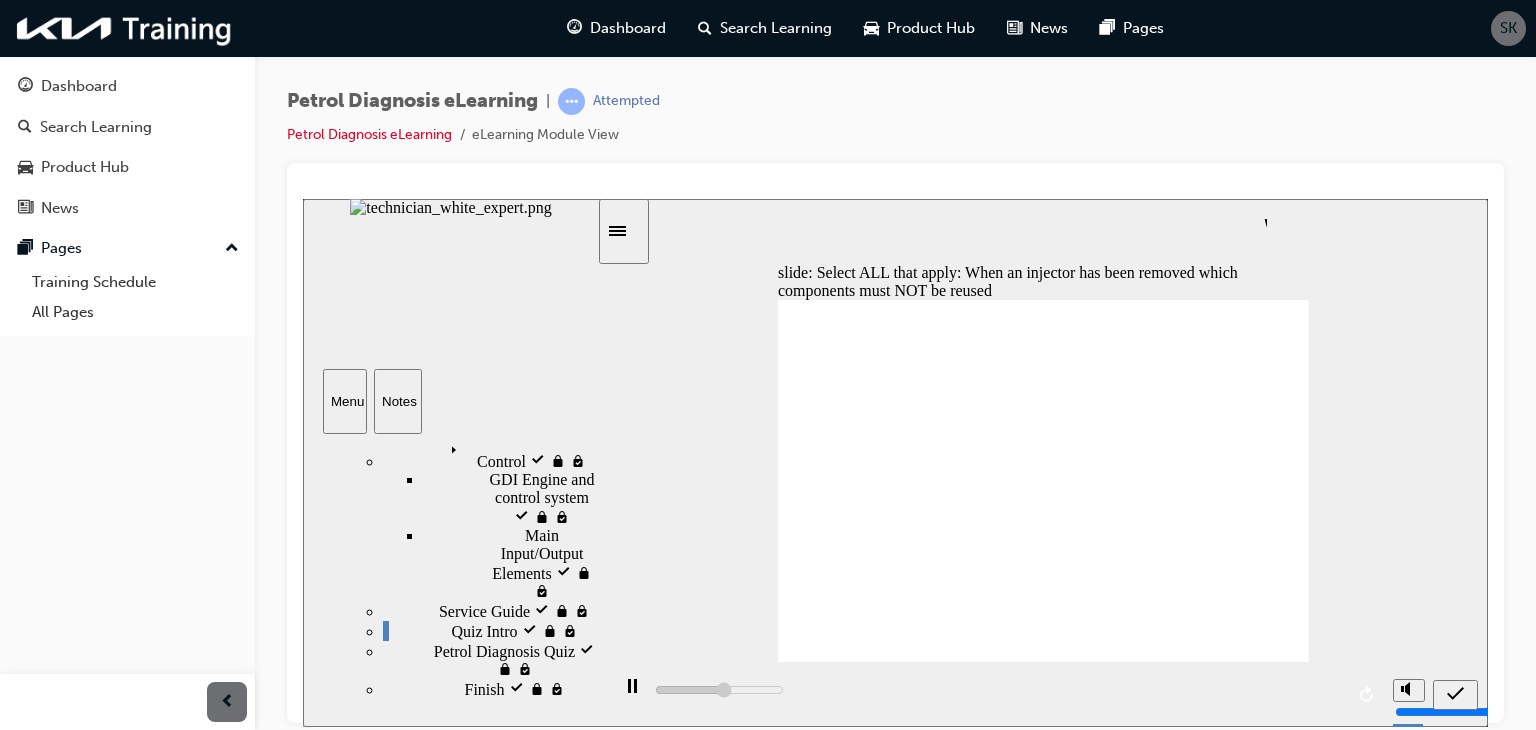 click 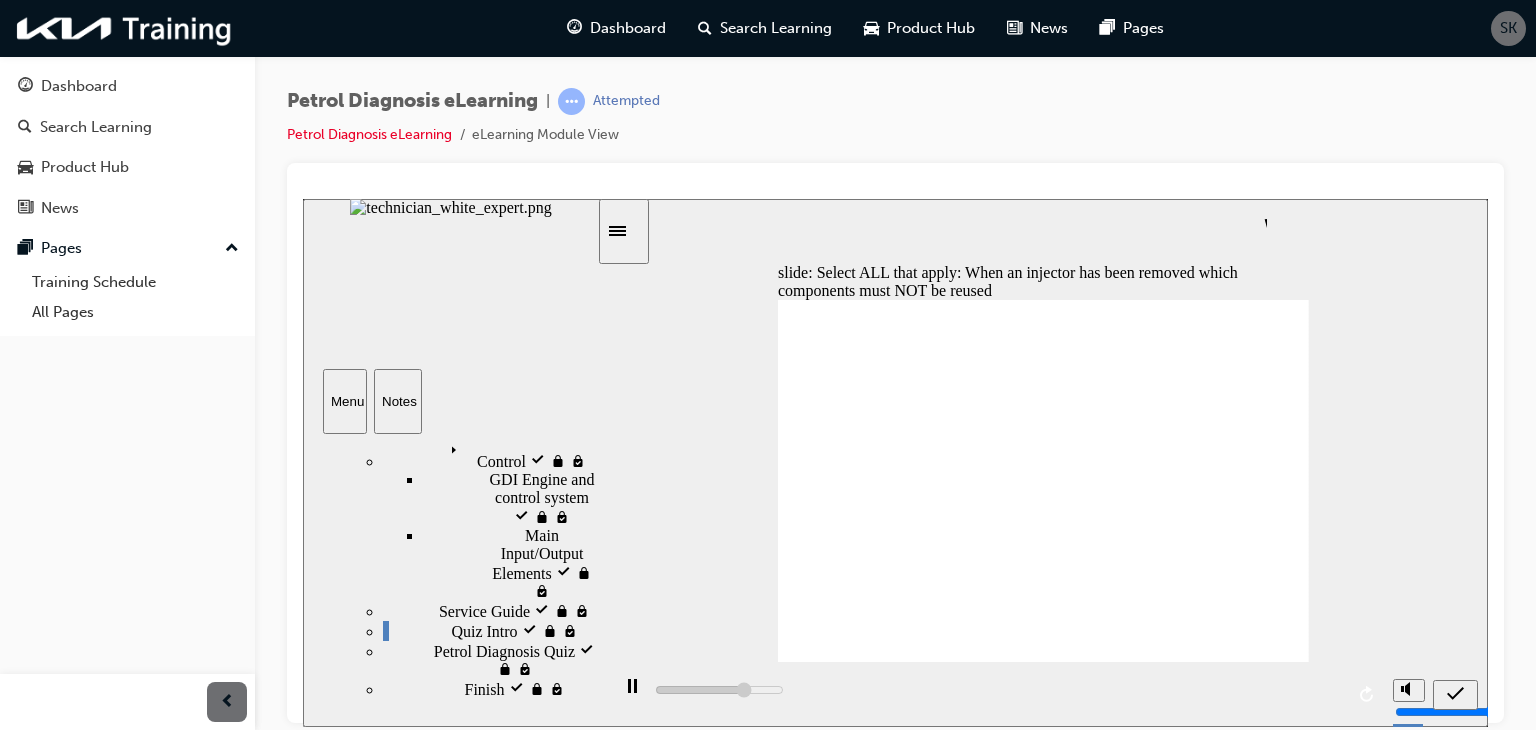 click 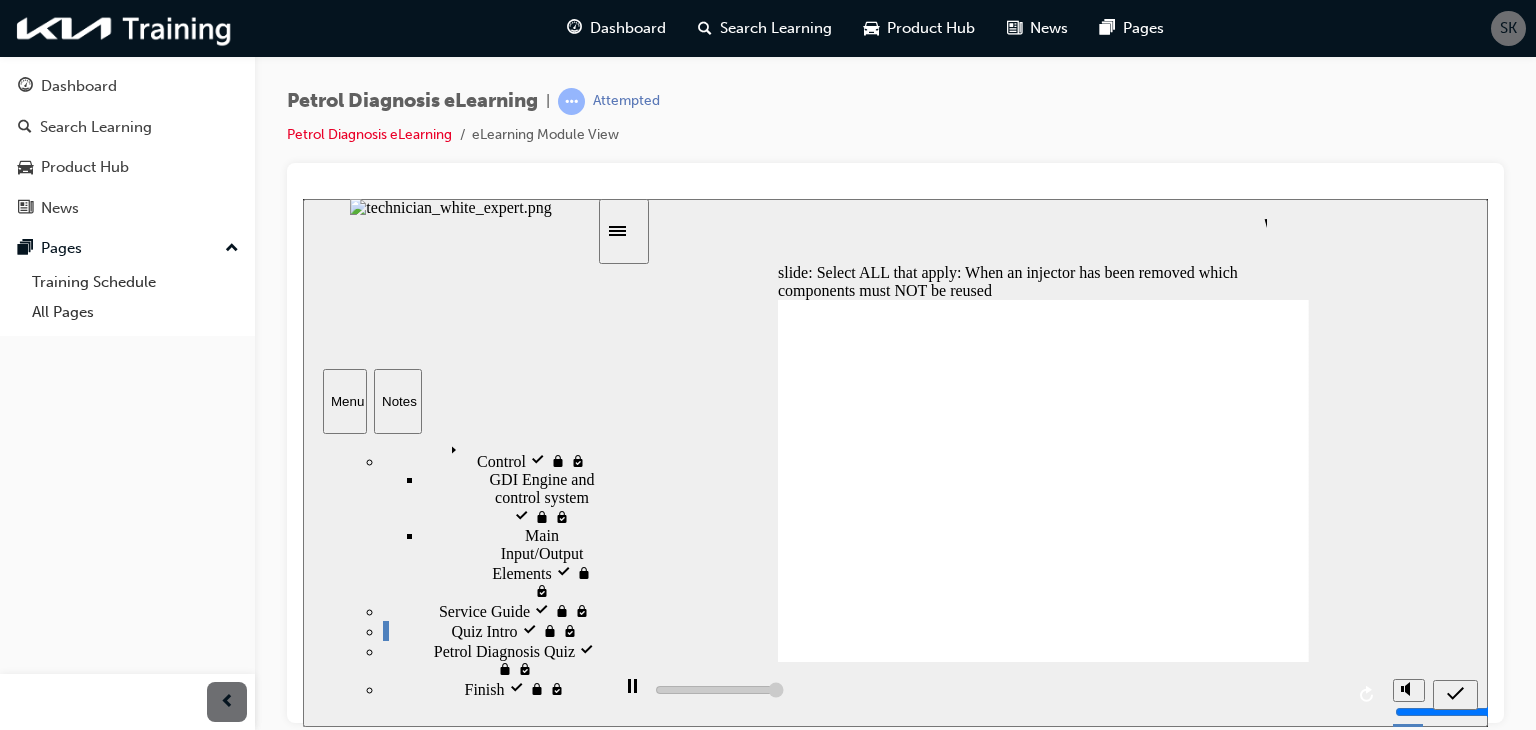 type on "5000" 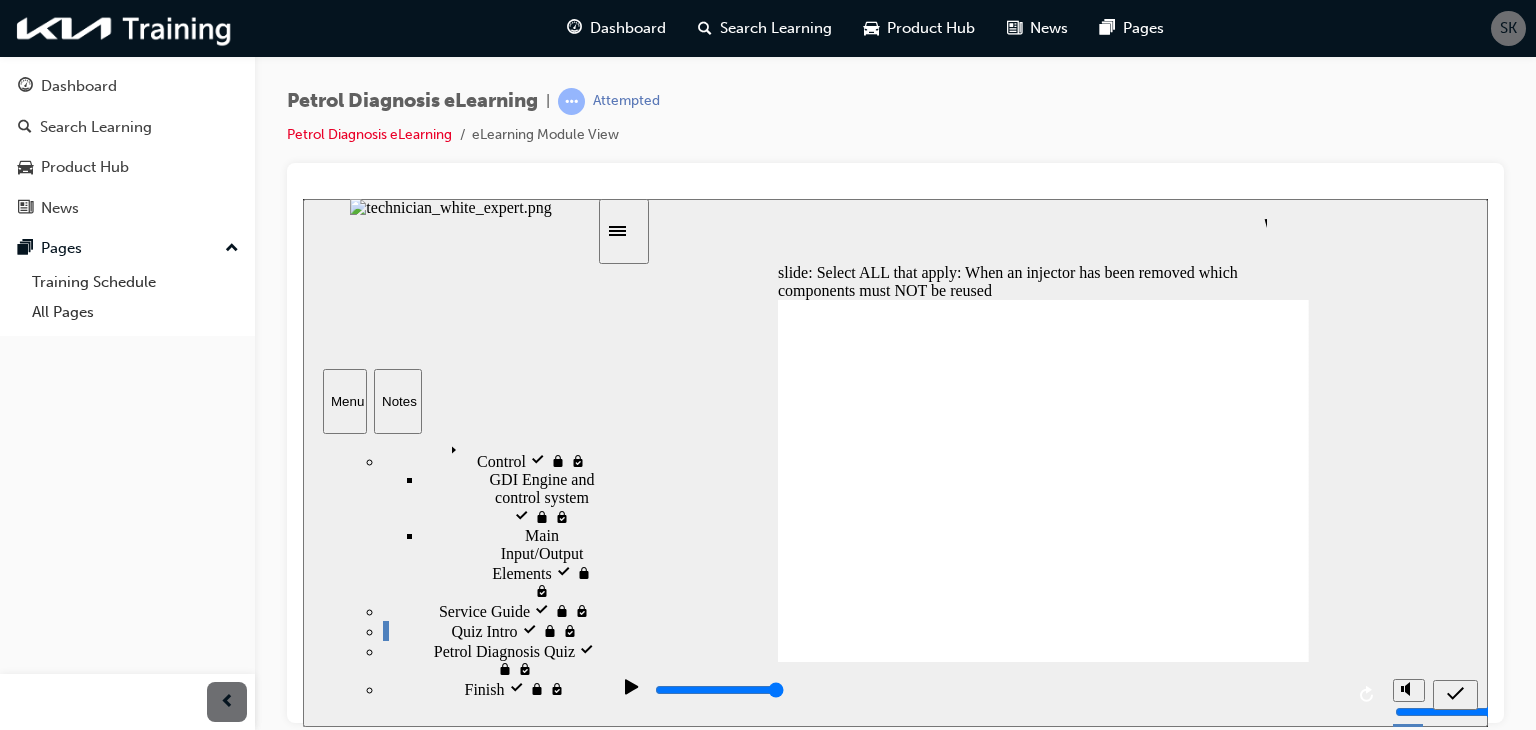 click 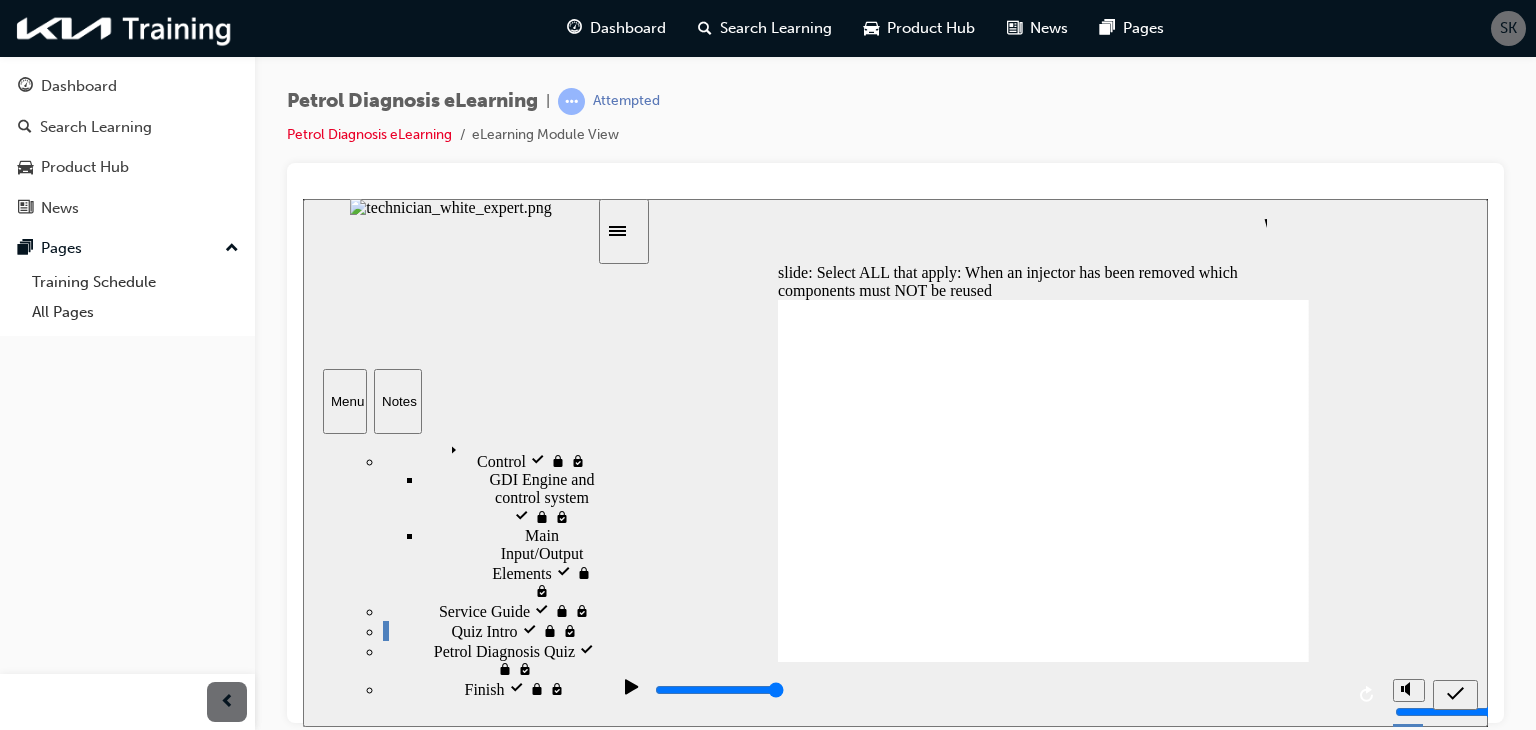 click 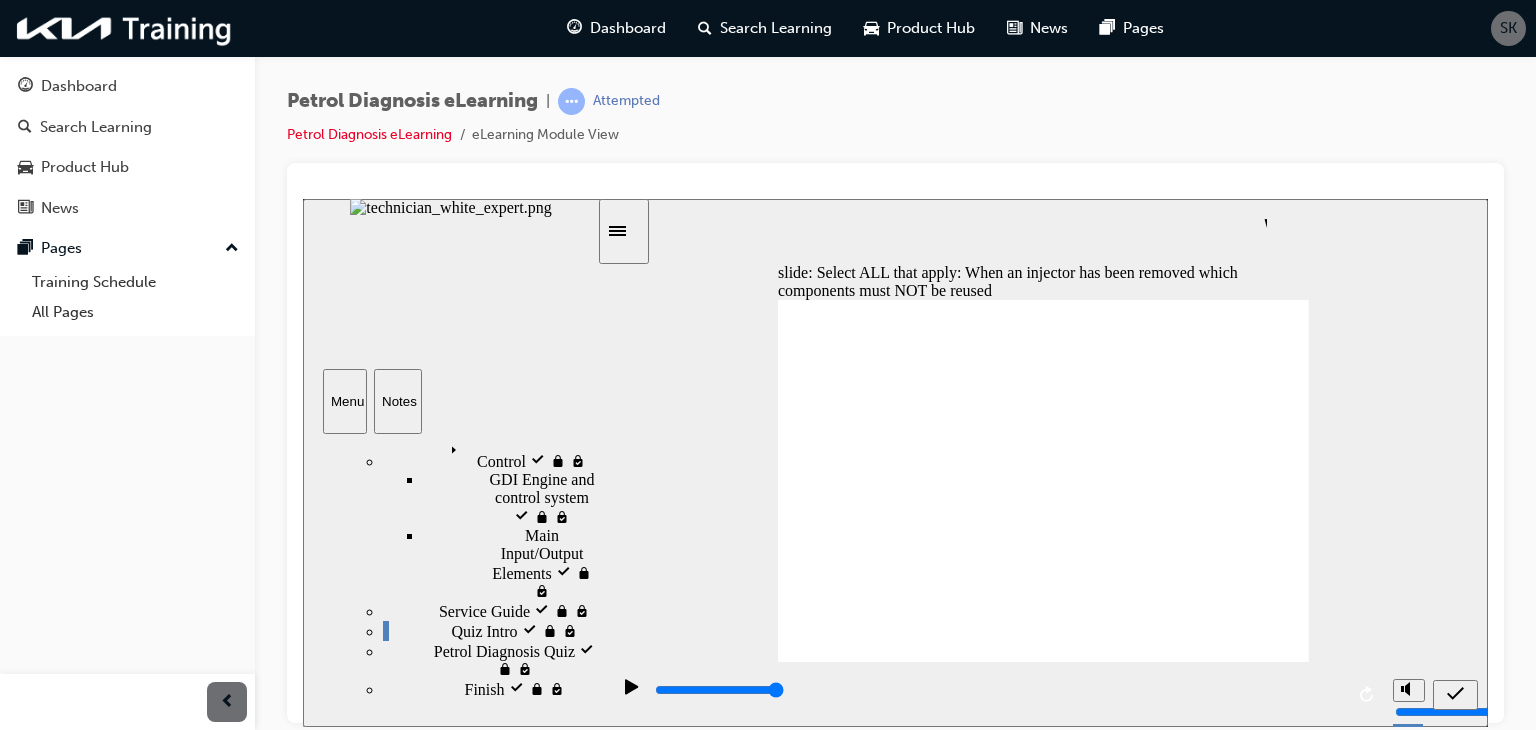 click 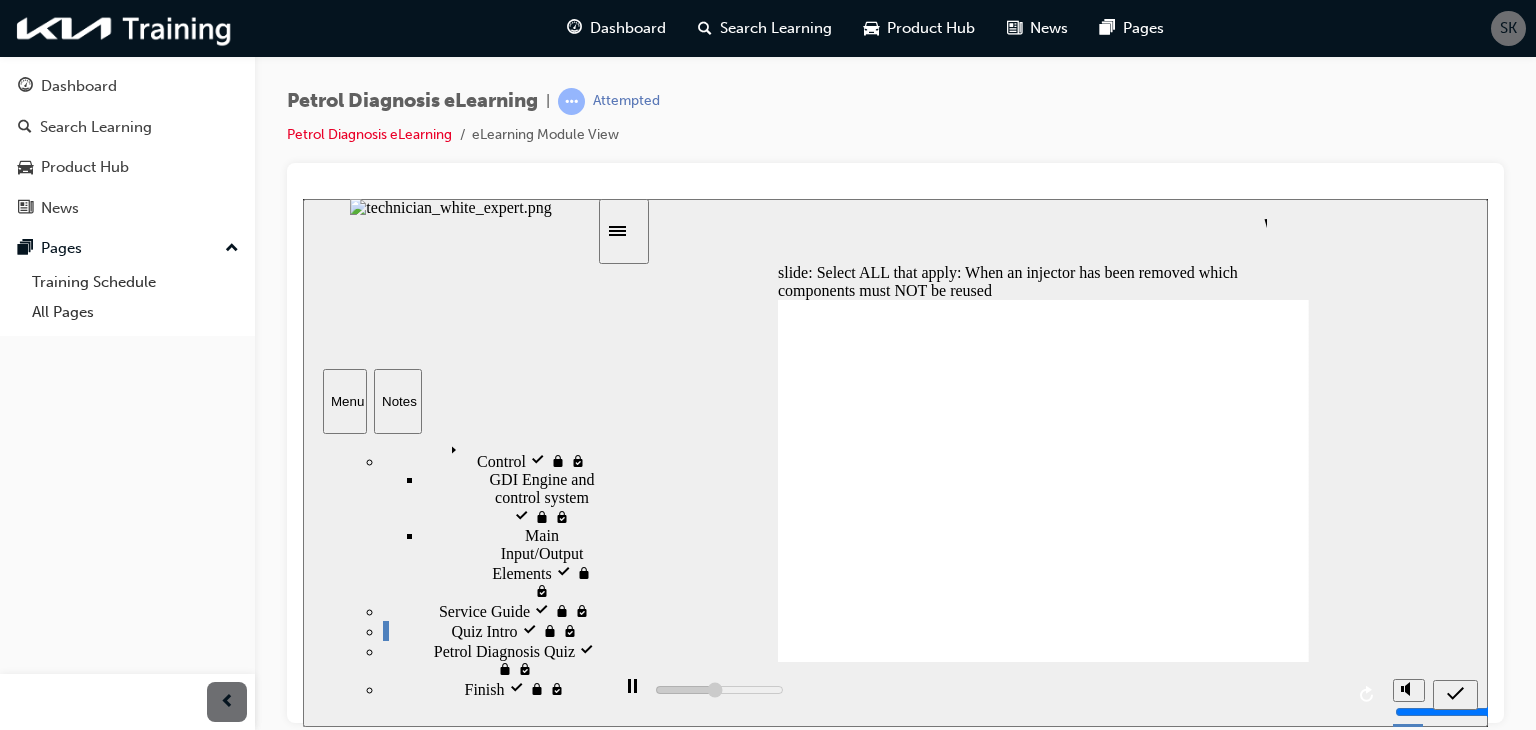 click 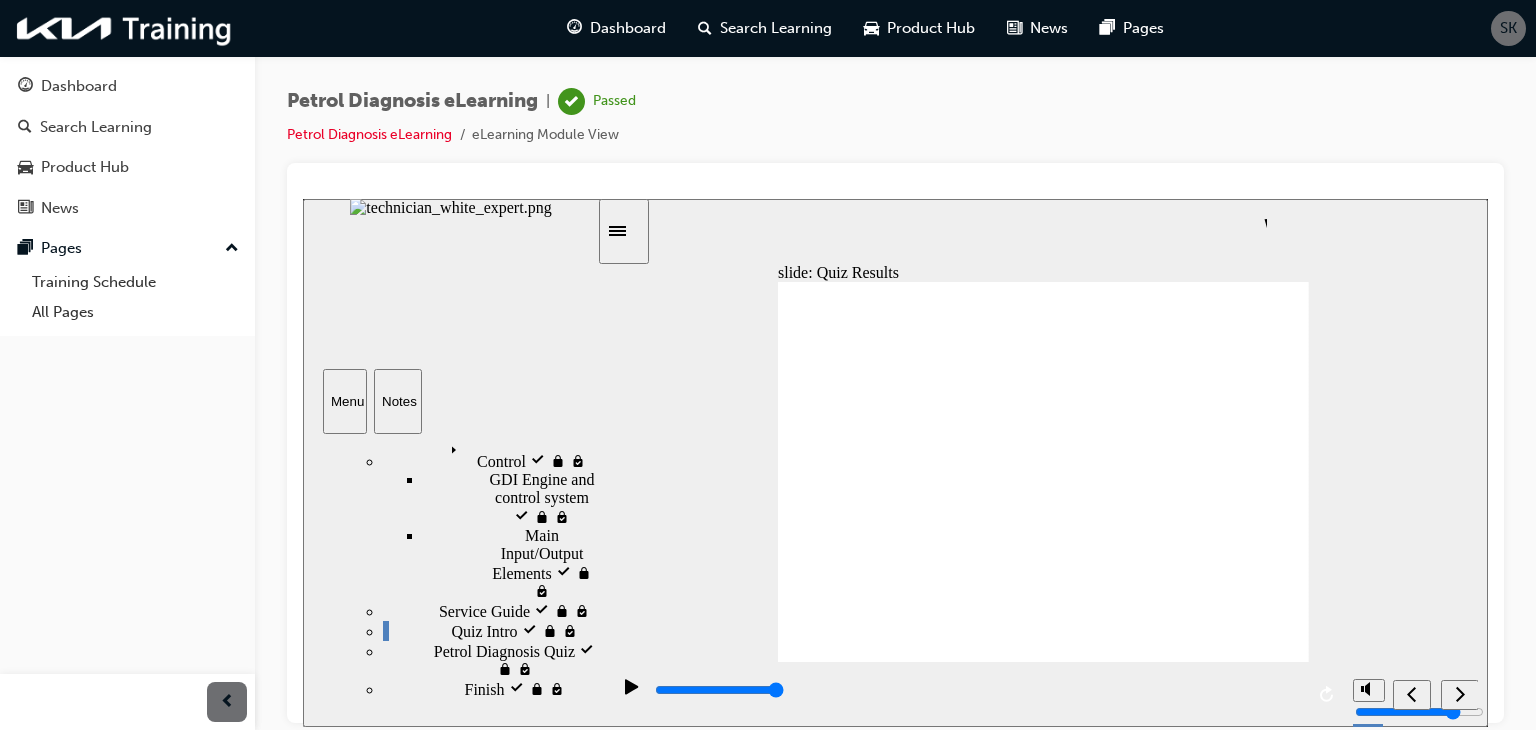 click 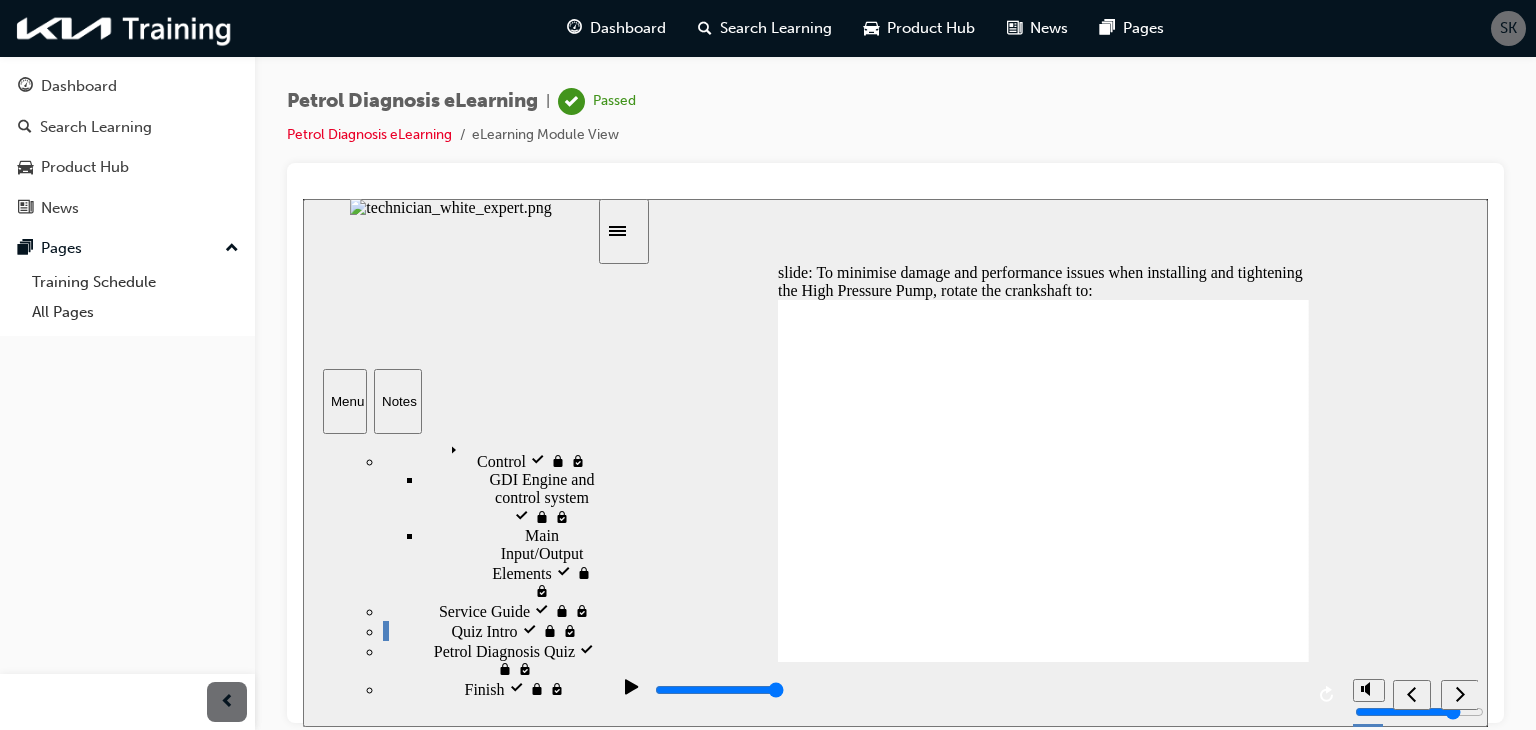 click 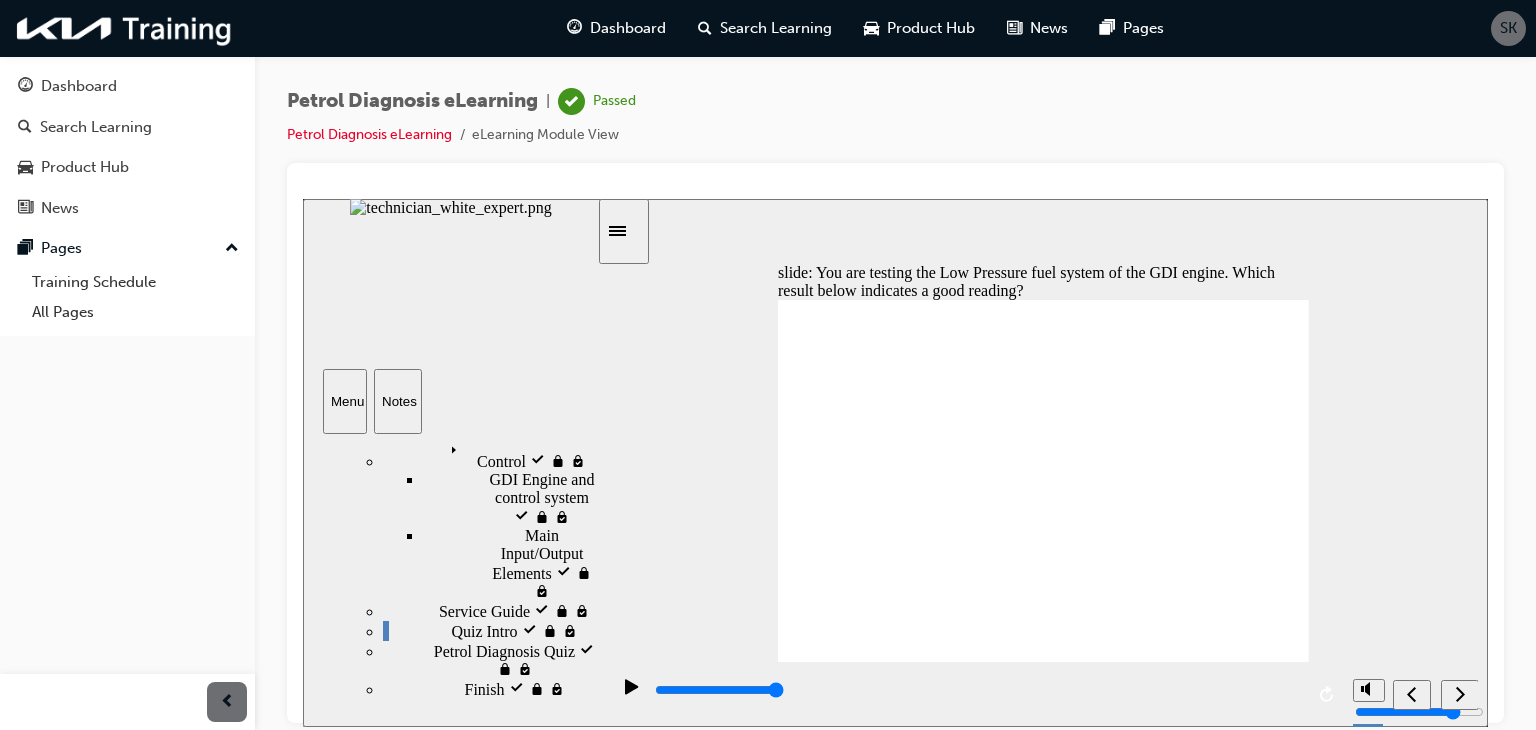 click 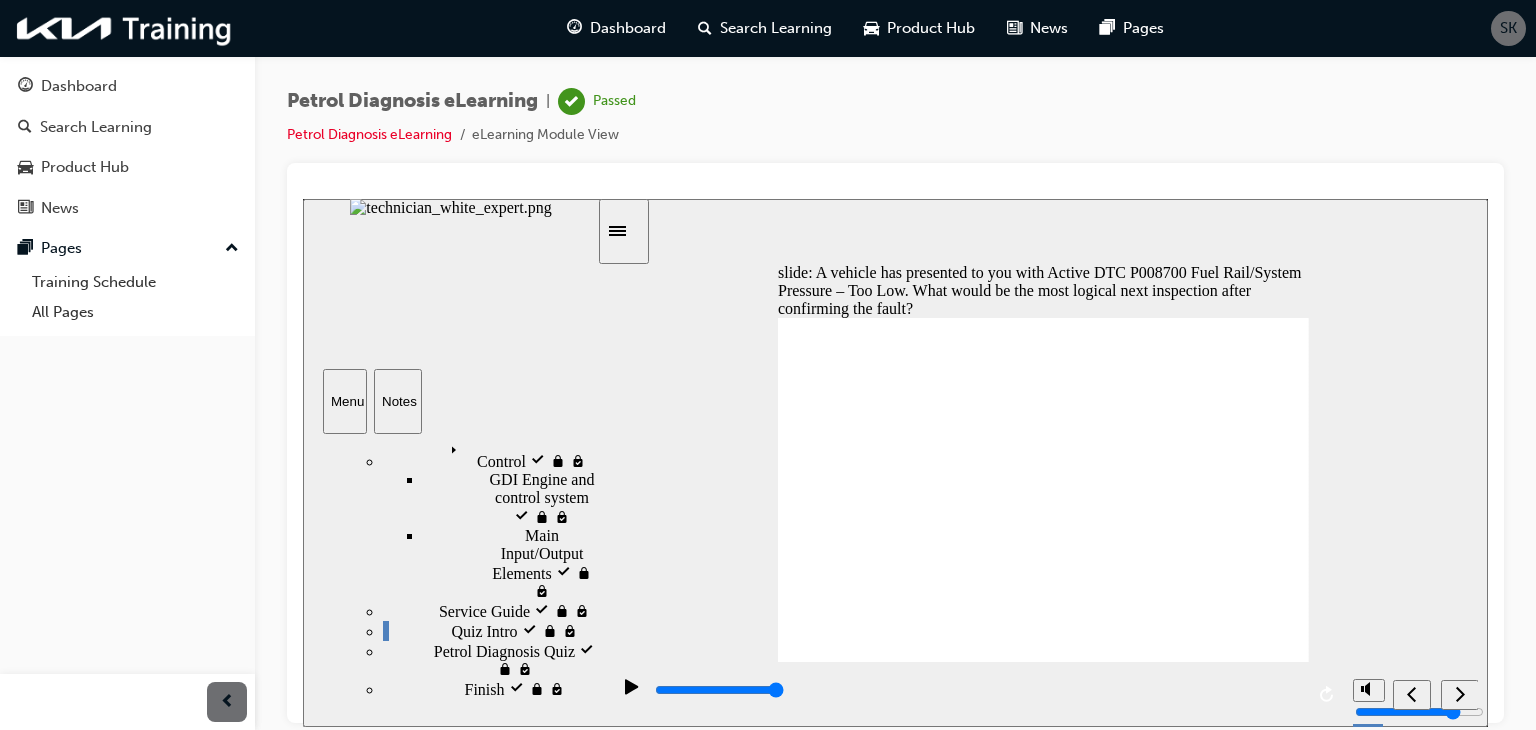 click 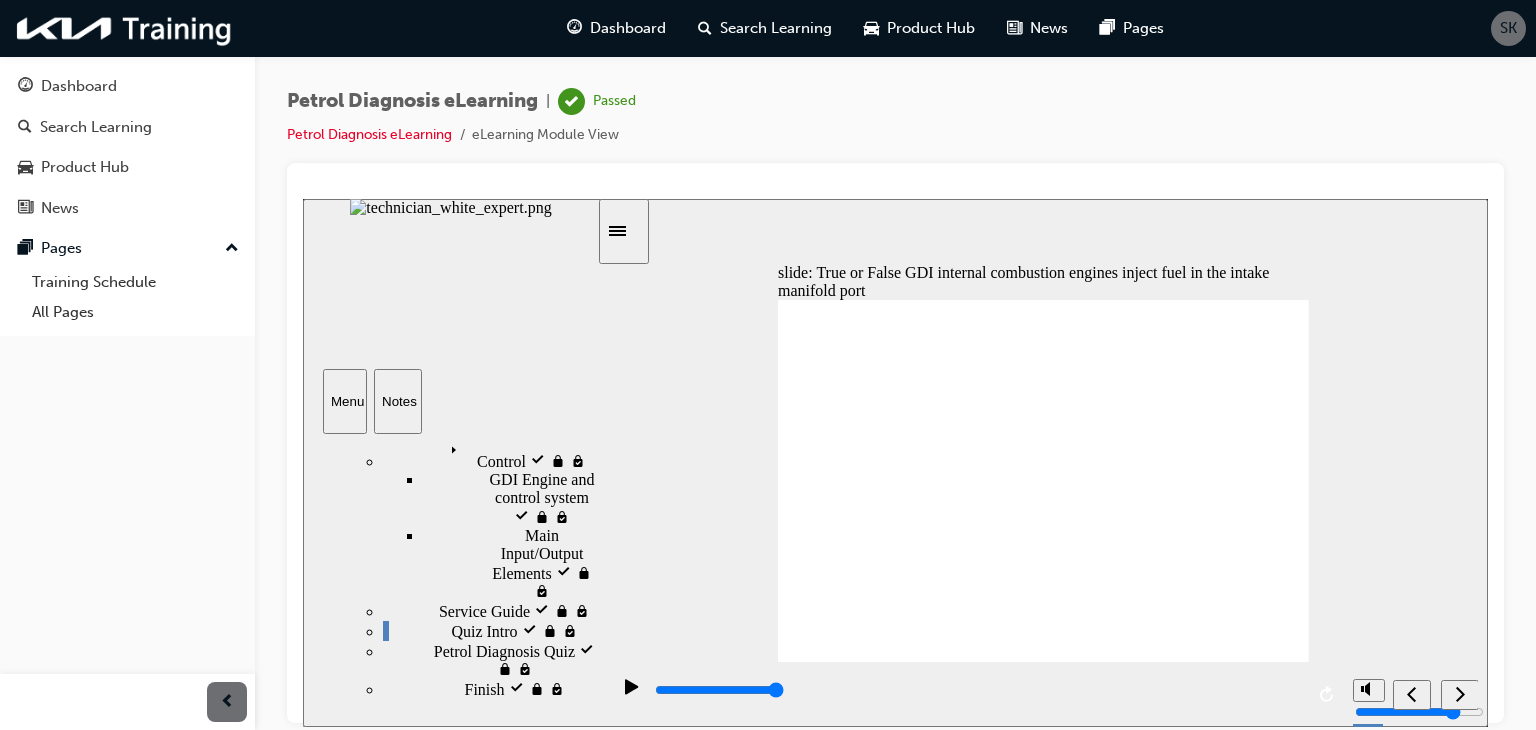 click 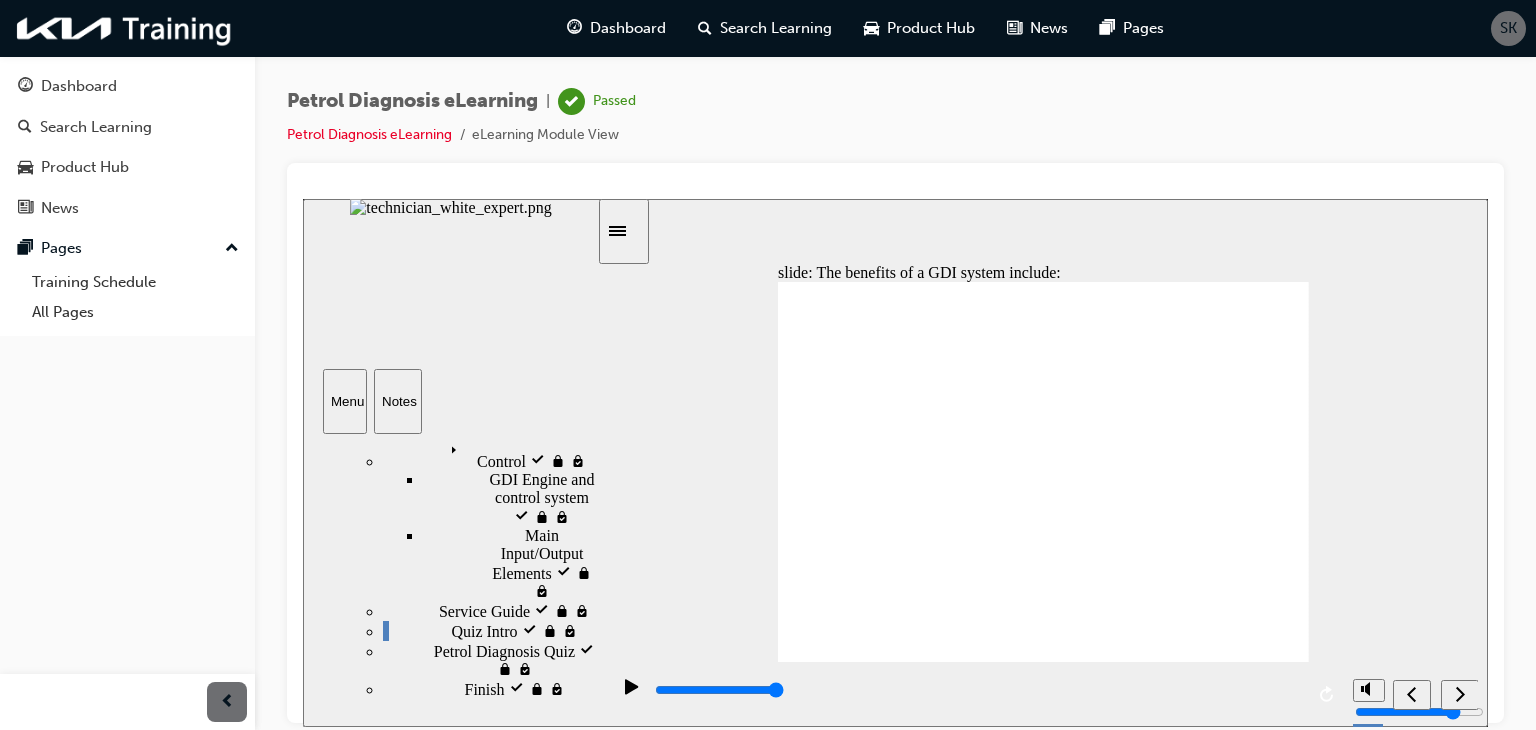 click 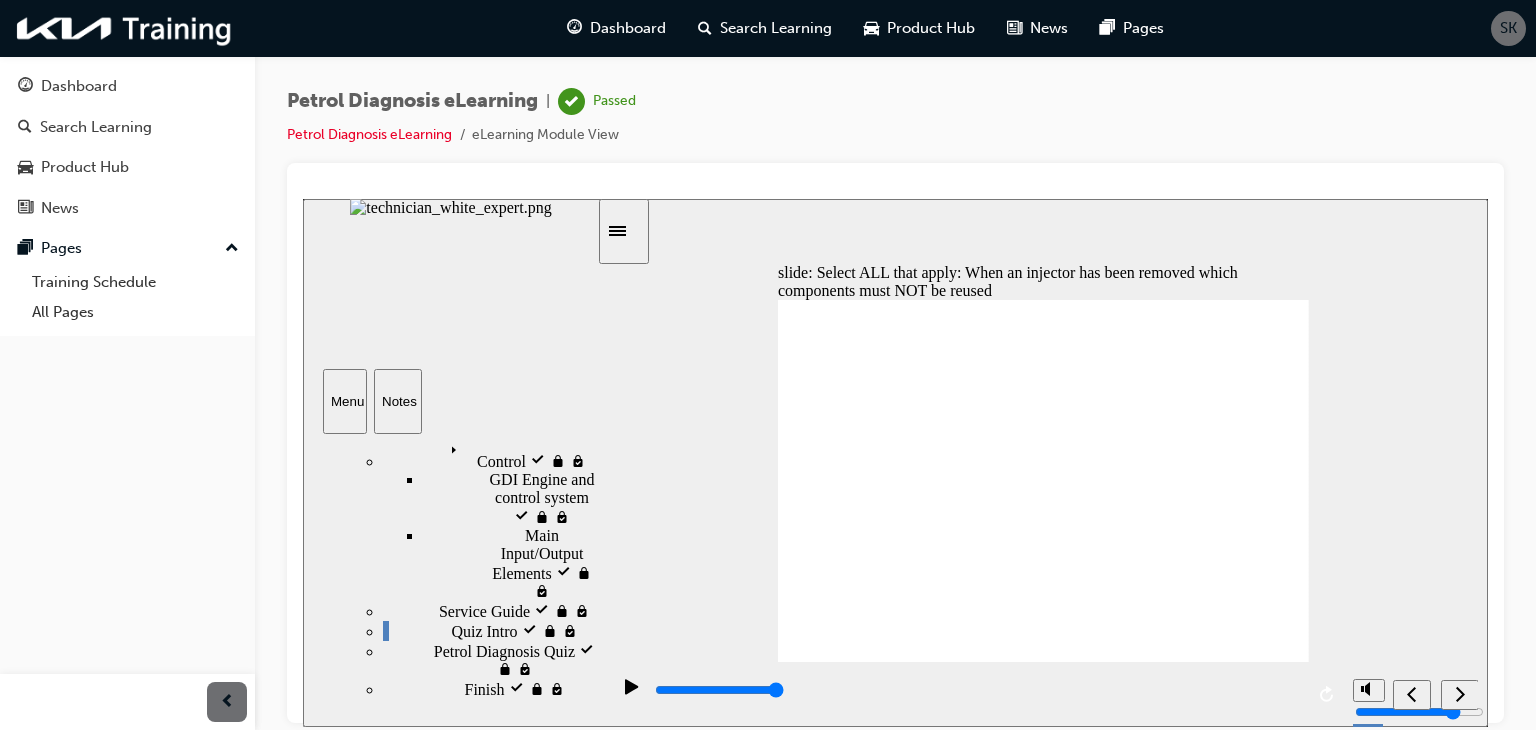 click 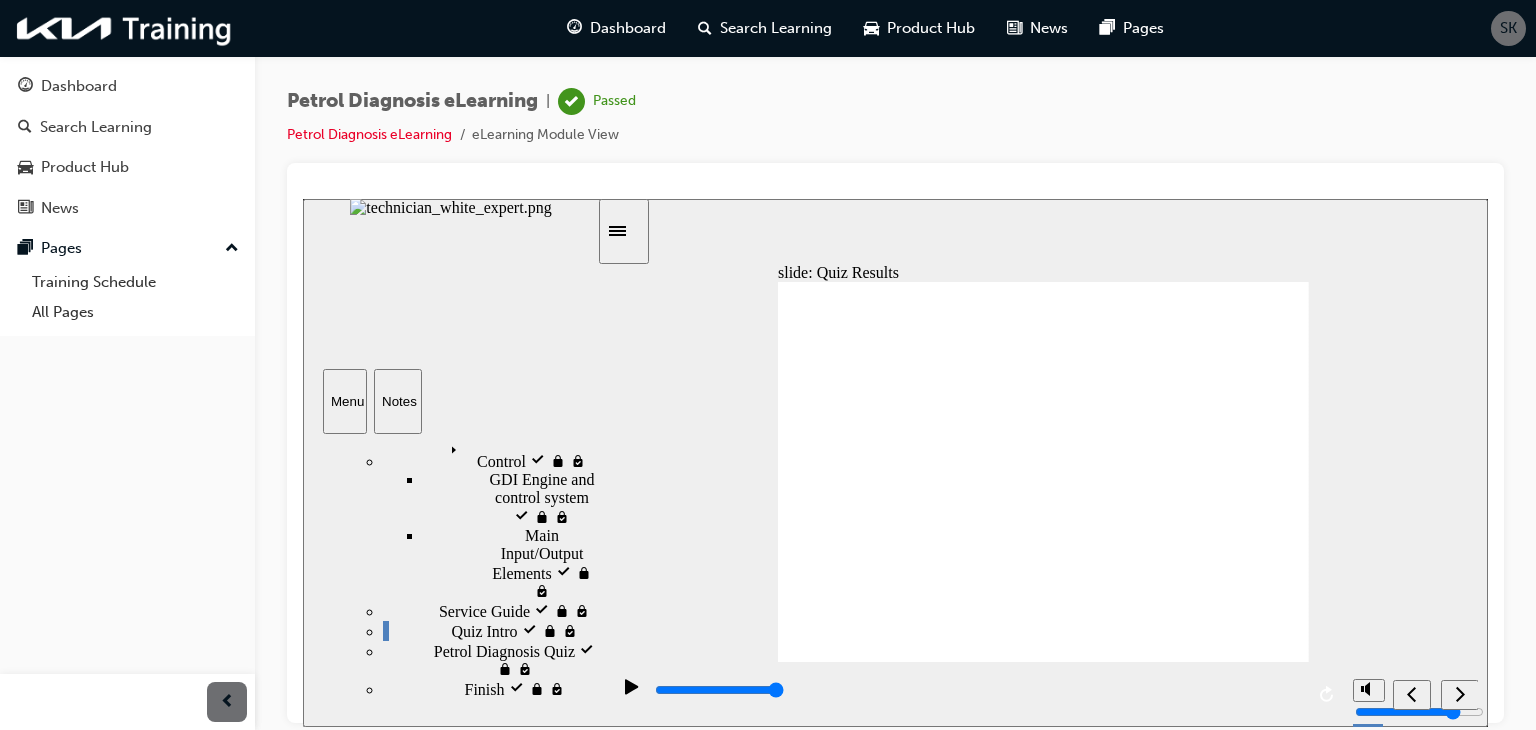 click 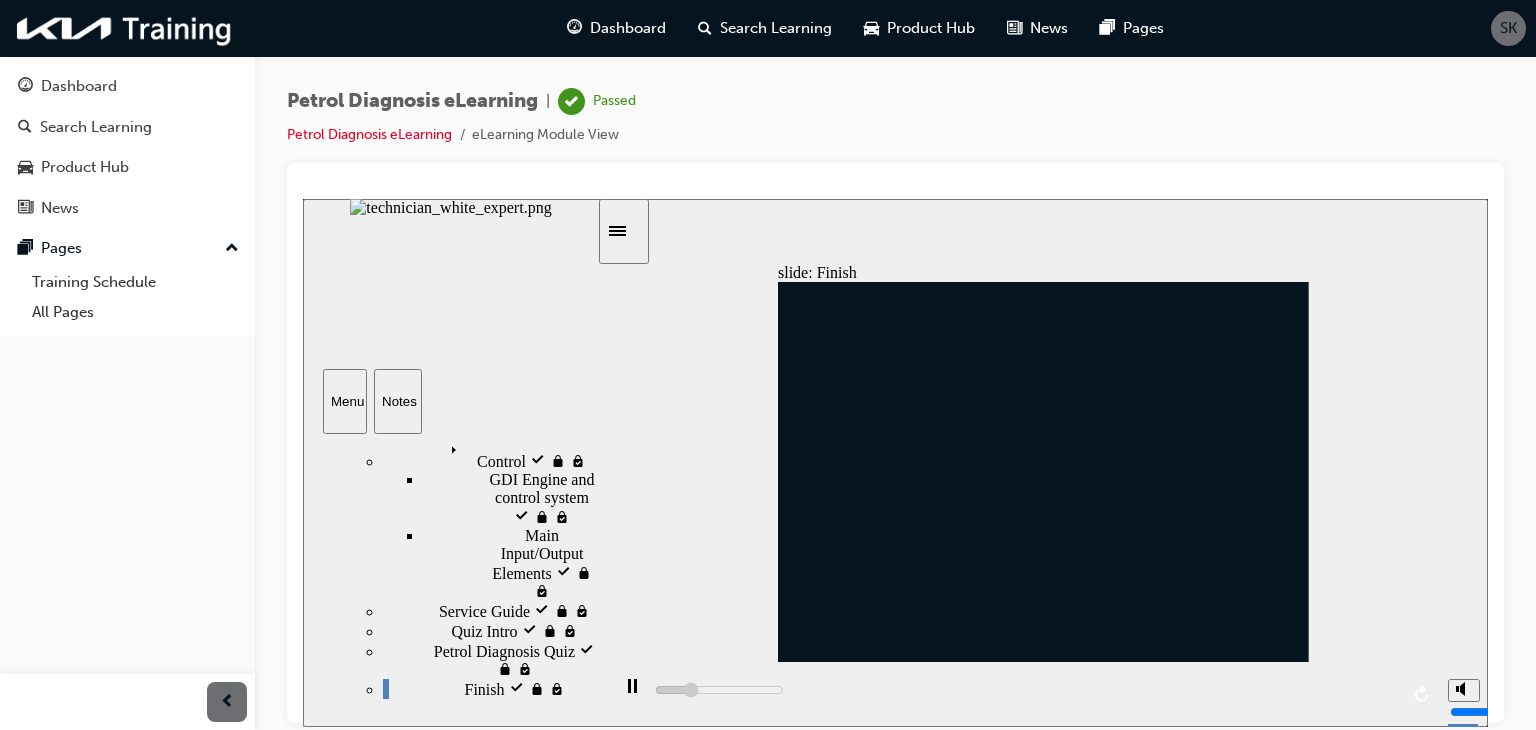 click 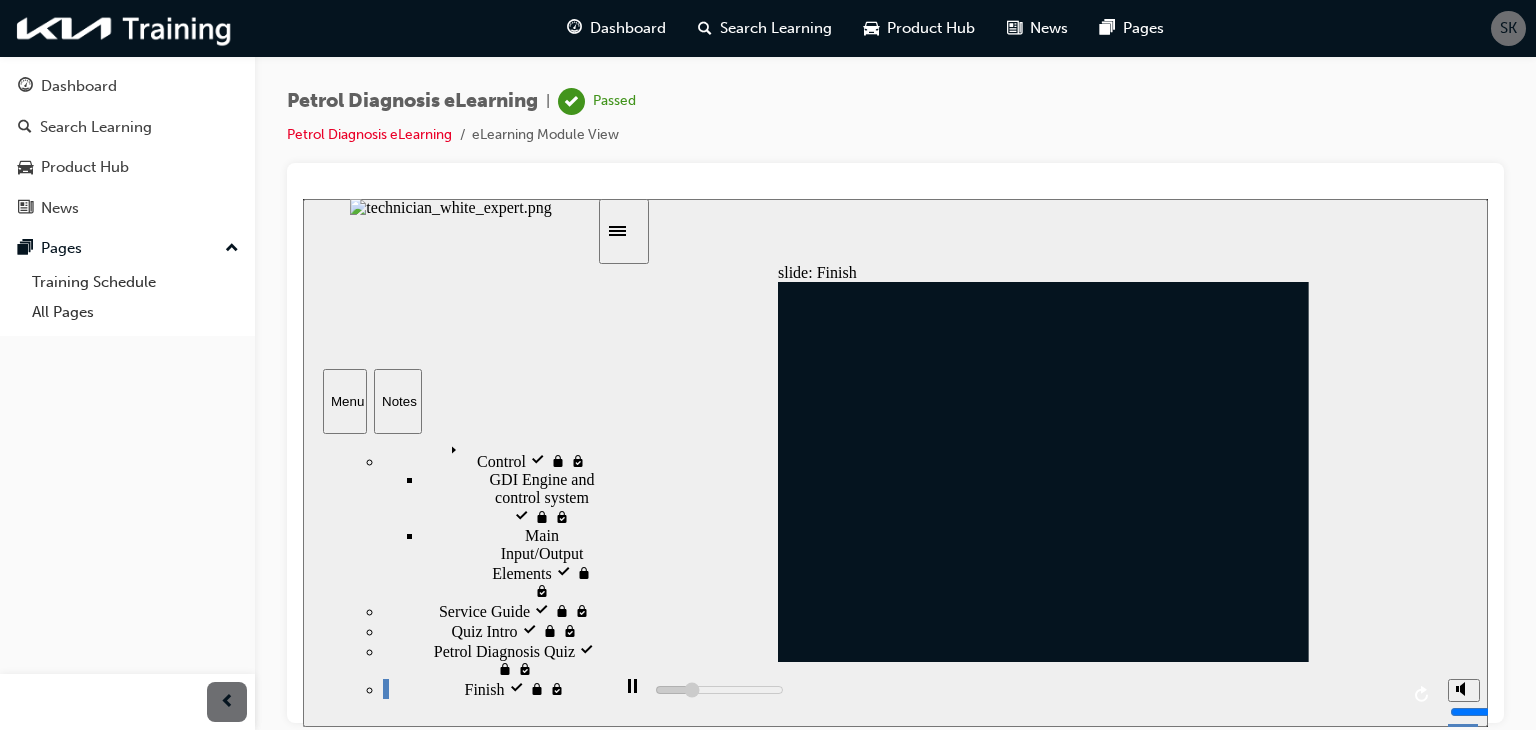type on "6900" 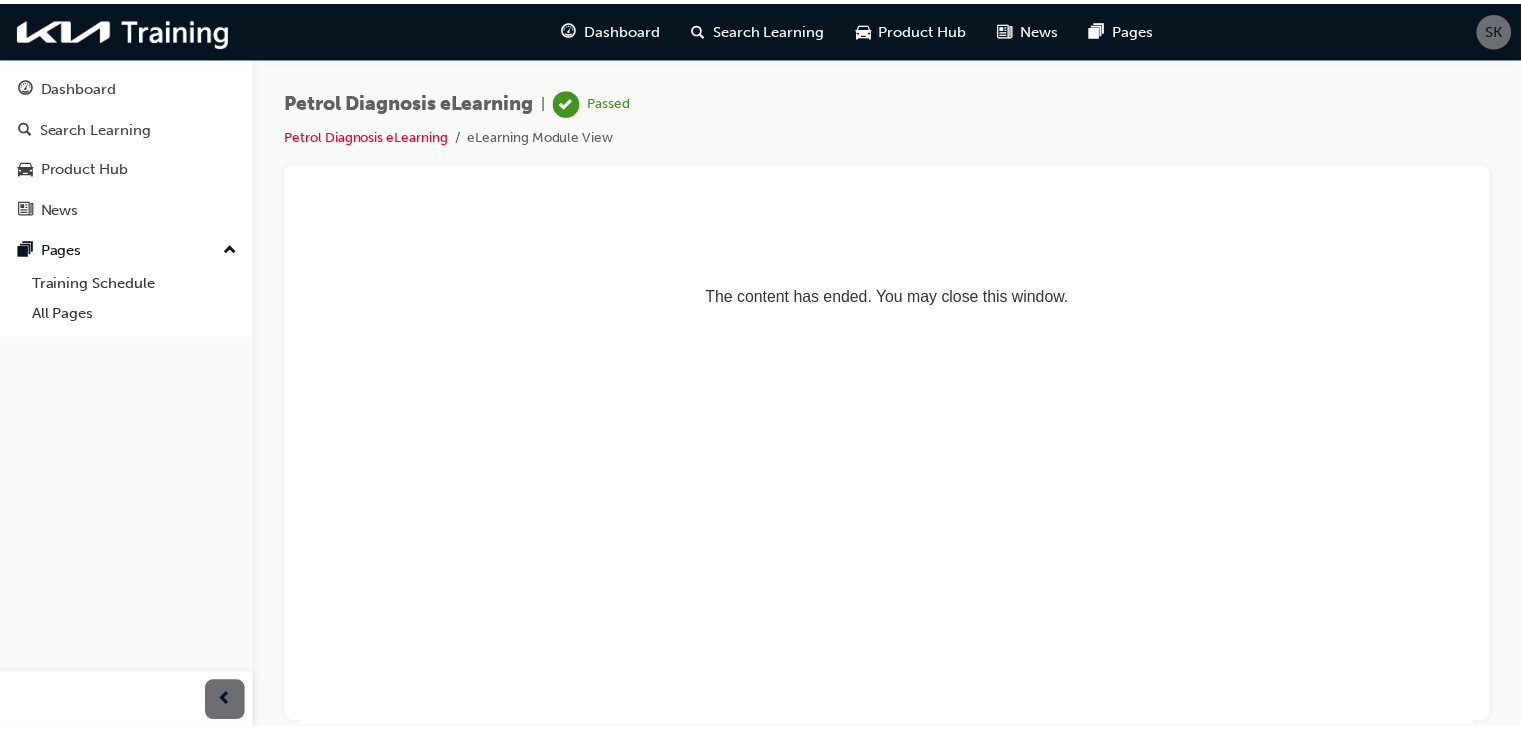 scroll, scrollTop: 0, scrollLeft: 0, axis: both 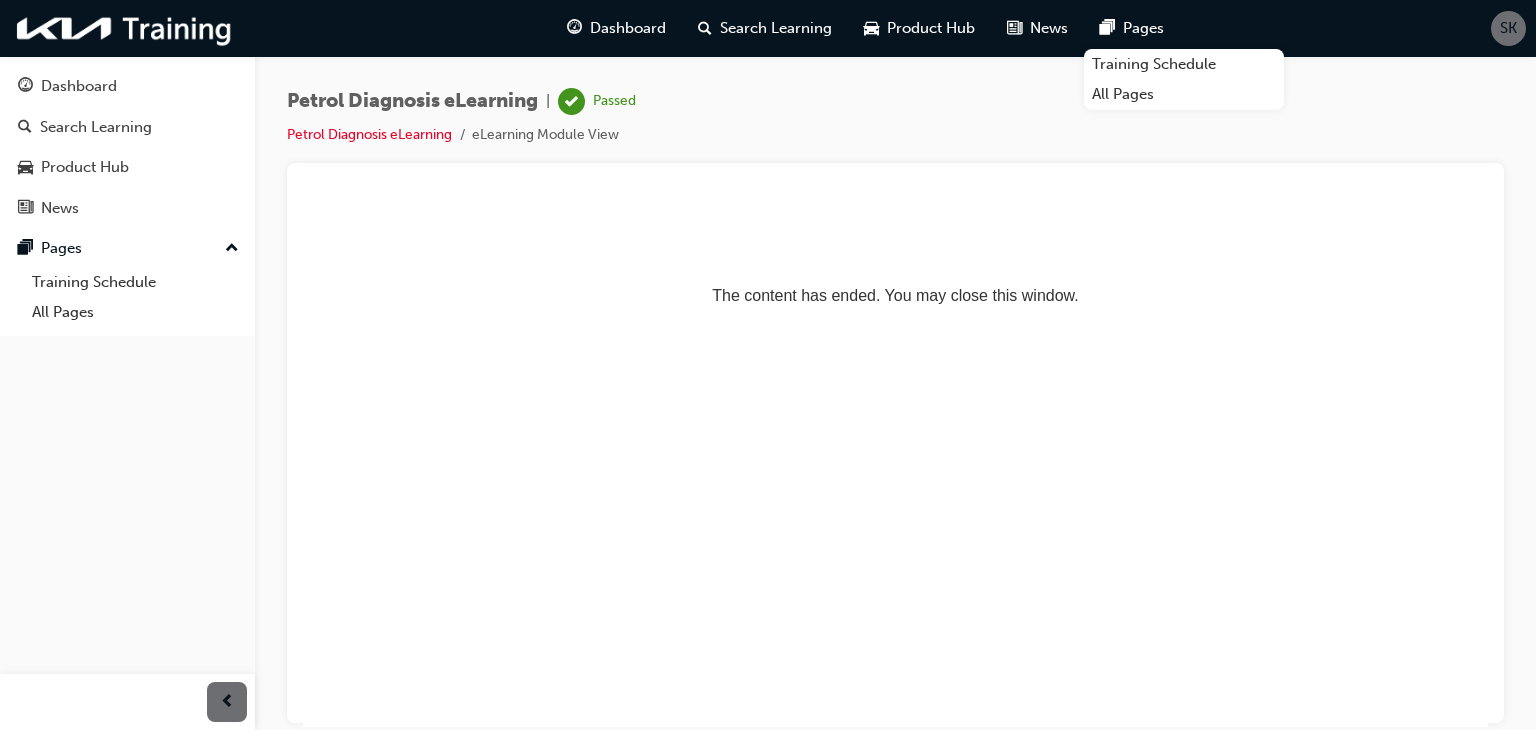 click on "SK" at bounding box center (1508, 28) 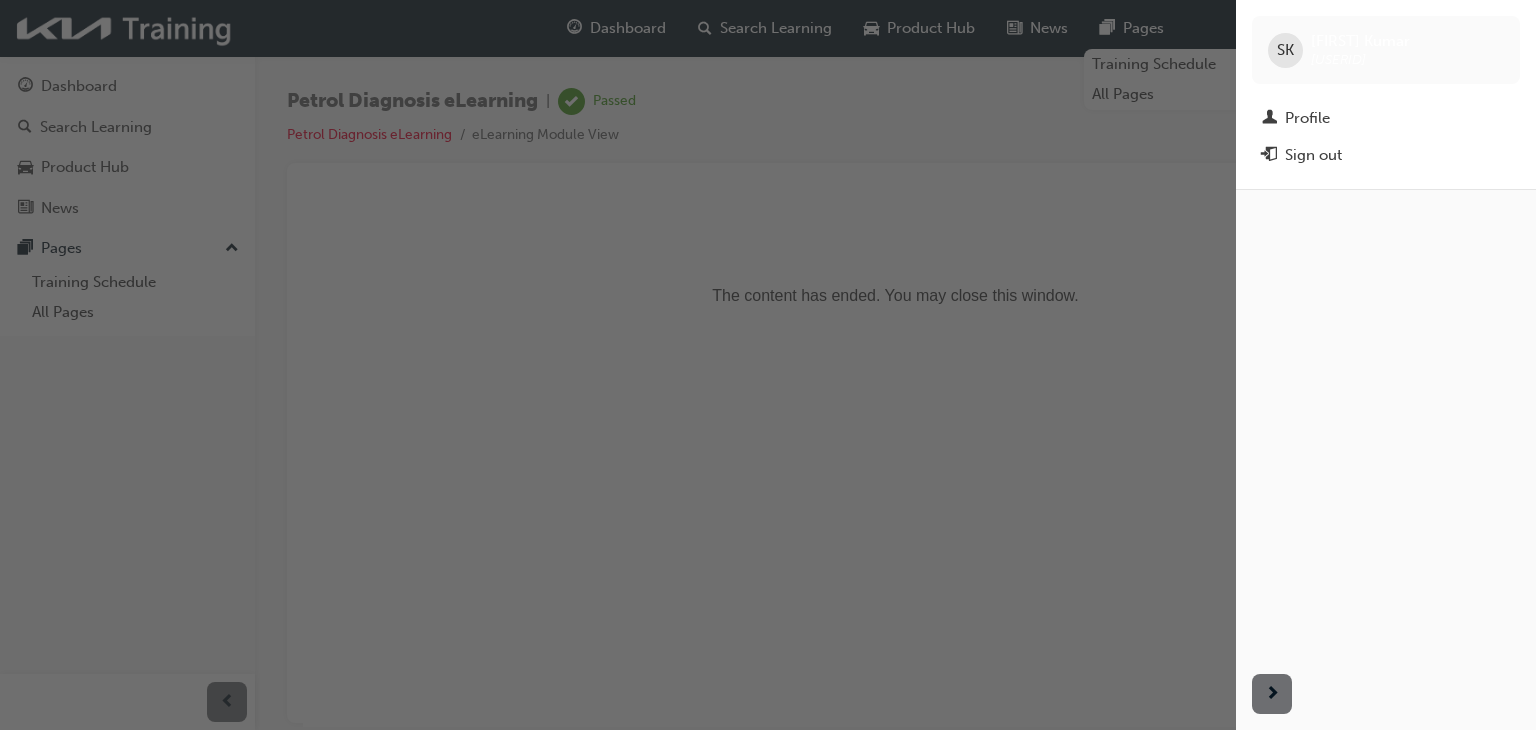 click at bounding box center (618, 365) 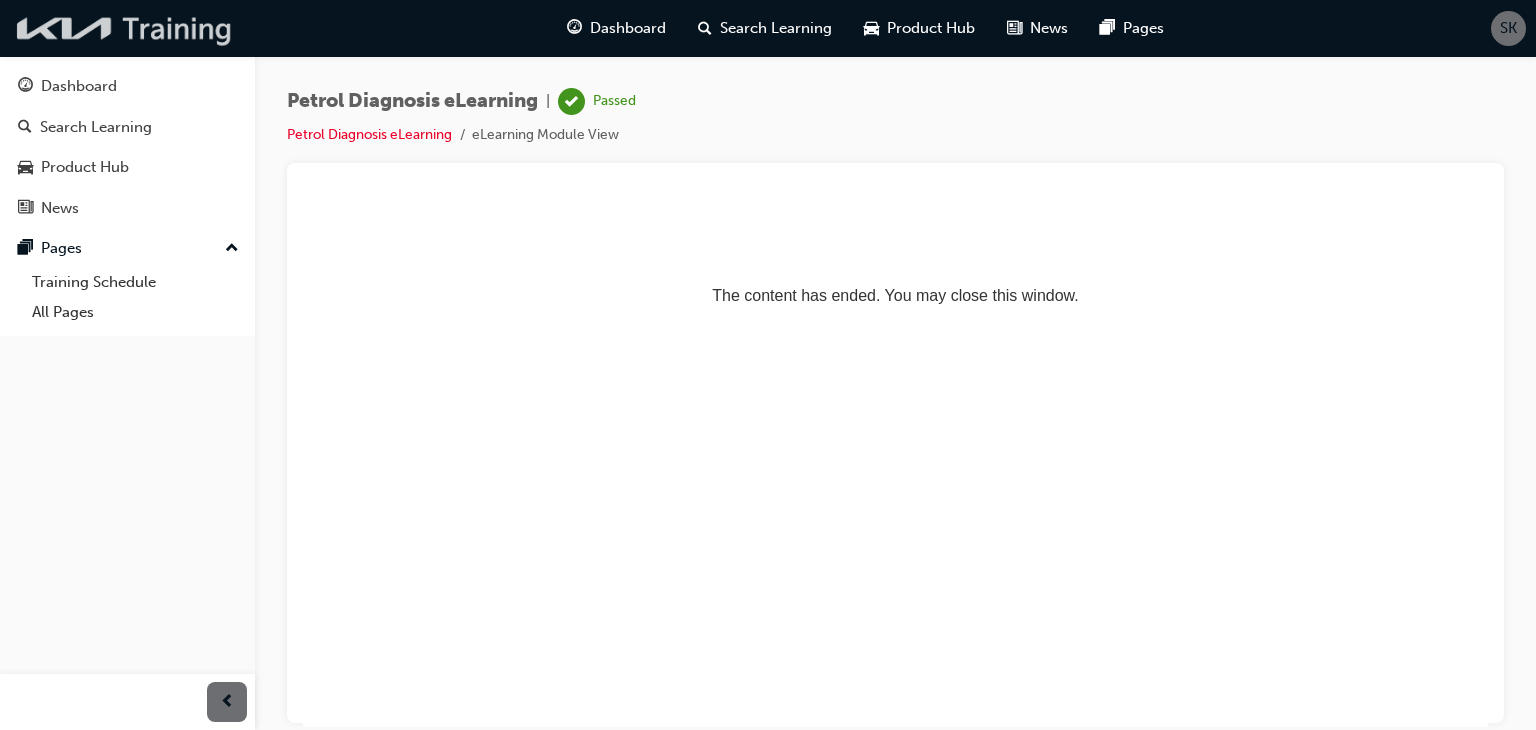 click at bounding box center (125, 28) 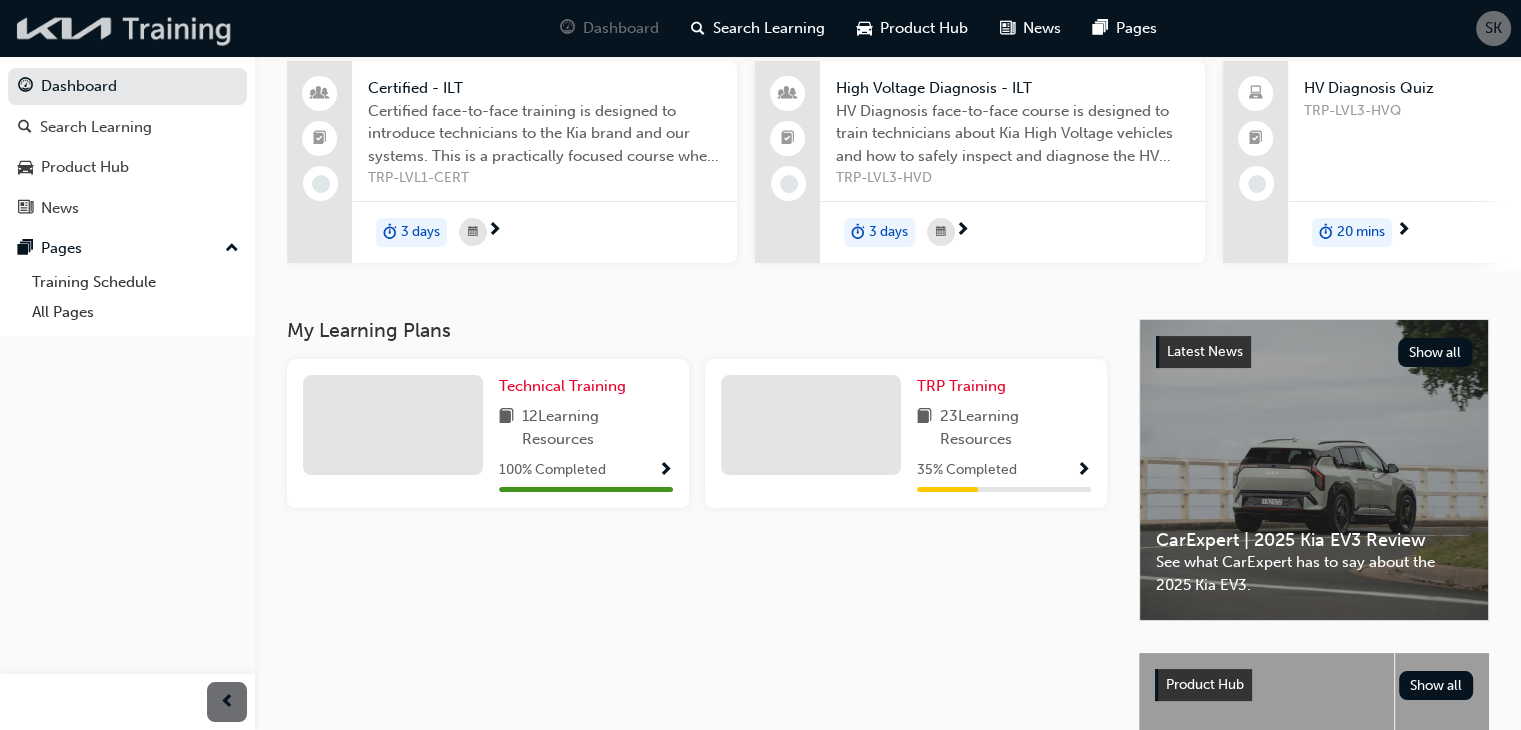 scroll, scrollTop: 151, scrollLeft: 0, axis: vertical 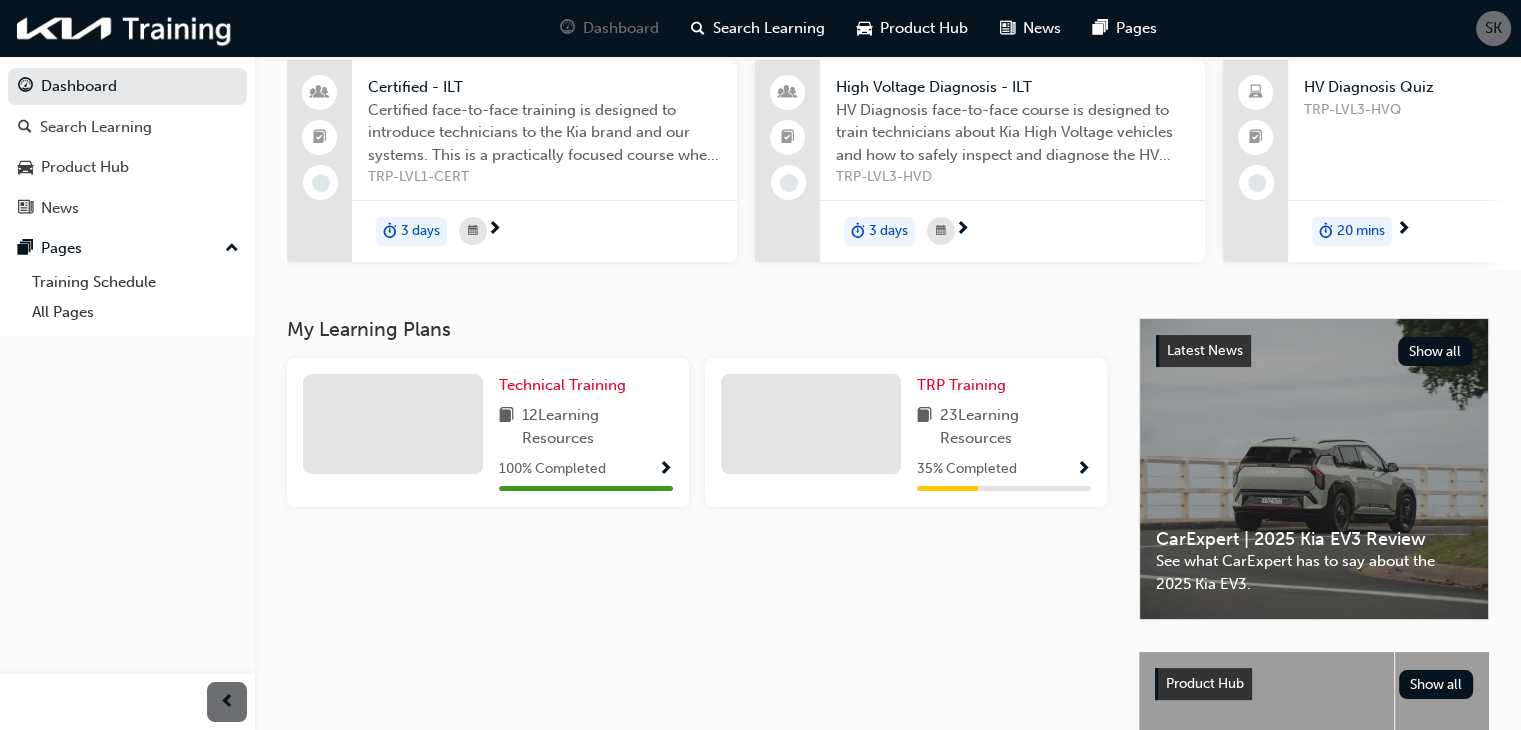 click at bounding box center [1083, 470] 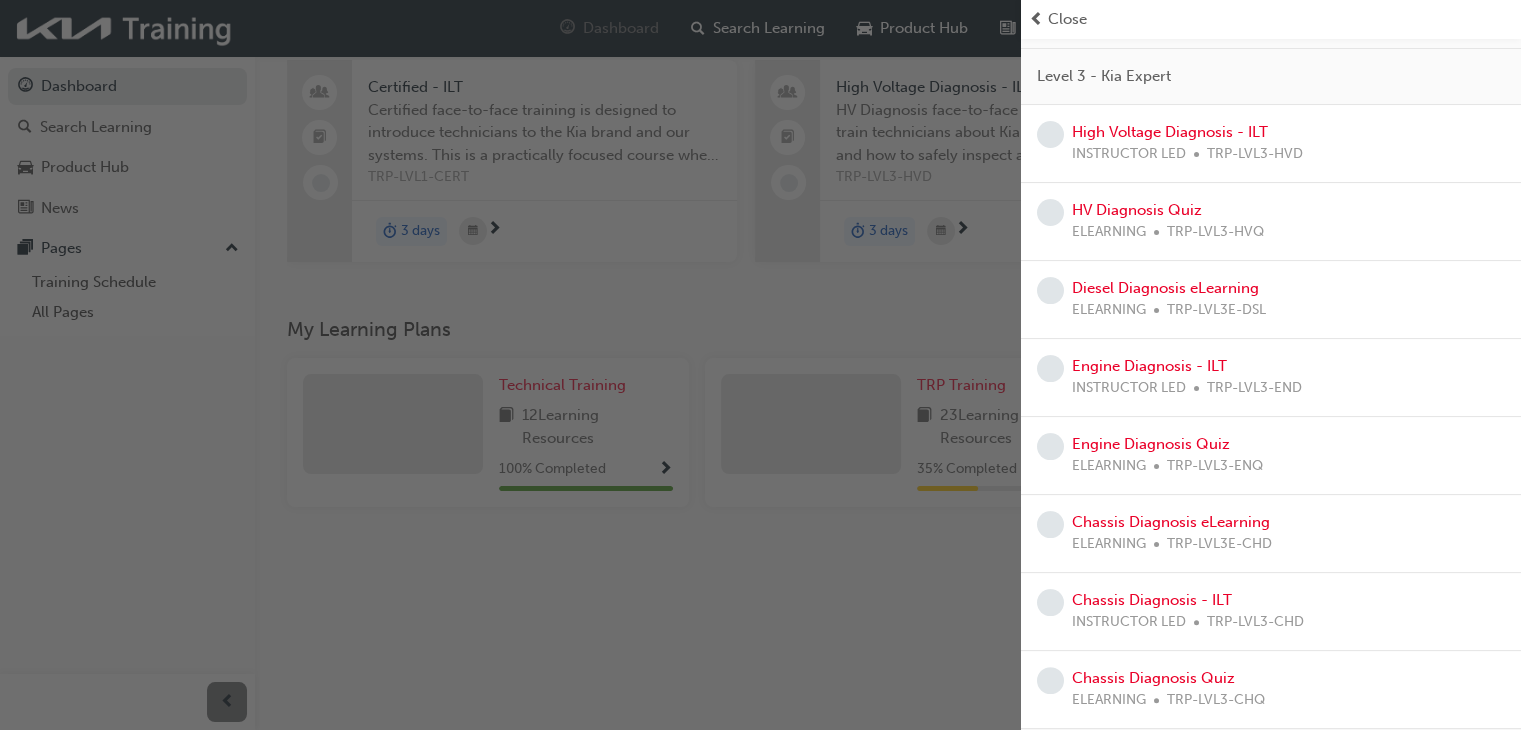 scroll, scrollTop: 352, scrollLeft: 0, axis: vertical 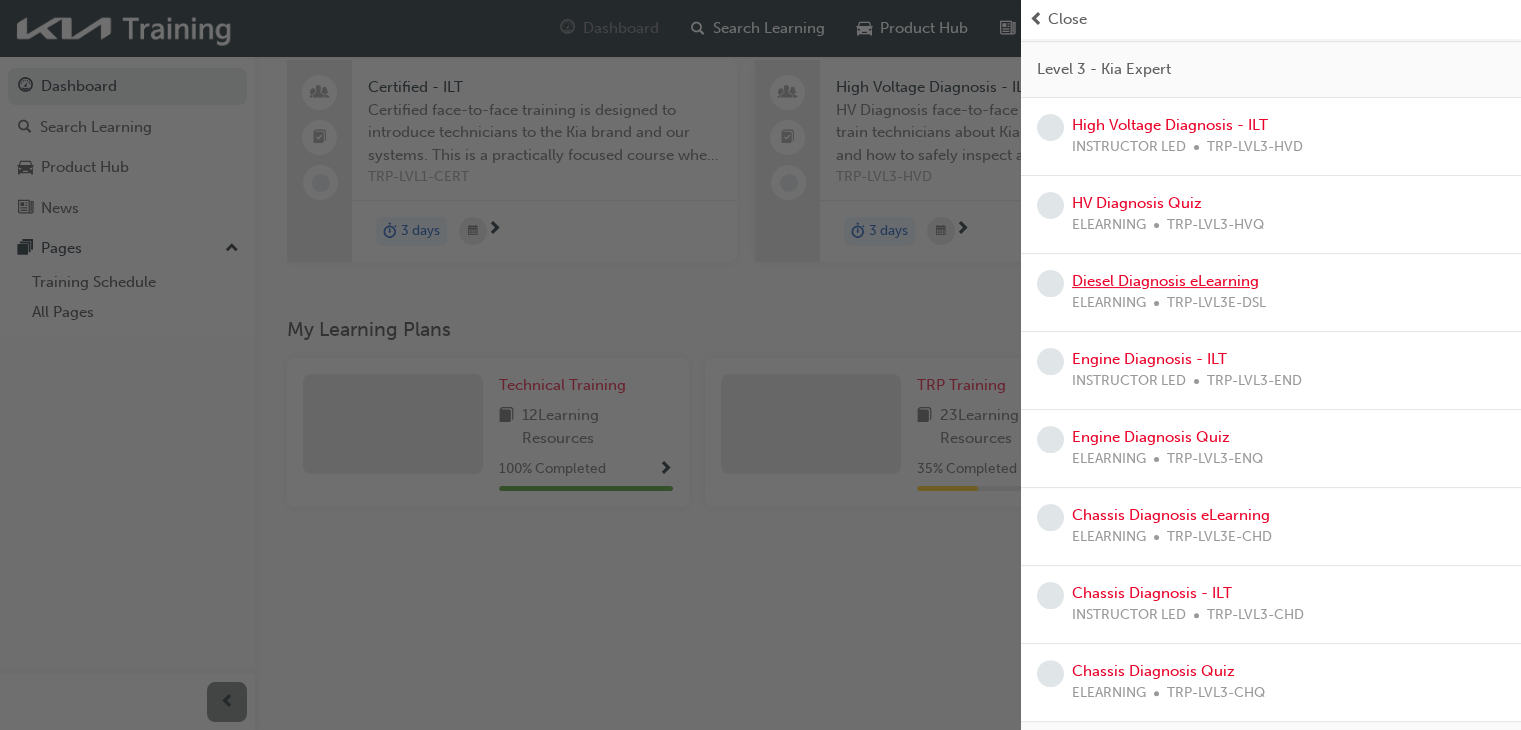 click on "Diesel Diagnosis eLearning" at bounding box center (1165, 281) 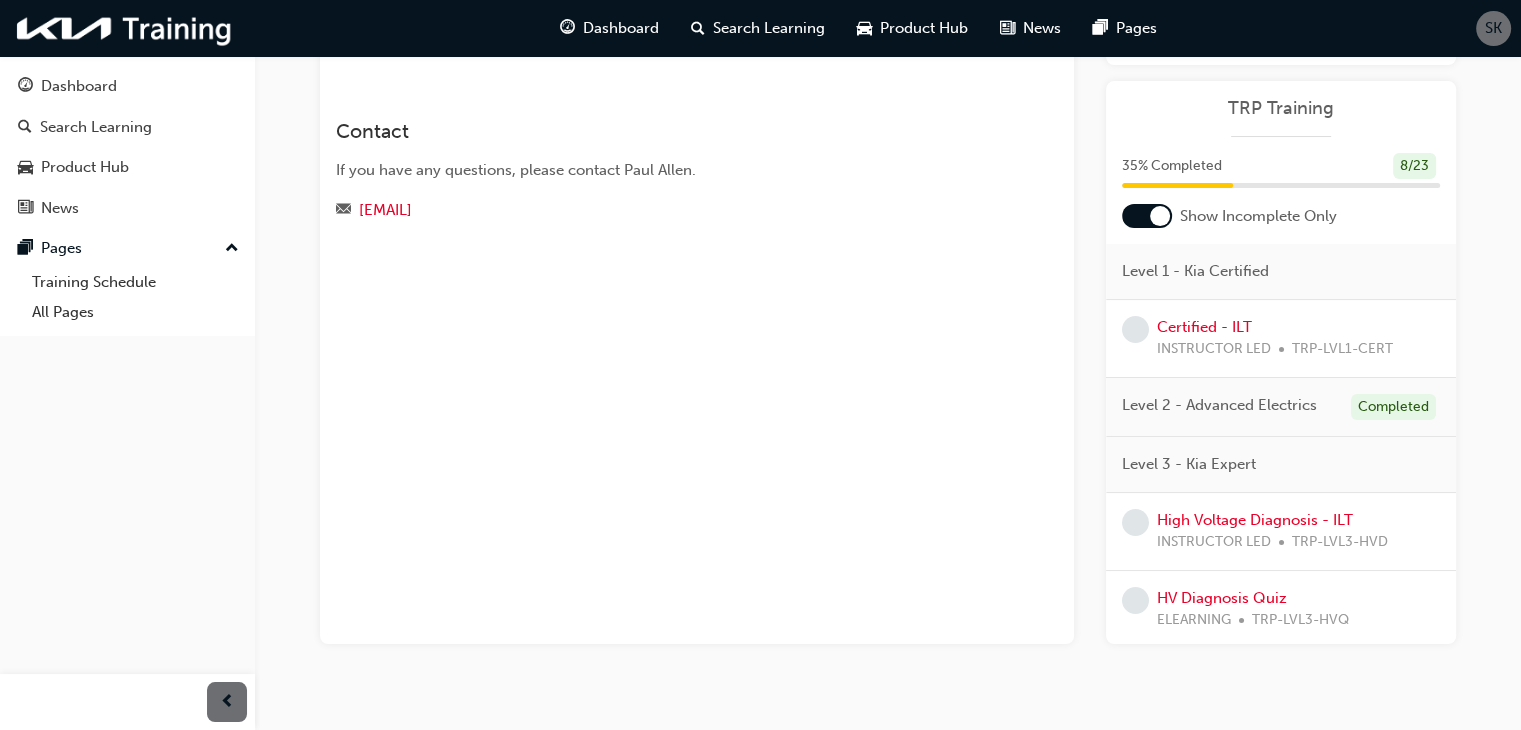 scroll, scrollTop: 256, scrollLeft: 0, axis: vertical 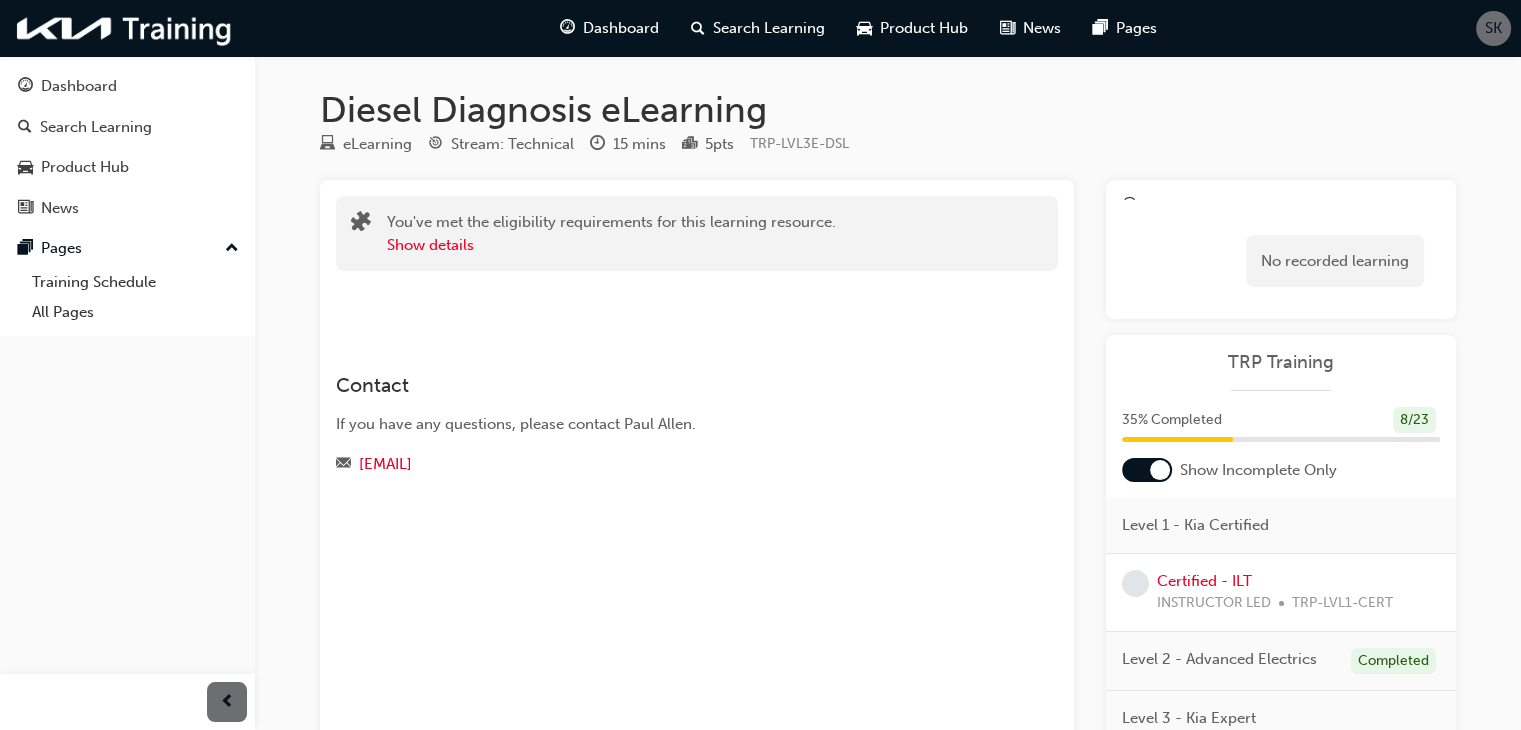 click on "SK" at bounding box center (1493, 28) 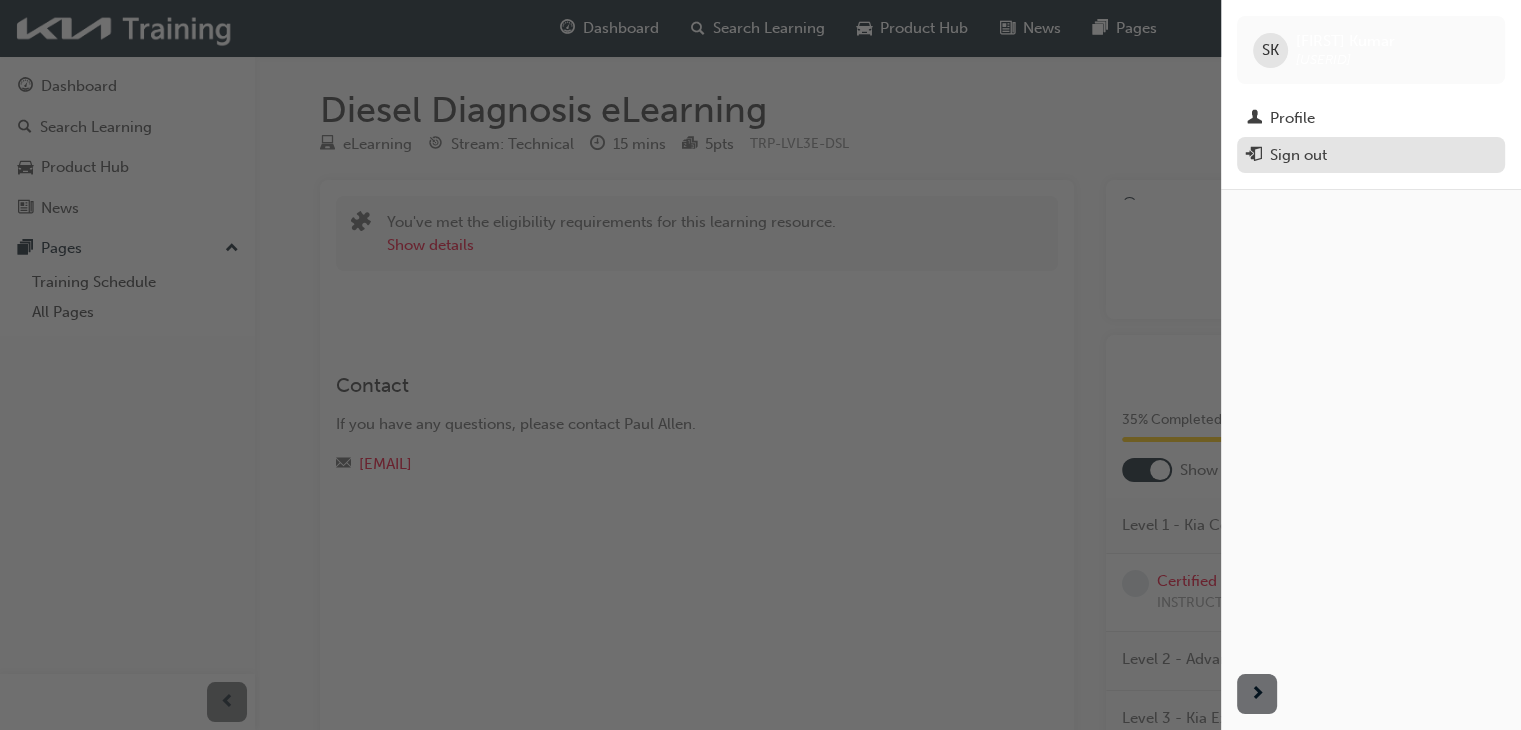 click on "Sign out" at bounding box center (1298, 155) 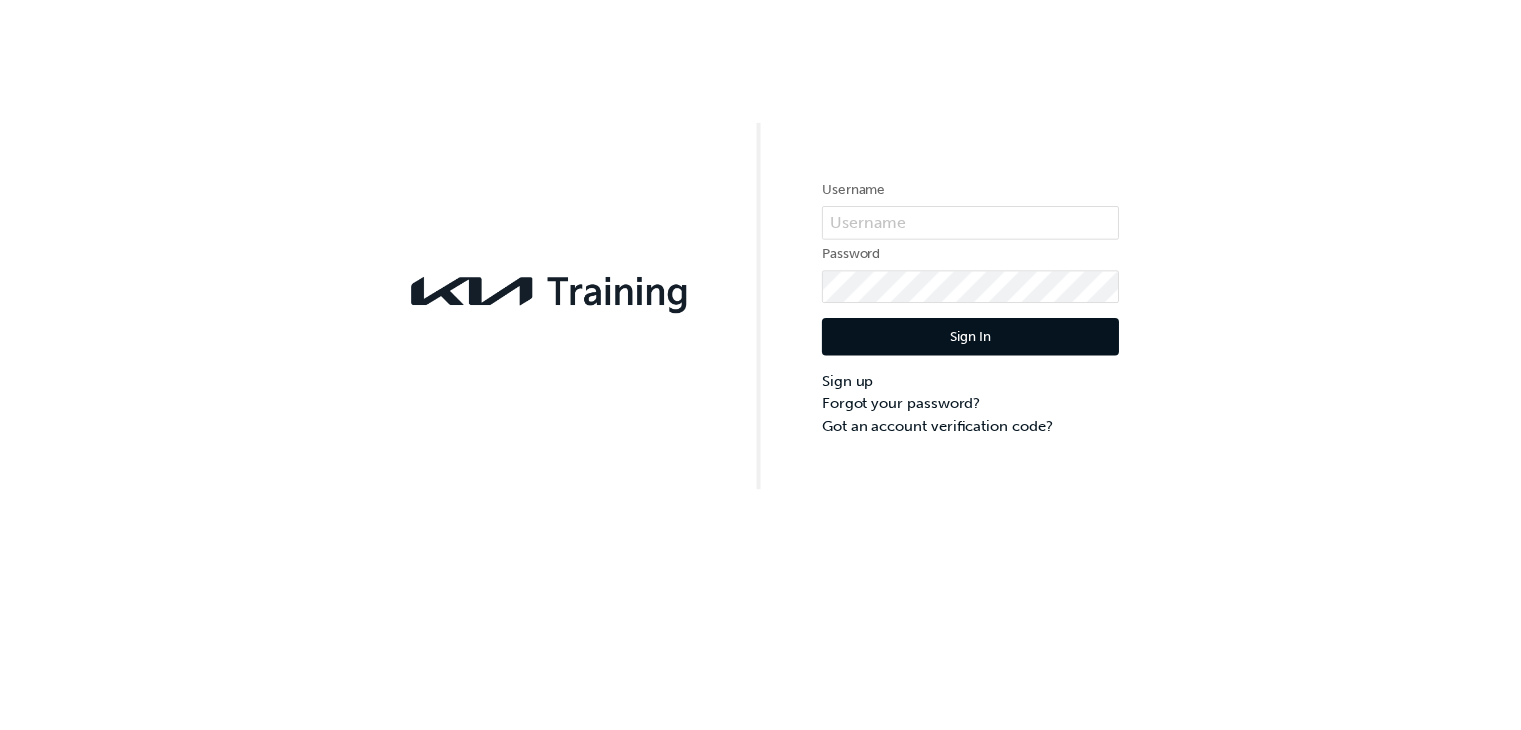 scroll, scrollTop: 0, scrollLeft: 0, axis: both 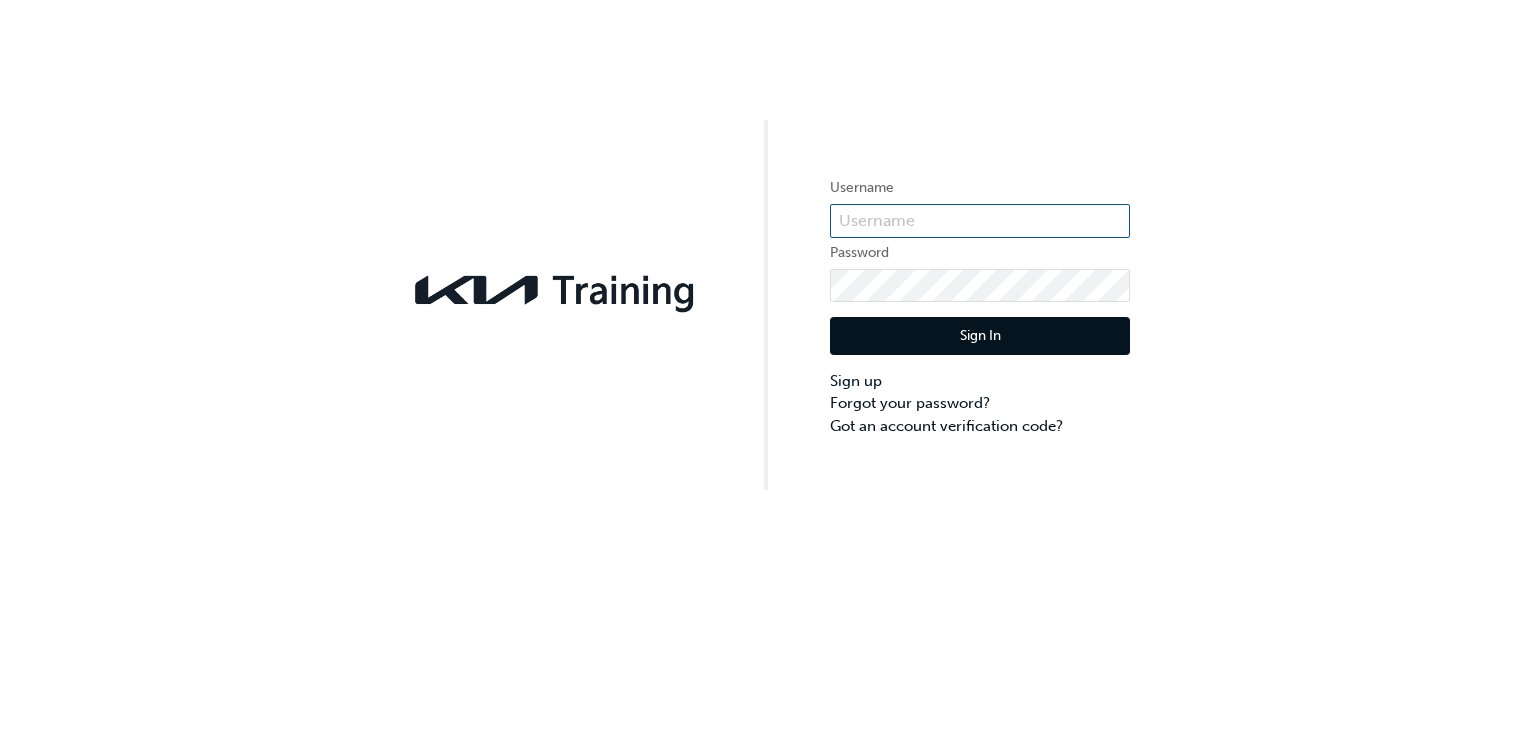 click at bounding box center (980, 221) 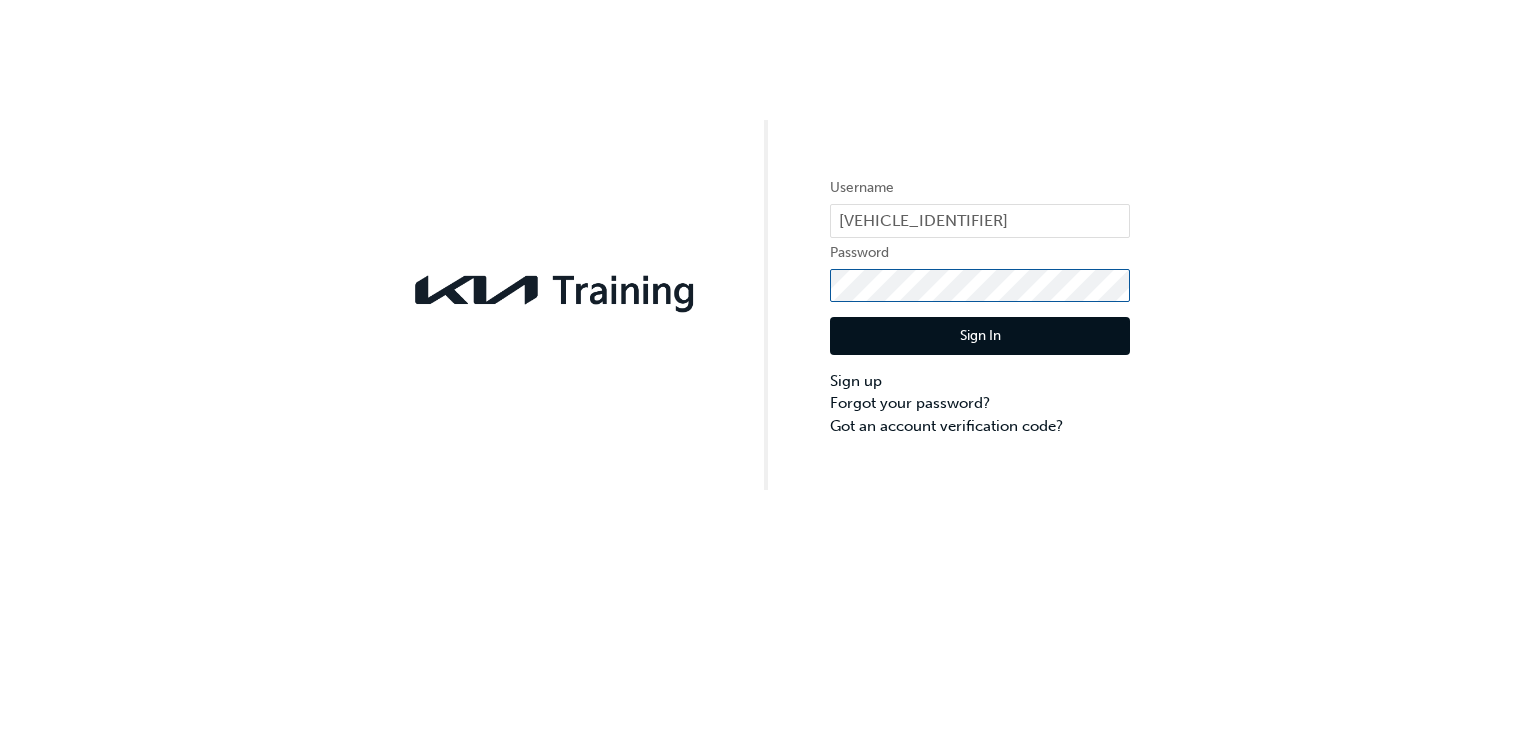 click on "Sign In" at bounding box center (980, 336) 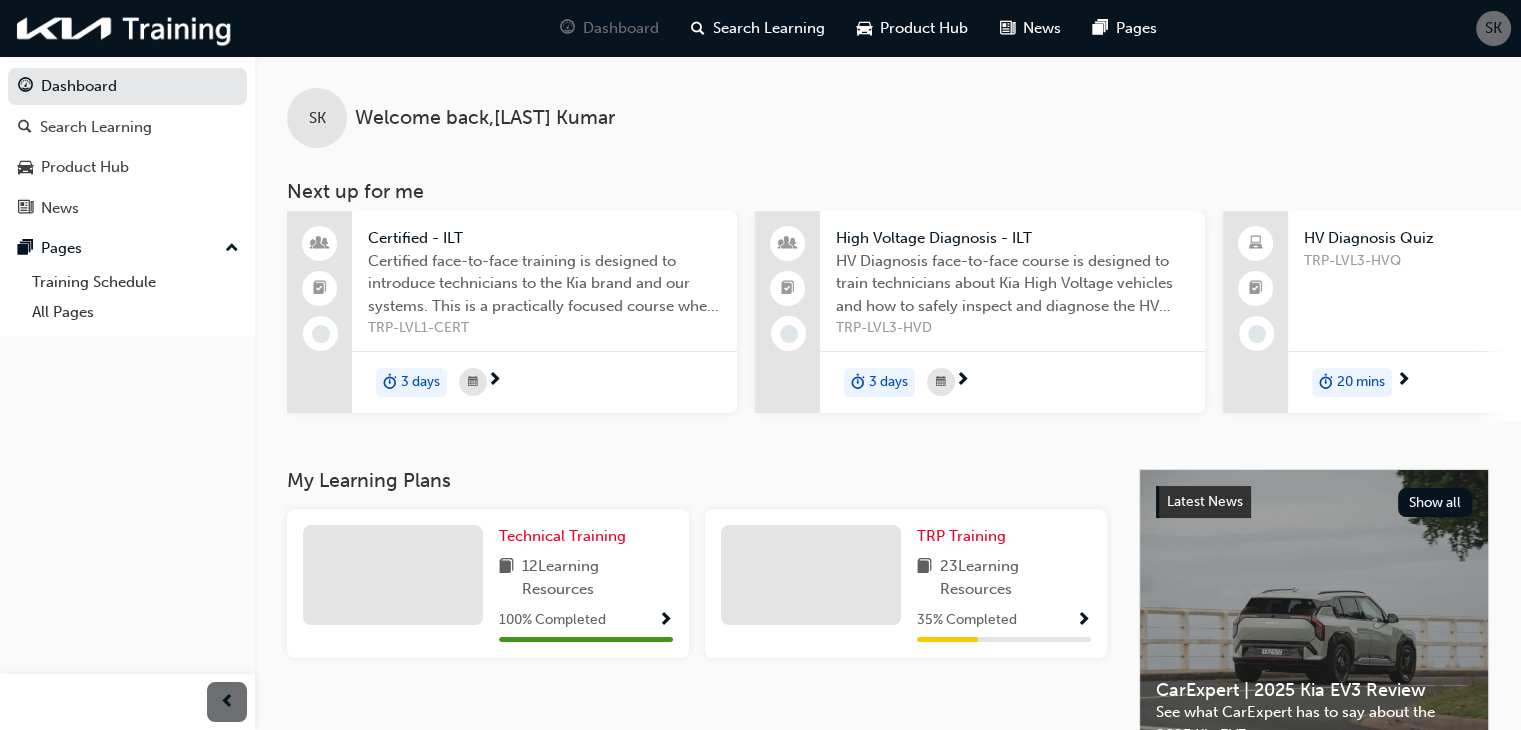 click at bounding box center [1083, 621] 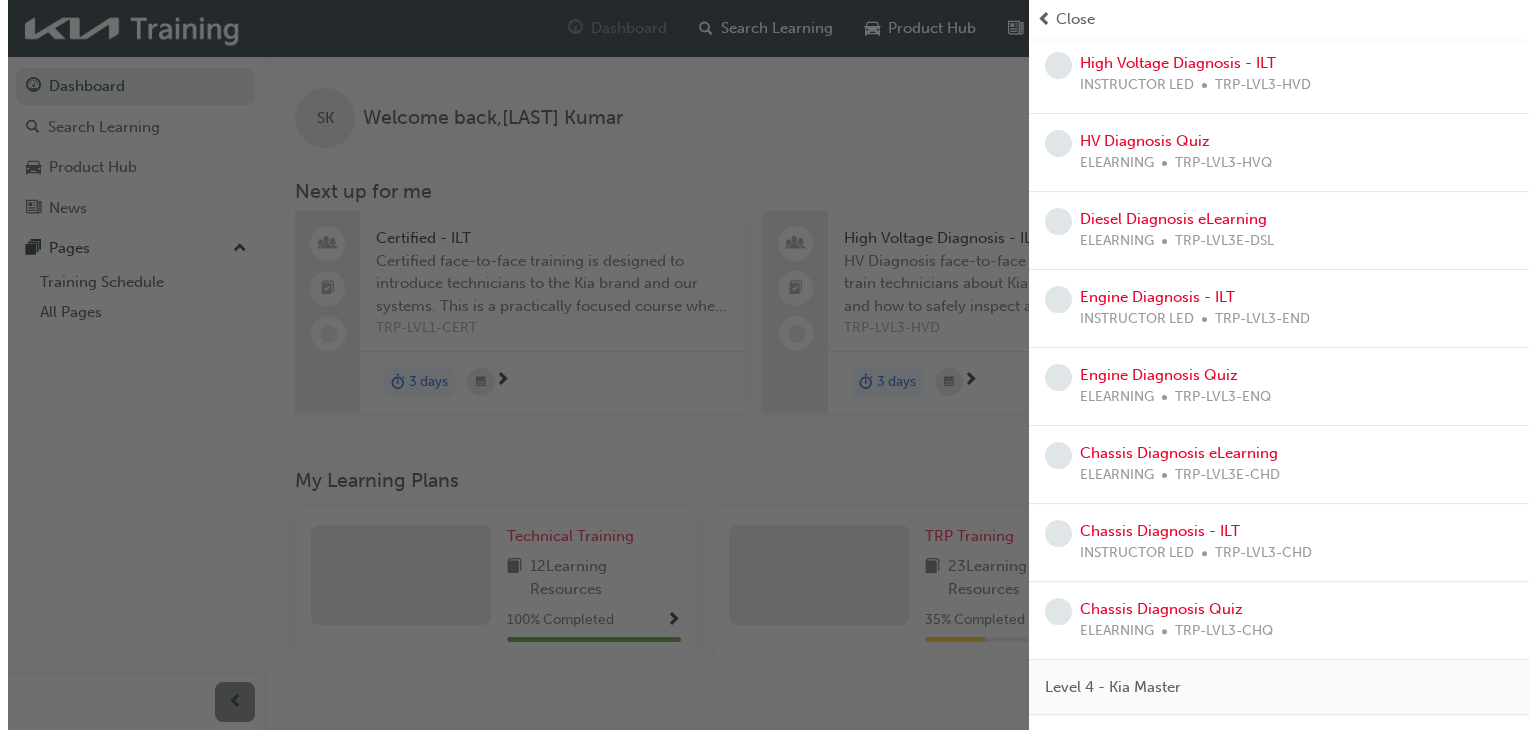 scroll, scrollTop: 415, scrollLeft: 0, axis: vertical 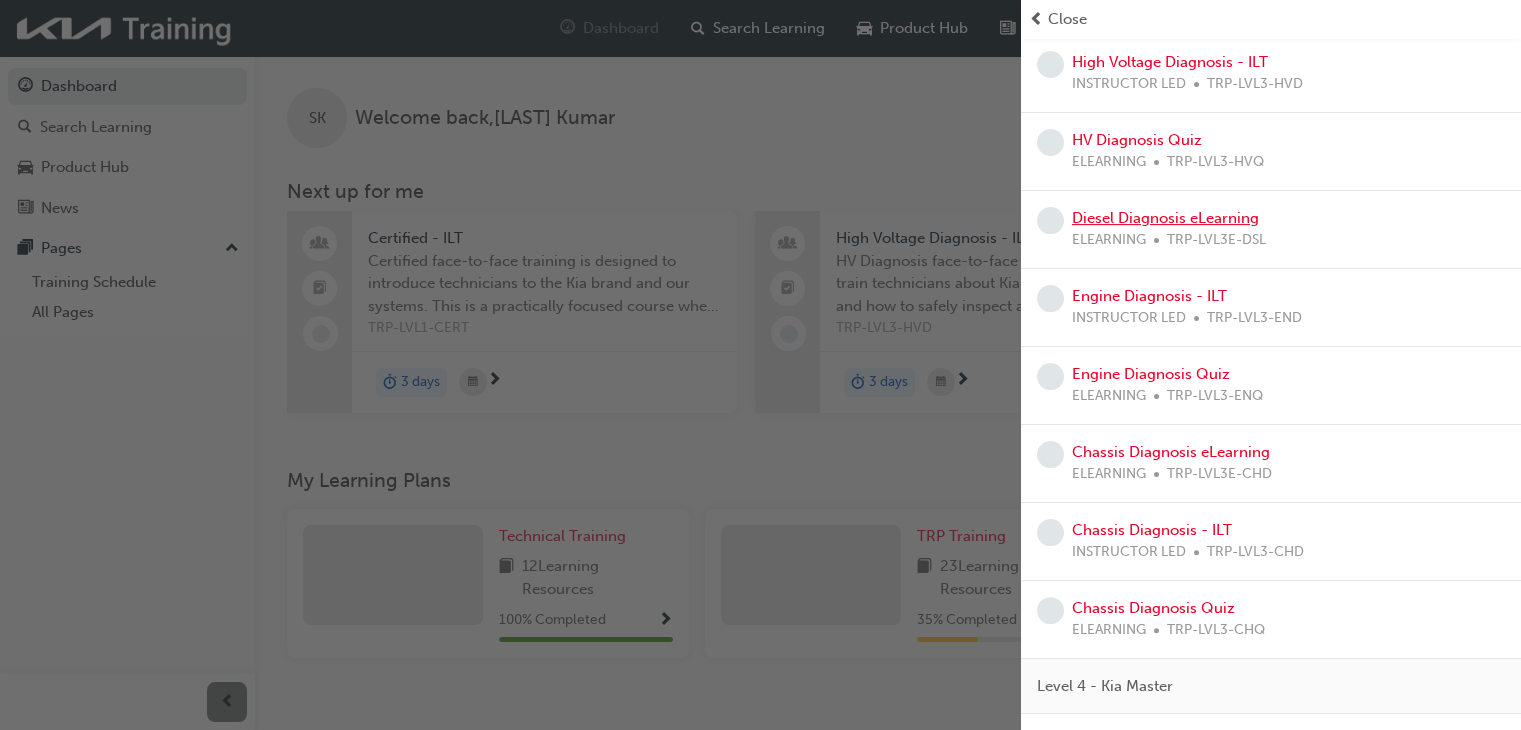 click on "Diesel Diagnosis eLearning" at bounding box center (1165, 218) 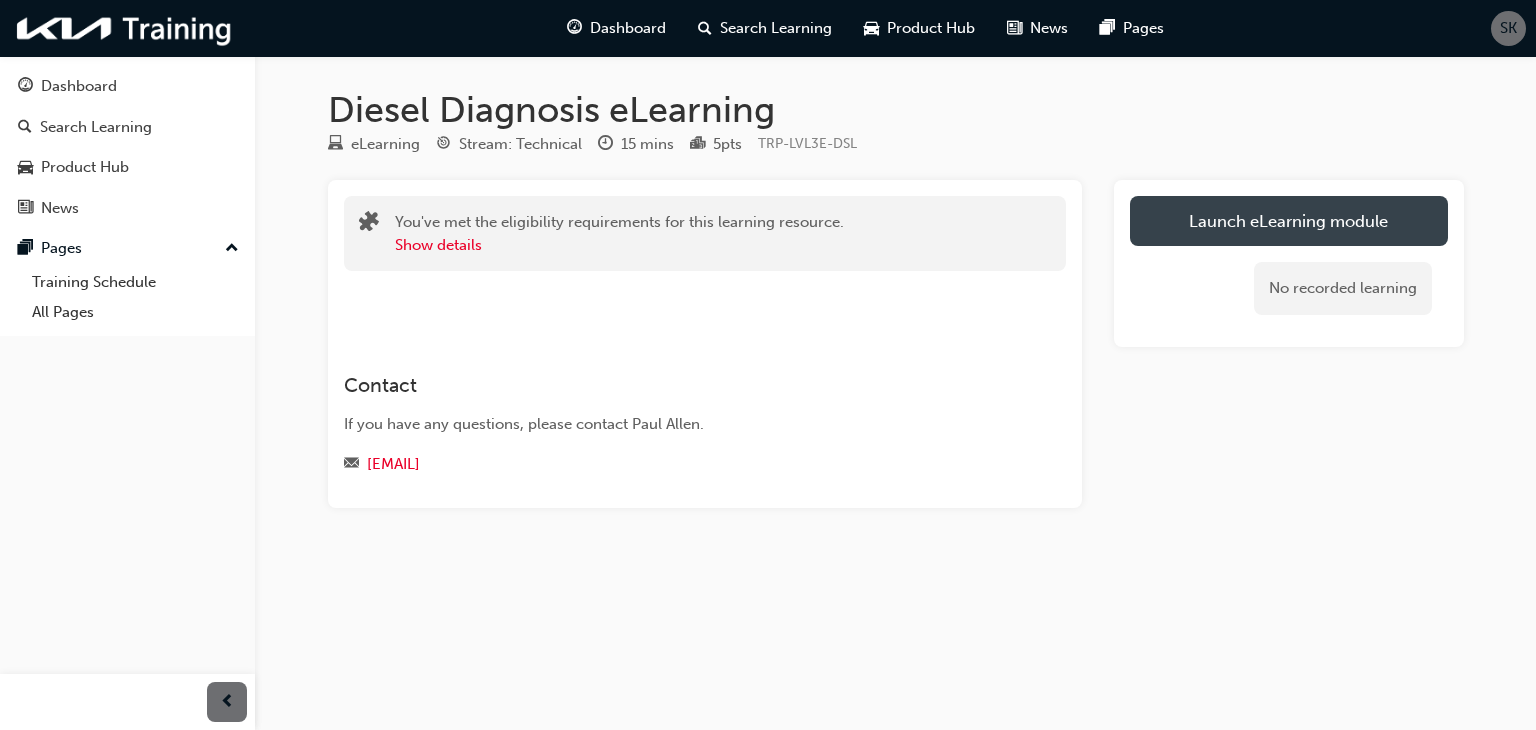 click on "Launch eLearning module" at bounding box center (1289, 221) 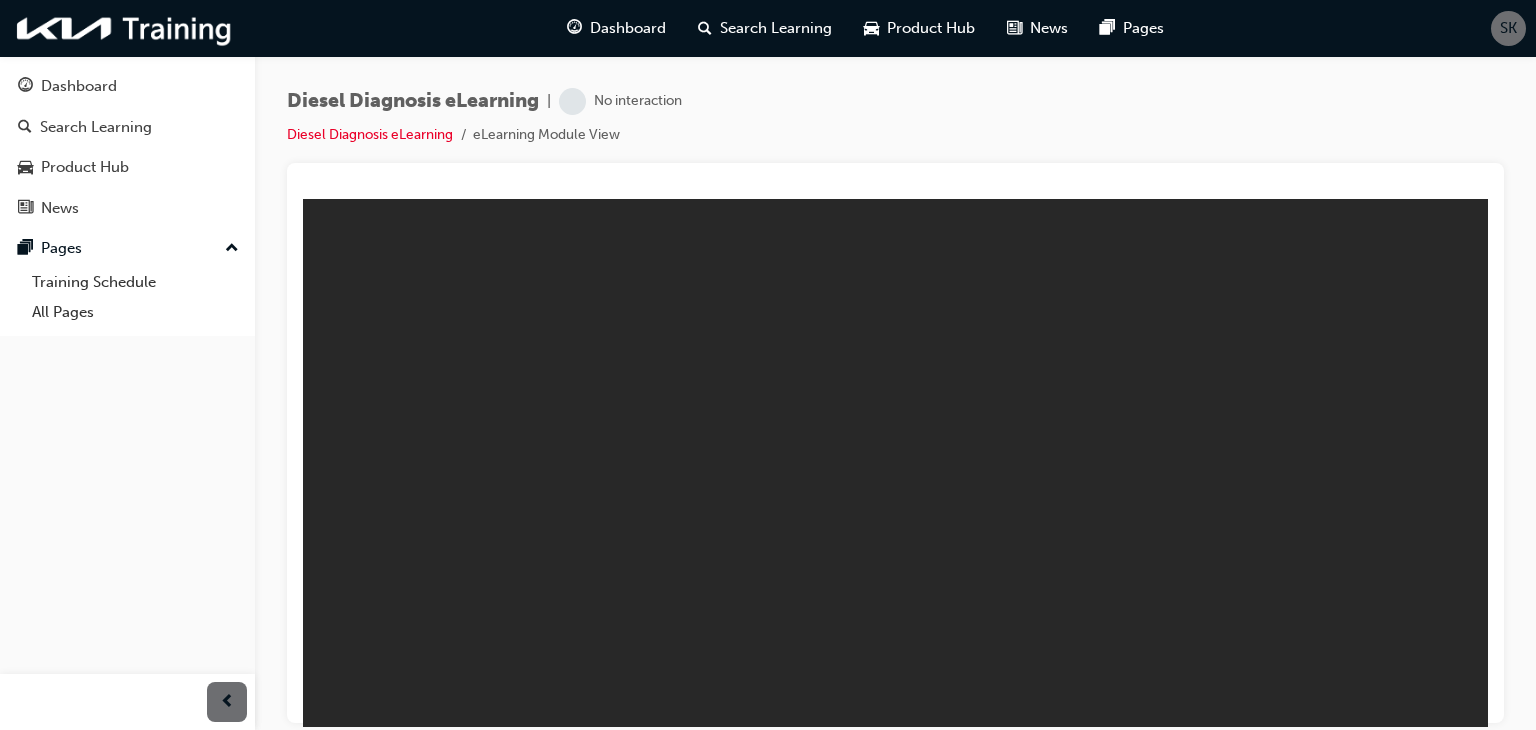 scroll, scrollTop: 0, scrollLeft: 0, axis: both 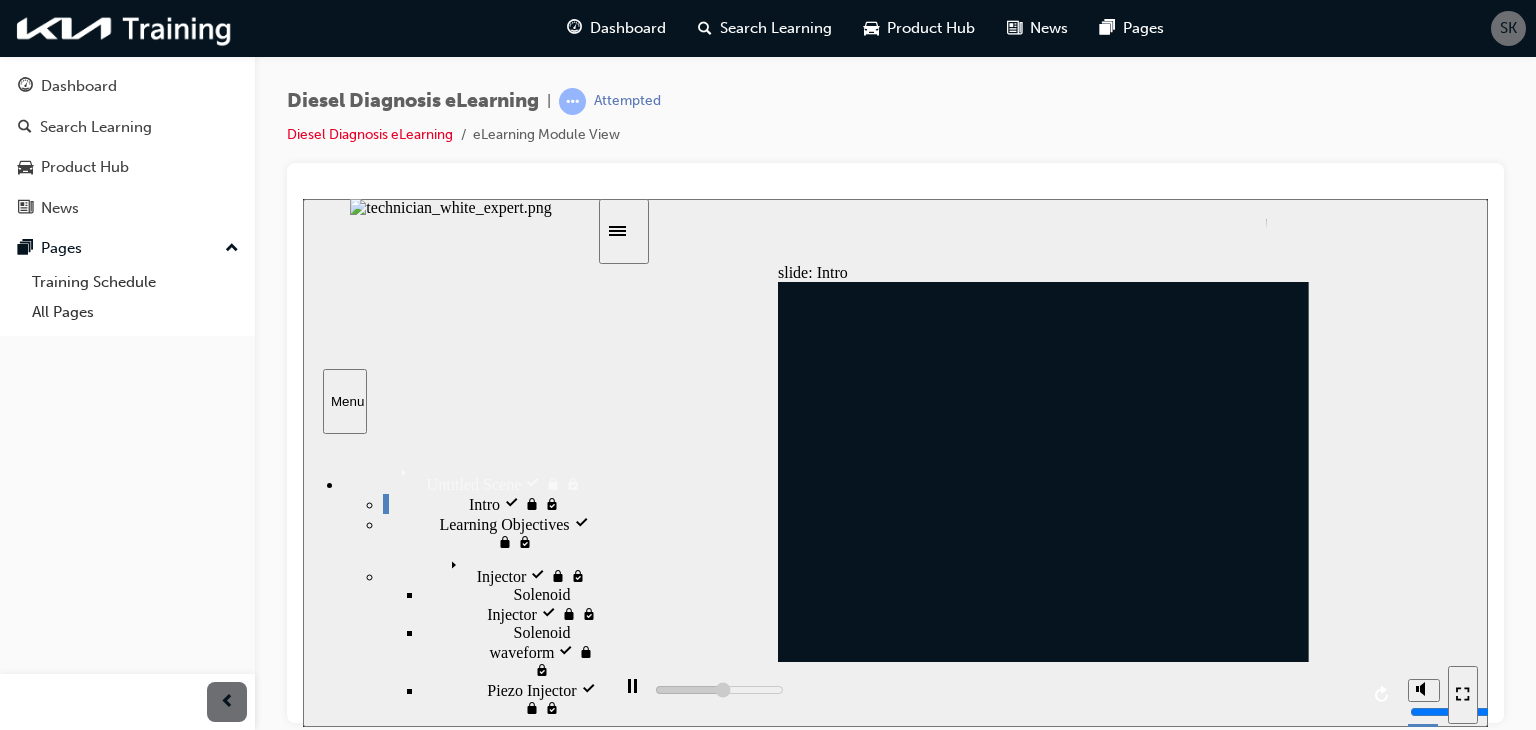 click 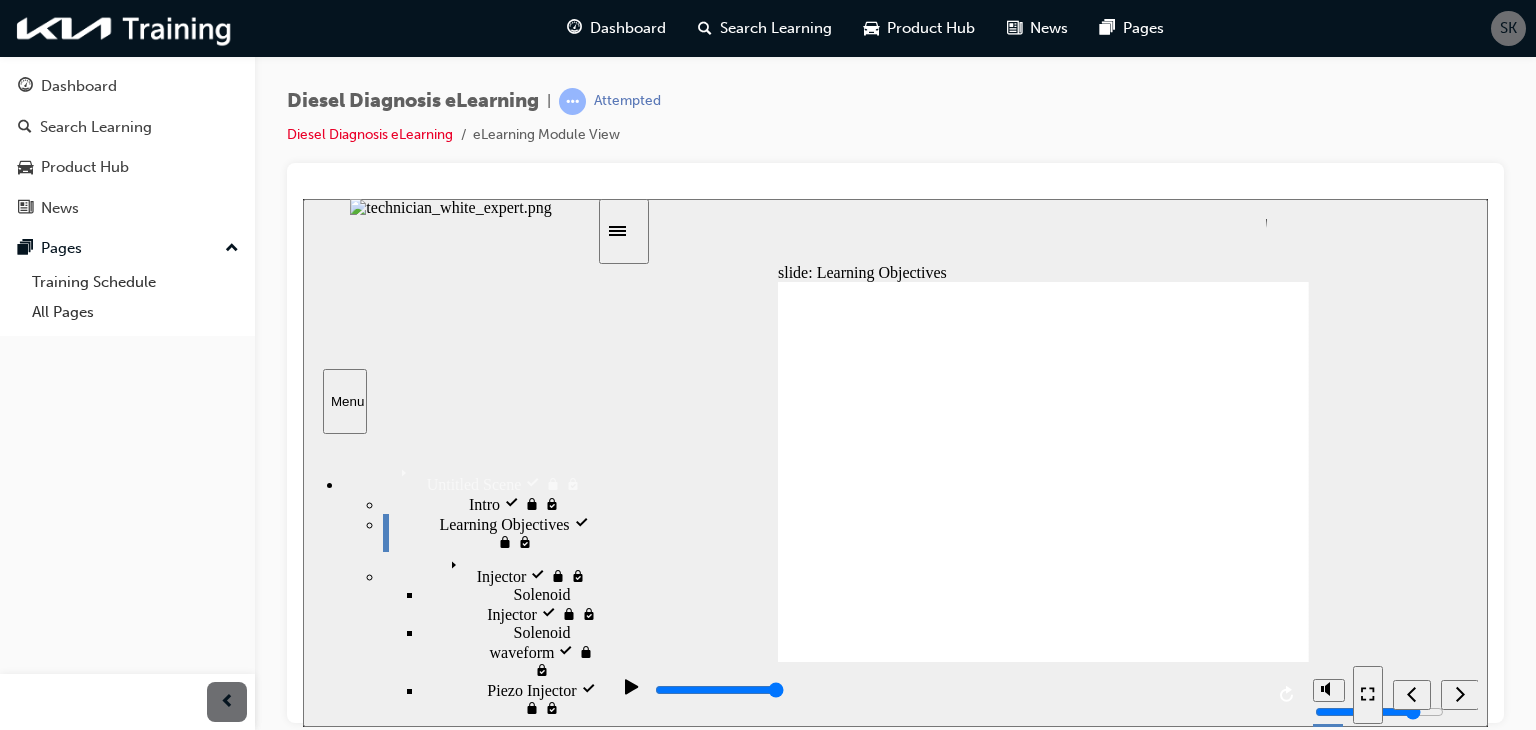 click 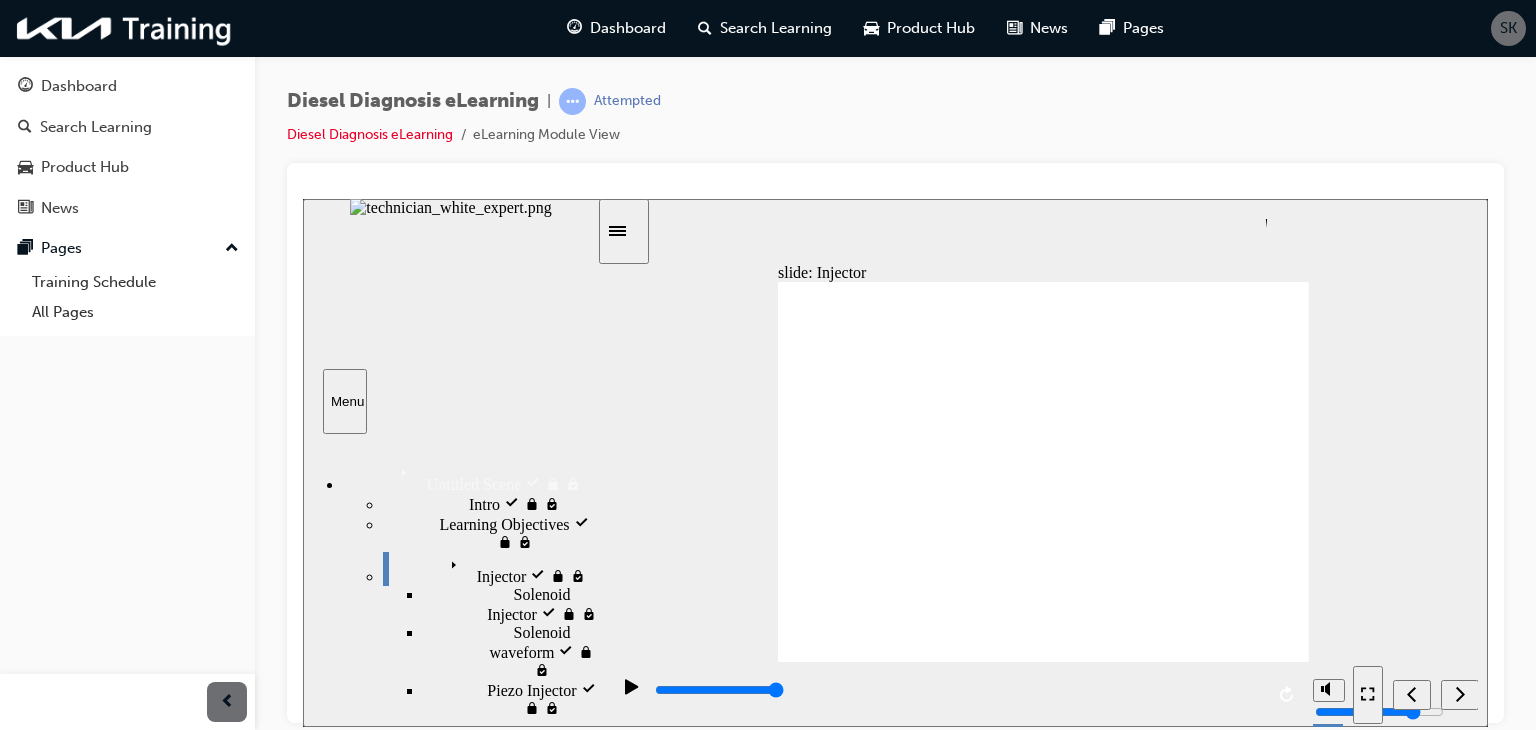 click 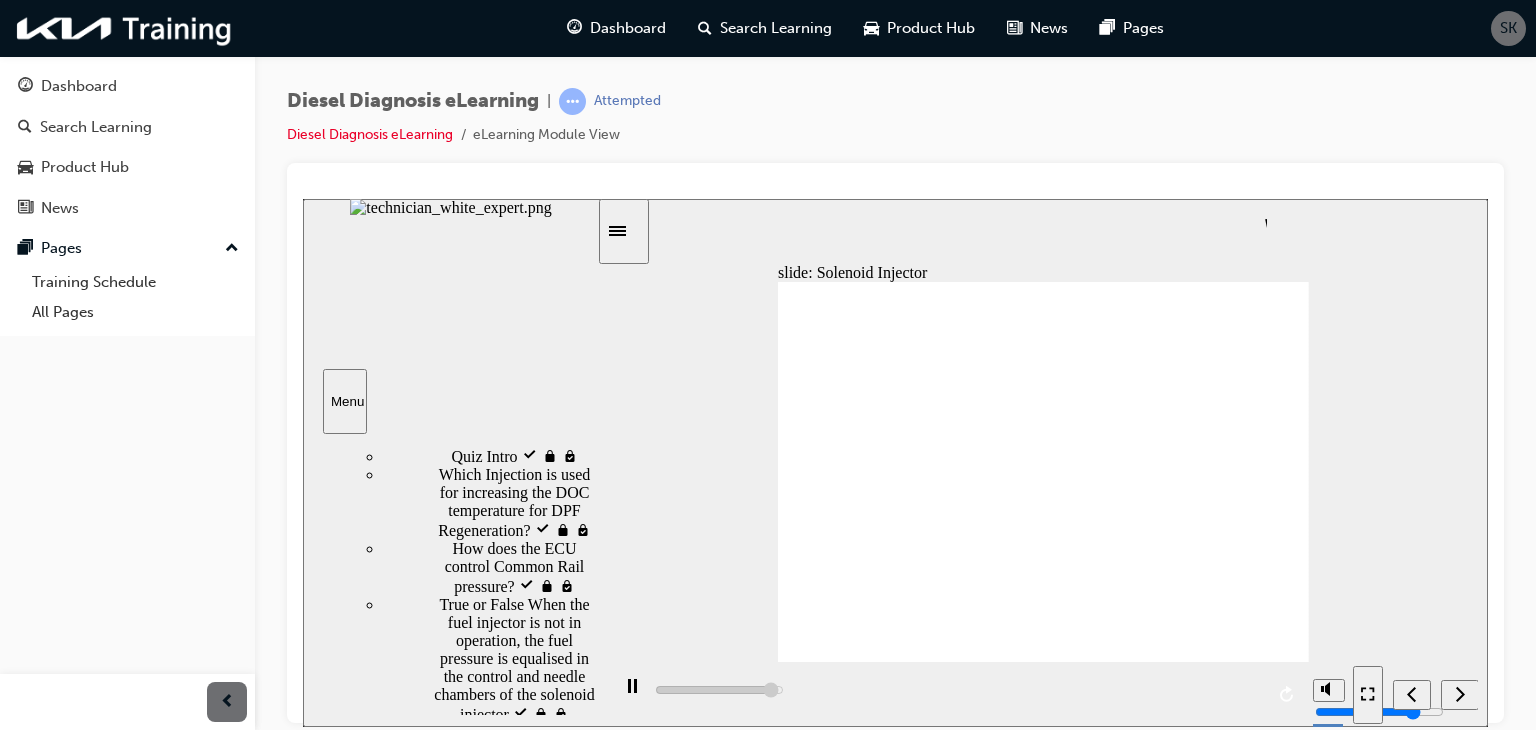 scroll, scrollTop: 405, scrollLeft: 0, axis: vertical 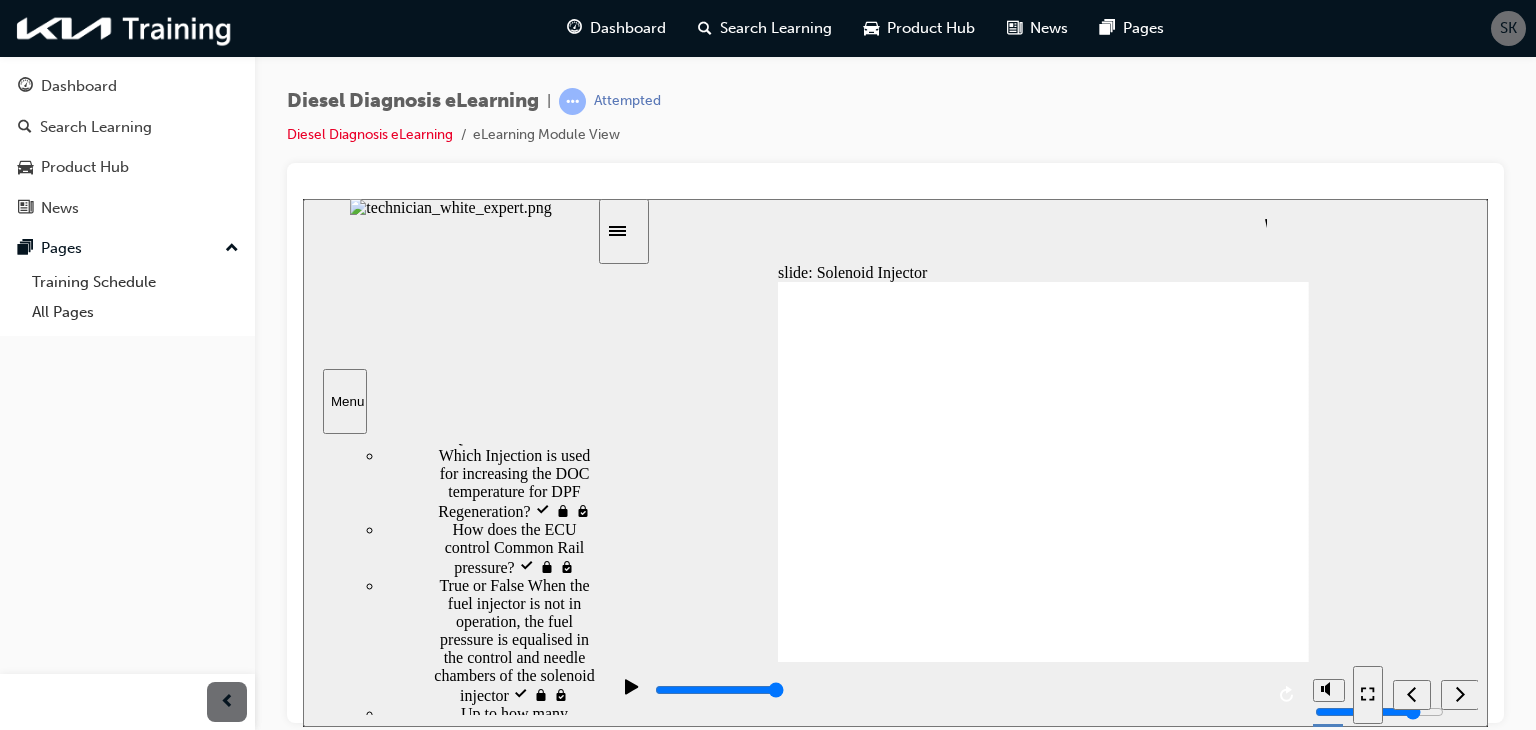 click 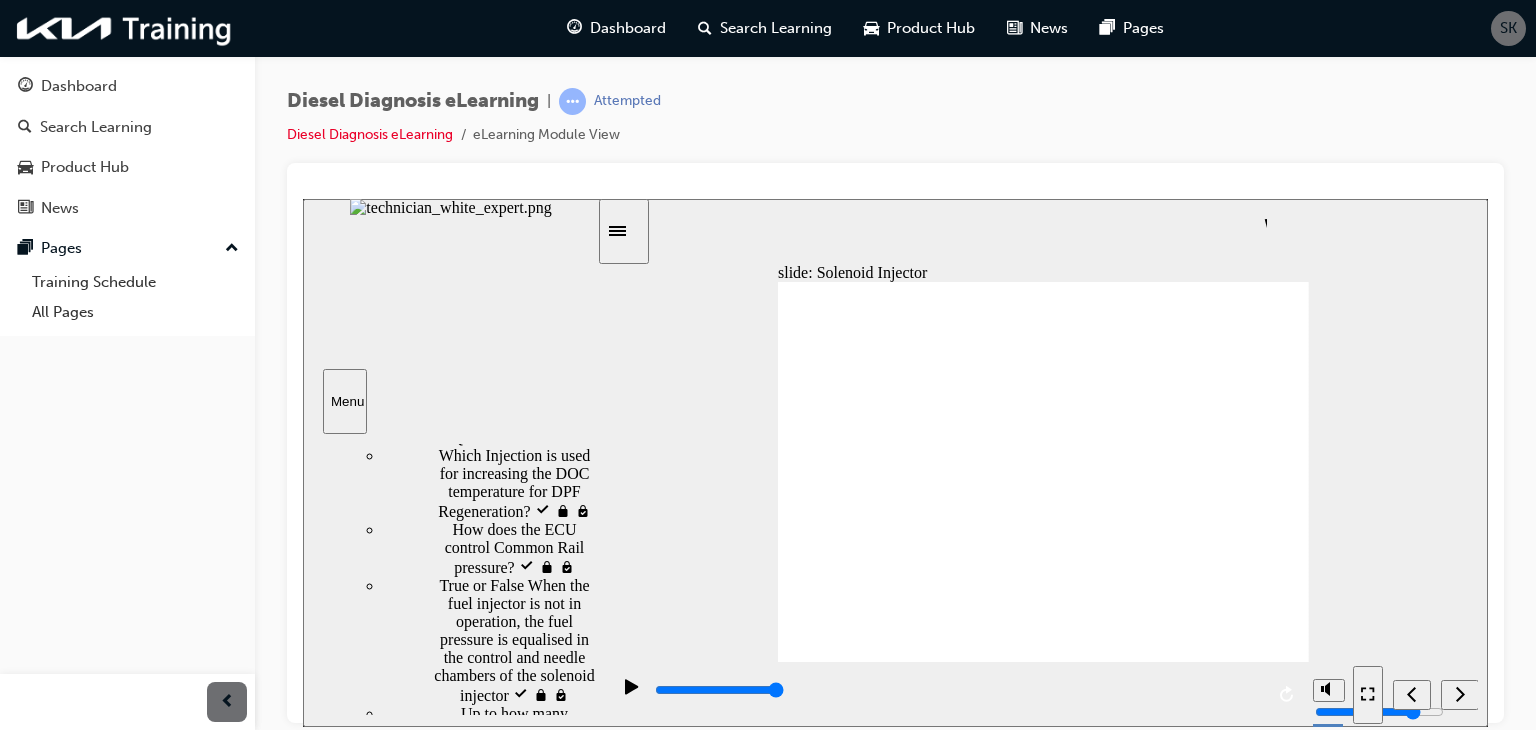 click 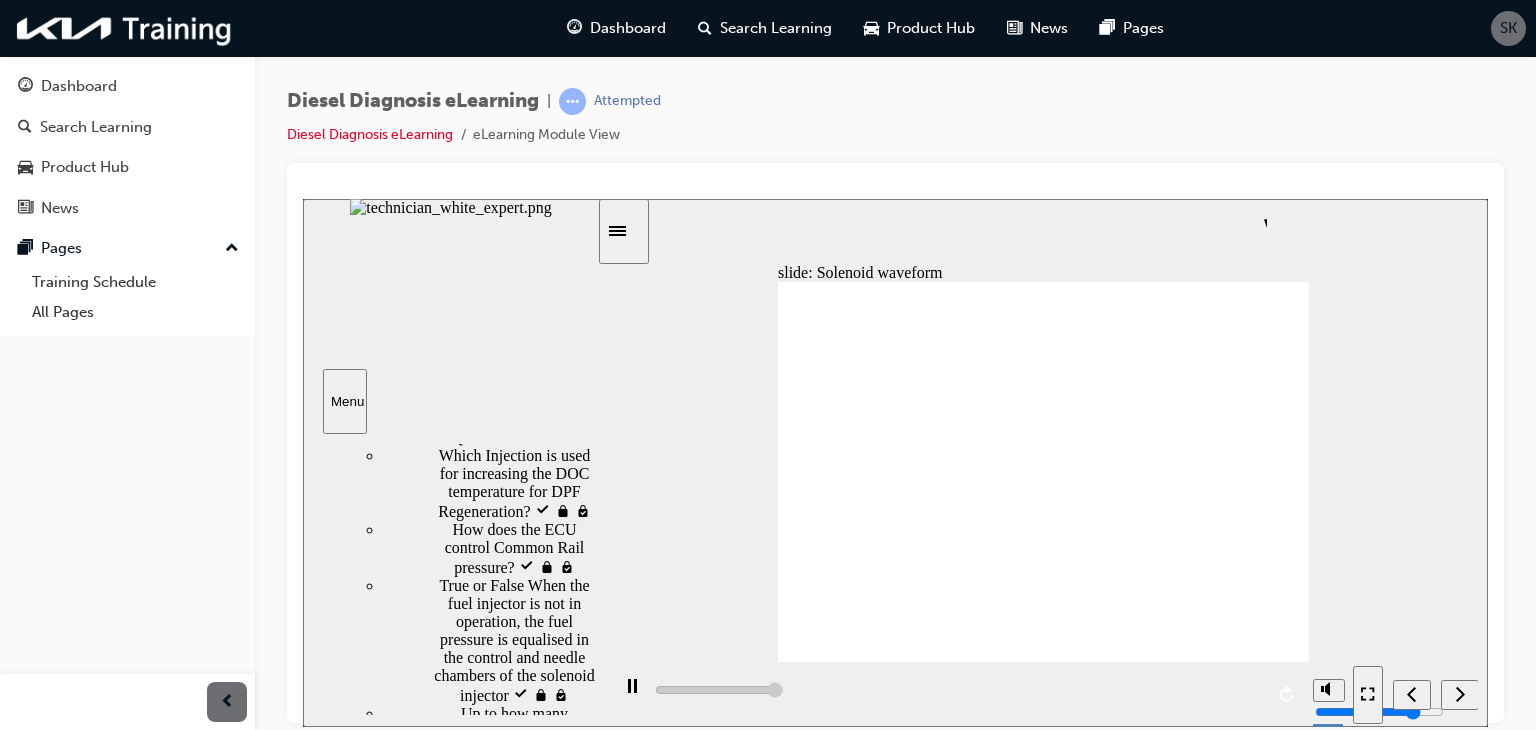 click 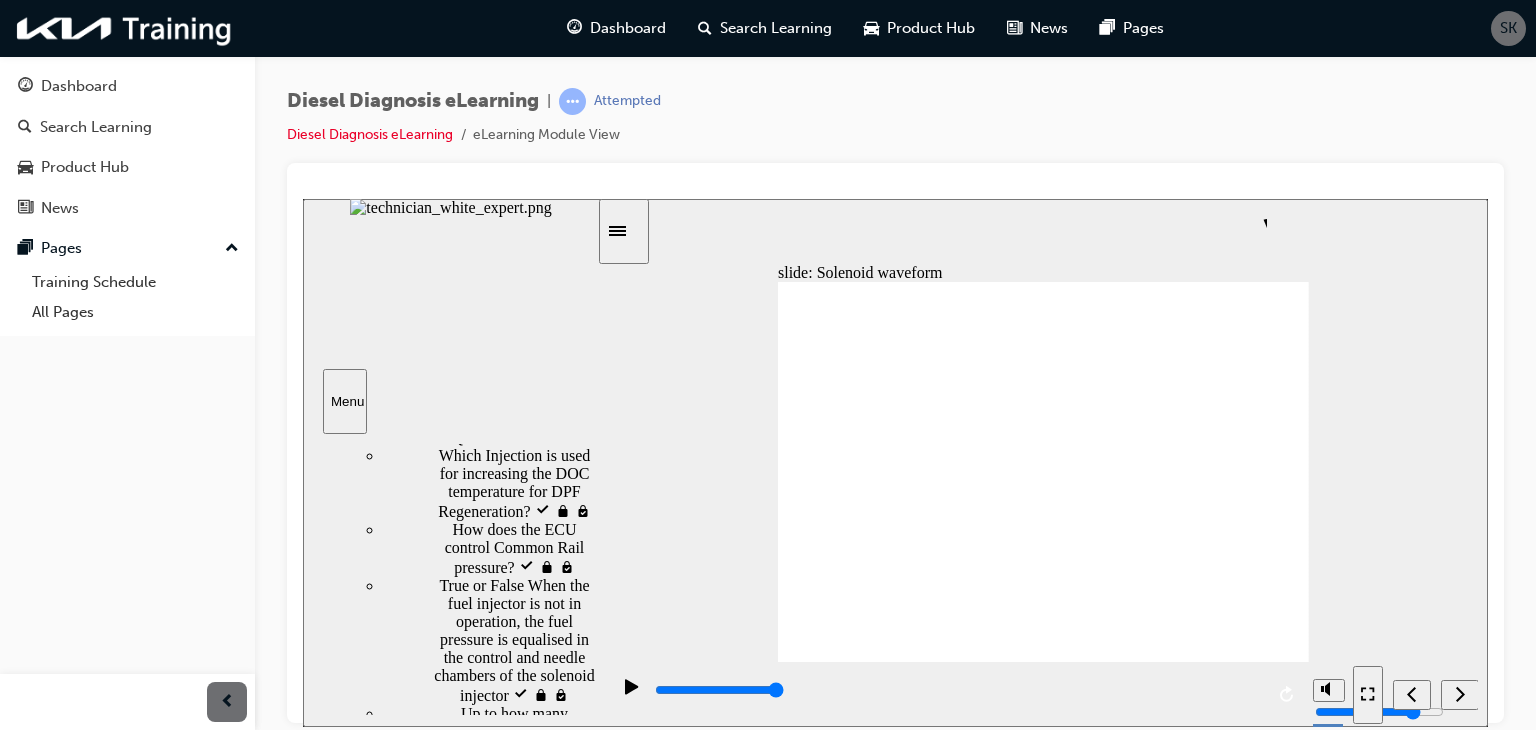 click 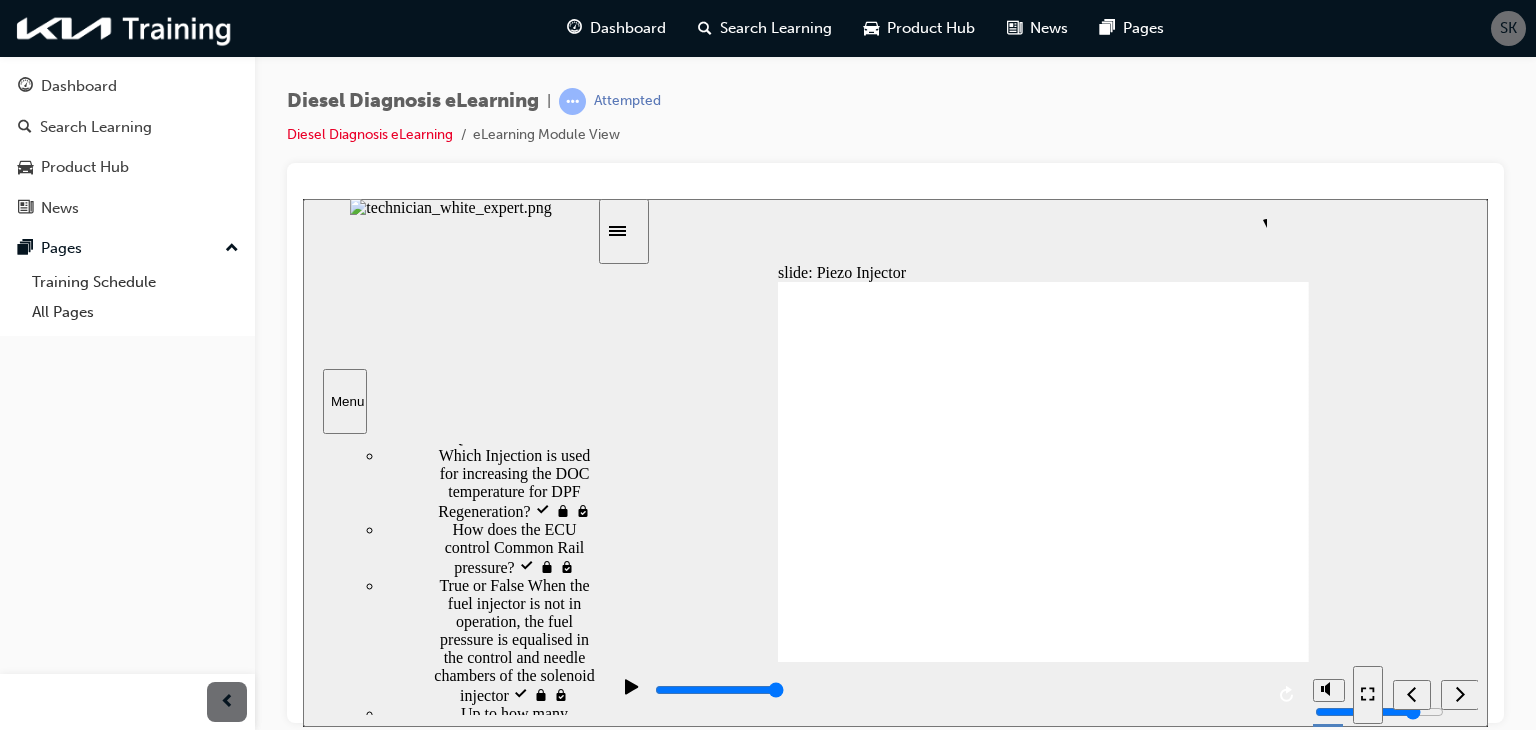 click 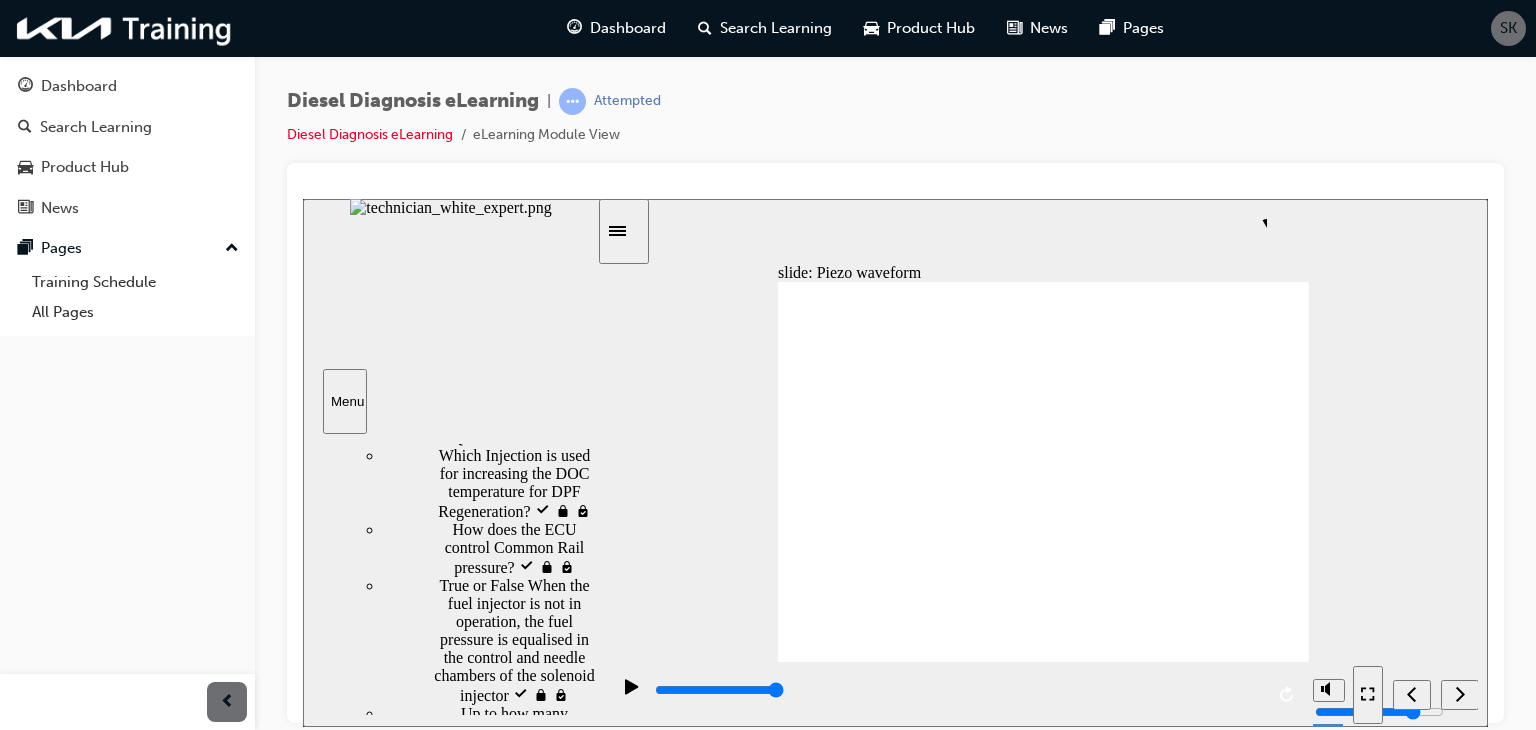 click 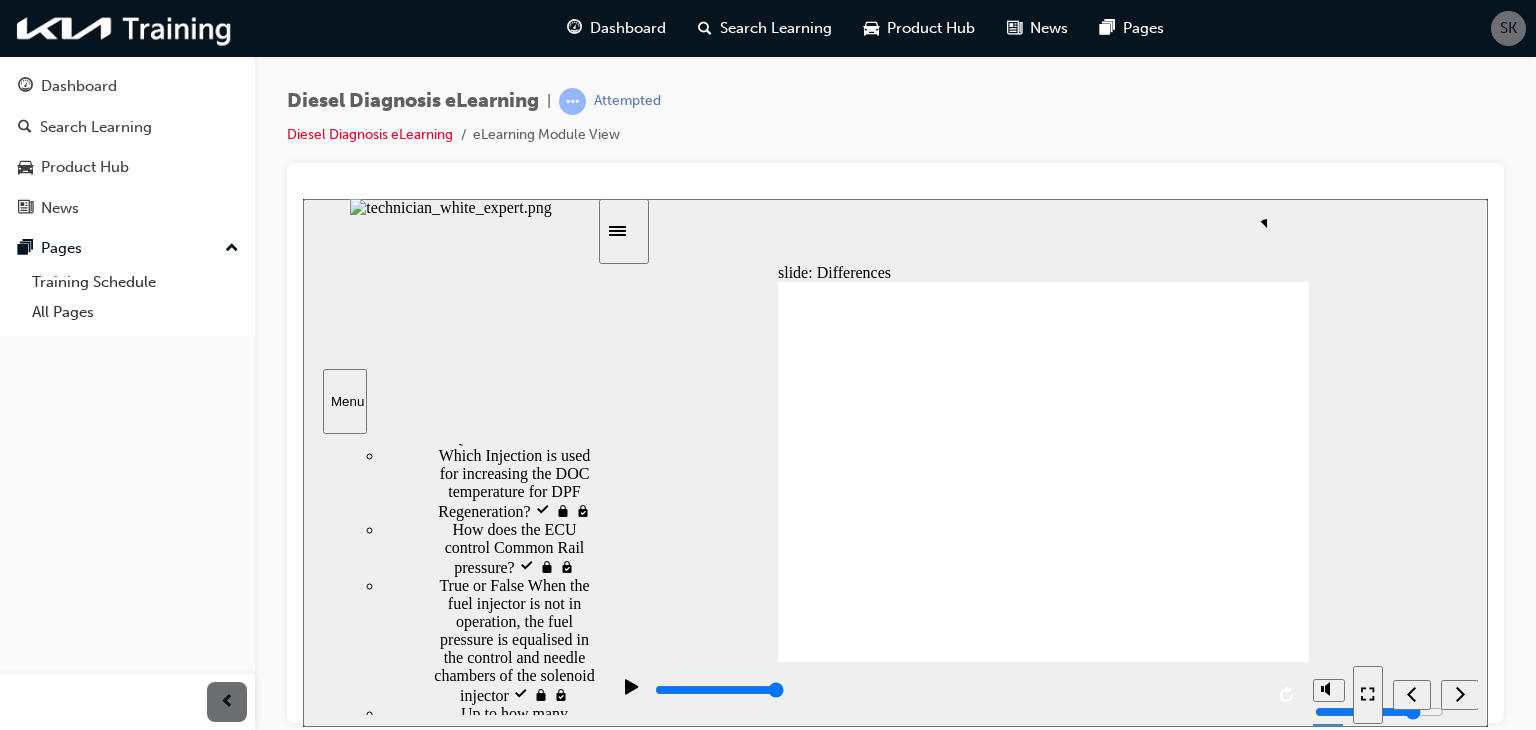 click 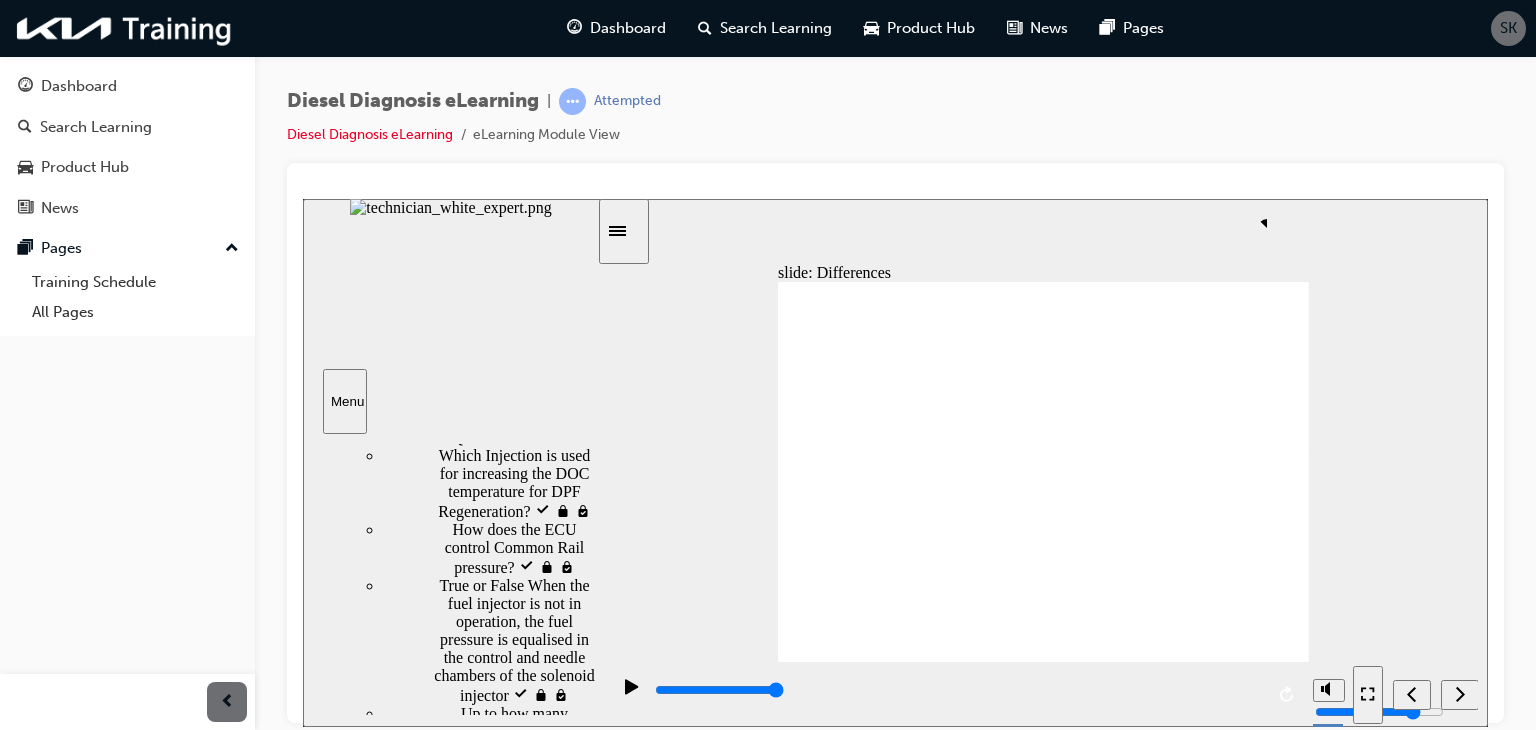 click 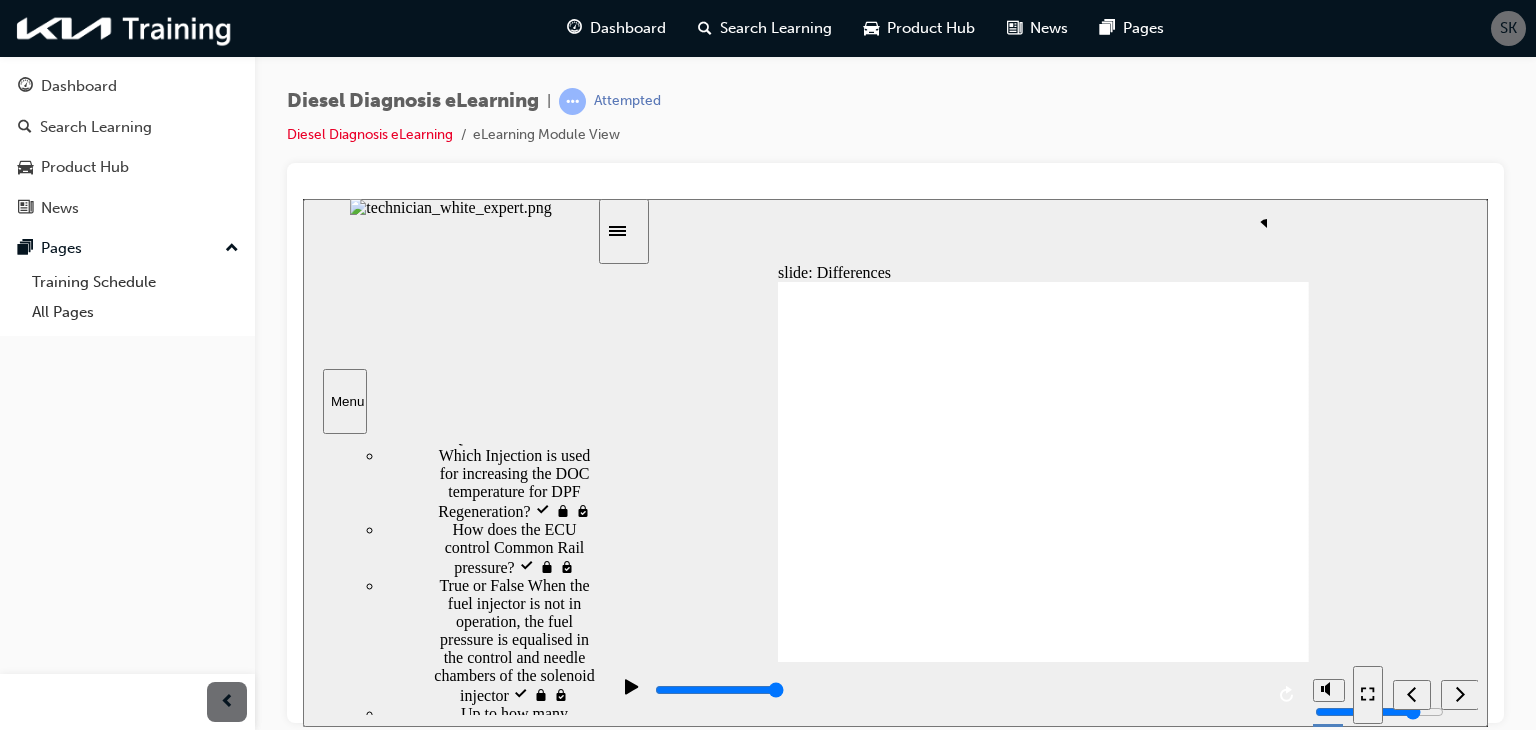 click 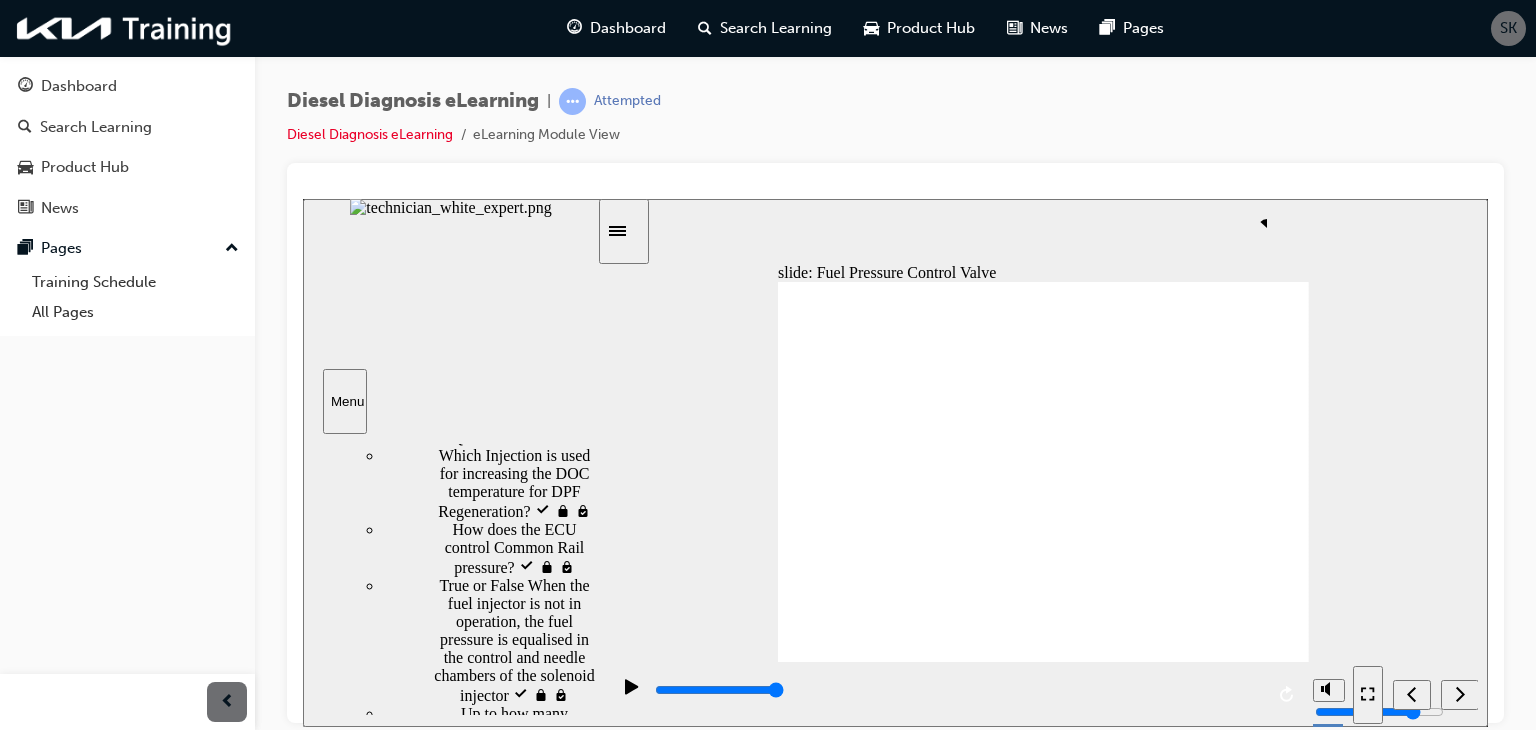 scroll, scrollTop: 188, scrollLeft: 0, axis: vertical 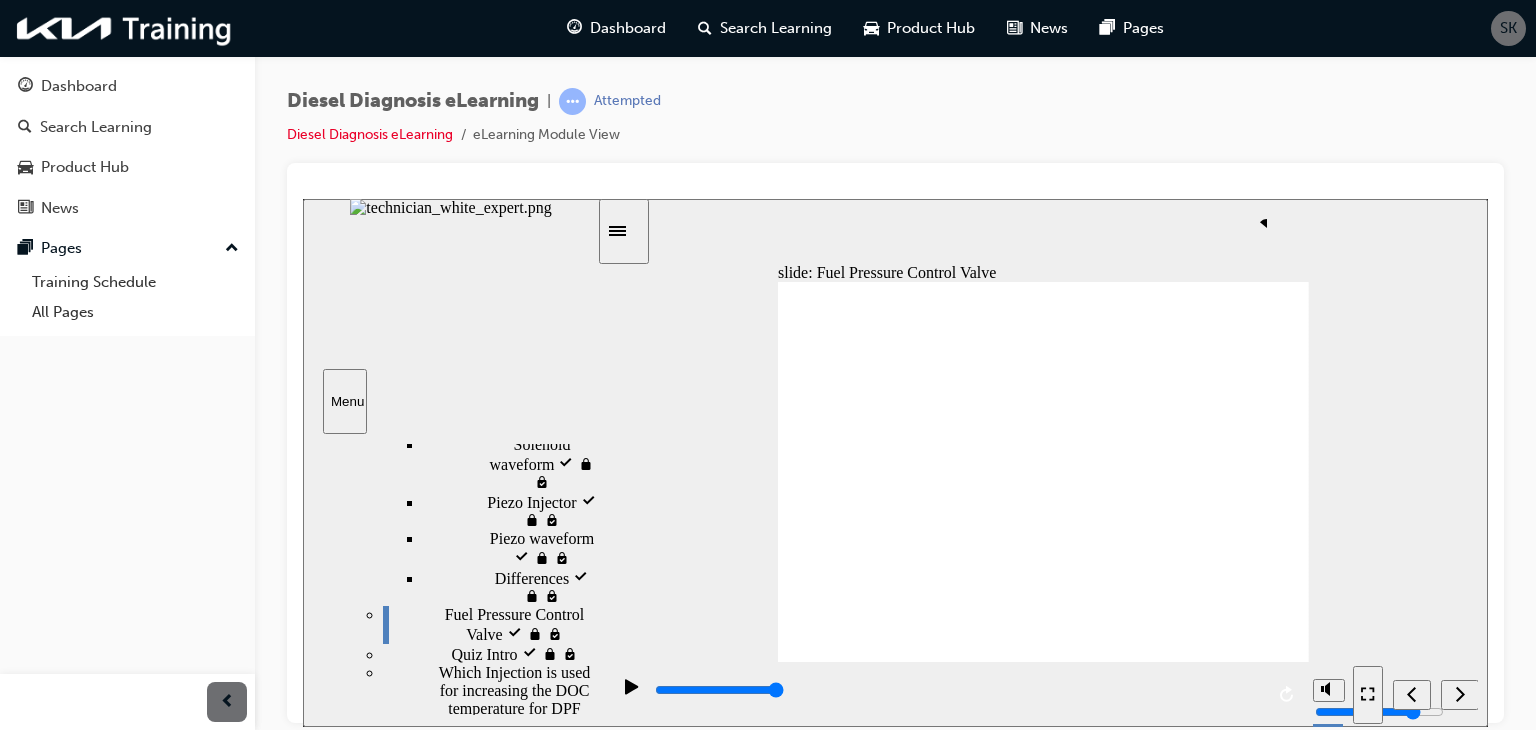 click 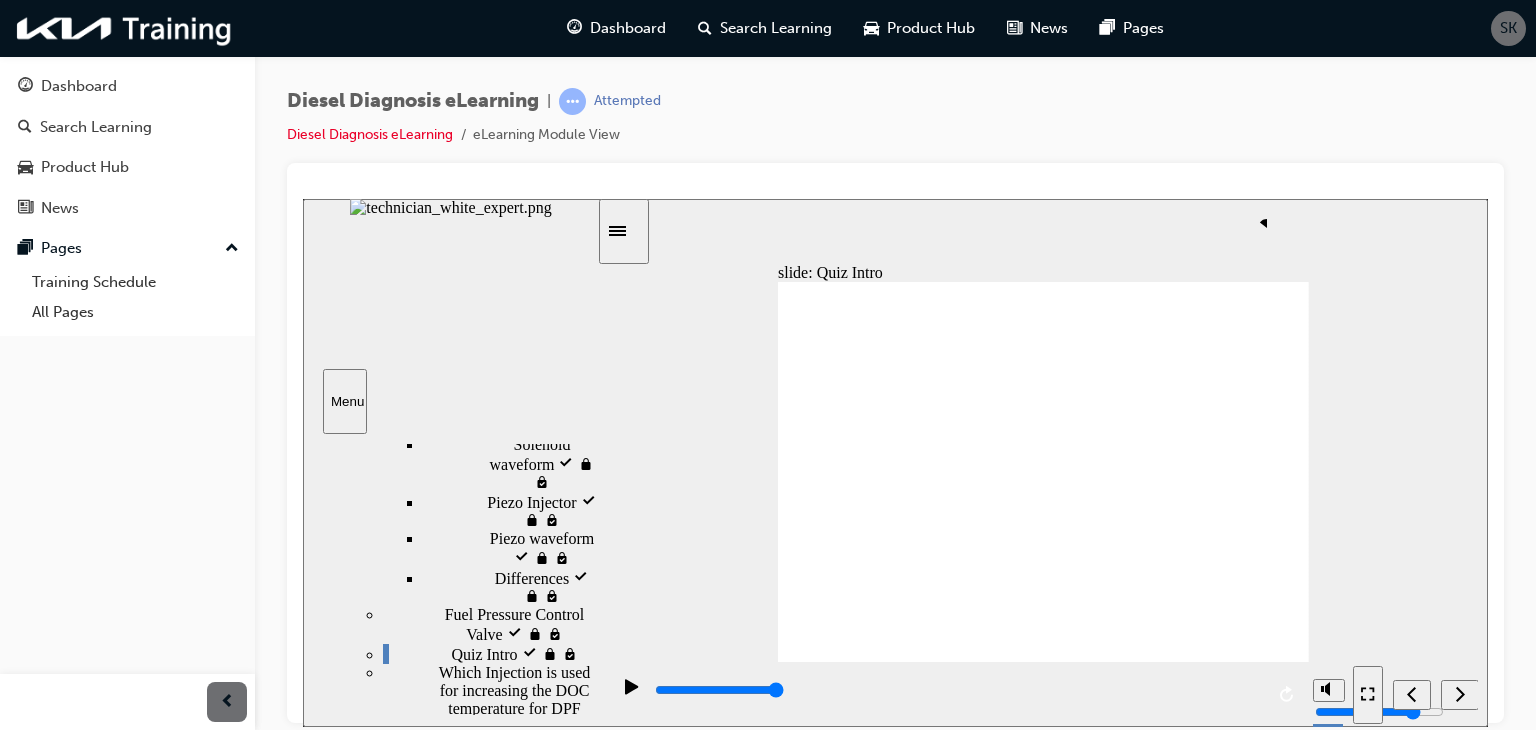 click 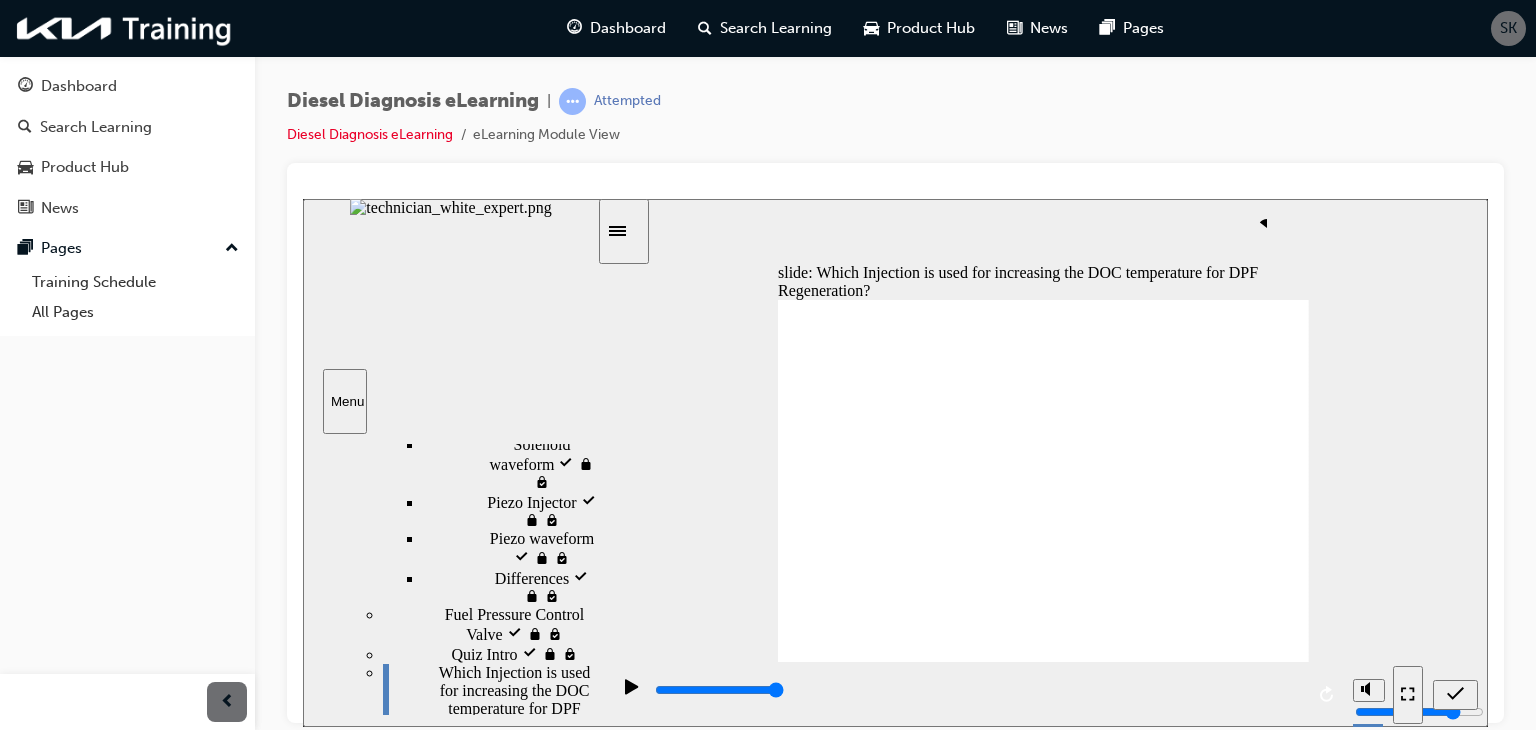 type on "5000" 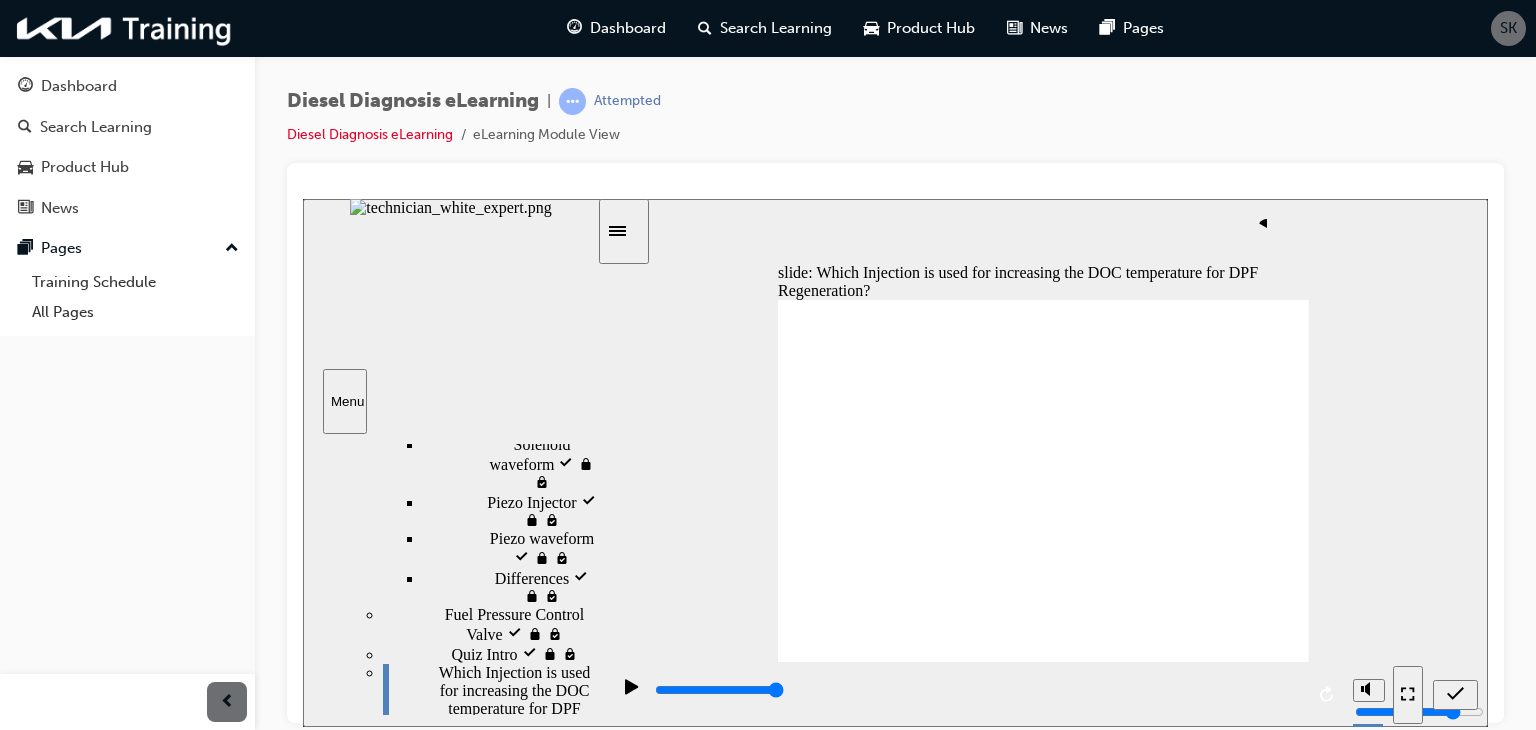 click 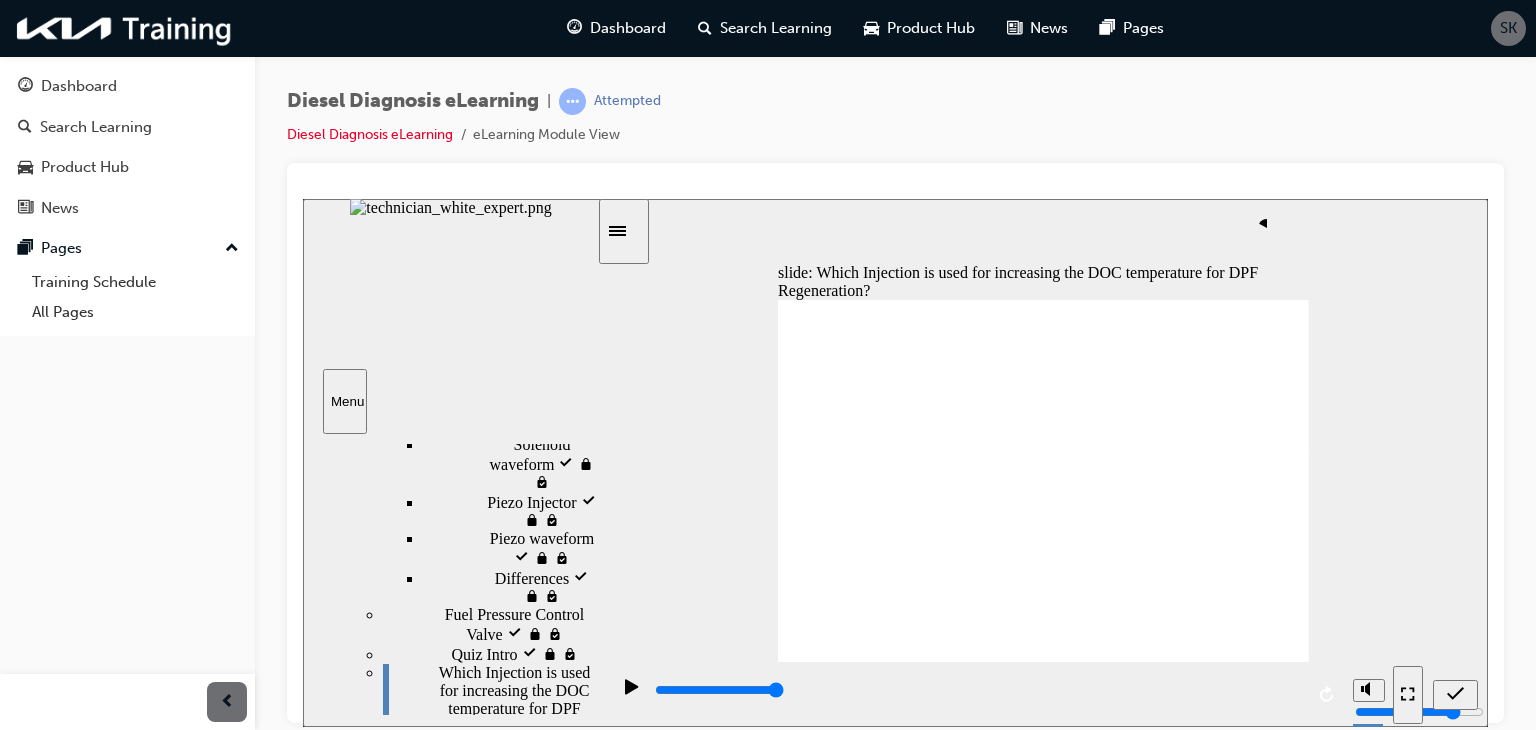 click 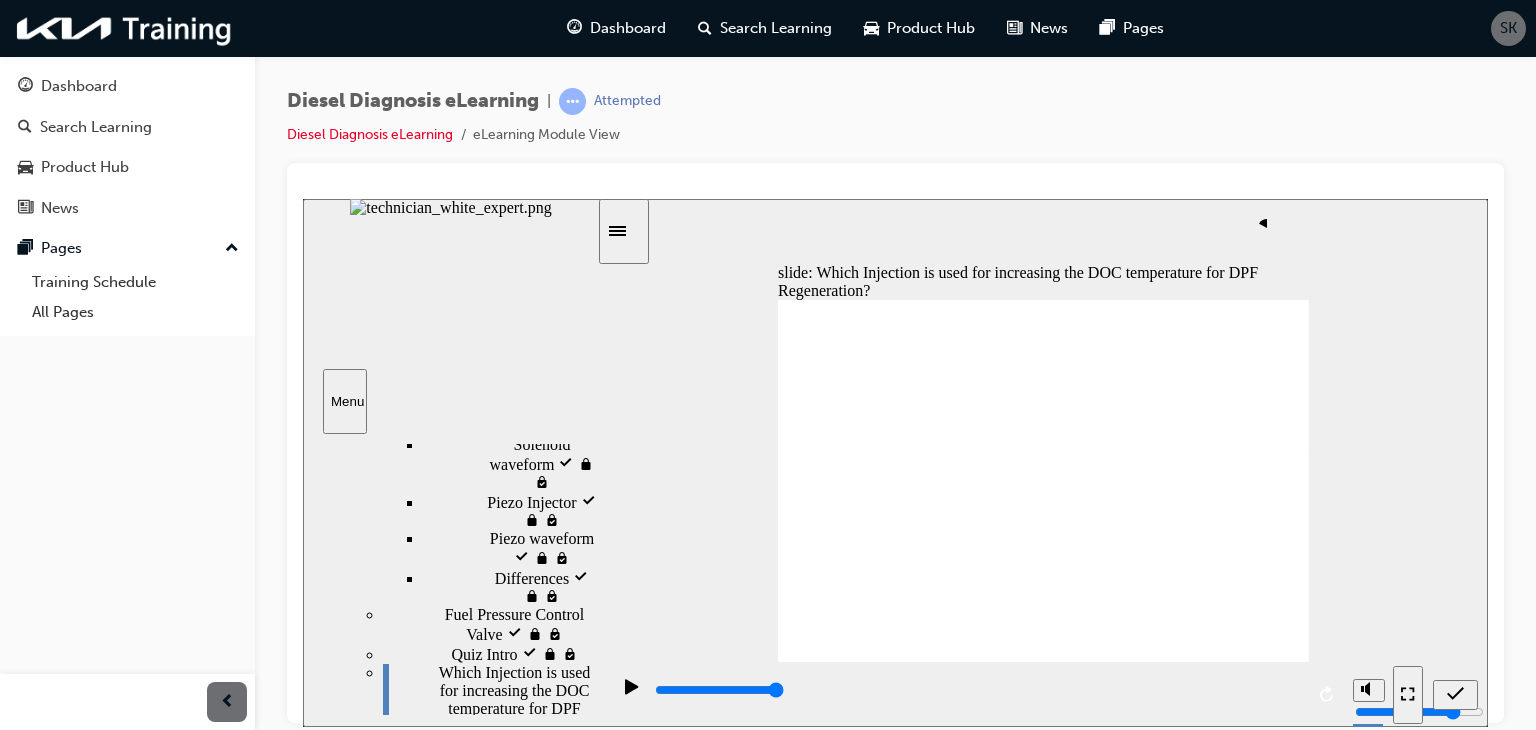 click 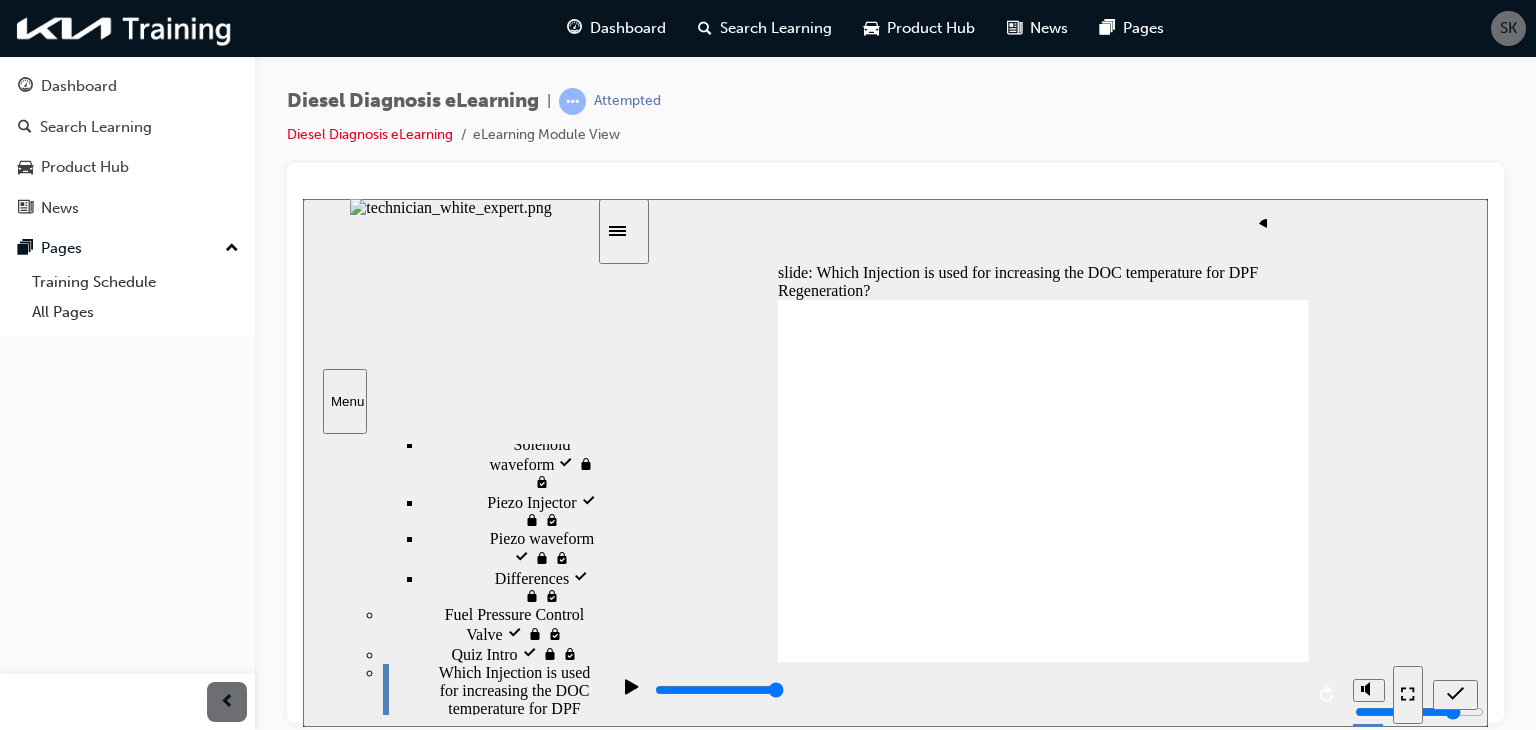click 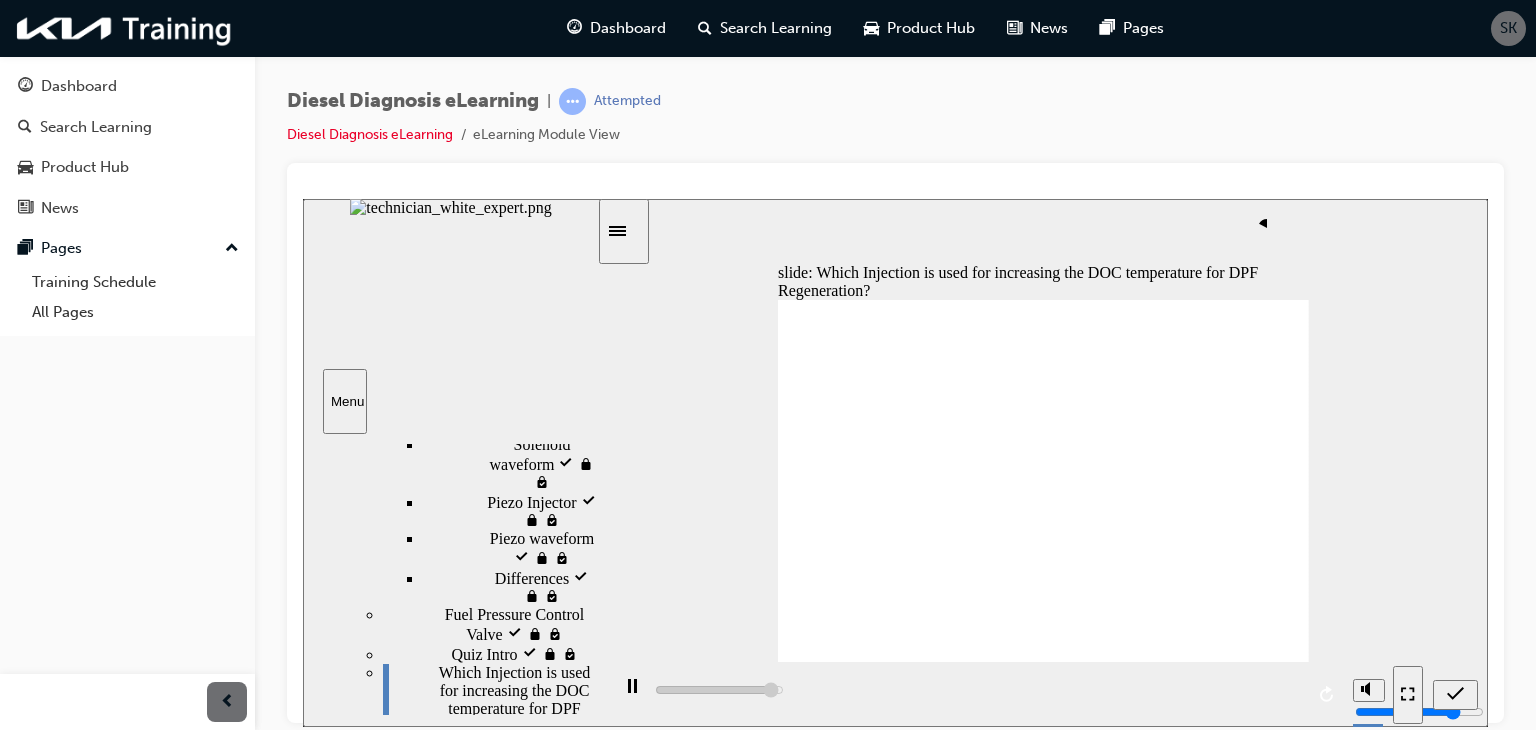 click 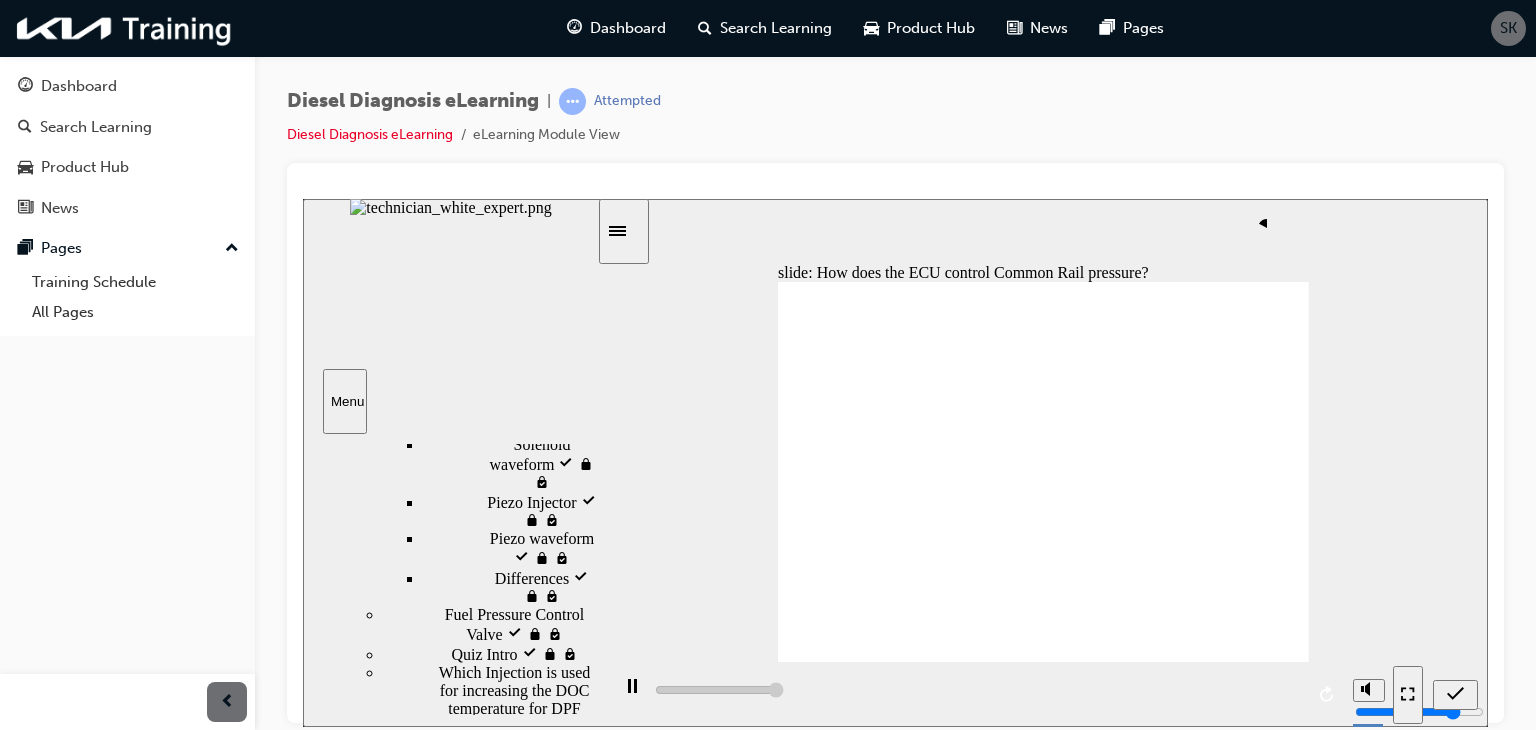 type on "5000" 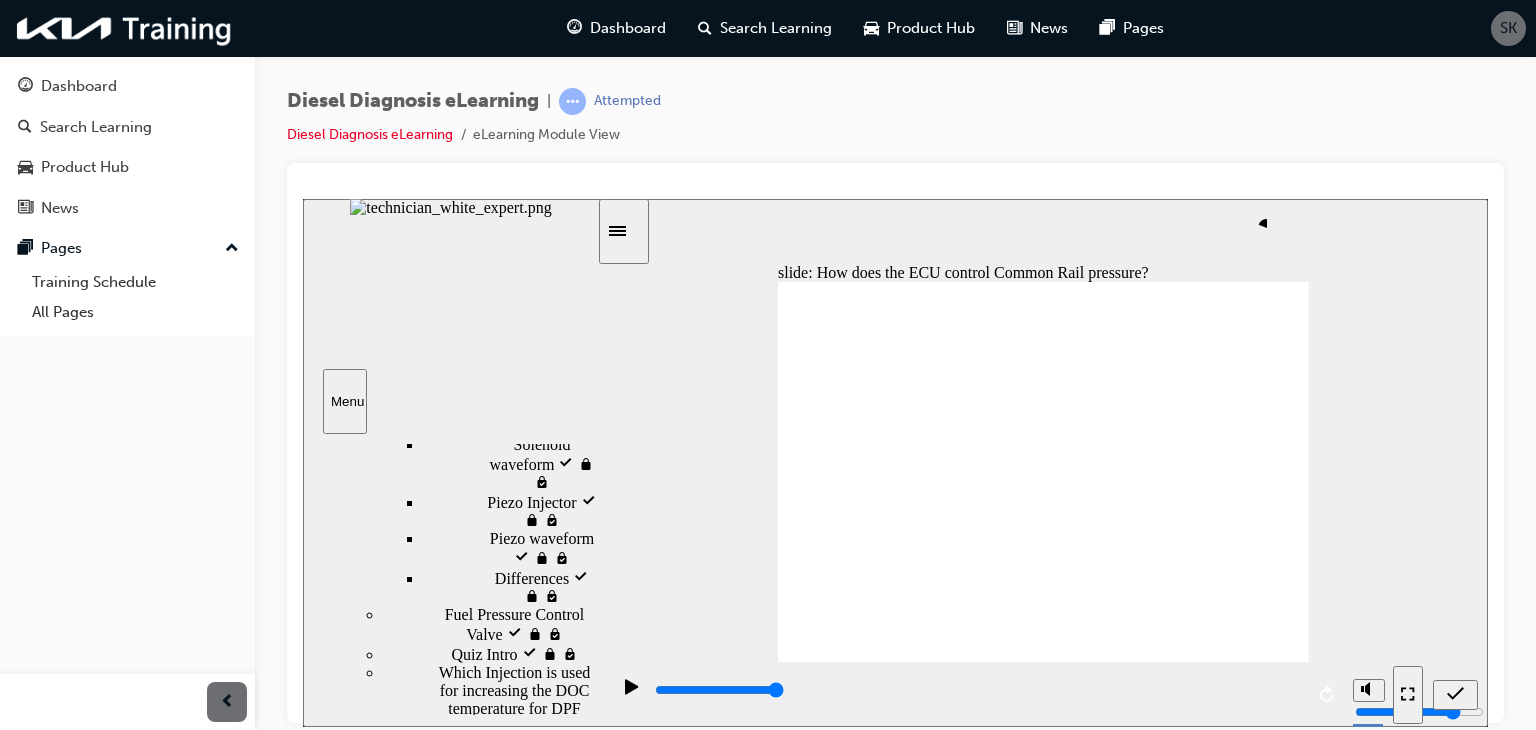 click 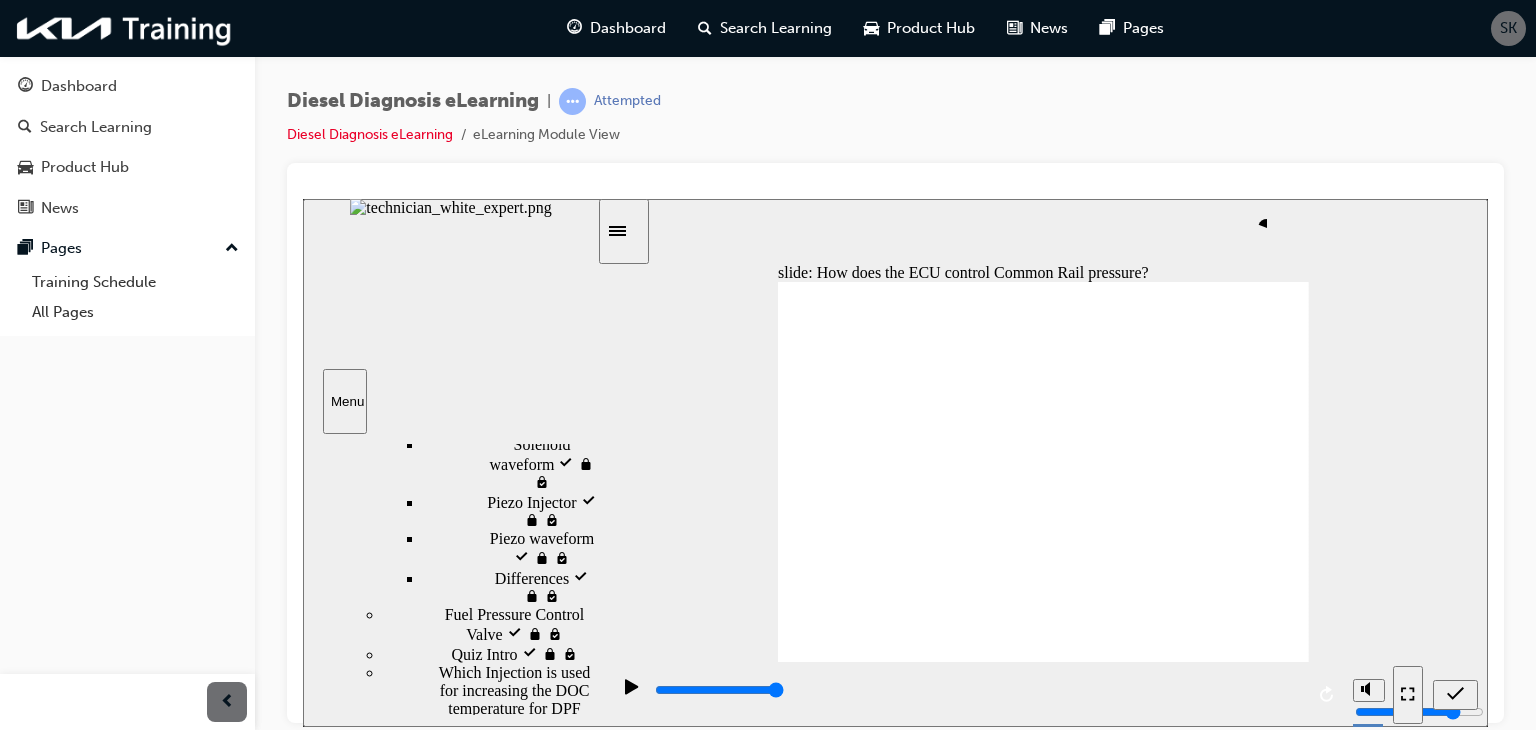click 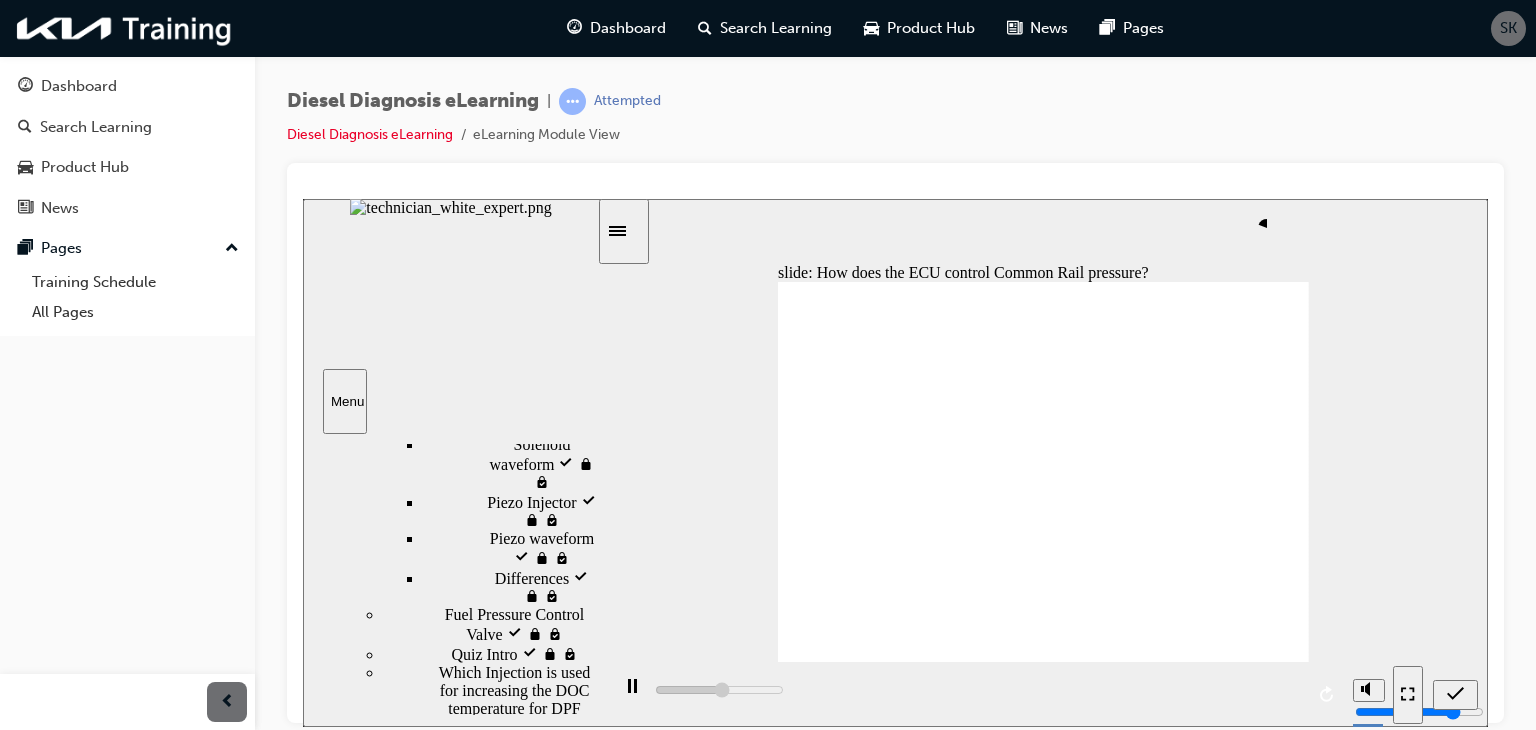 click 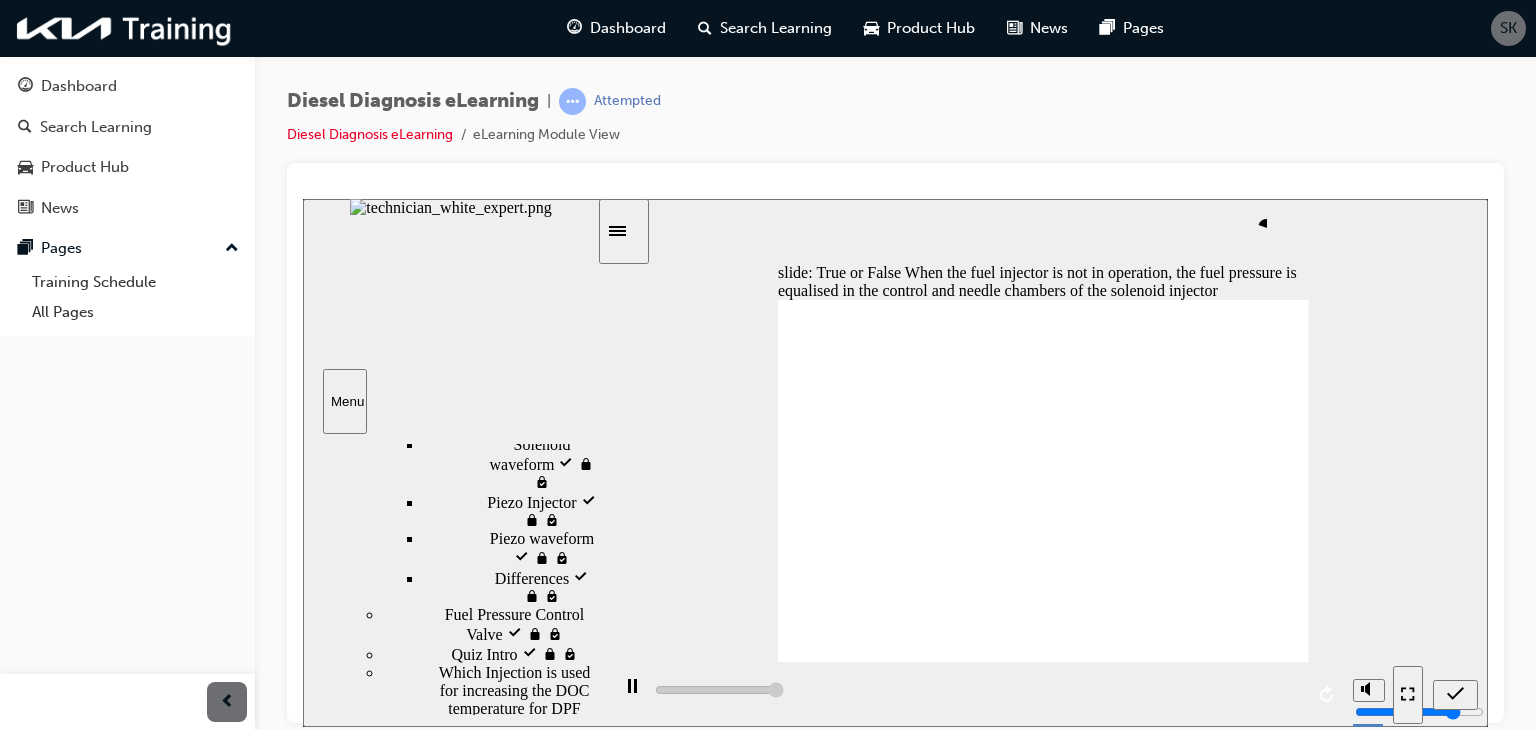 type on "5000" 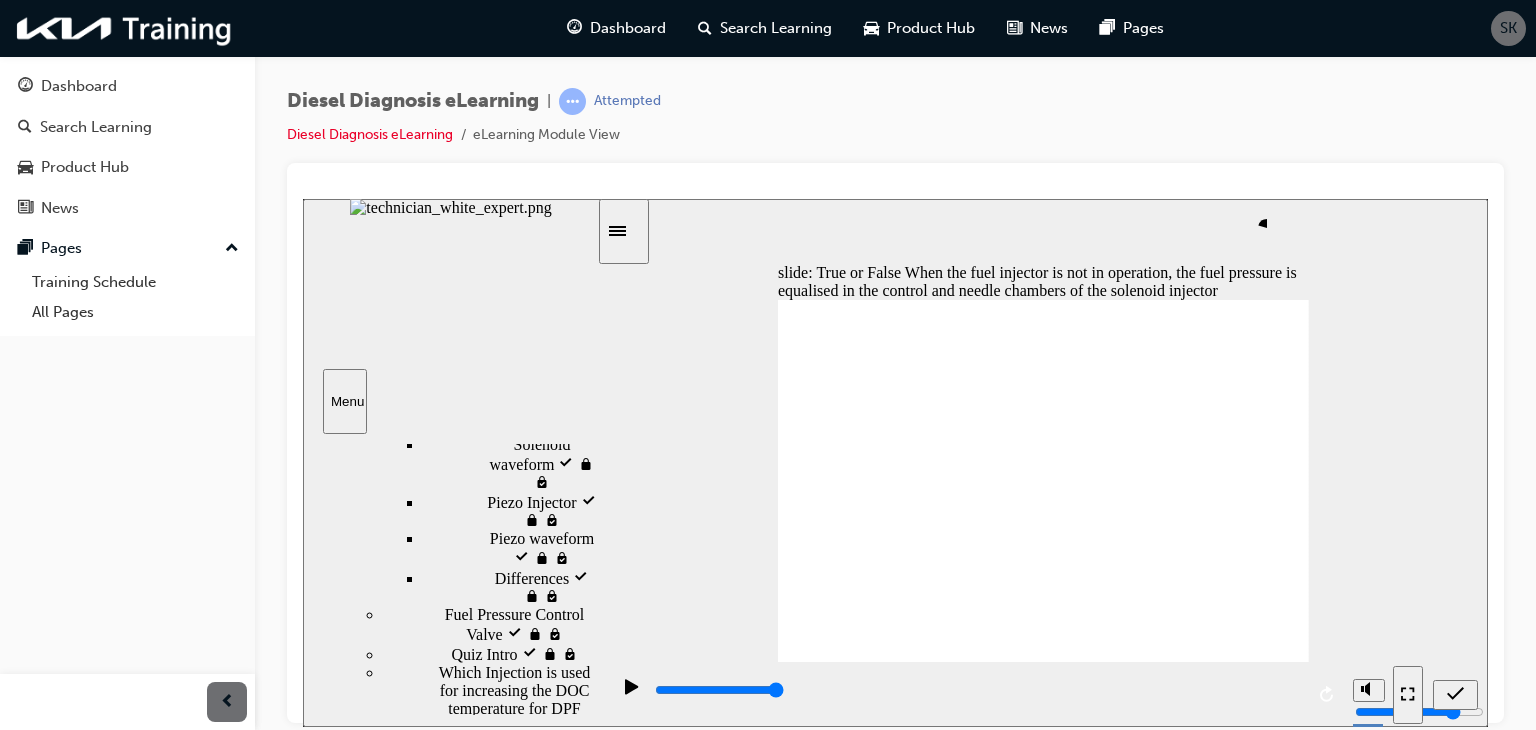 click 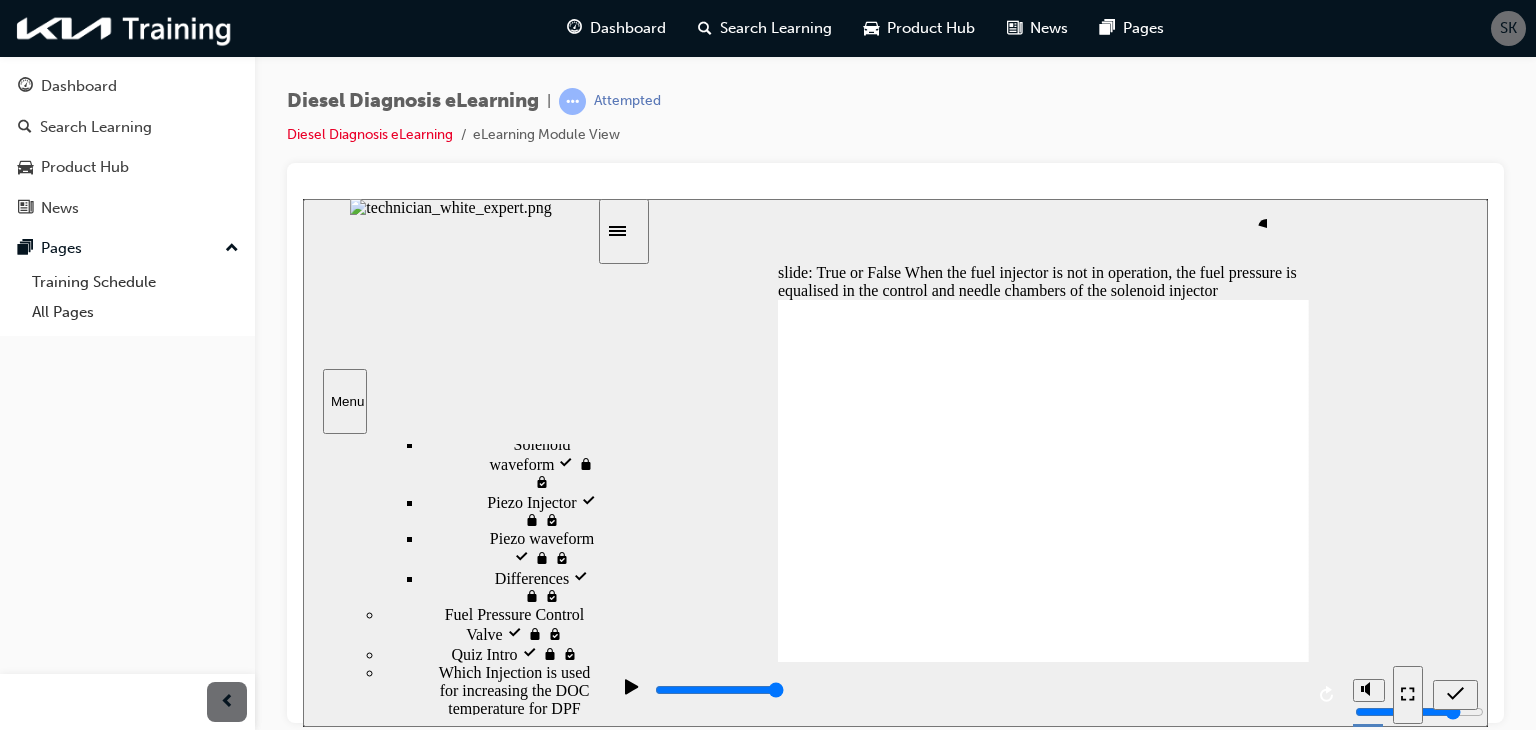 click 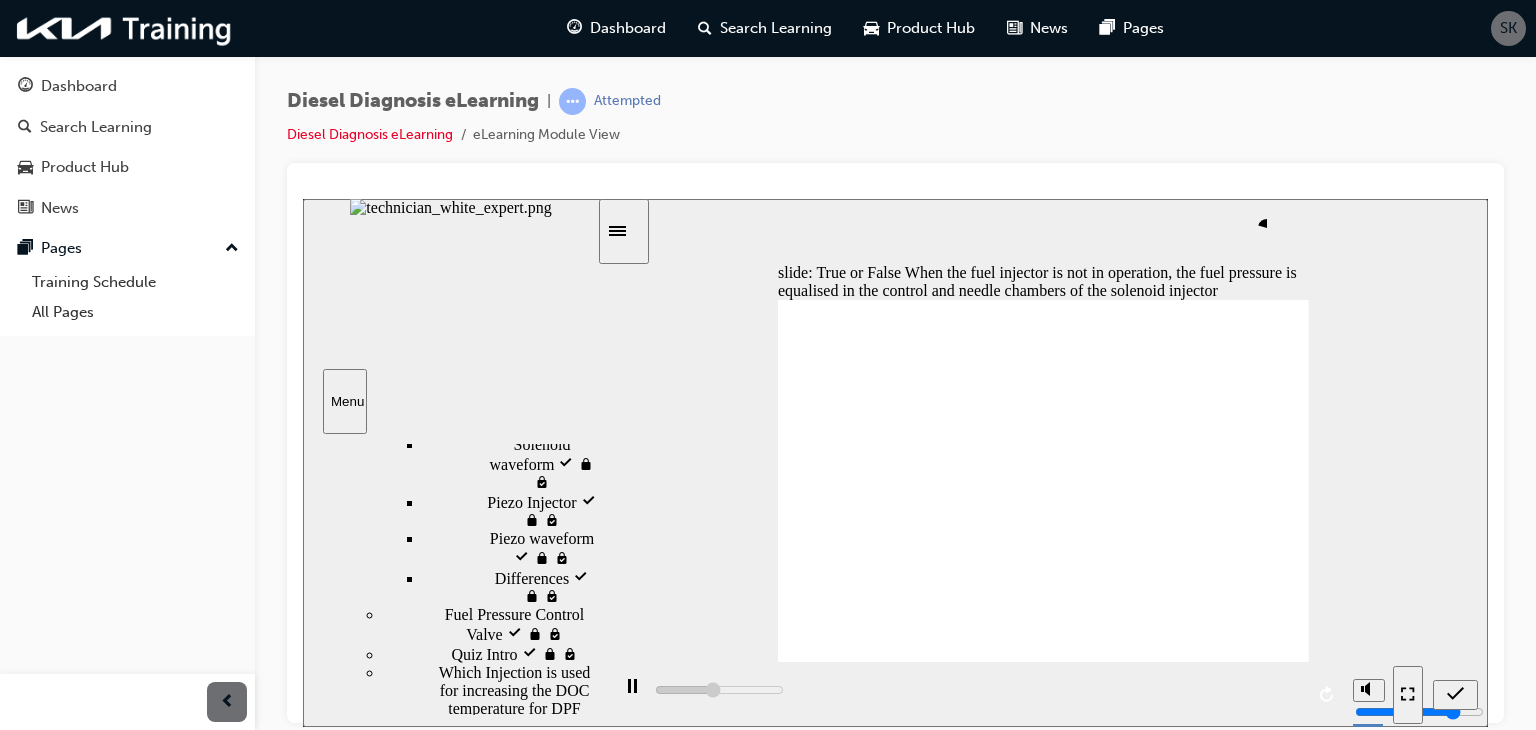 click 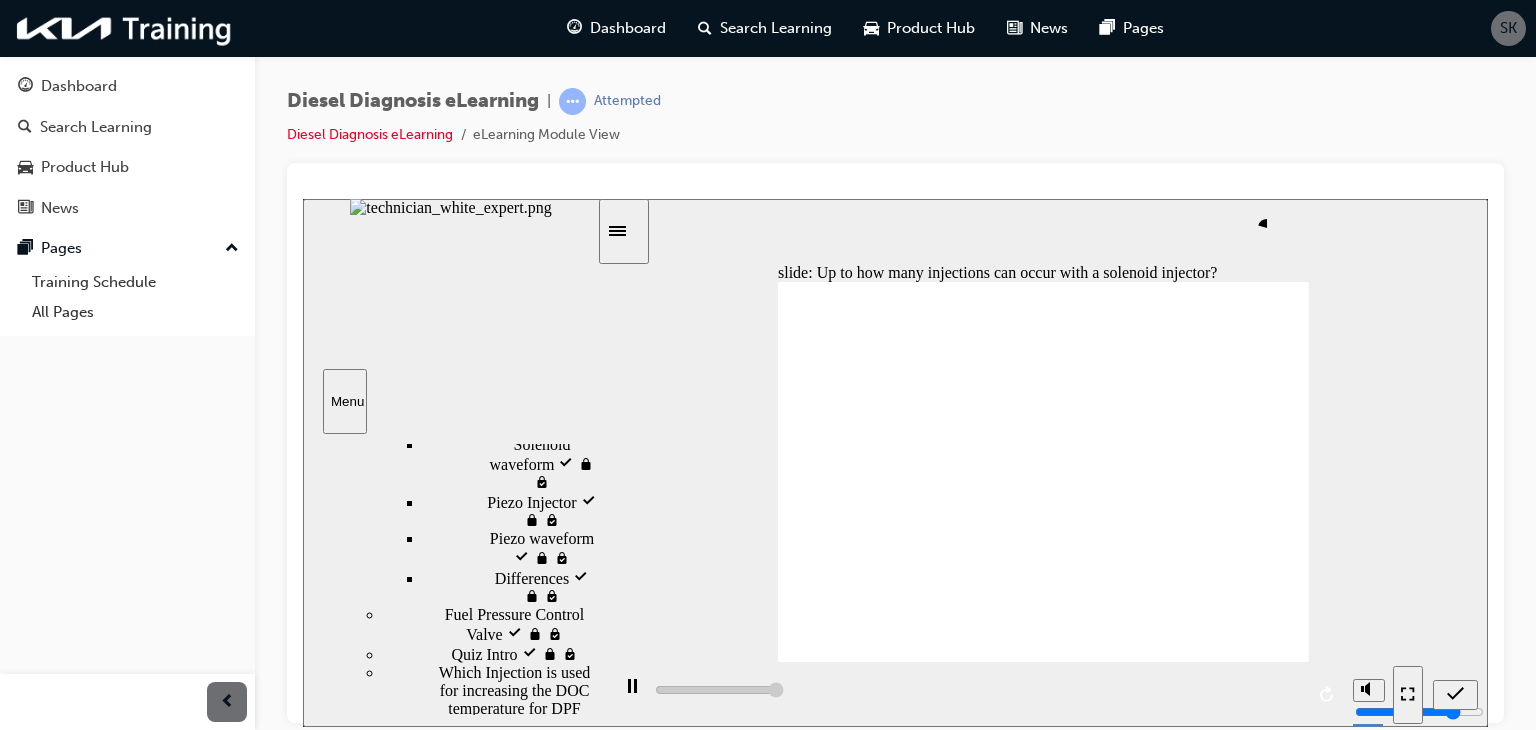 type on "5000" 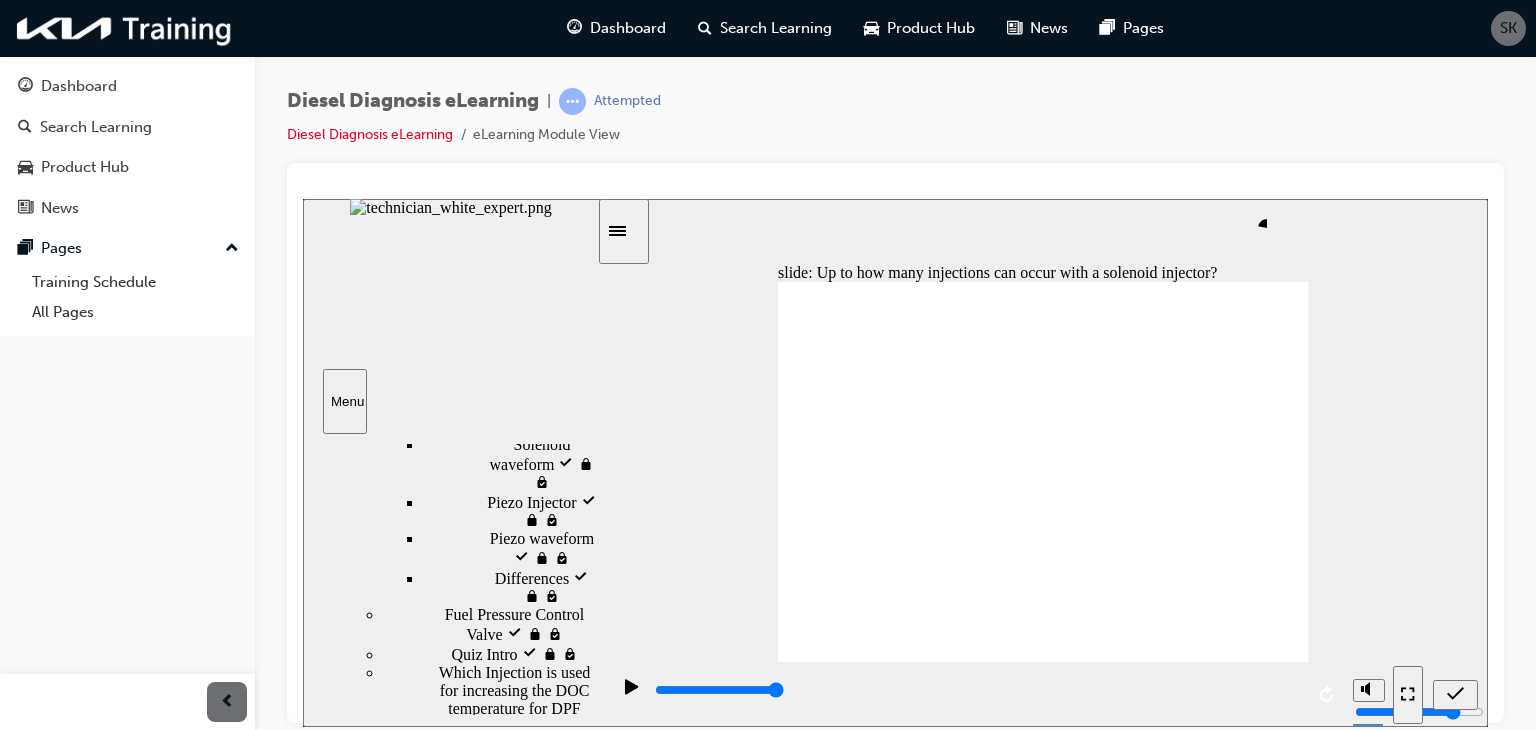 click 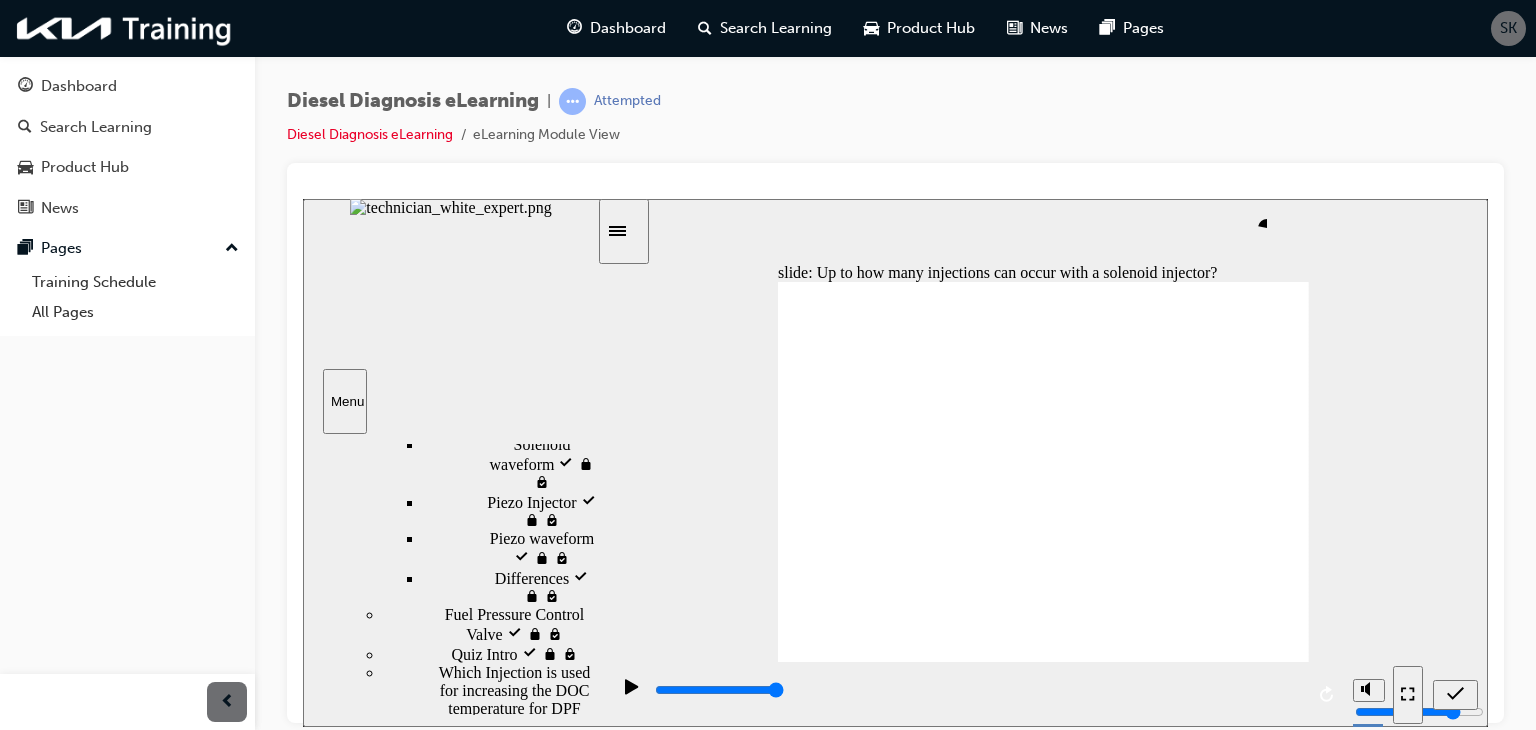 click 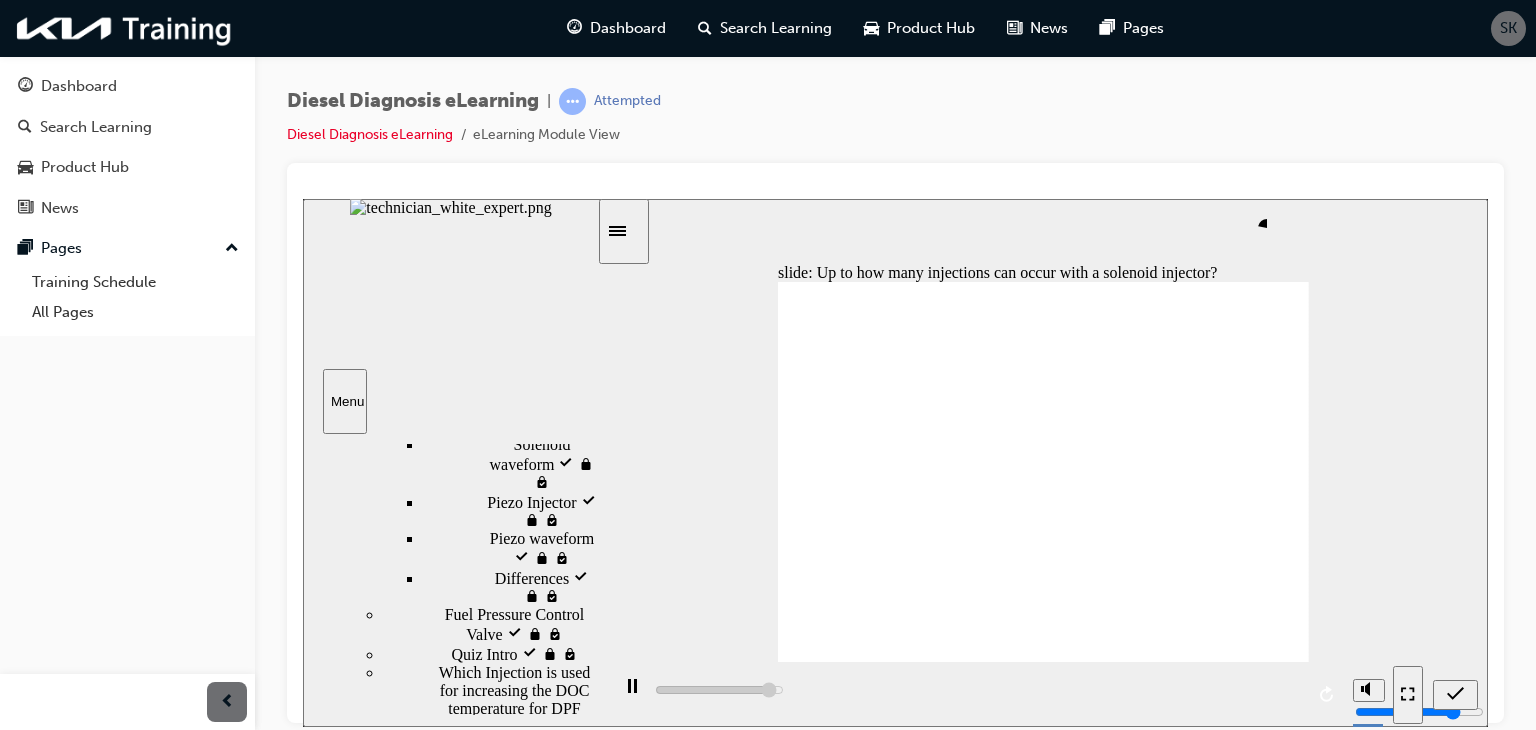 click 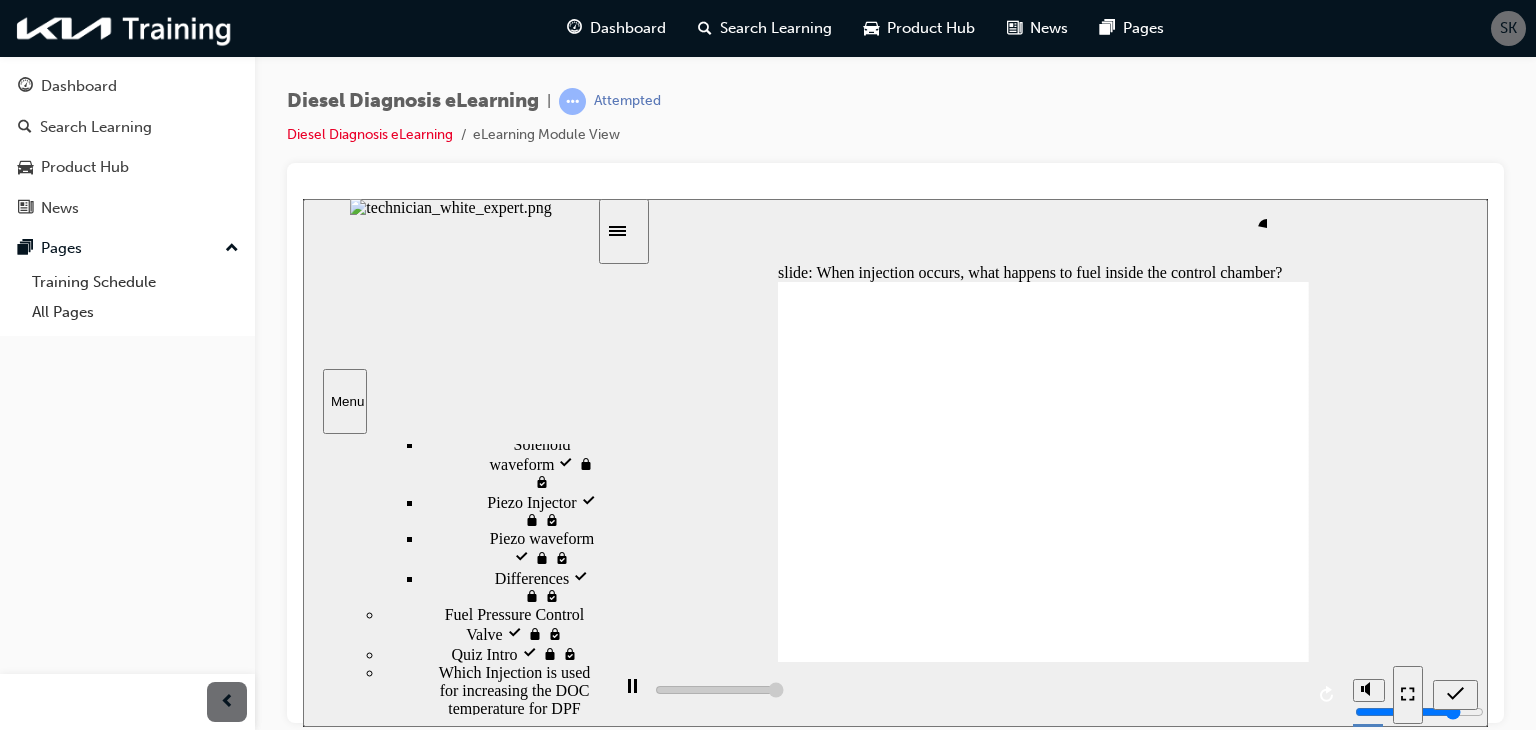 type on "5000" 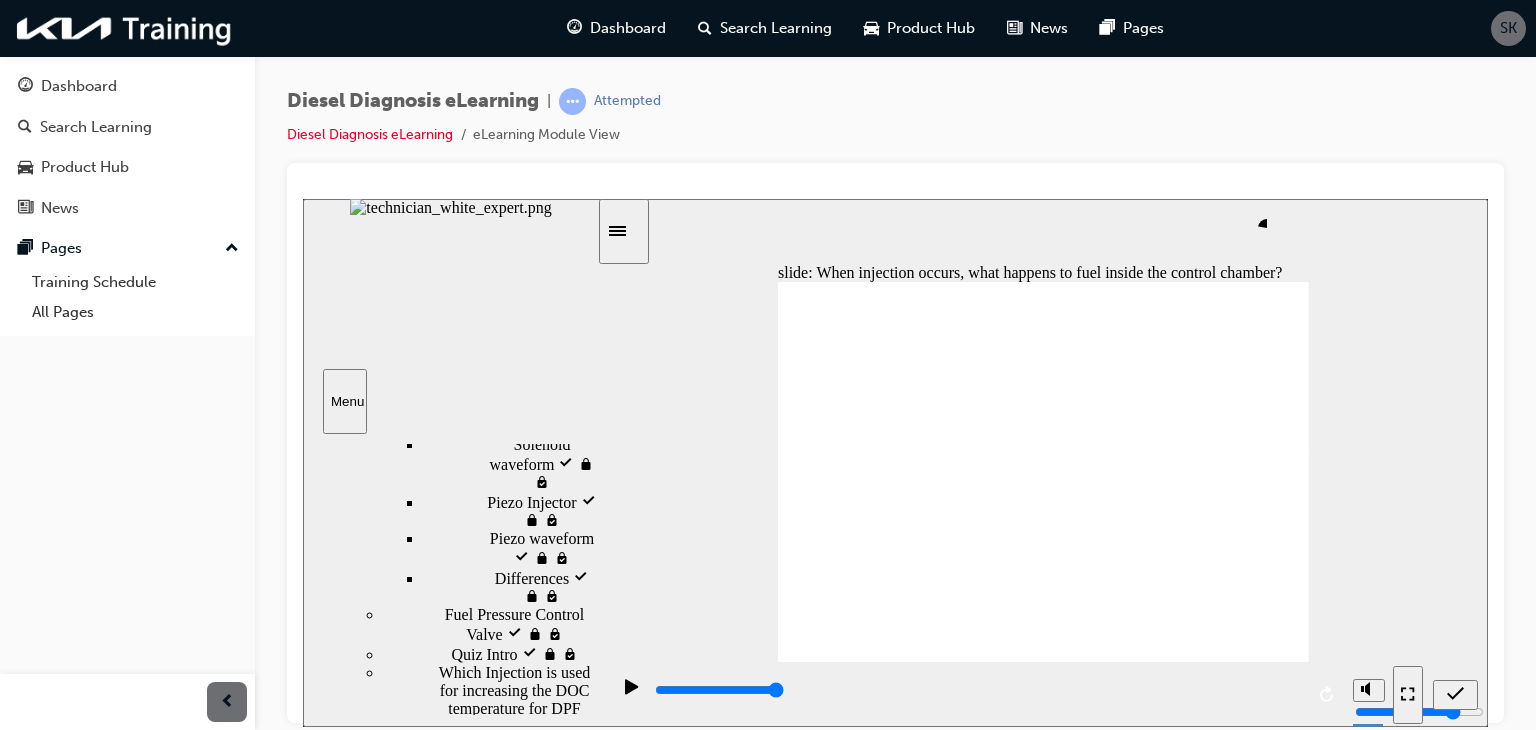 click 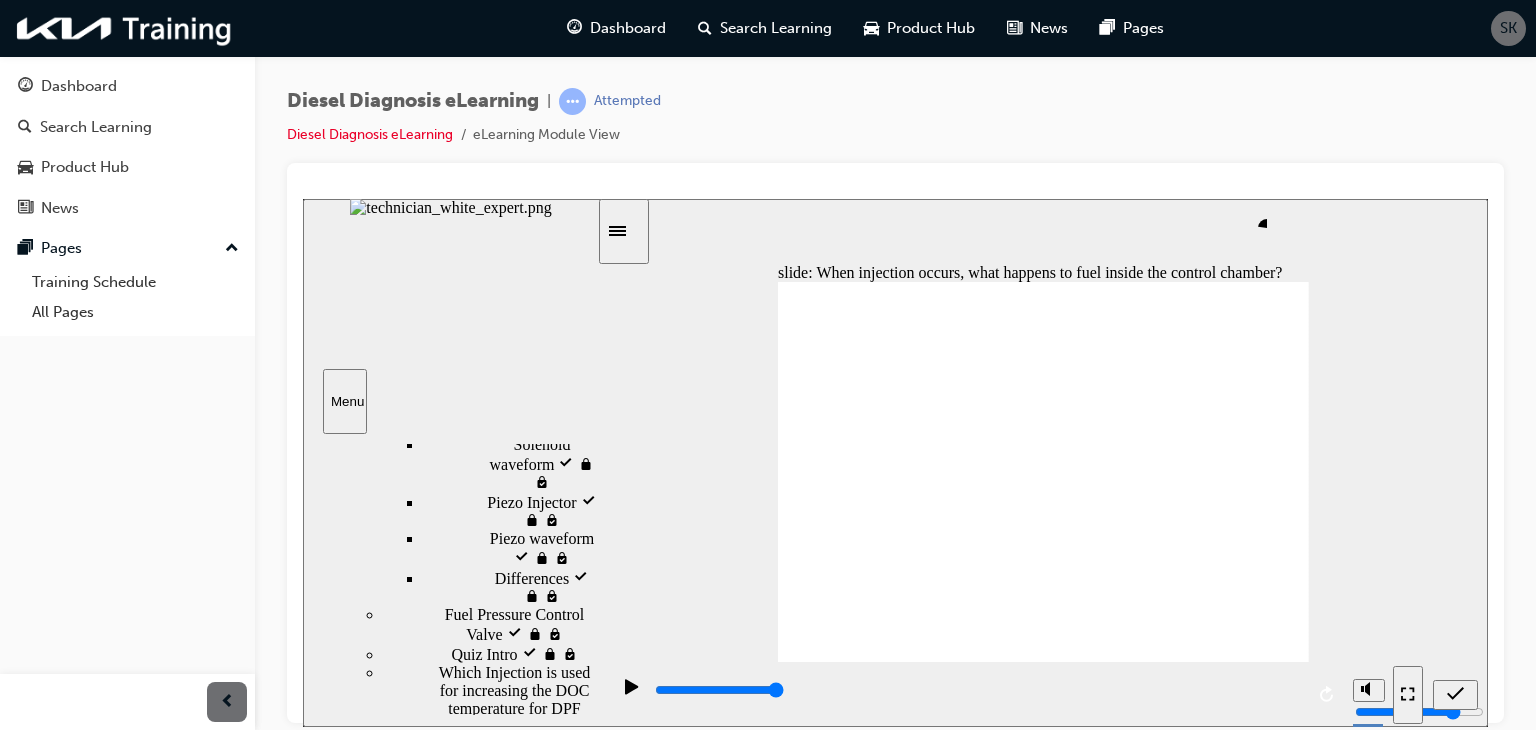 click 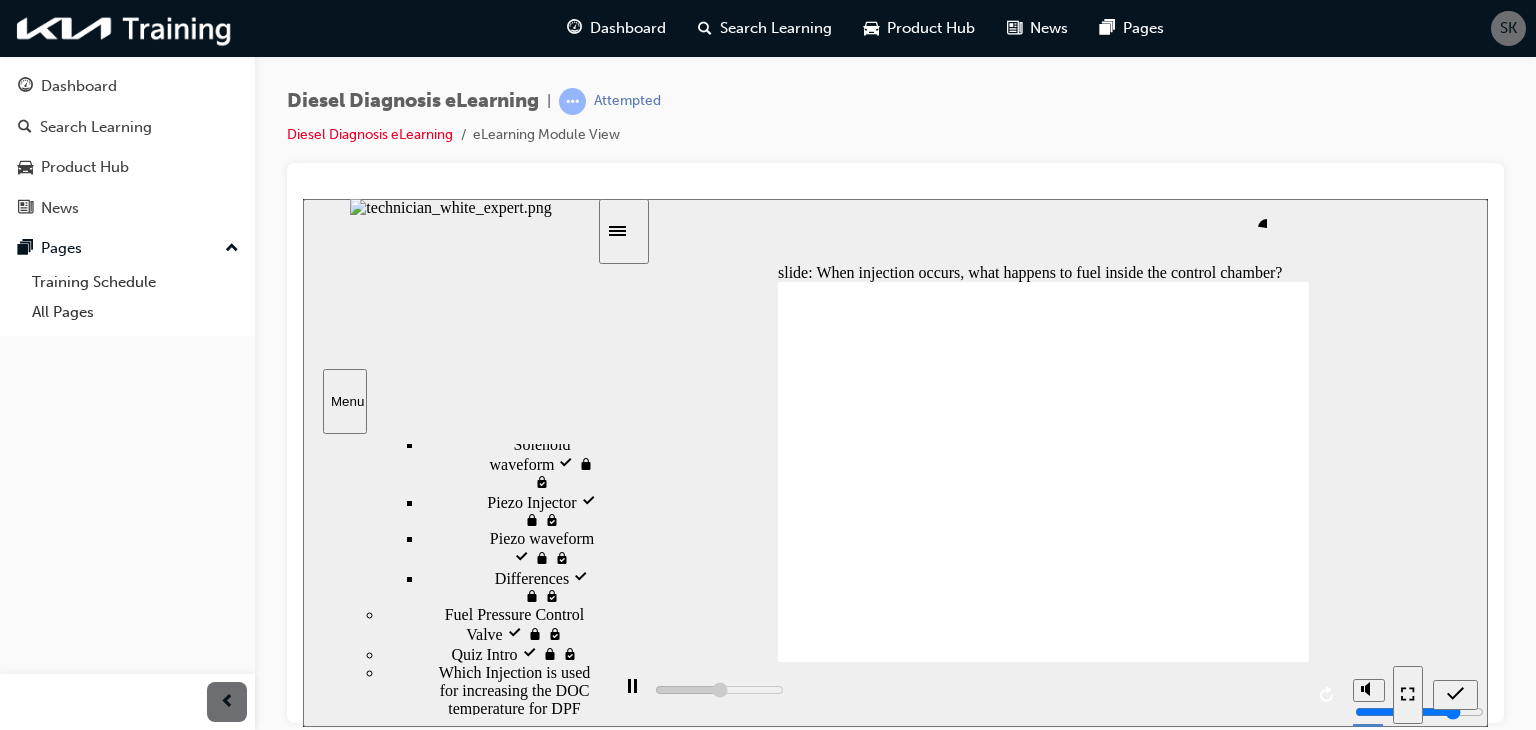 click 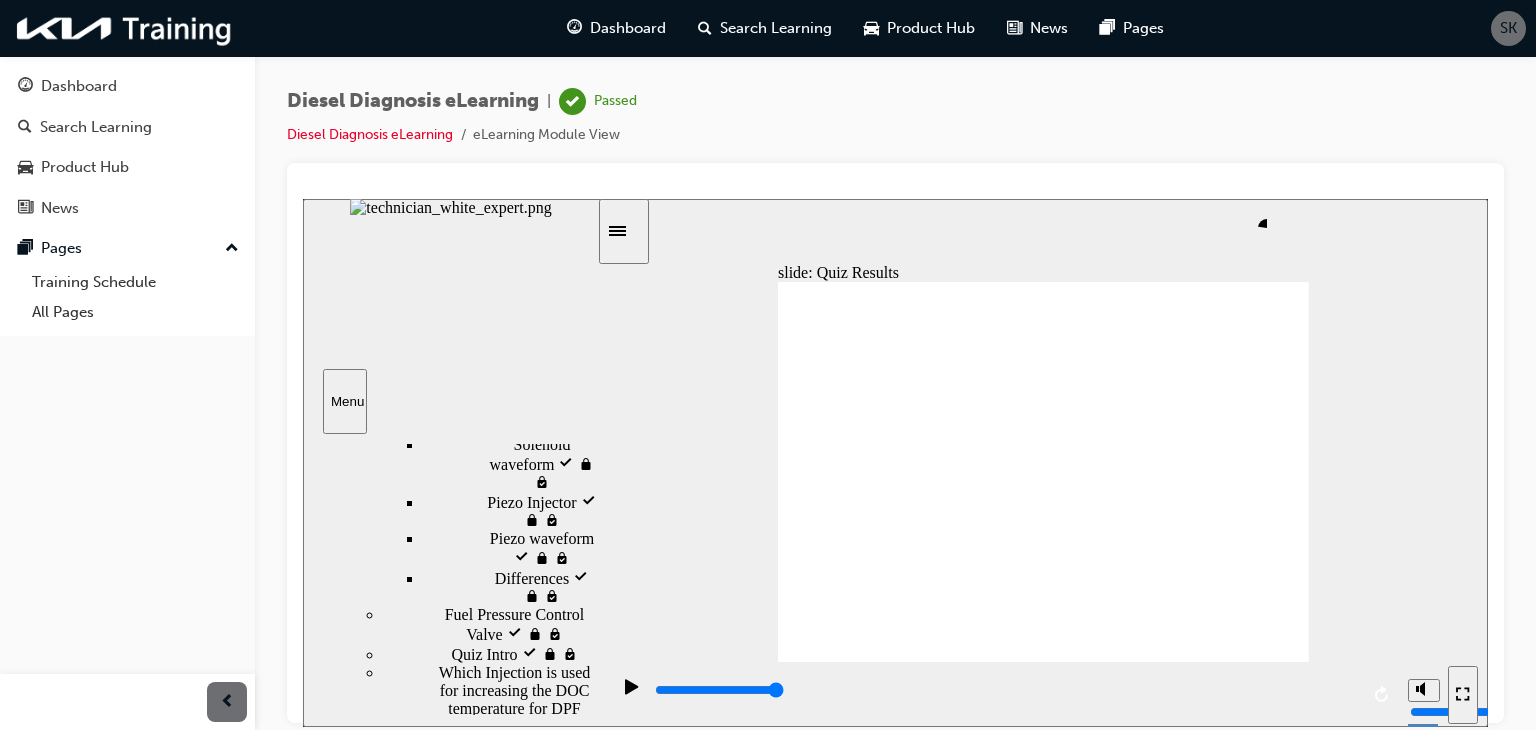 click 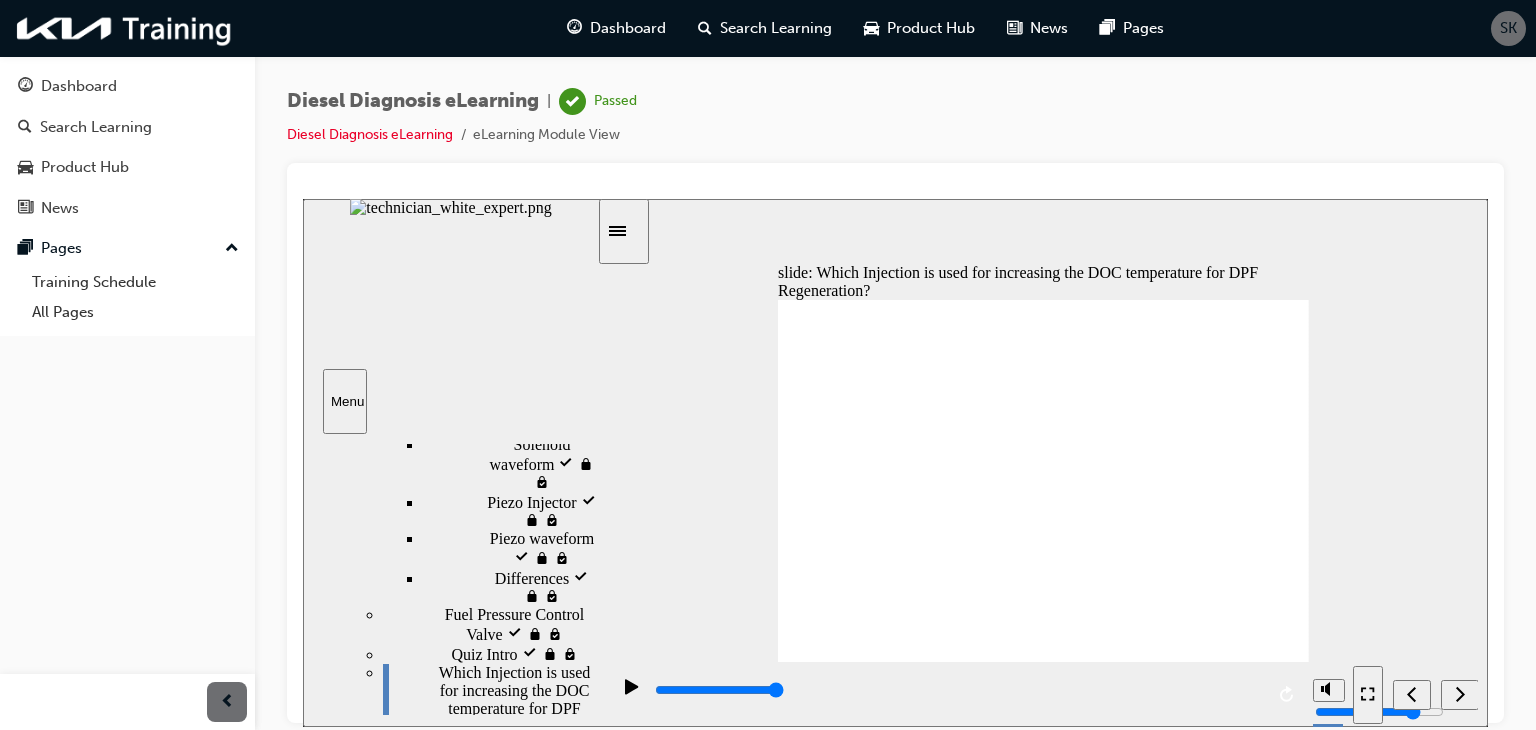 click 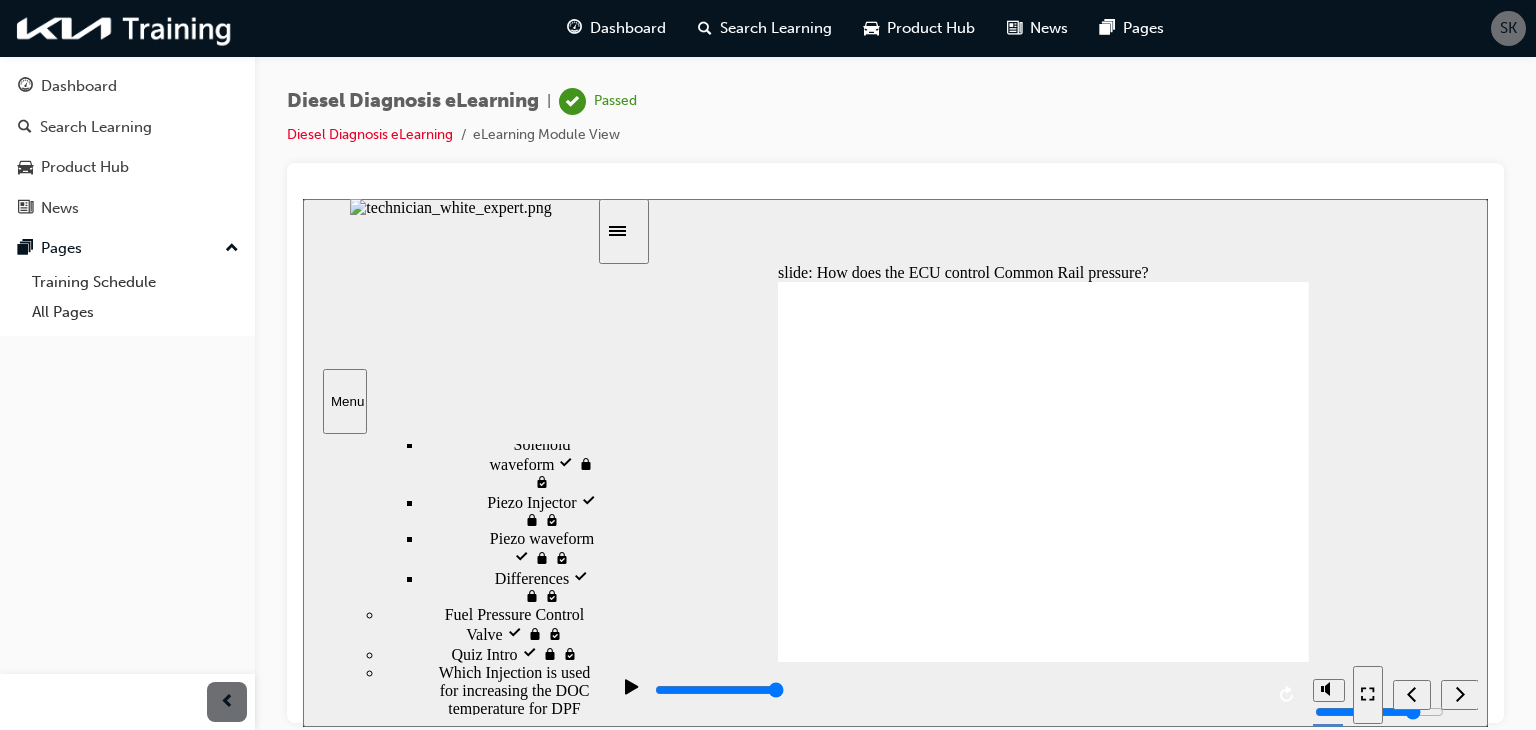 click 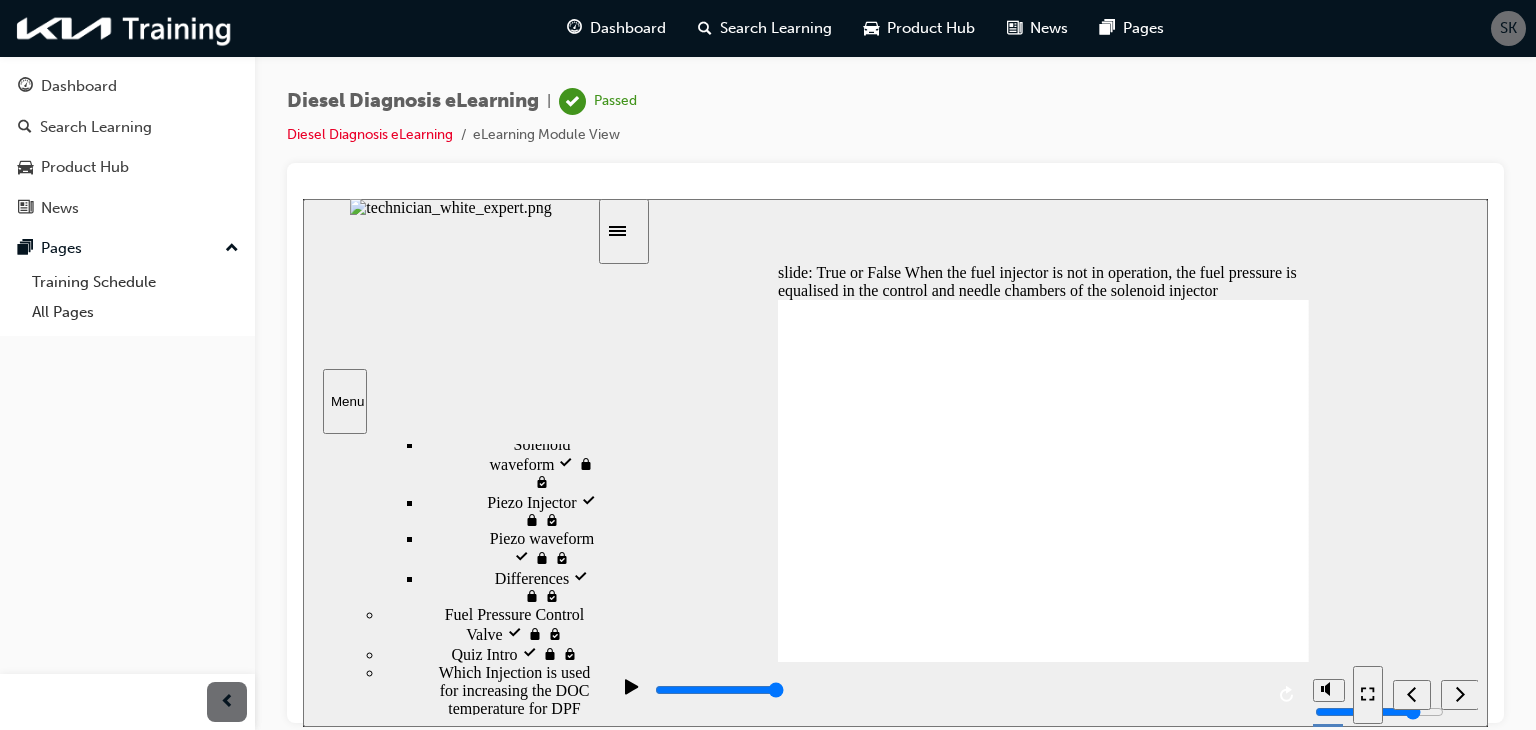 click 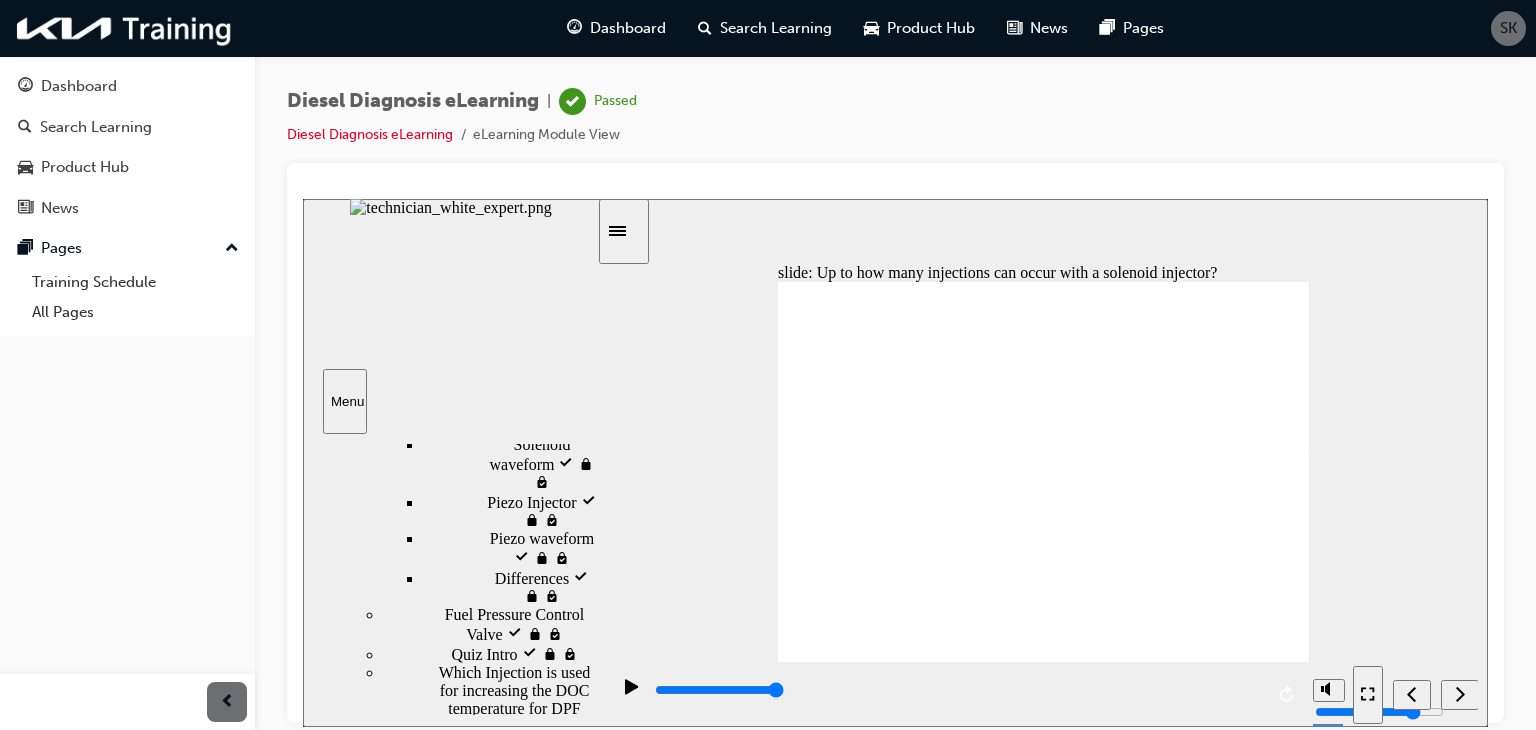 click 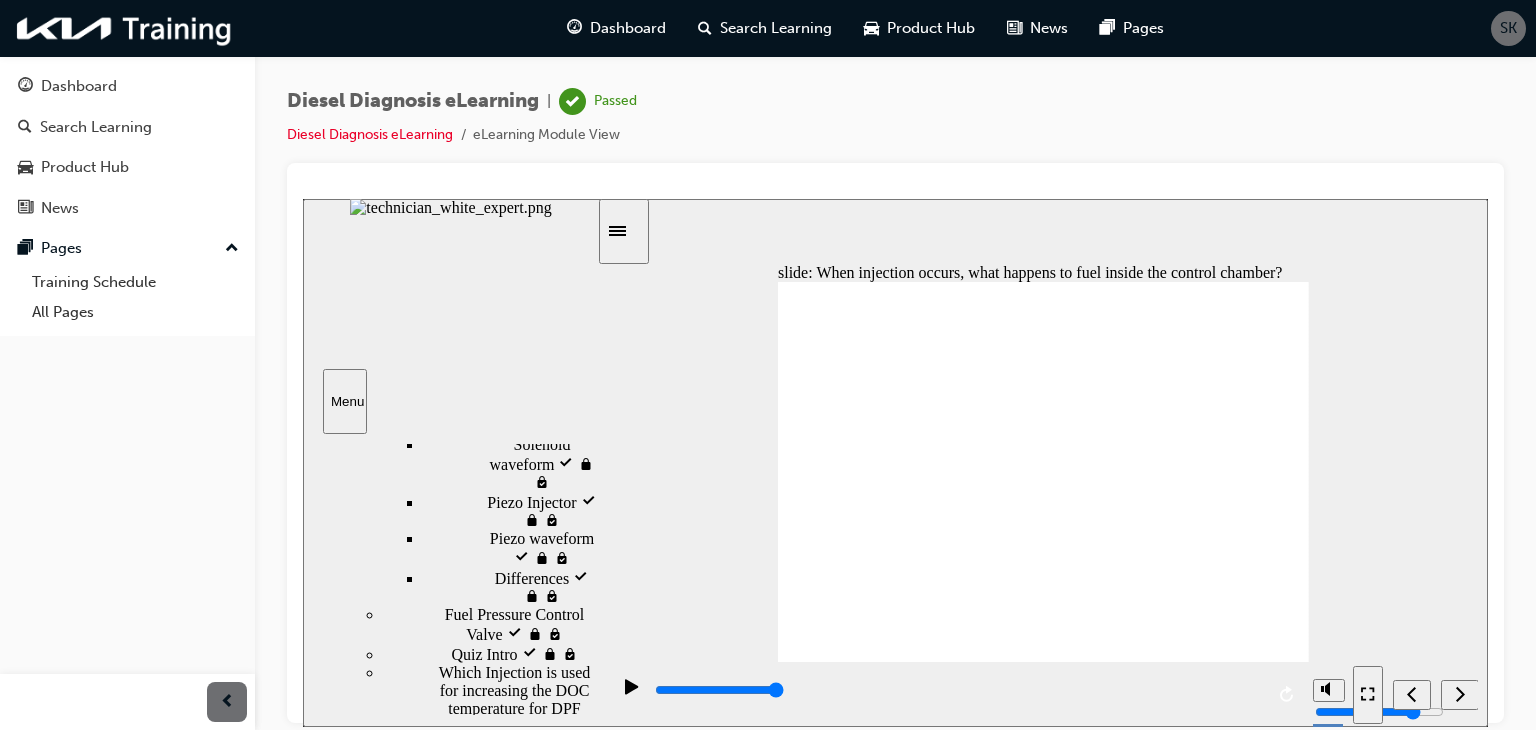 click 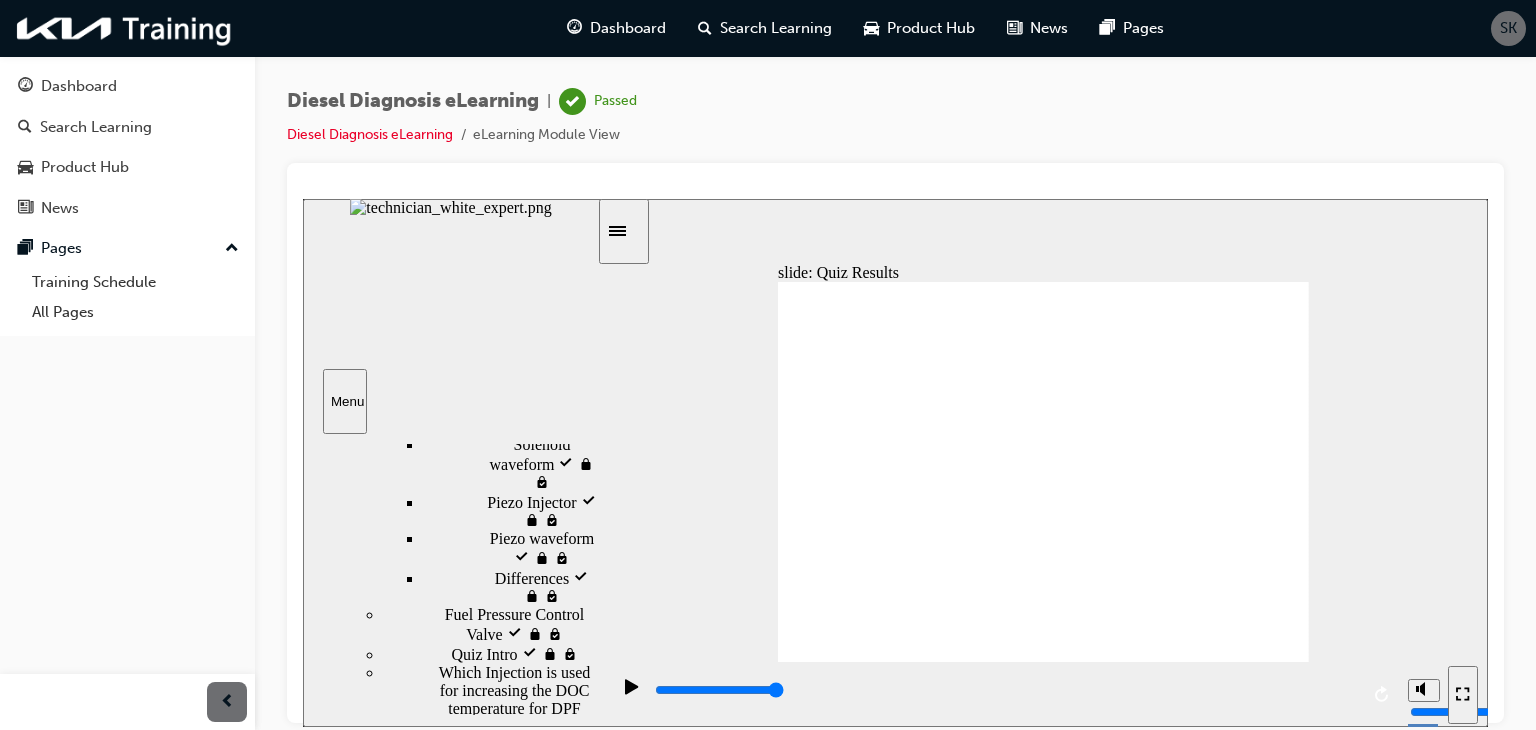 scroll, scrollTop: 255, scrollLeft: 0, axis: vertical 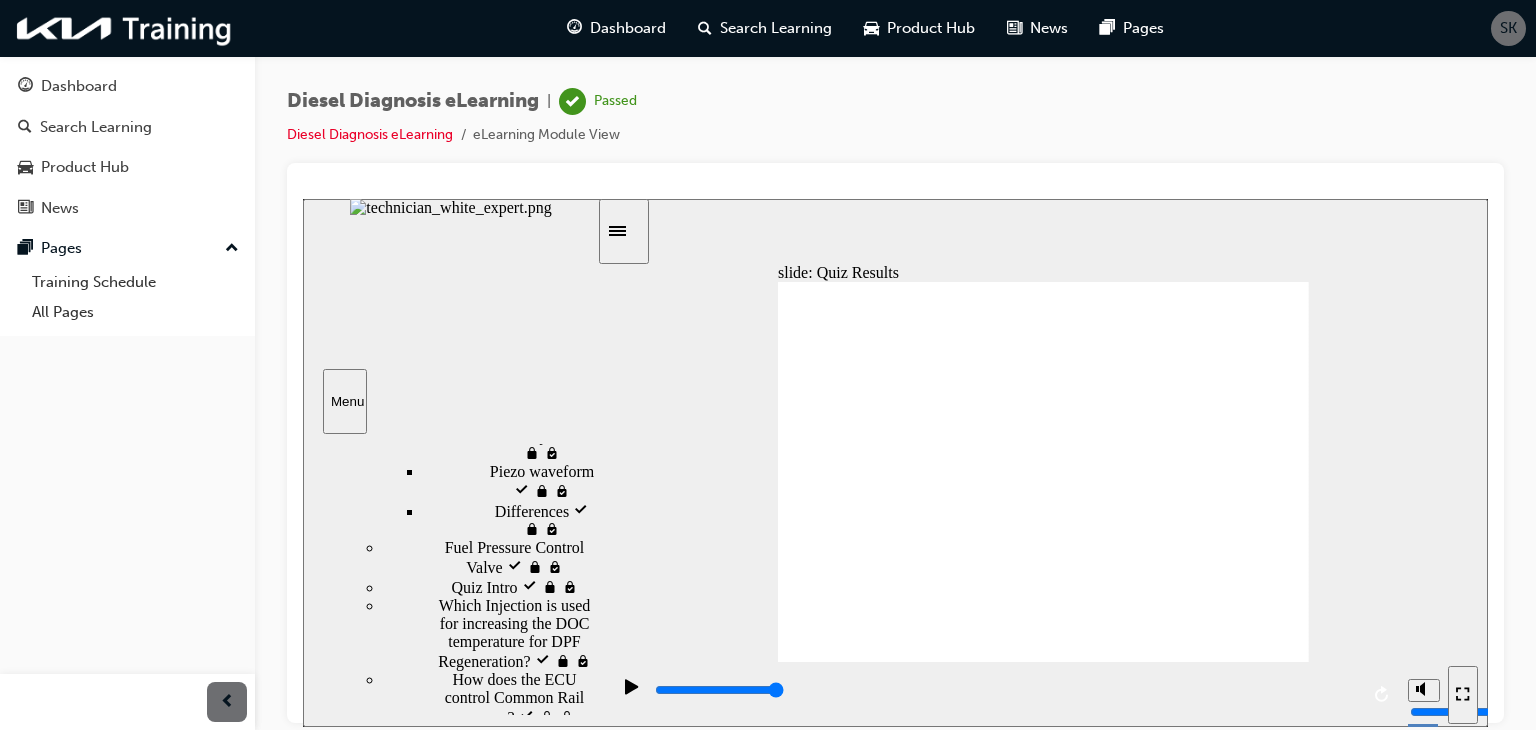 click 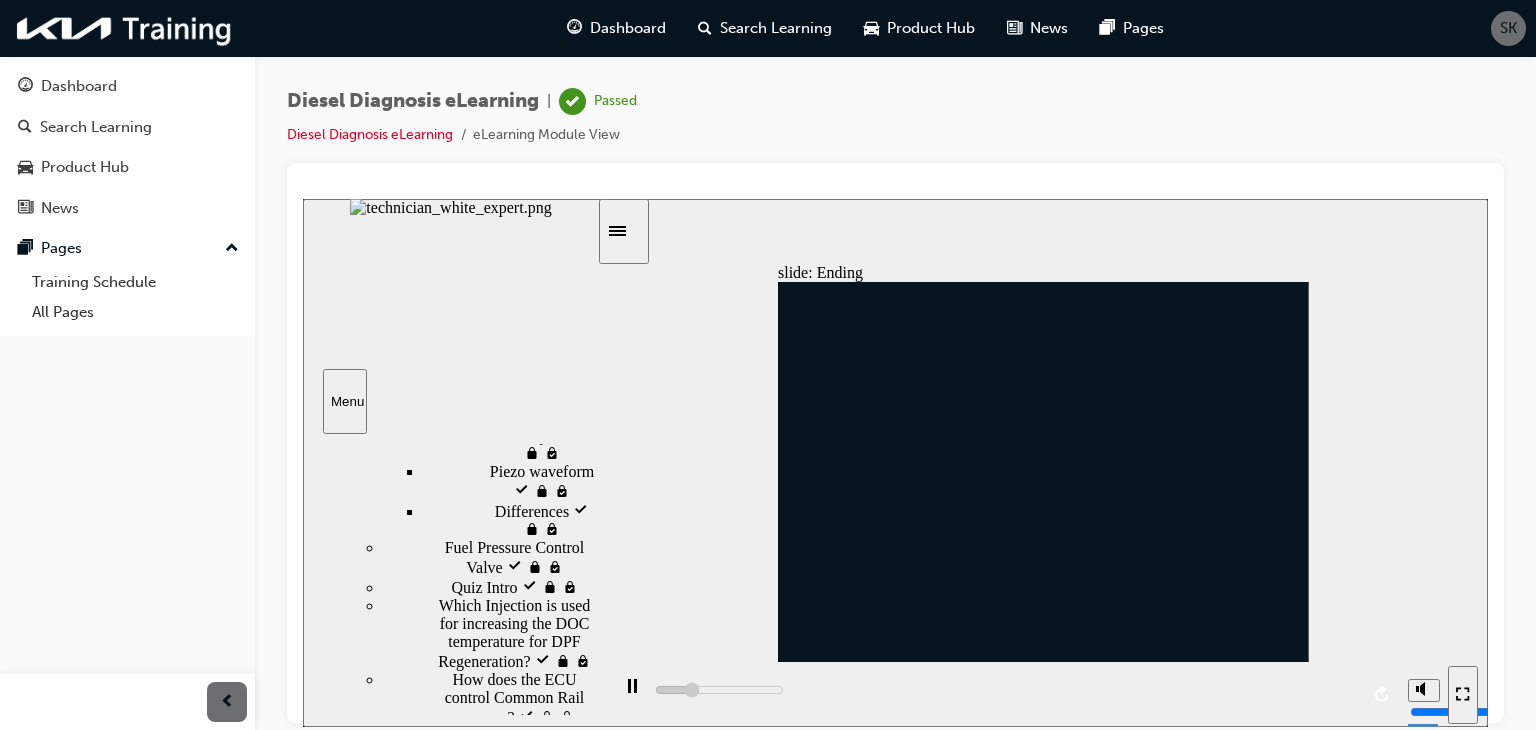 click 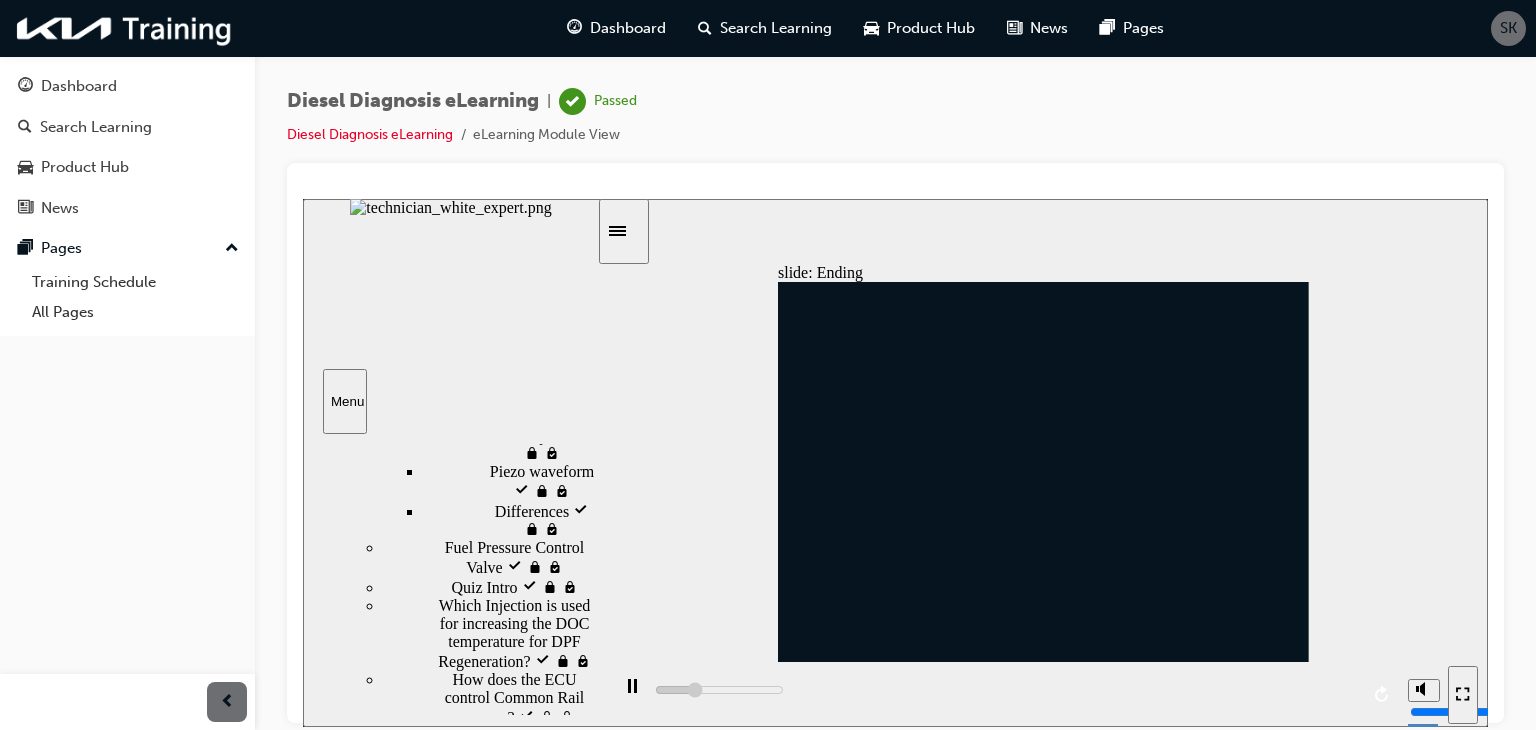 type on "7800" 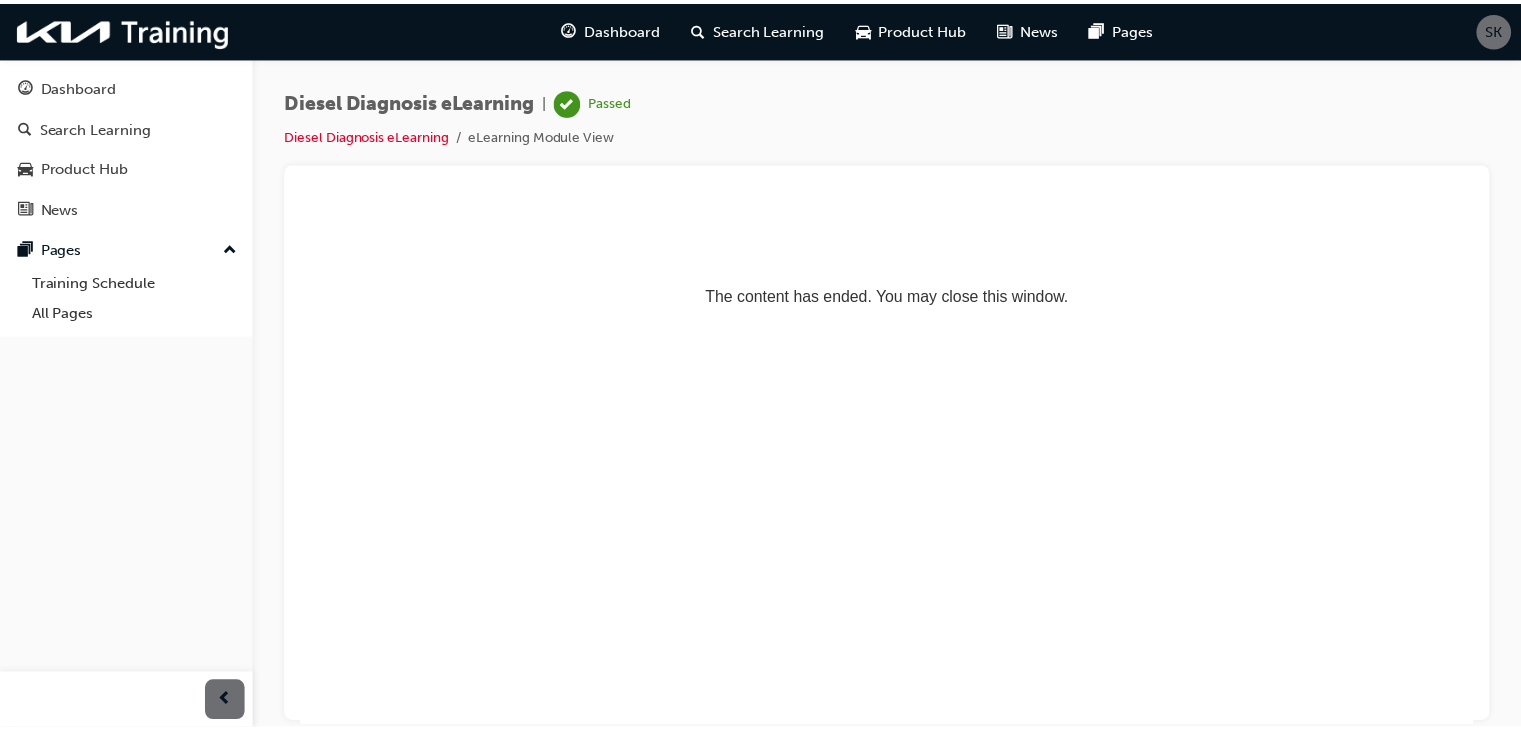 scroll, scrollTop: 0, scrollLeft: 0, axis: both 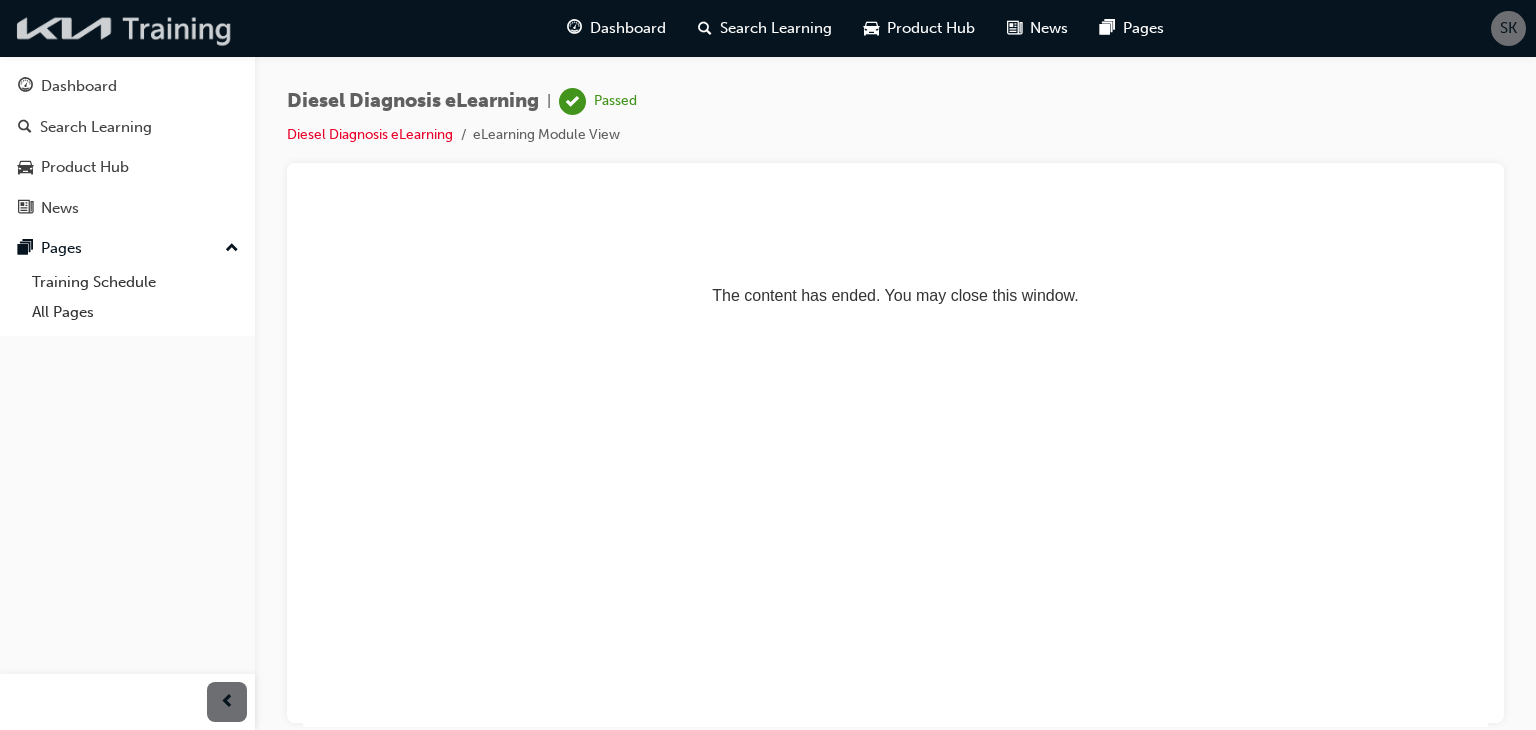 click at bounding box center [125, 28] 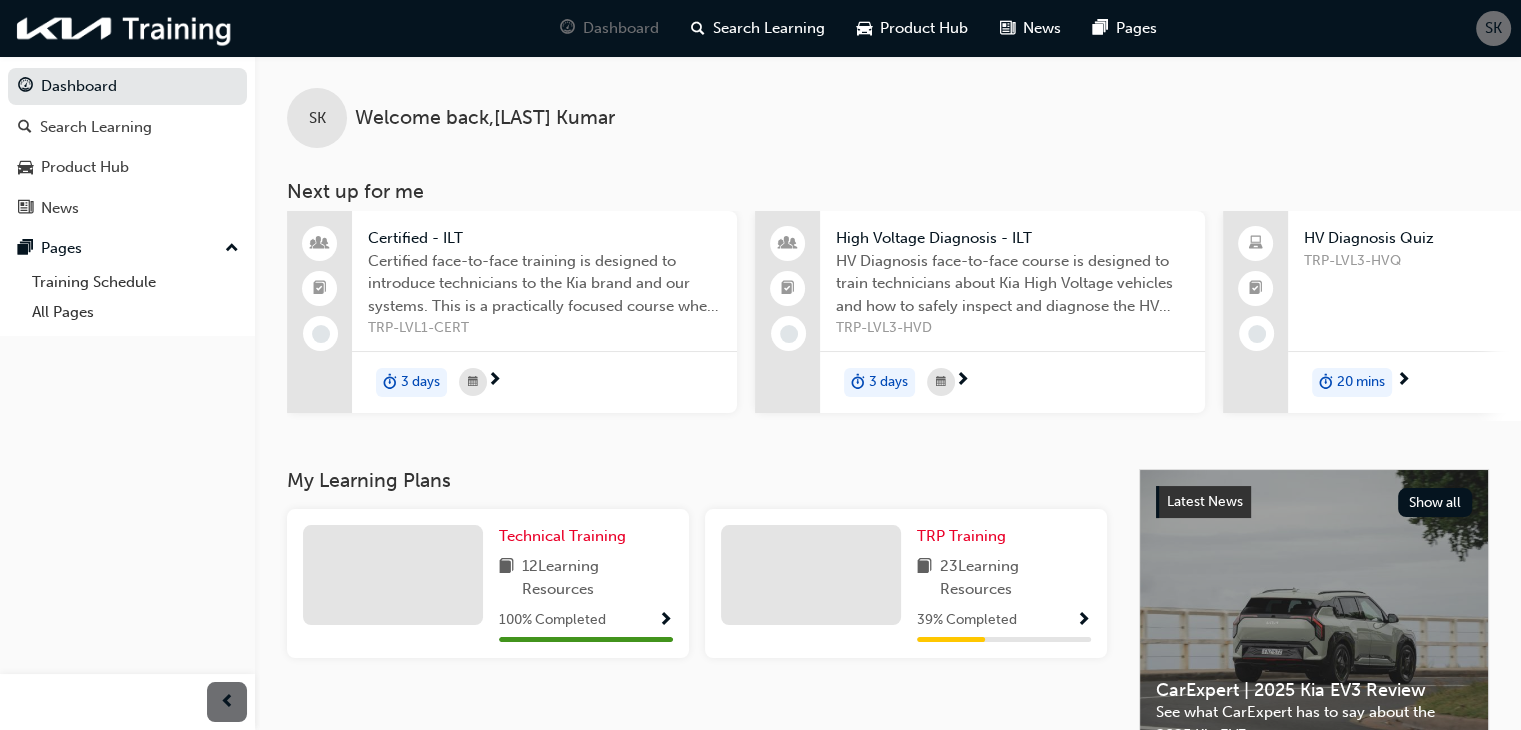 click at bounding box center (1083, 621) 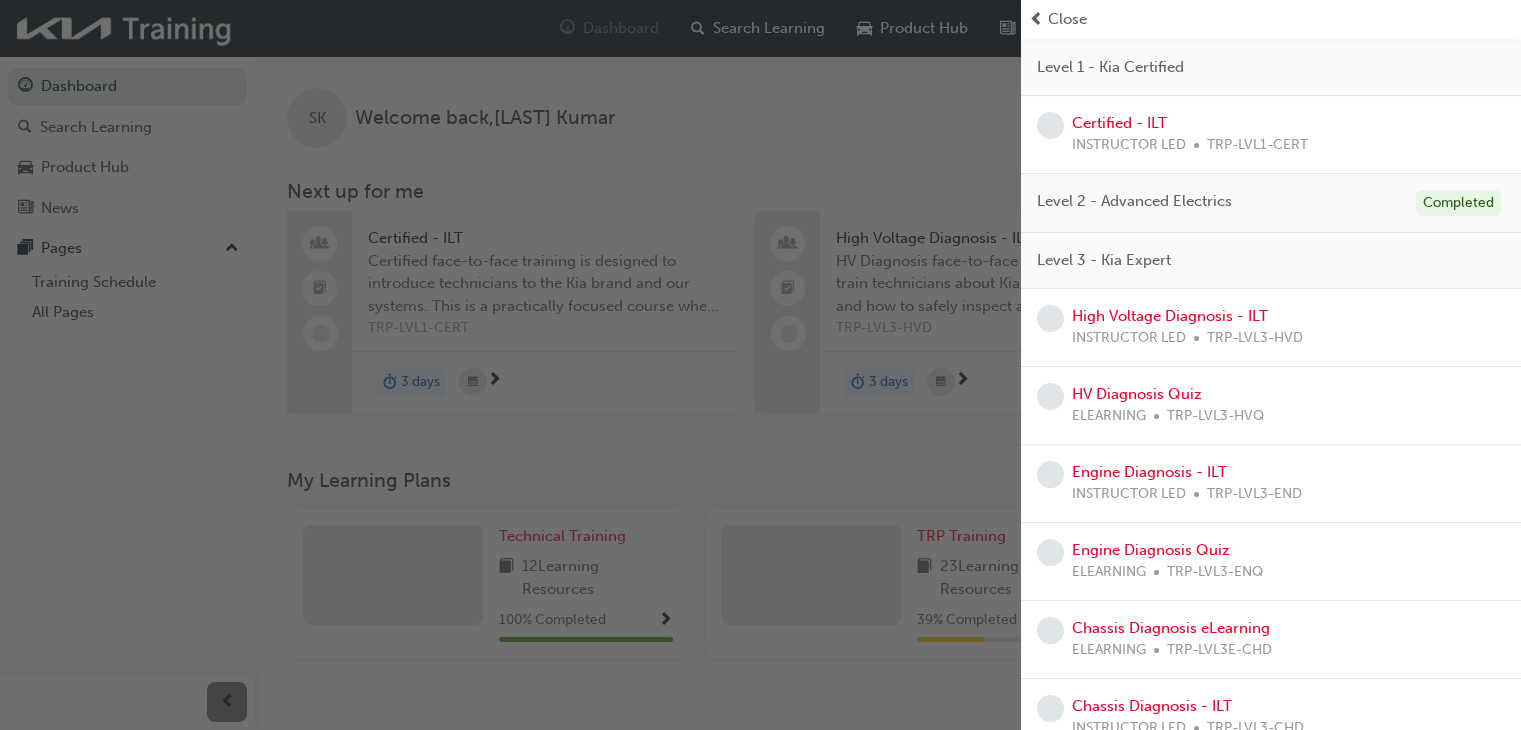 scroll, scrollTop: 188, scrollLeft: 0, axis: vertical 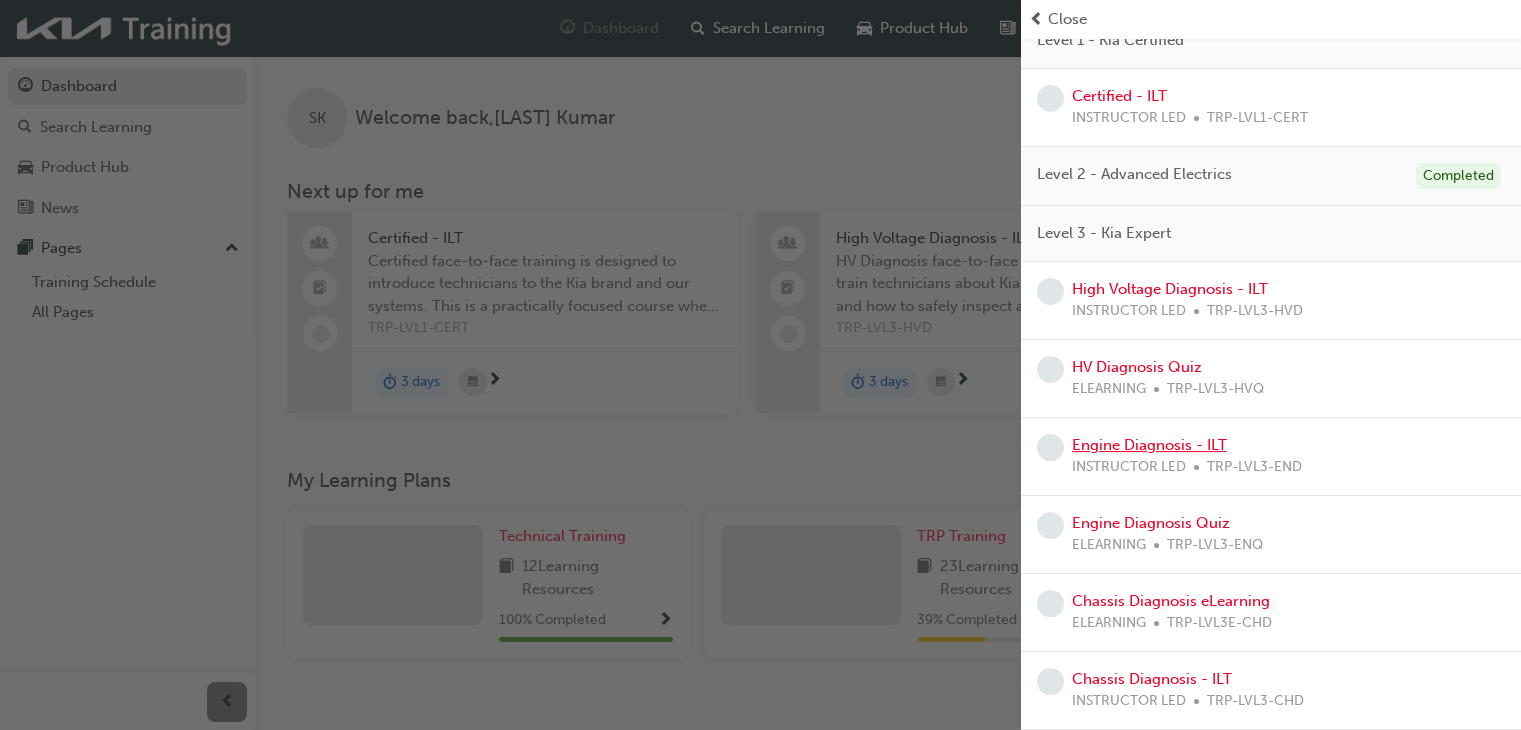 click on "Engine Diagnosis - ILT" at bounding box center (1149, 445) 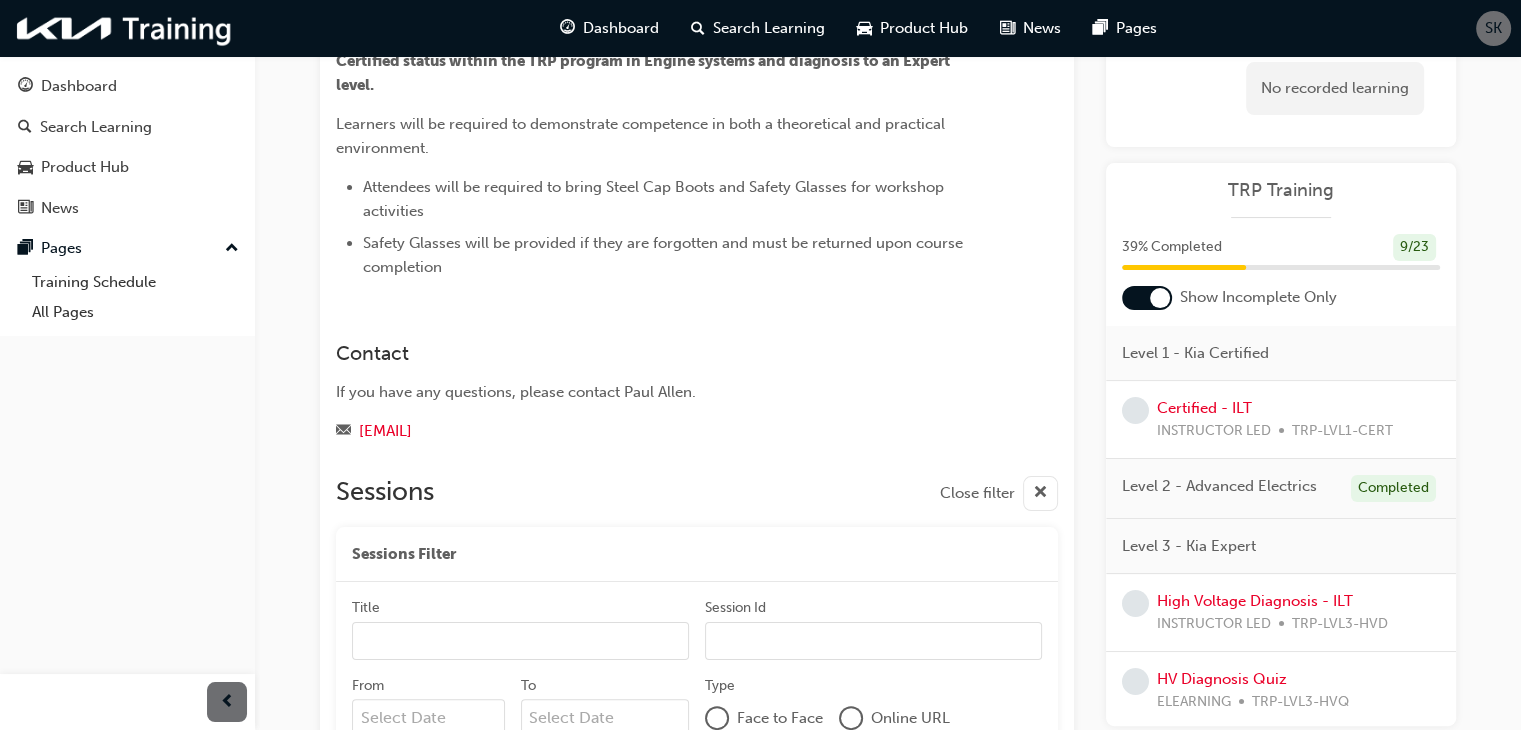 scroll, scrollTop: 260, scrollLeft: 0, axis: vertical 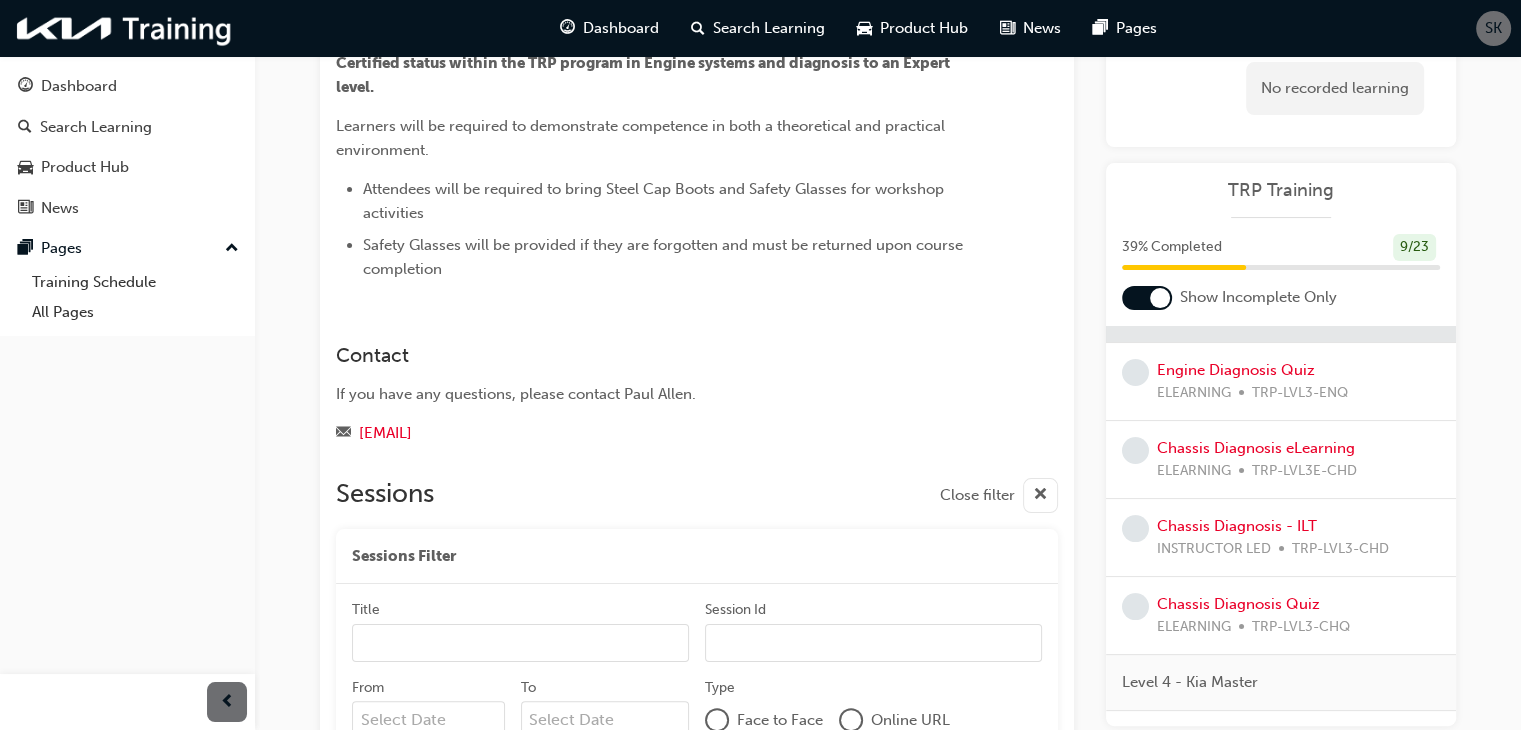 click on "Chassis Diagnosis - ILT INSTRUCTOR LED TRP-LVL3-CHD" at bounding box center [1273, 537] 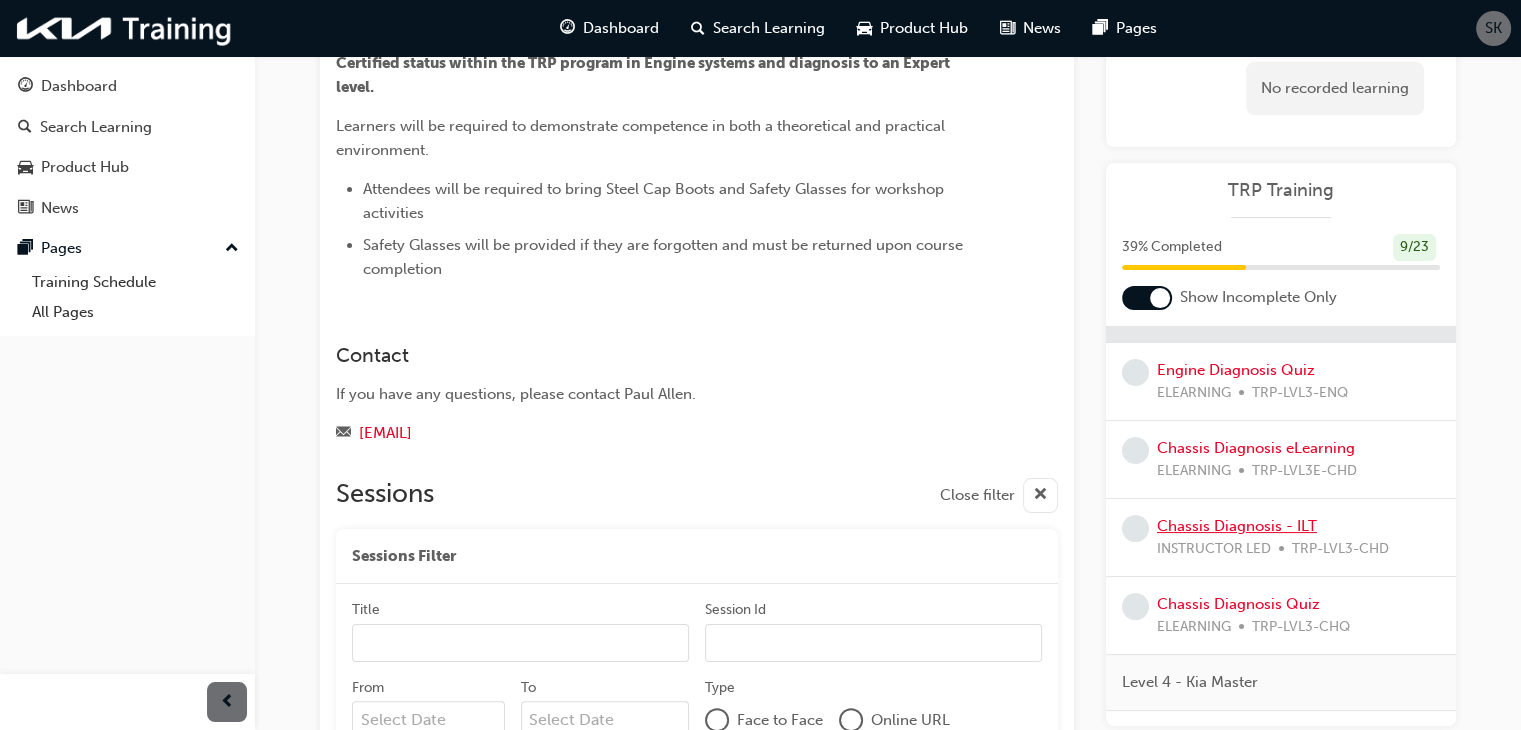 click on "Chassis Diagnosis - ILT" at bounding box center [1237, 526] 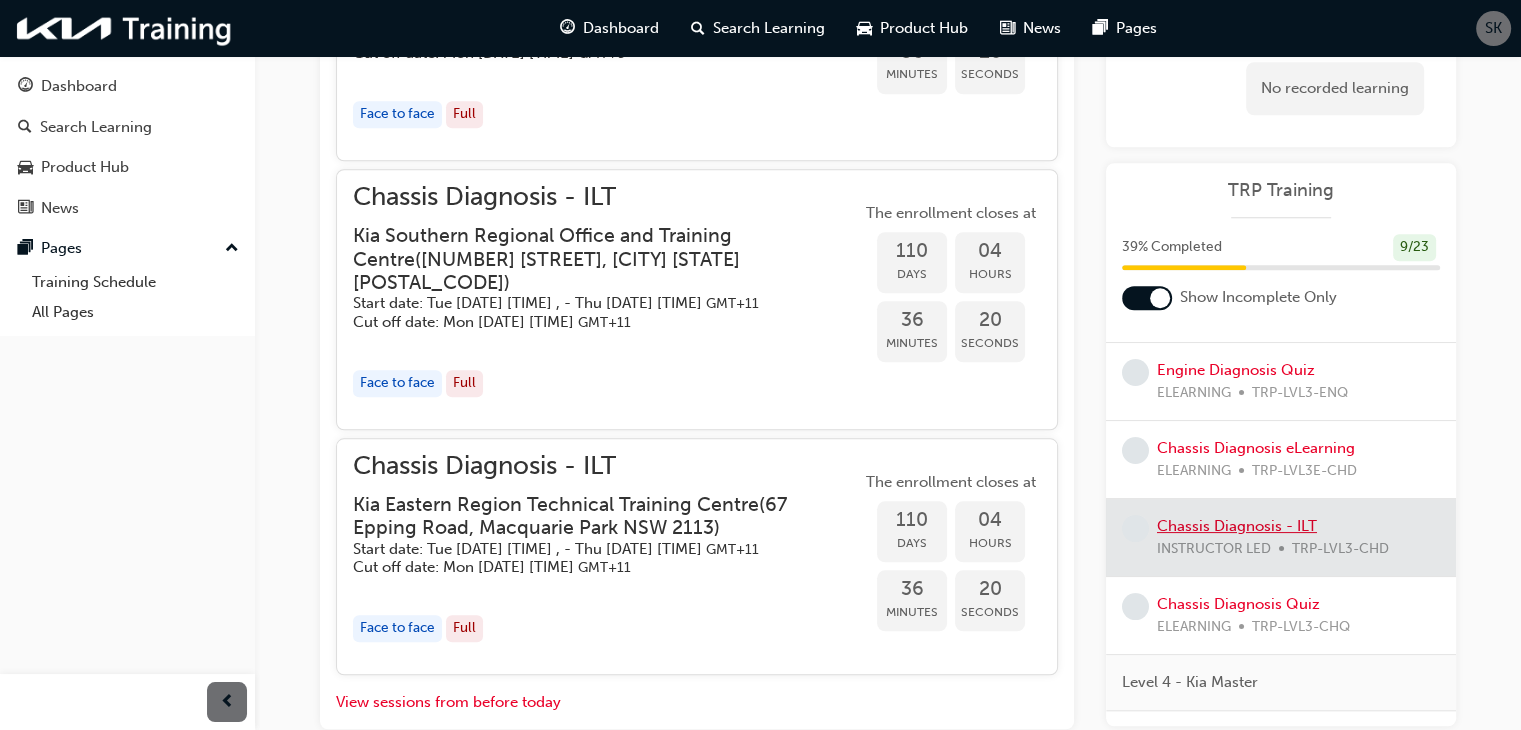 scroll, scrollTop: 1763, scrollLeft: 0, axis: vertical 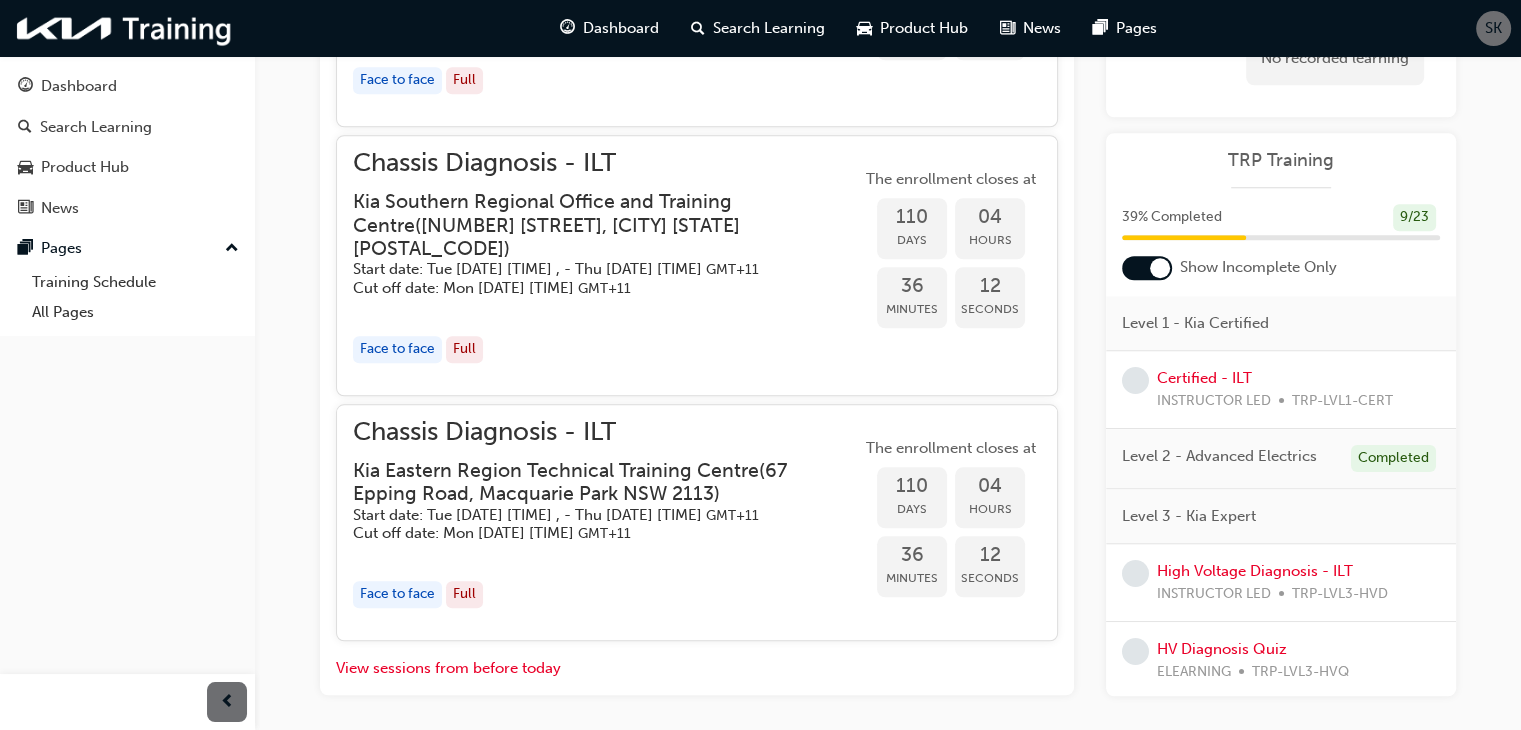 click on "Dashboard Search Learning Product Hub News Pages SK" at bounding box center (760, 28) 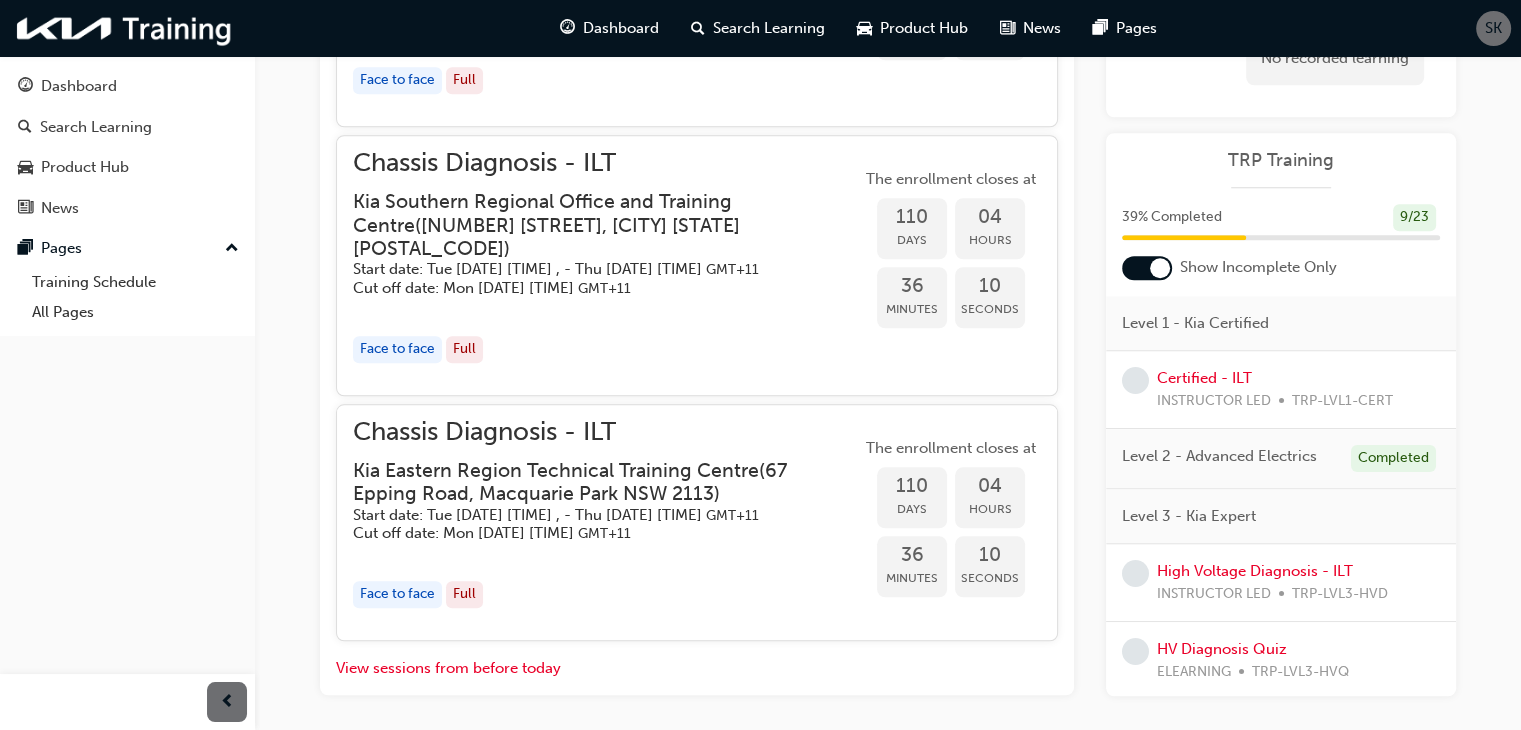 click on "SK" at bounding box center (1493, 28) 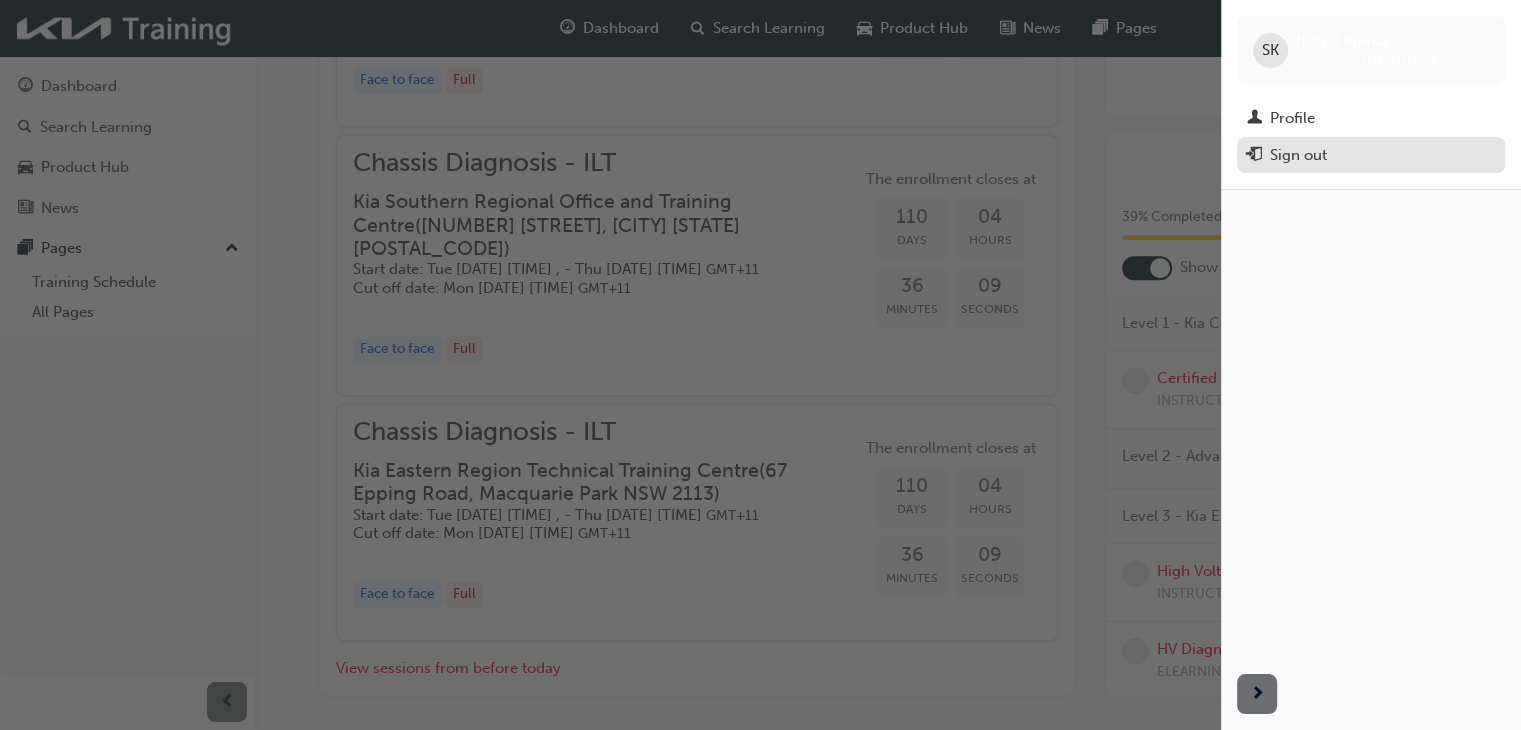 click on "Sign out" at bounding box center [1371, 155] 